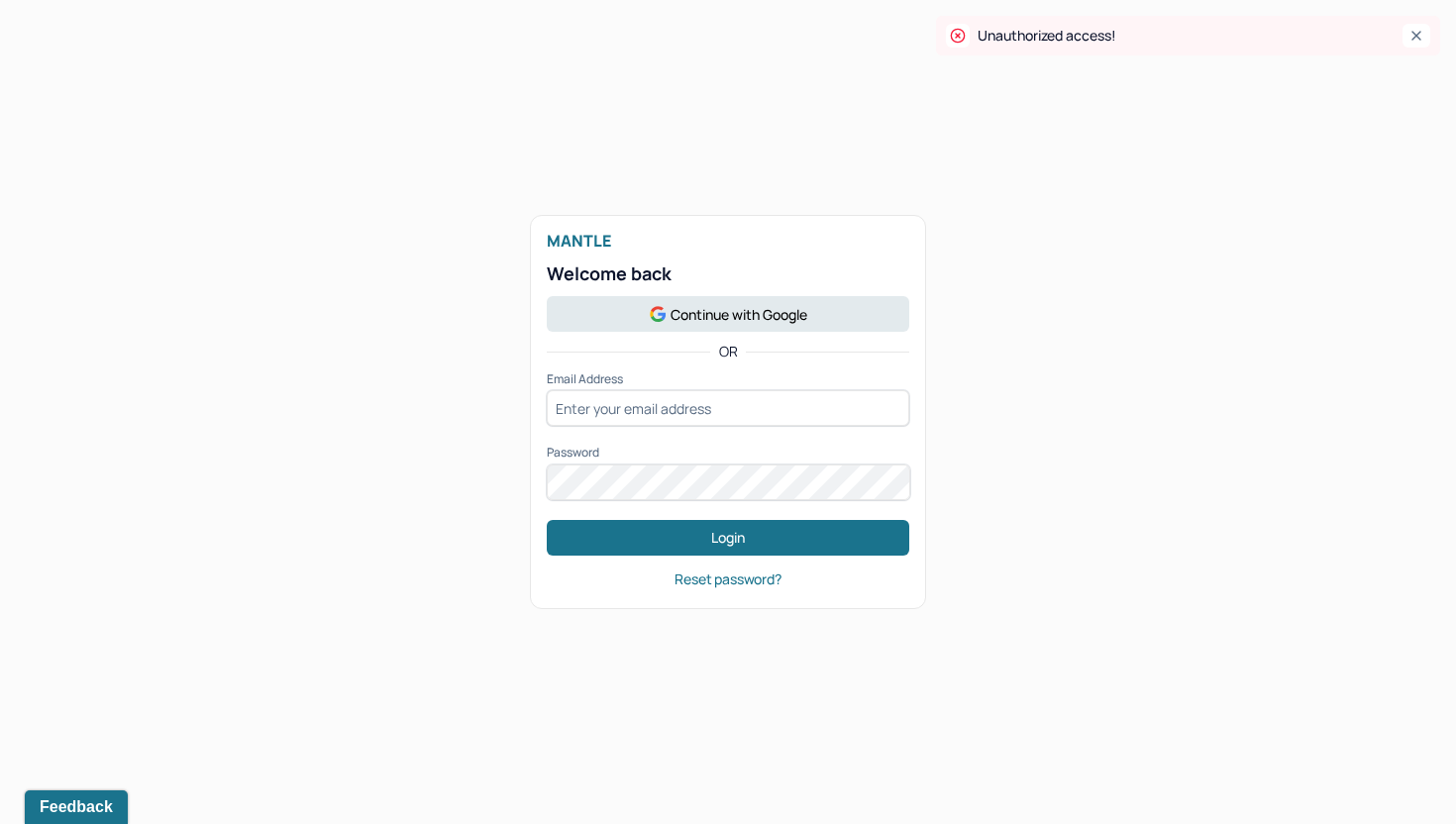scroll, scrollTop: 0, scrollLeft: 0, axis: both 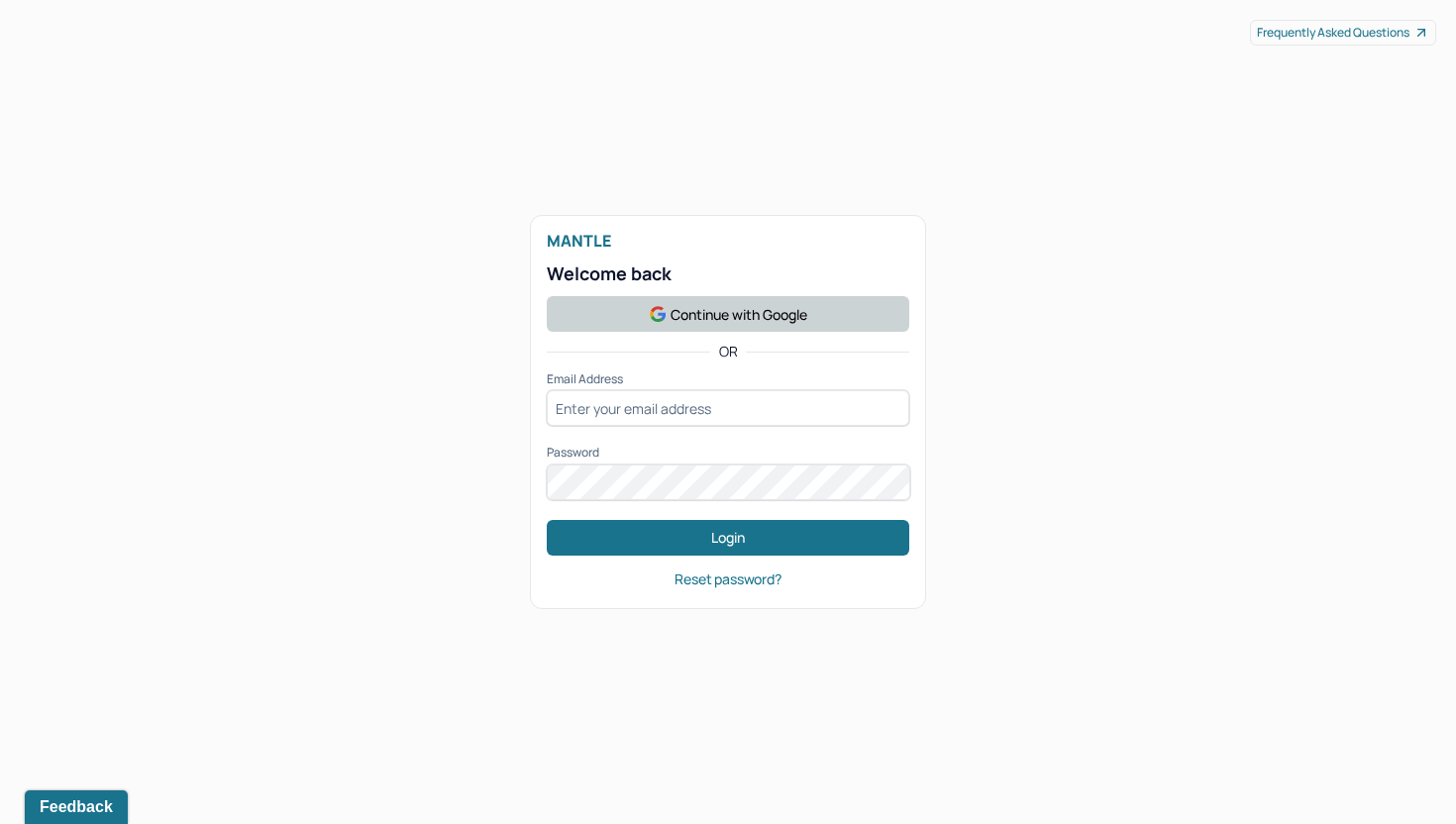 click on "Continue with Google" at bounding box center [728, 314] 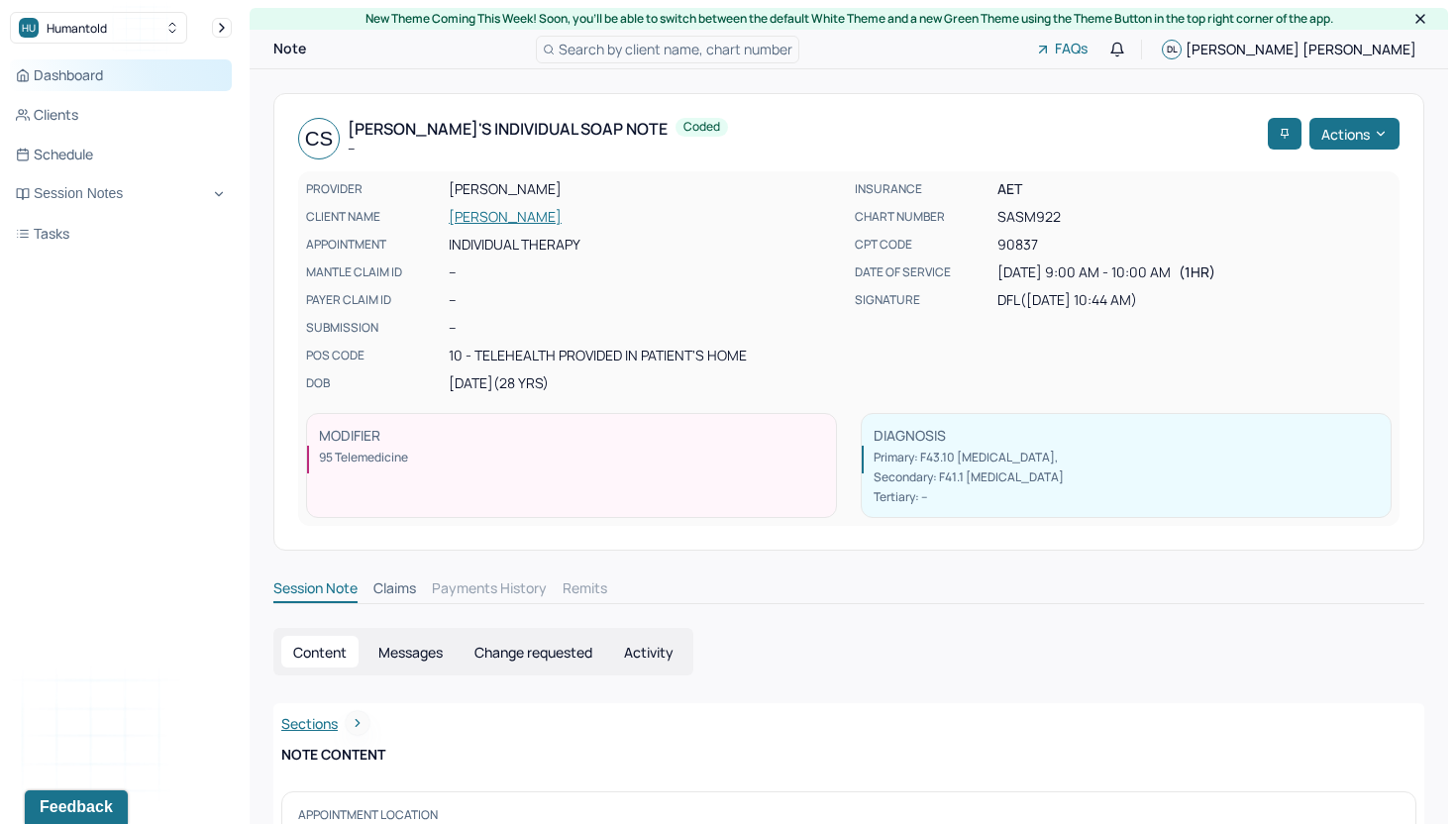 click on "Dashboard" at bounding box center [121, 75] 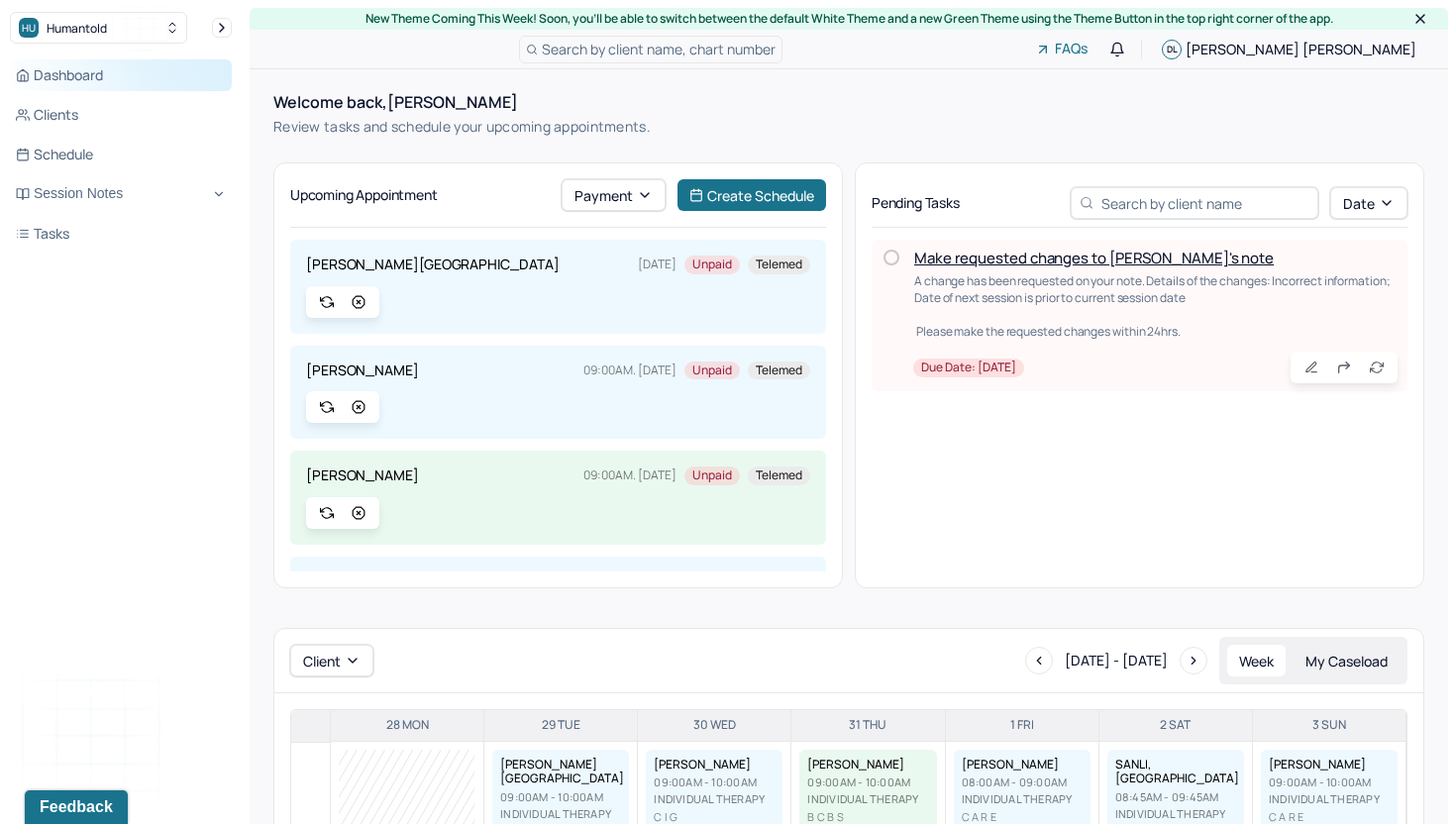 click on "Dashboard" at bounding box center (121, 75) 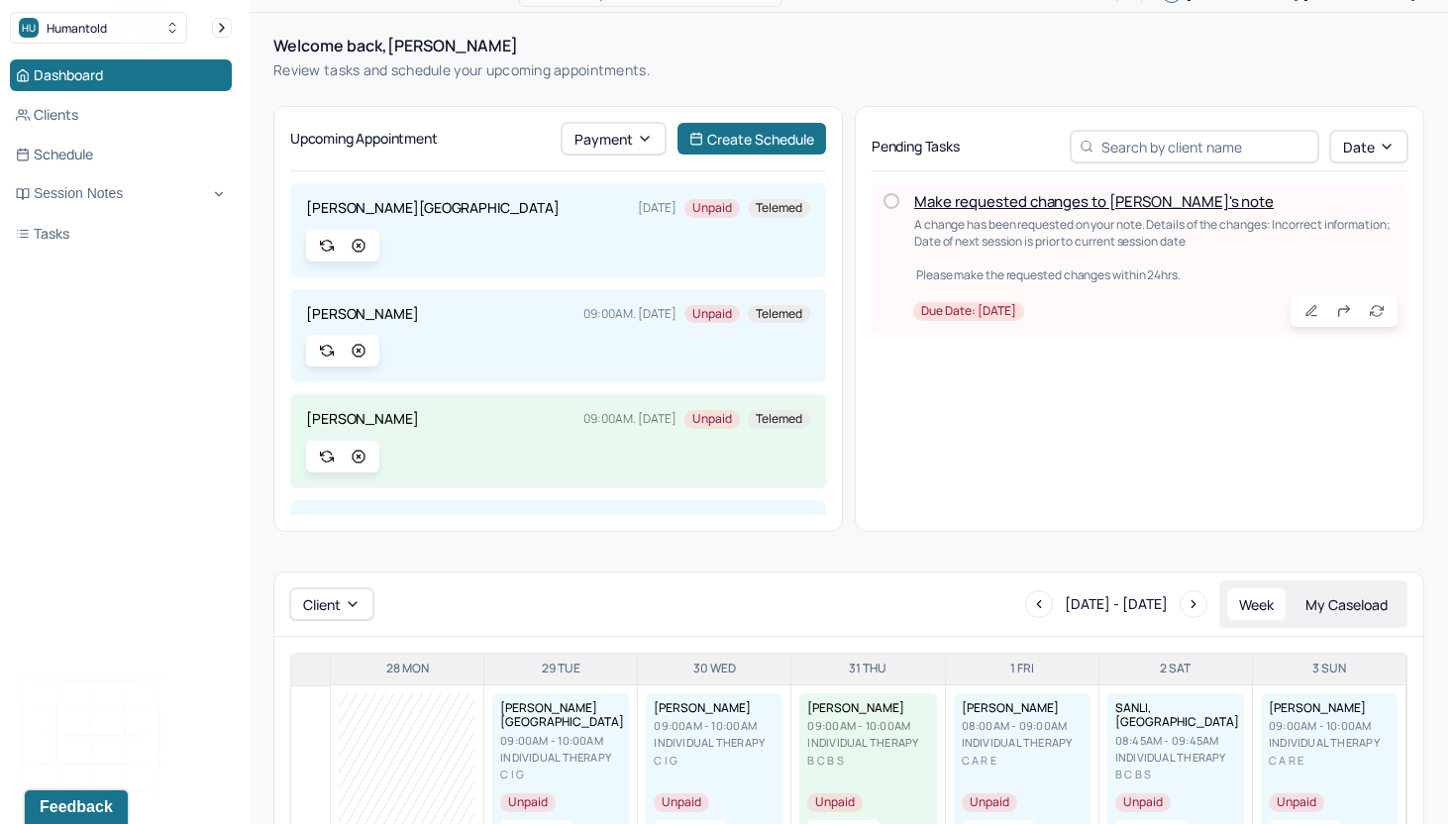 scroll, scrollTop: 0, scrollLeft: 0, axis: both 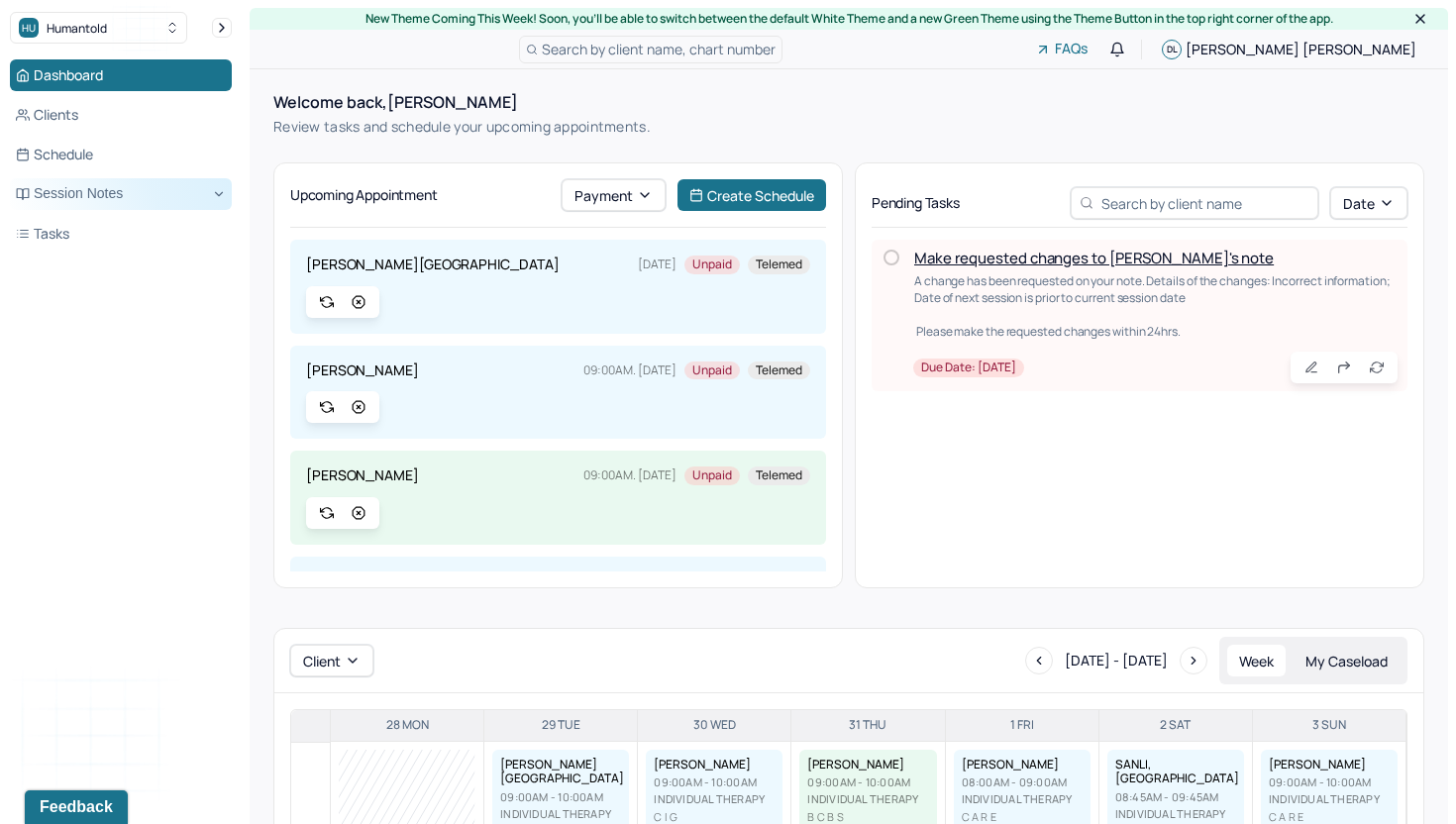 click on "Session Notes" at bounding box center [121, 194] 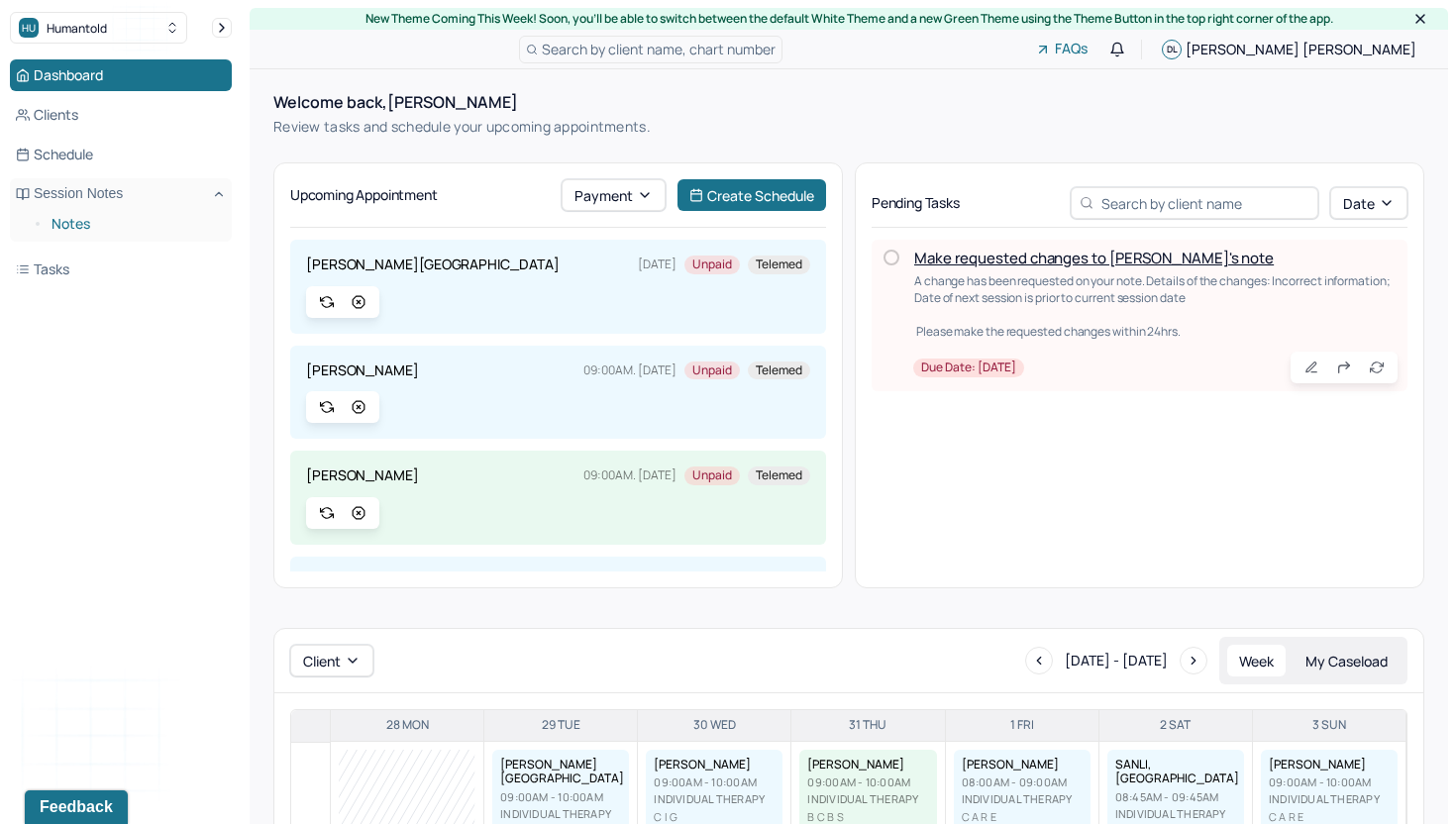 click on "Notes" at bounding box center (134, 224) 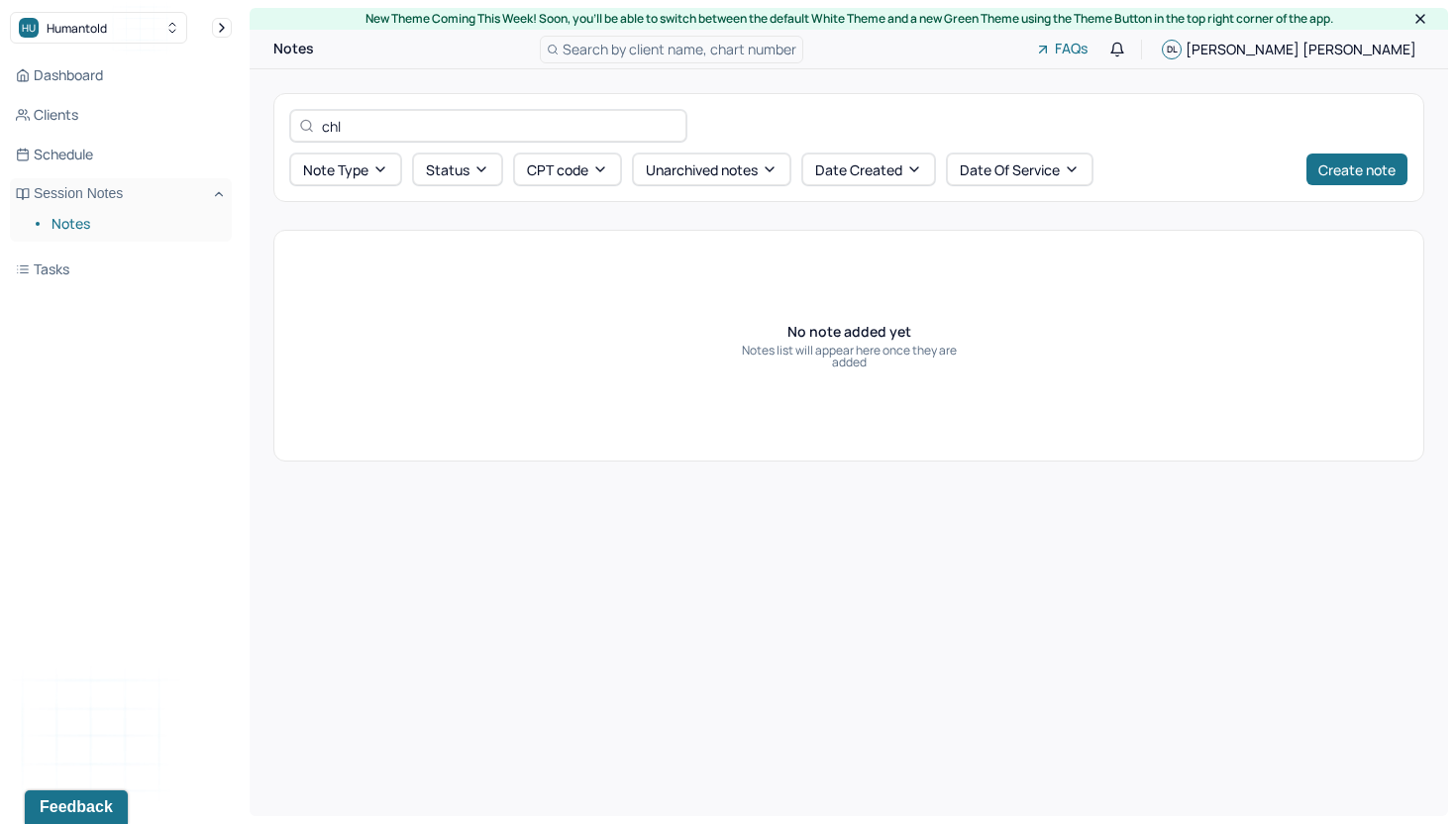 click on "chl" at bounding box center [499, 126] 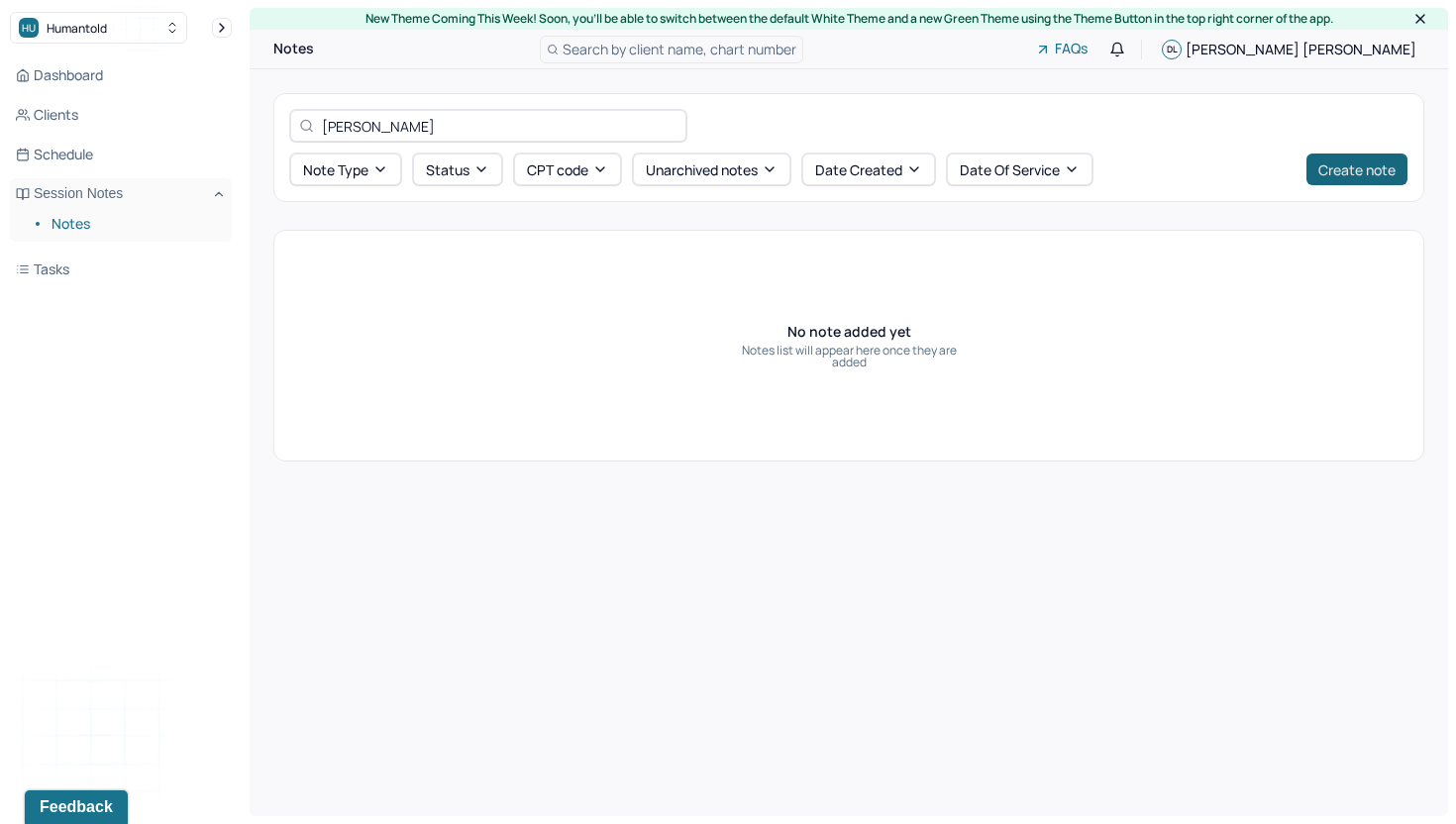 type on "[PERSON_NAME]" 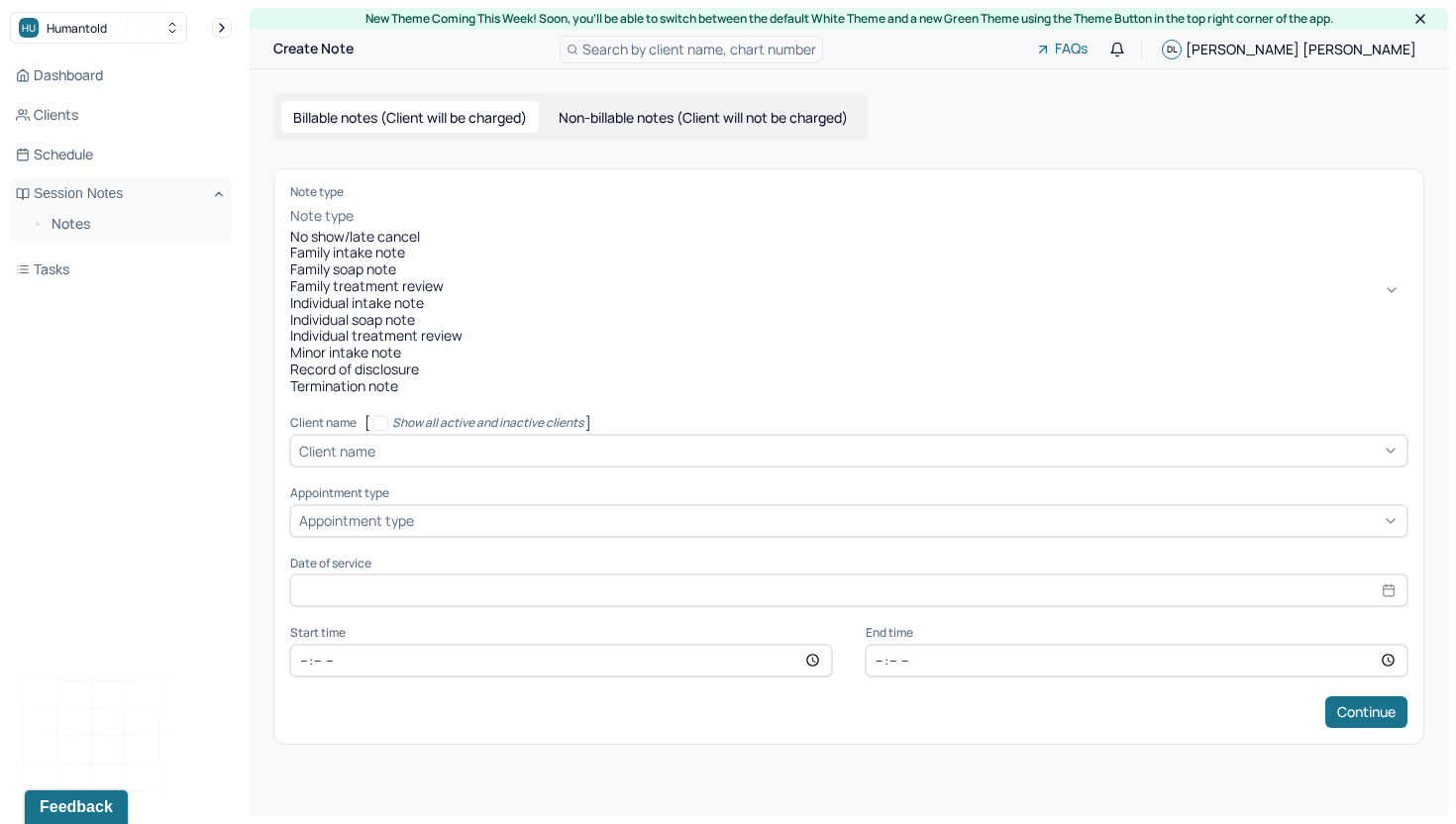 click at bounding box center [883, 216] 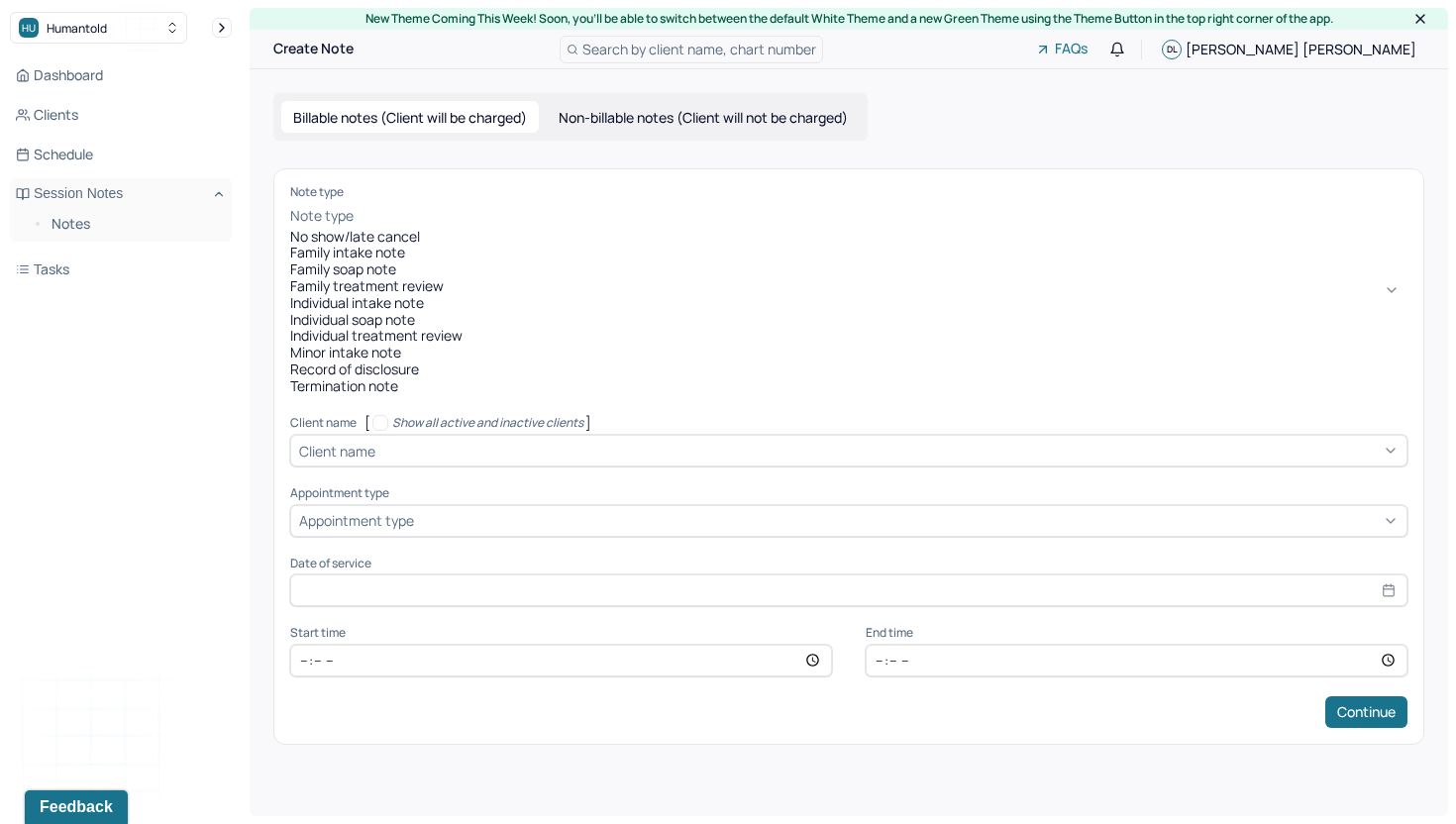click on "Individual soap note" at bounding box center (849, 320) 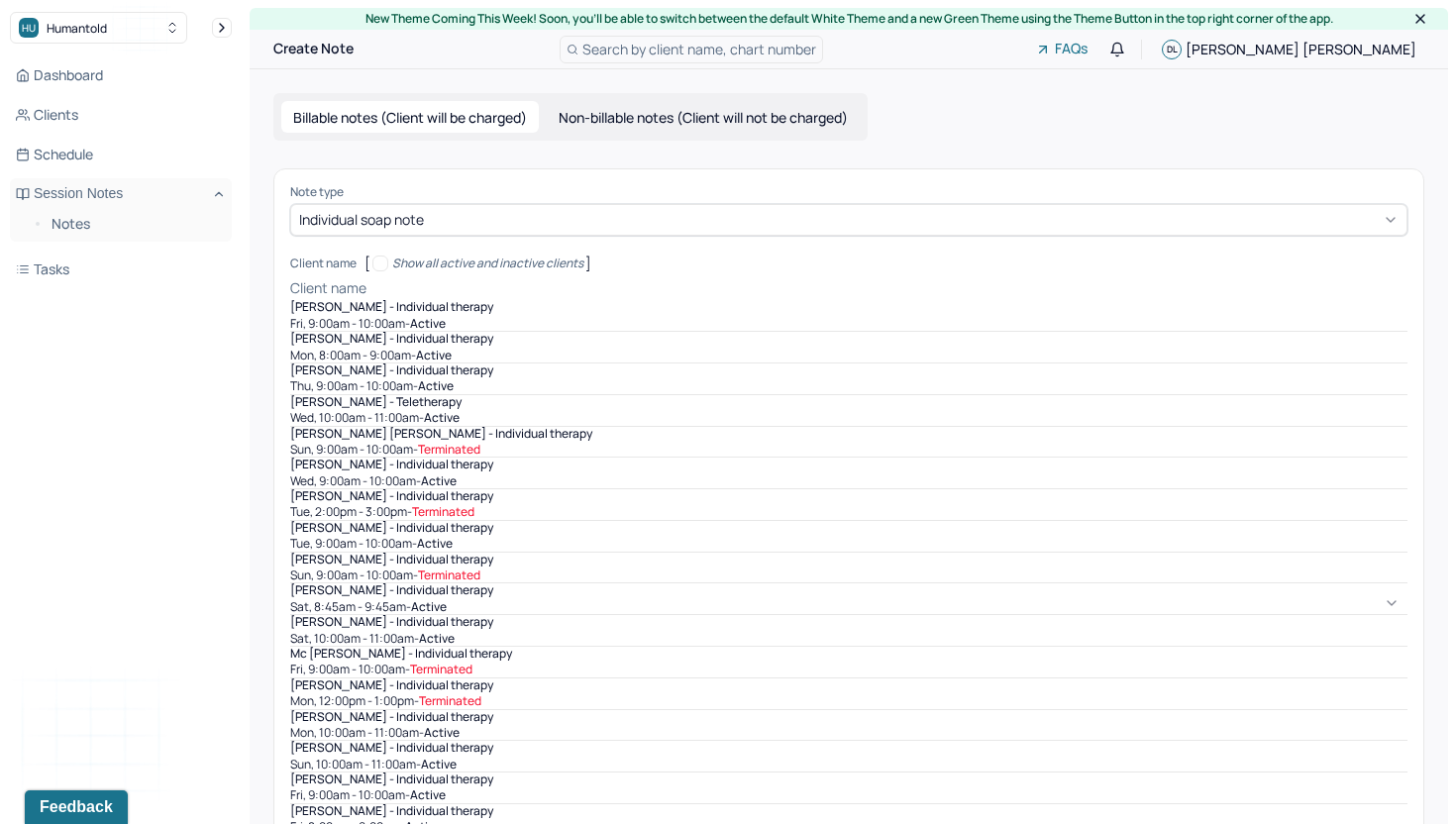 click at bounding box center (888, 288) 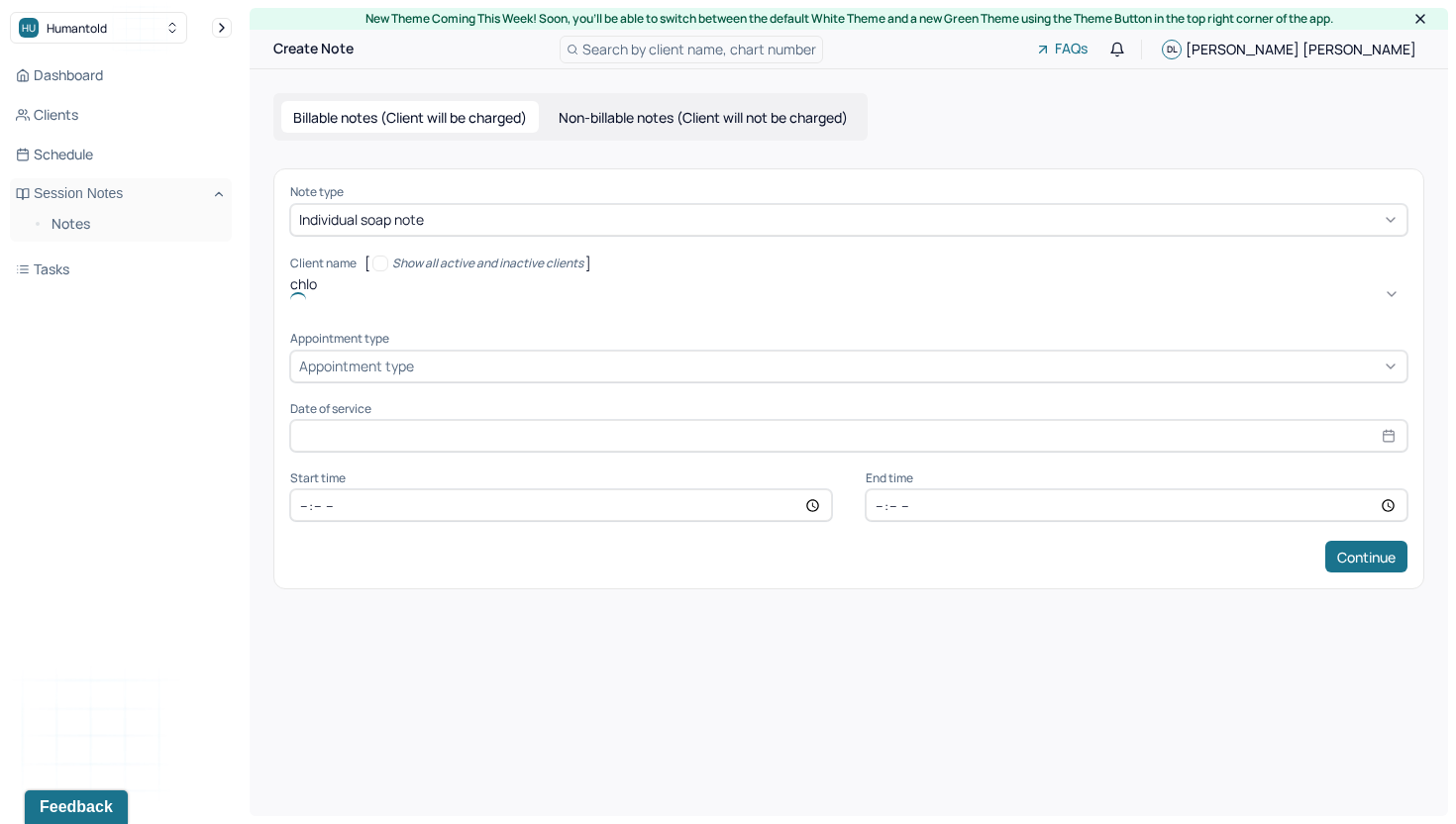 type on "[PERSON_NAME]" 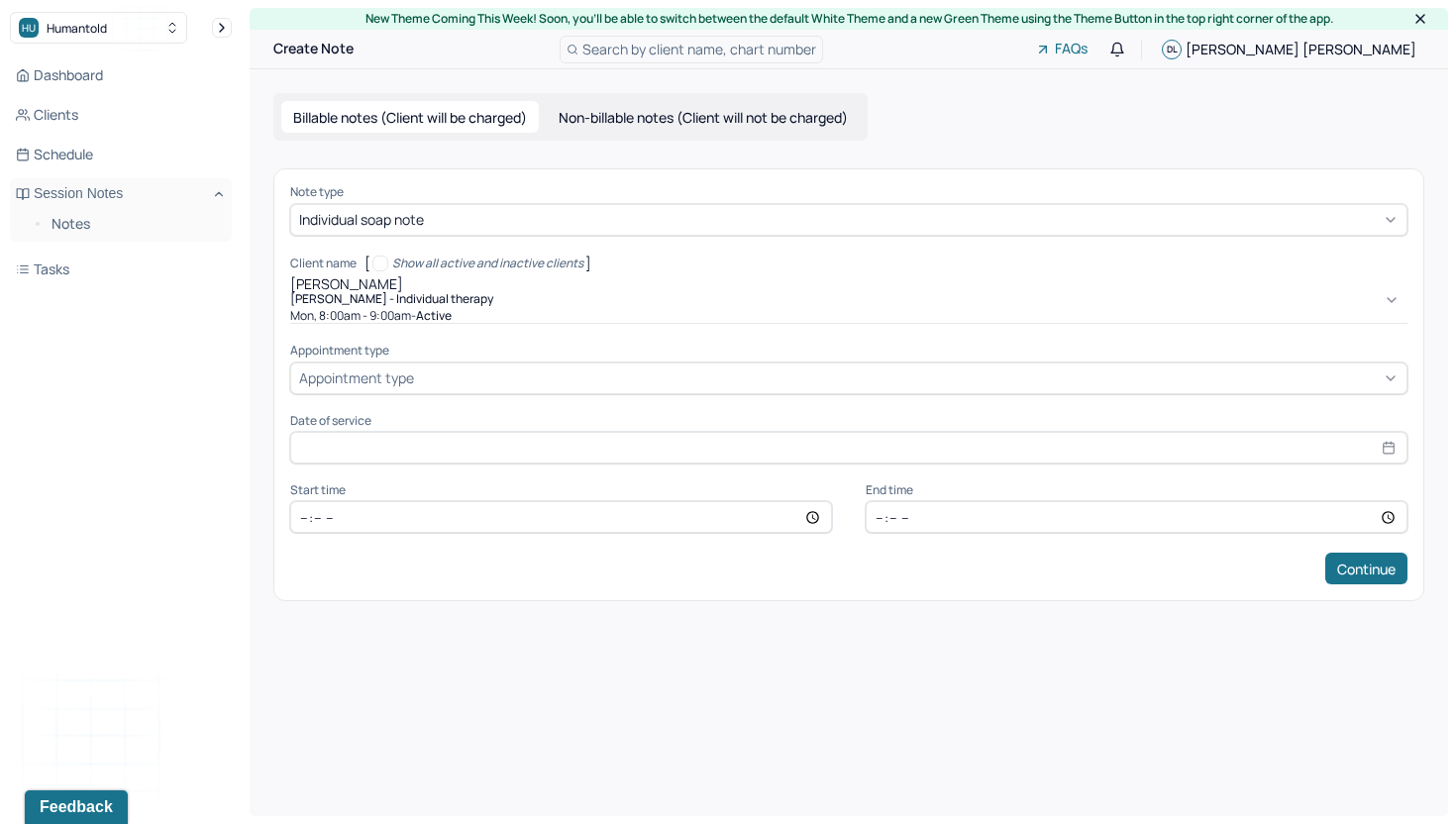 click on "[PERSON_NAME] - Individual therapy Mon, 8:00am - 9:00am  -  active" at bounding box center [849, 308] 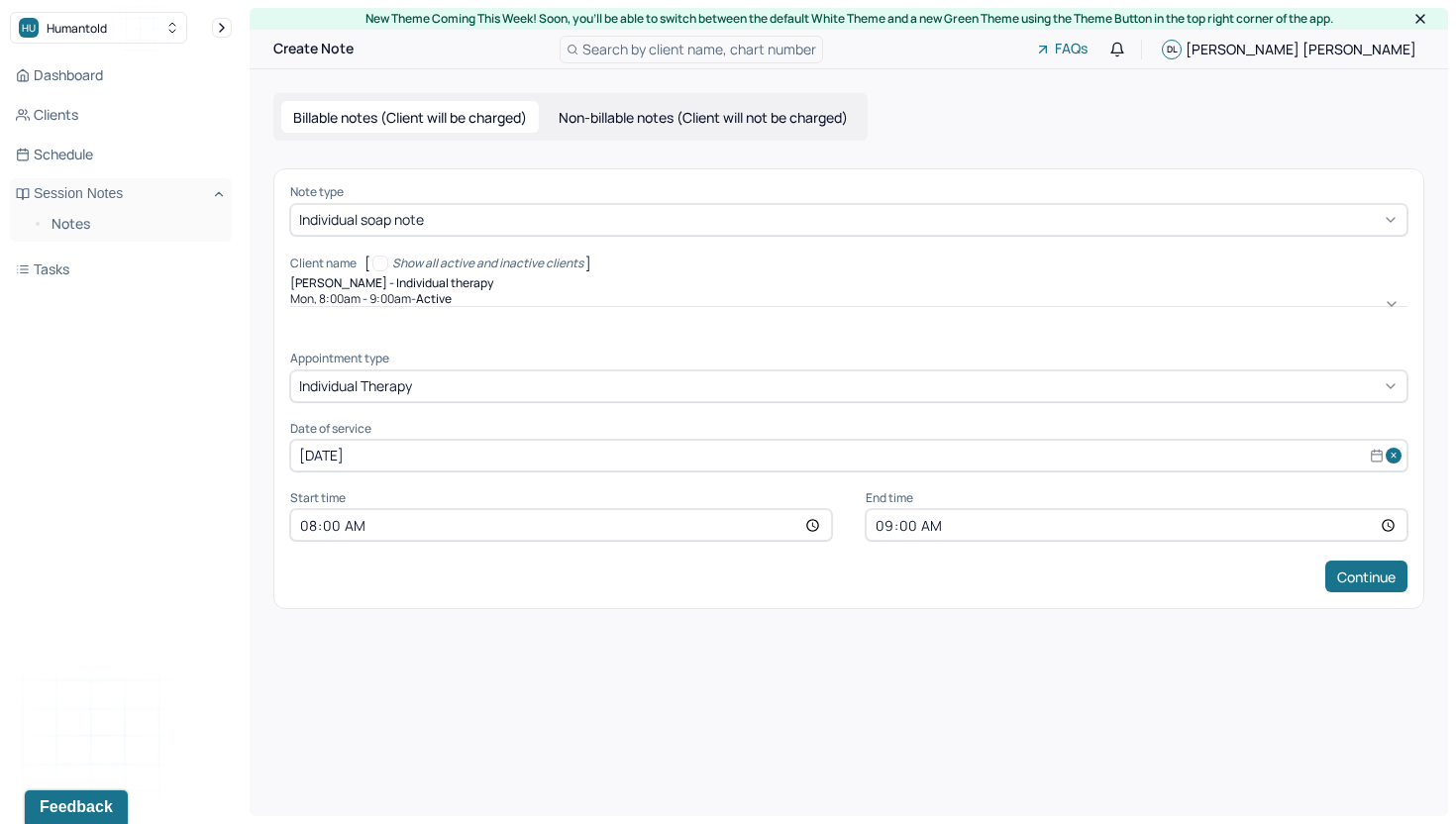 select on "6" 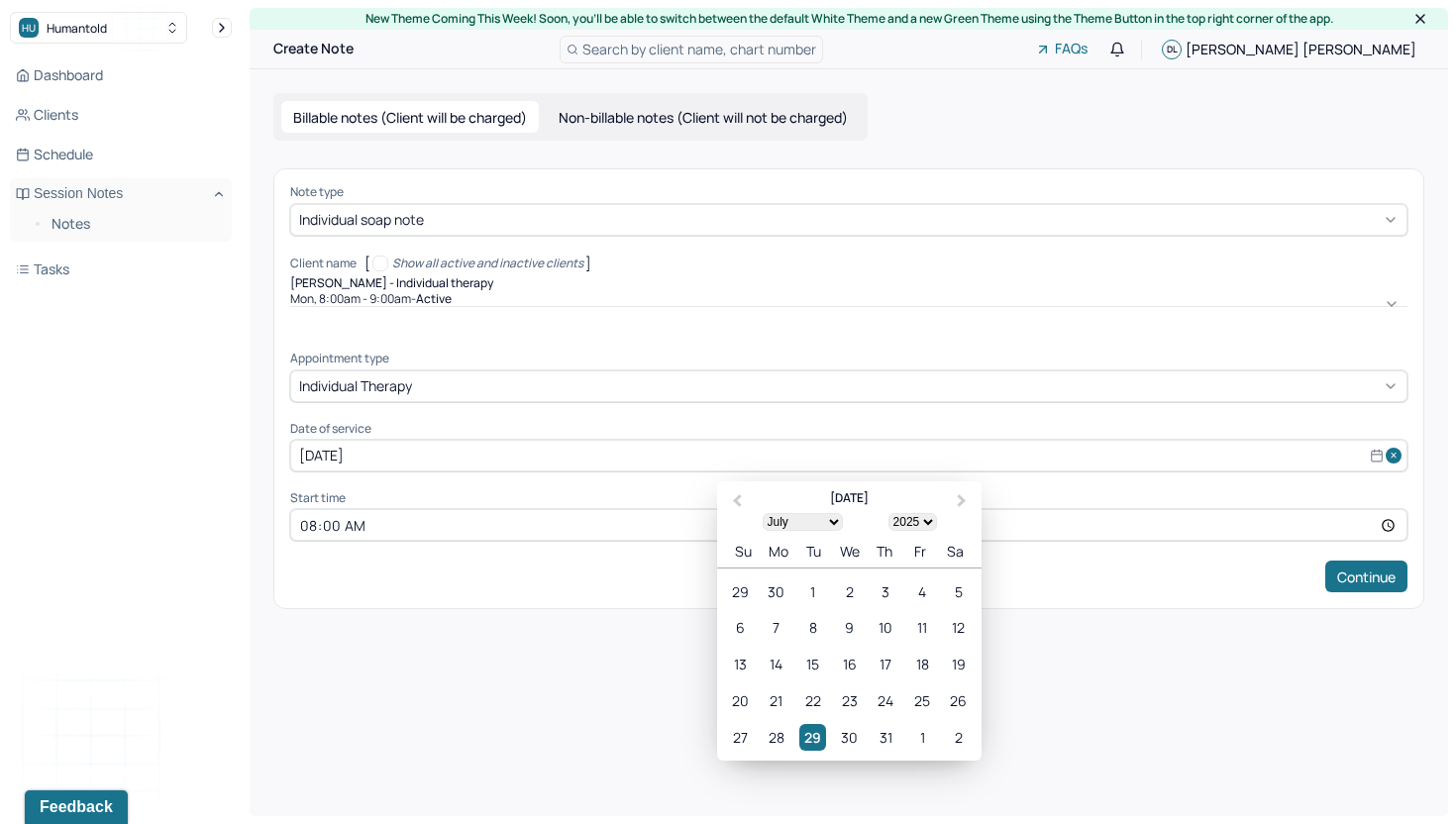 click on "[DATE]" at bounding box center [849, 456] 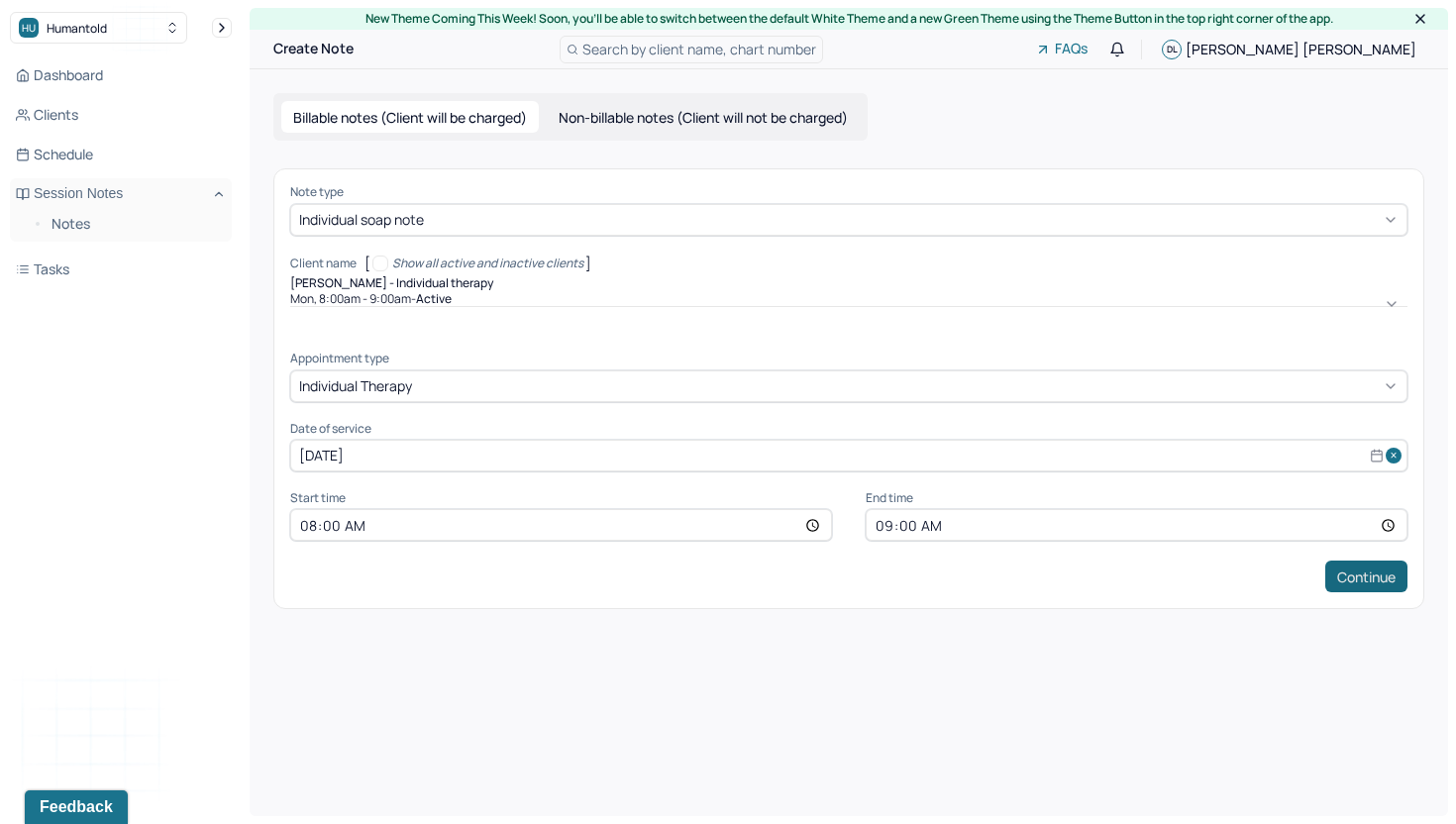 click on "Continue" at bounding box center [1366, 576] 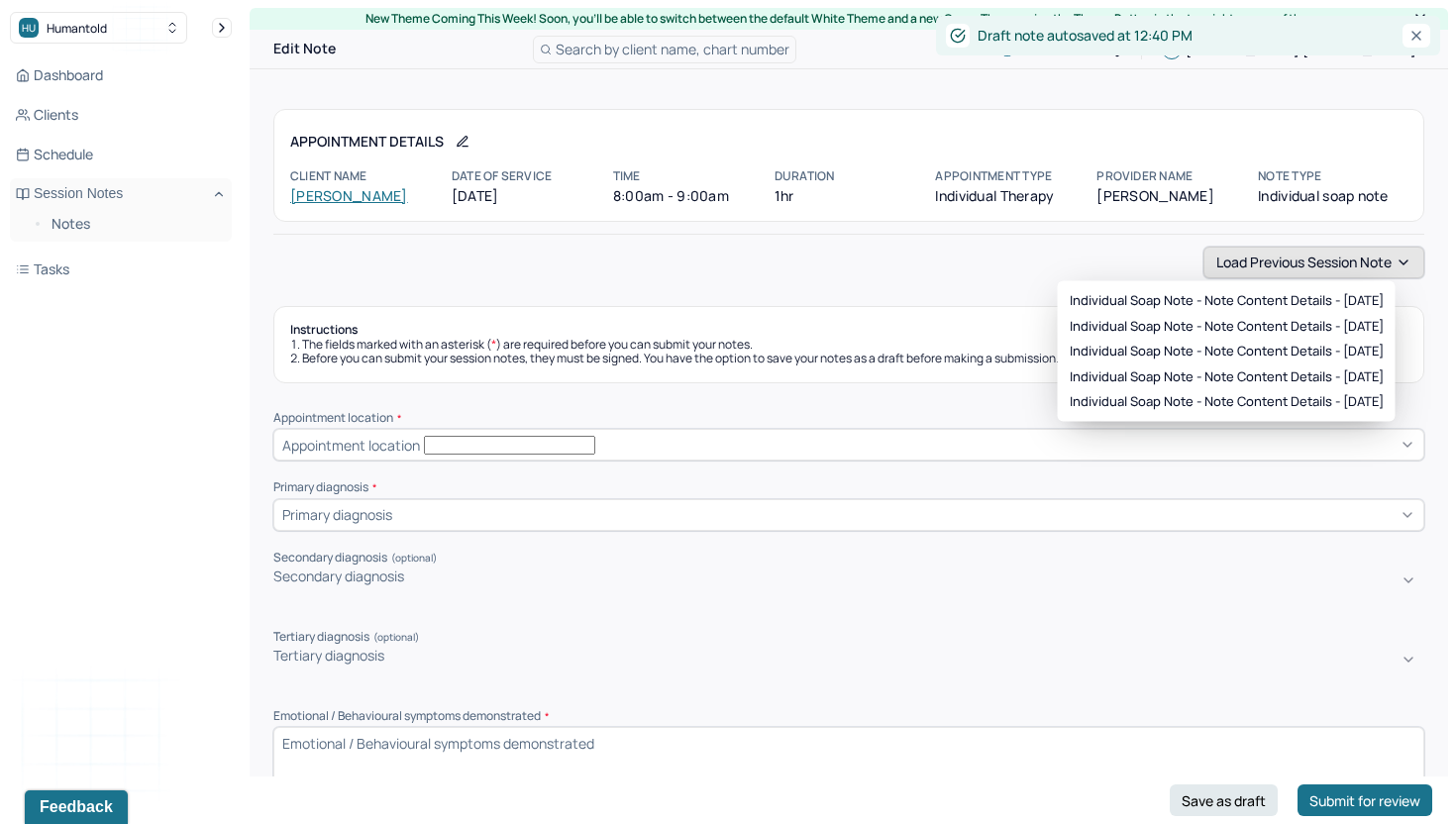 click on "Load previous session note" at bounding box center (1313, 262) 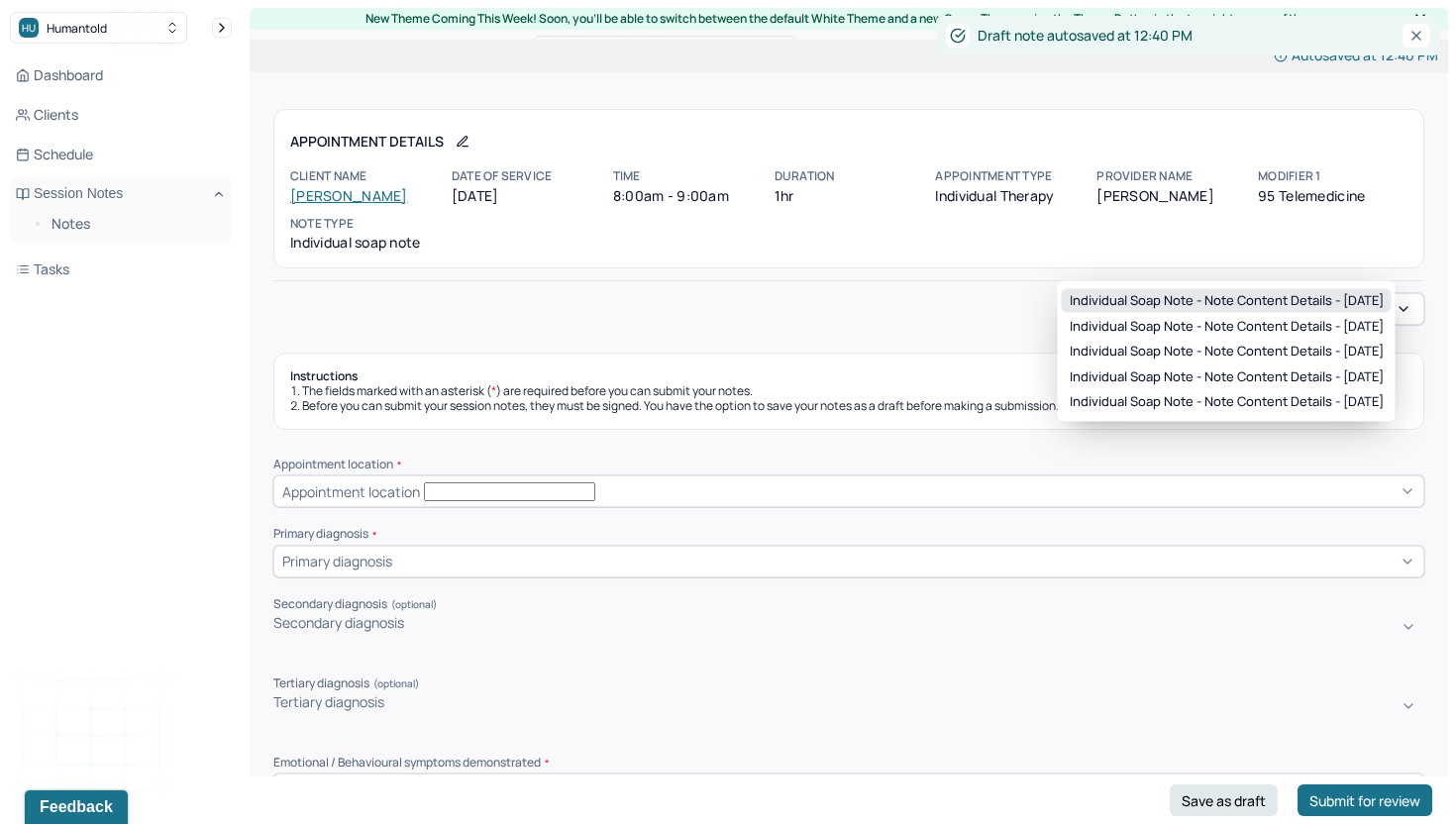 click on "HU Humantold Dashboard Clients Schedule Session Notes Notes Tasks DL [PERSON_NAME] provider Logout   New Theme Coming This Week! Soon, you’ll be able to switch between the default White Theme and a new Green Theme using the Theme Button in the top right corner of the app.  Edit Note Search by client name, chart number  FAQs DL [PERSON_NAME] Autosaved at 12:40 PM Appointment Details Client name [PERSON_NAME] Date of service [DATE] Time 8:00am - 9:00am Duration 1hr Appointment type individual therapy Provider name [PERSON_NAME] Modifier 1 95 Telemedicine Note type Individual soap note Load previous session note Instructions The fields marked with an asterisk ( * ) are required before you can submit your notes. Before you can submit your session notes, they must be signed. You have the option to save your notes as a draft before making a submission. Appointment location * Appointment location Primary diagnosis * Primary diagnosis Secondary diagnosis (optional) (optional)" at bounding box center (728, 1674) 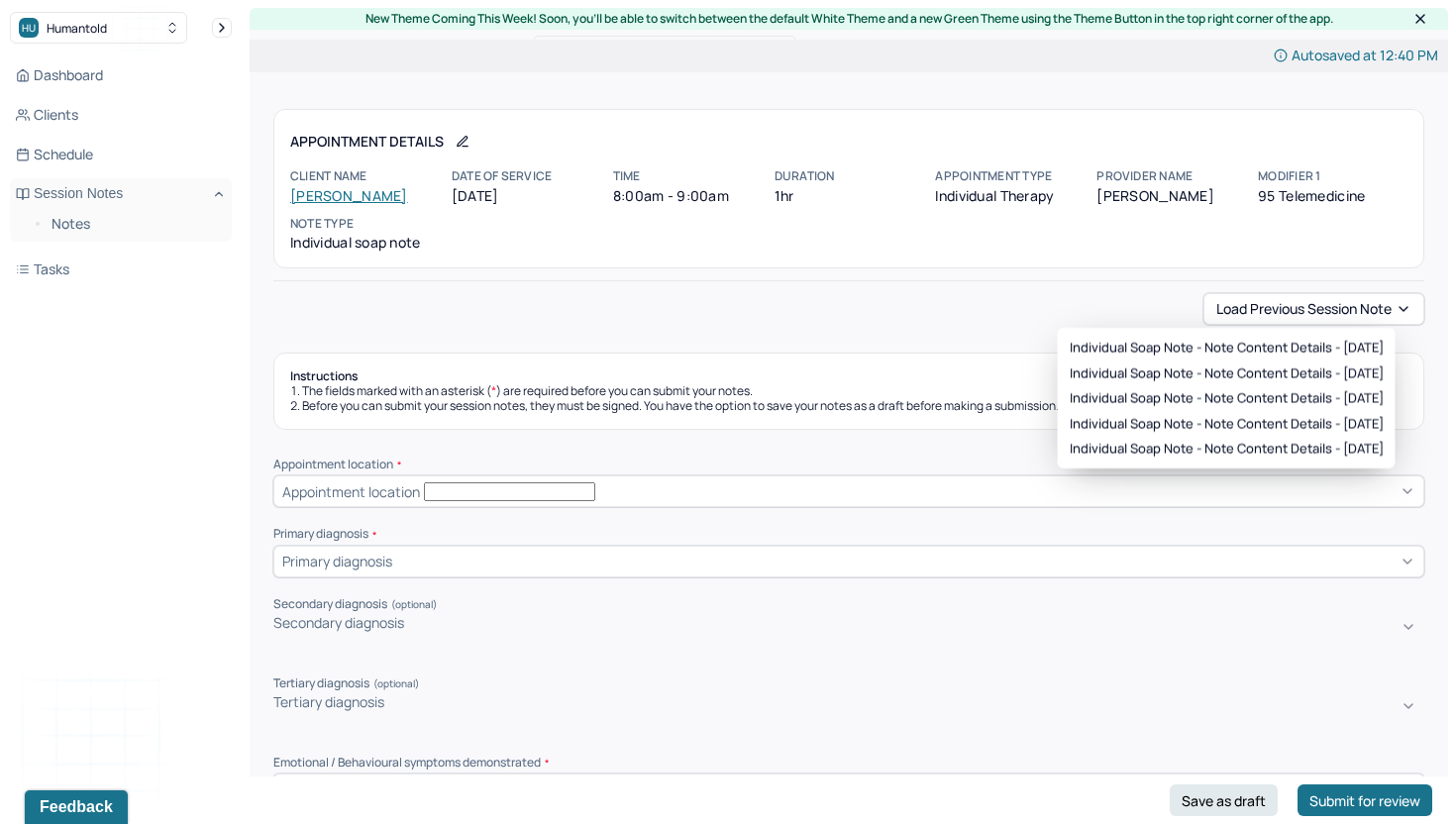 click on "Individual soap note   - Note content Details -   [DATE] Individual soap note   - Note content Details -   [DATE] Individual soap note   - Note content Details -   [DATE] Individual soap note   - Note content Details -   [DATE] Individual soap note   - Note content Details -   [DATE]" at bounding box center (1226, 398) 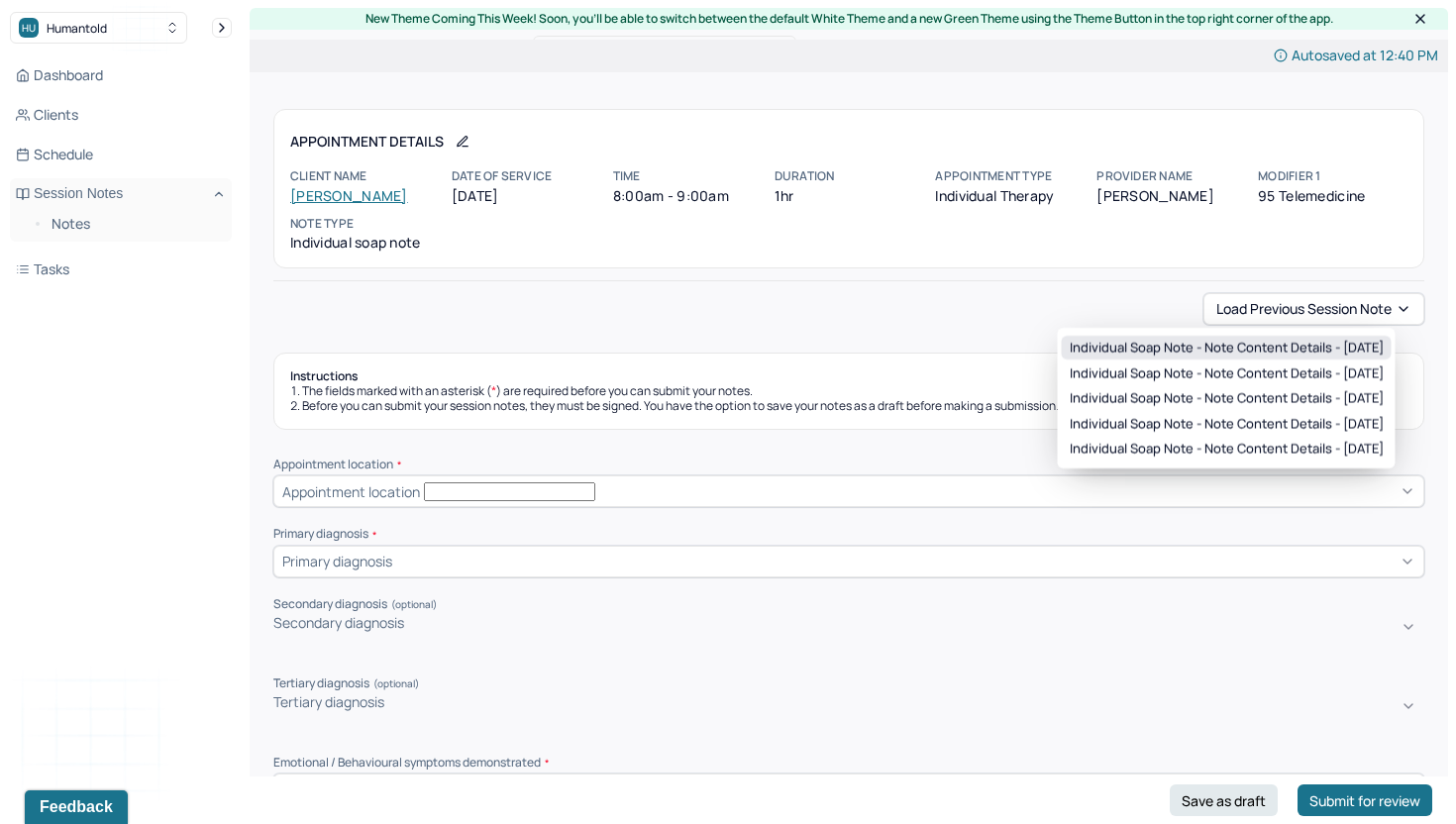 click on "Individual soap note   - Note content Details -   [DATE]" at bounding box center [1226, 348] 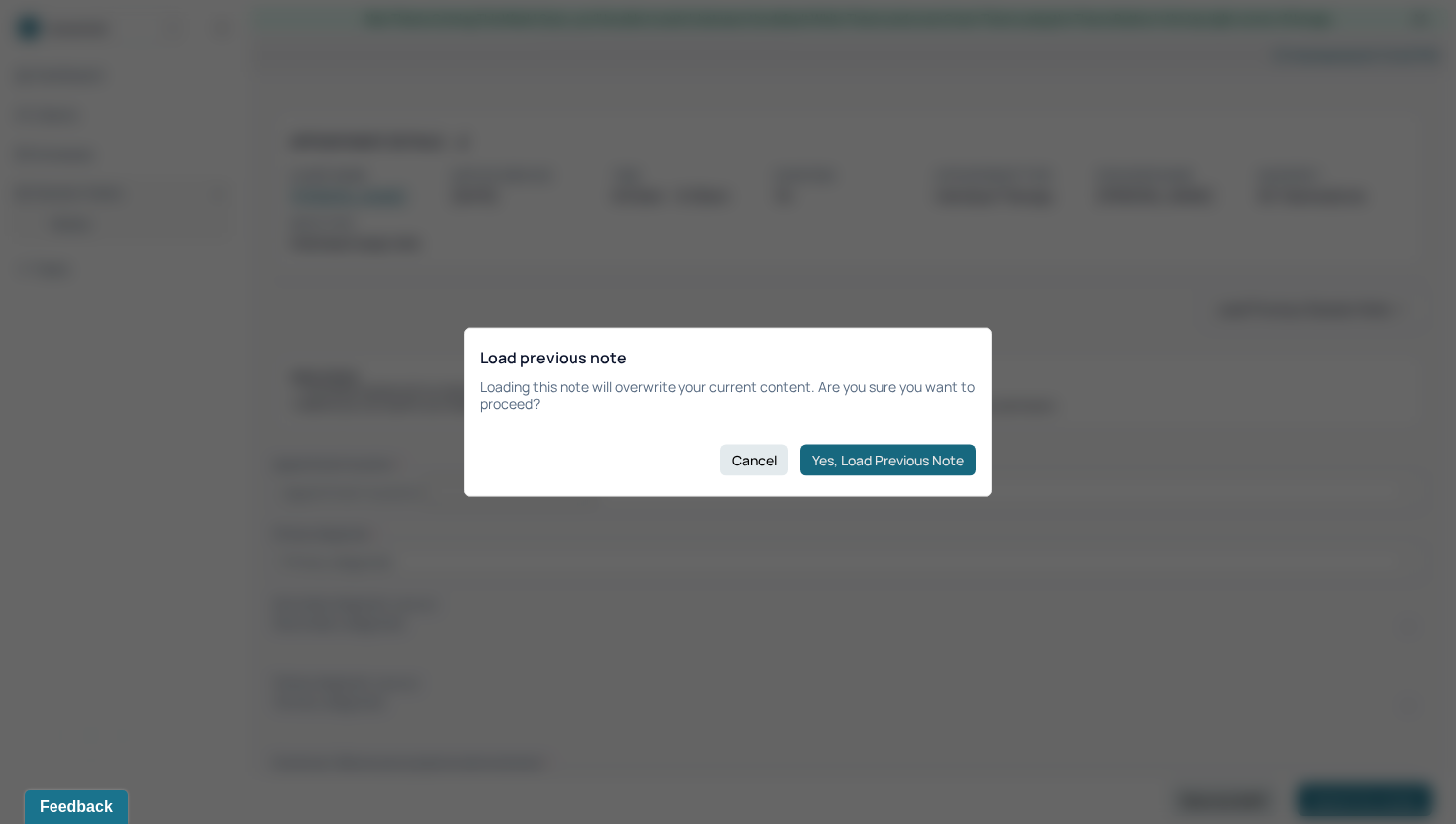 click on "Yes, Load Previous Note" at bounding box center [887, 460] 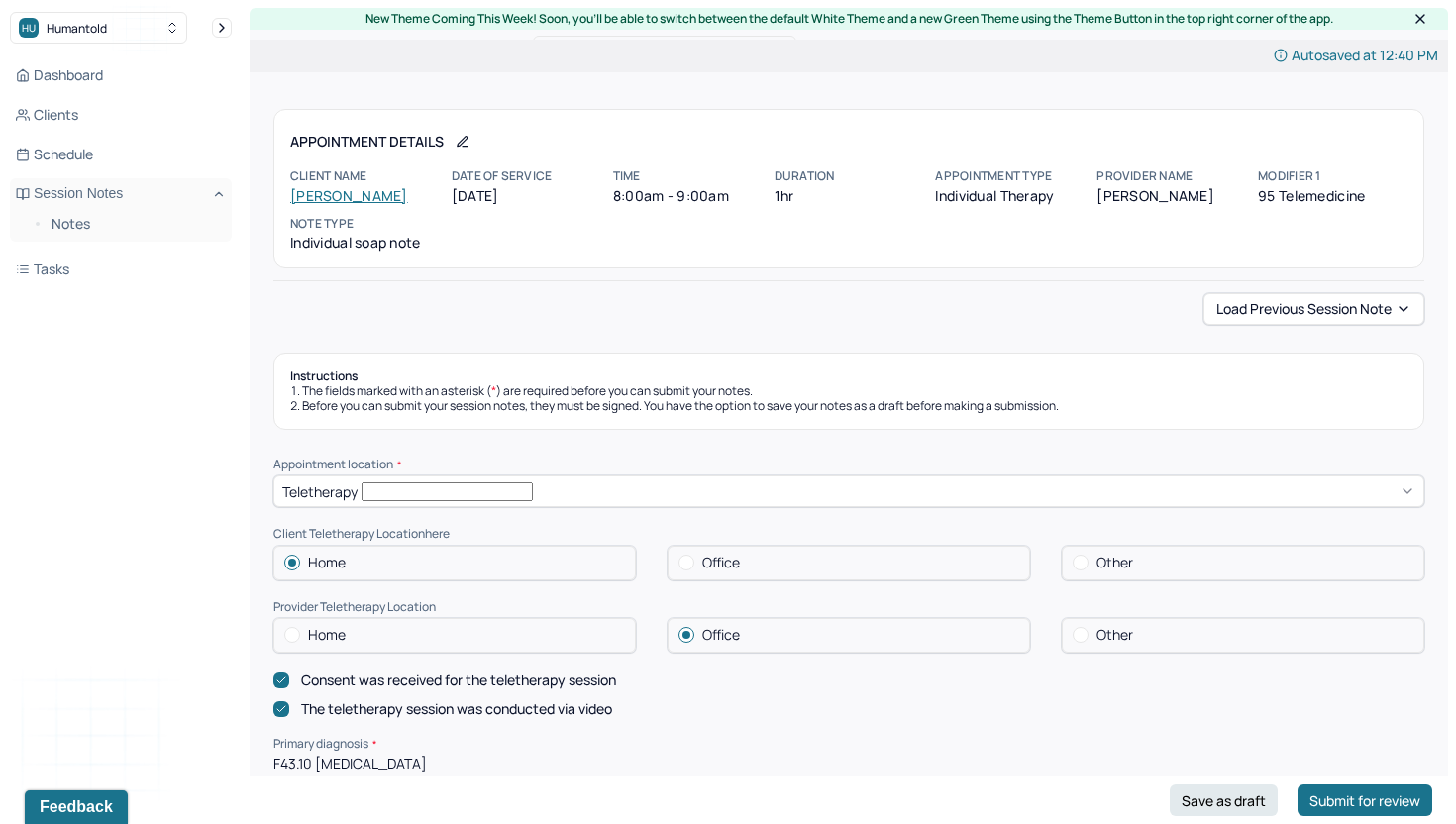 click on "Instructions" at bounding box center [849, 376] 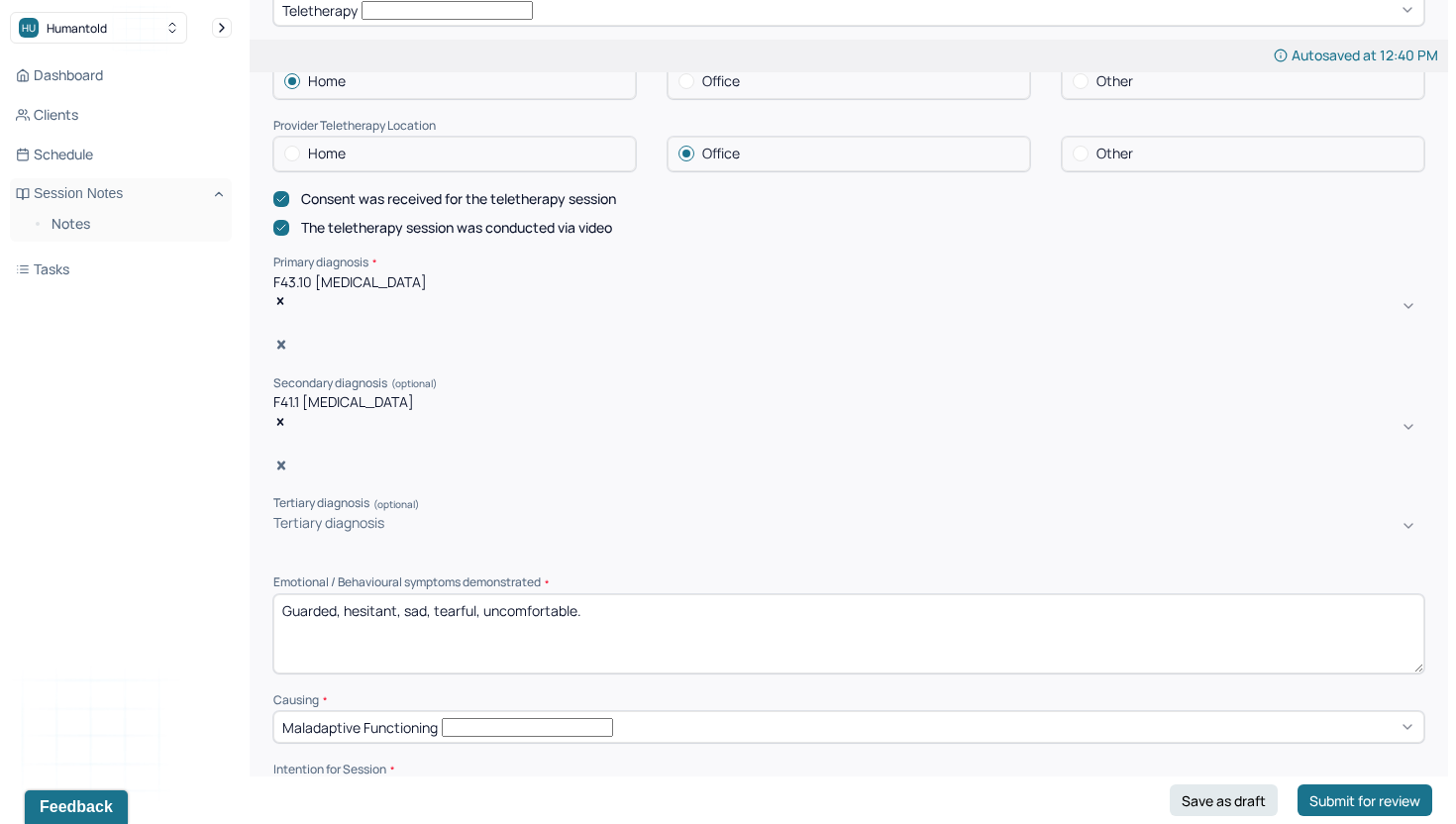 scroll, scrollTop: 487, scrollLeft: 0, axis: vertical 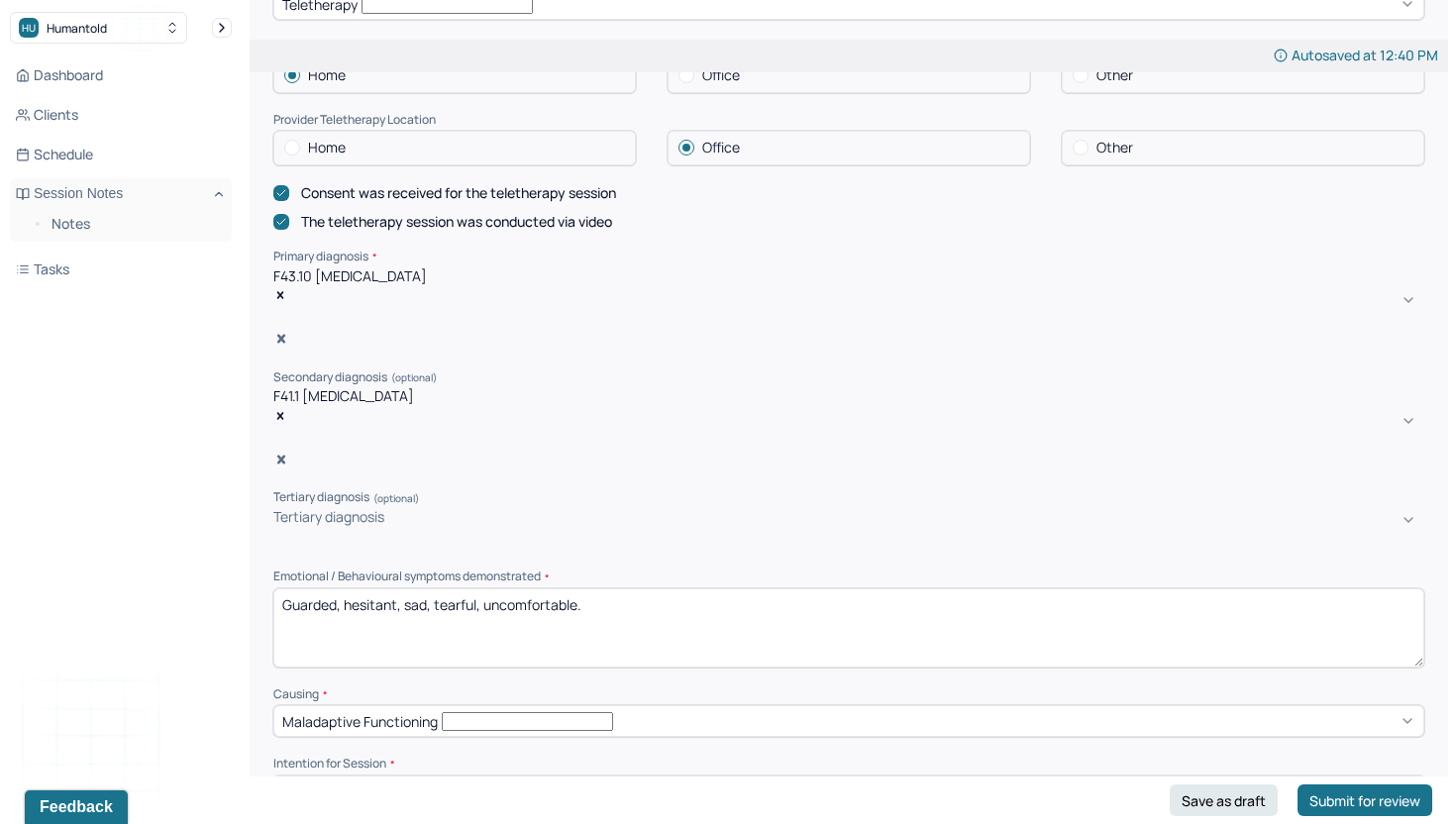 click on "Guarded, hesitant, sad, tearful, uncomfortable." at bounding box center (849, 628) 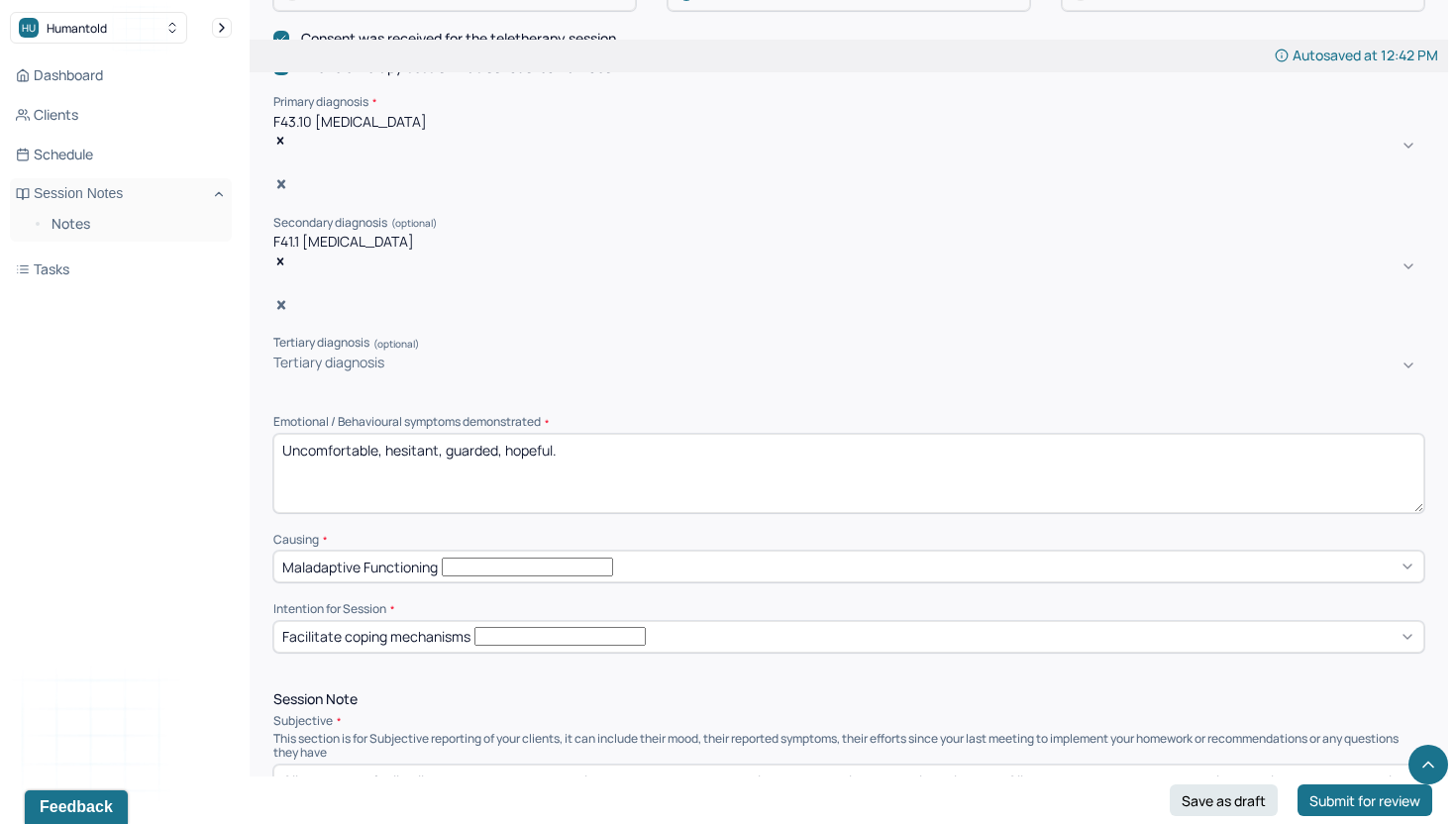 scroll, scrollTop: 704, scrollLeft: 0, axis: vertical 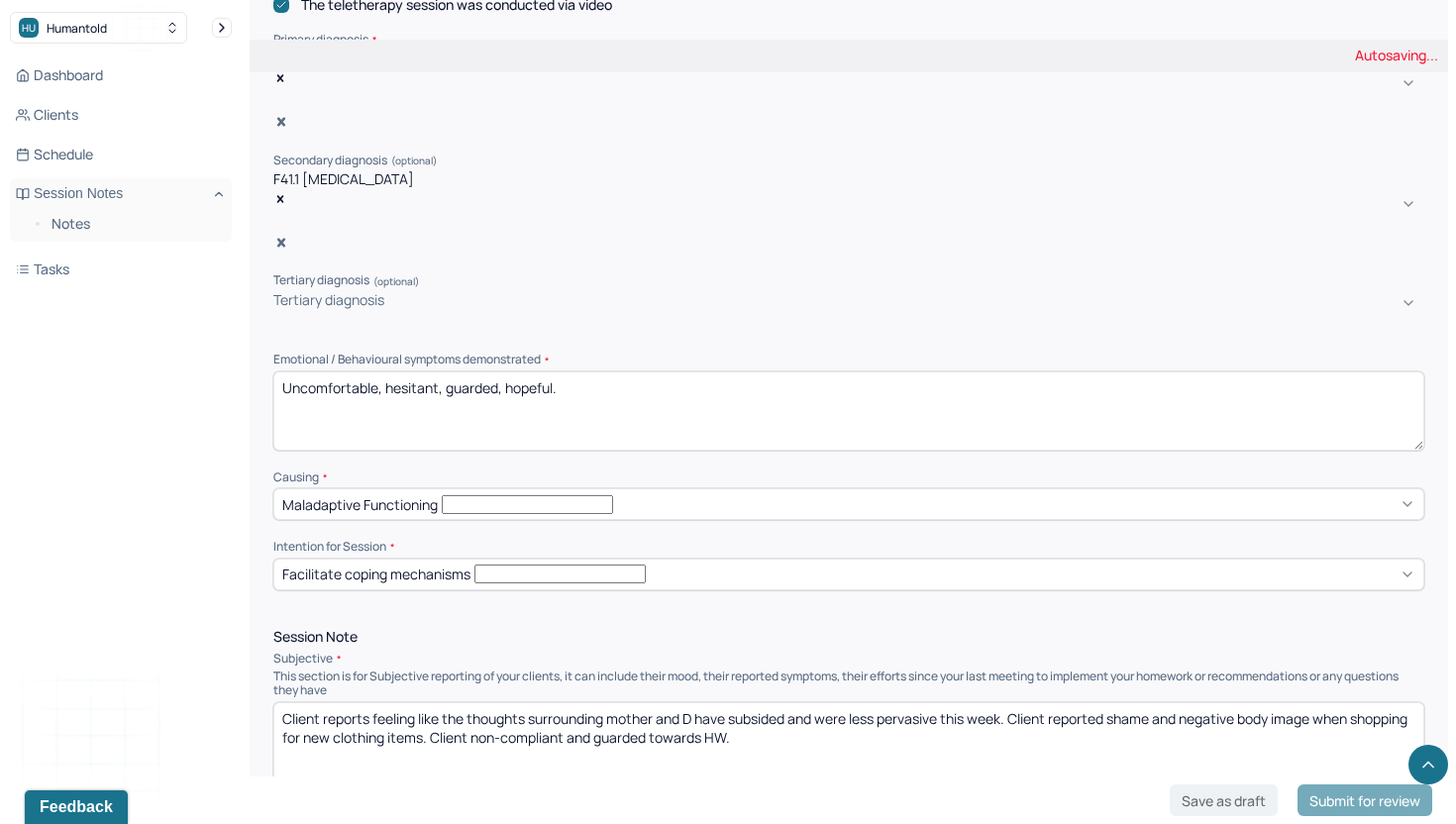 type on "Uncomfortable, hesitant, guarded, hopeful." 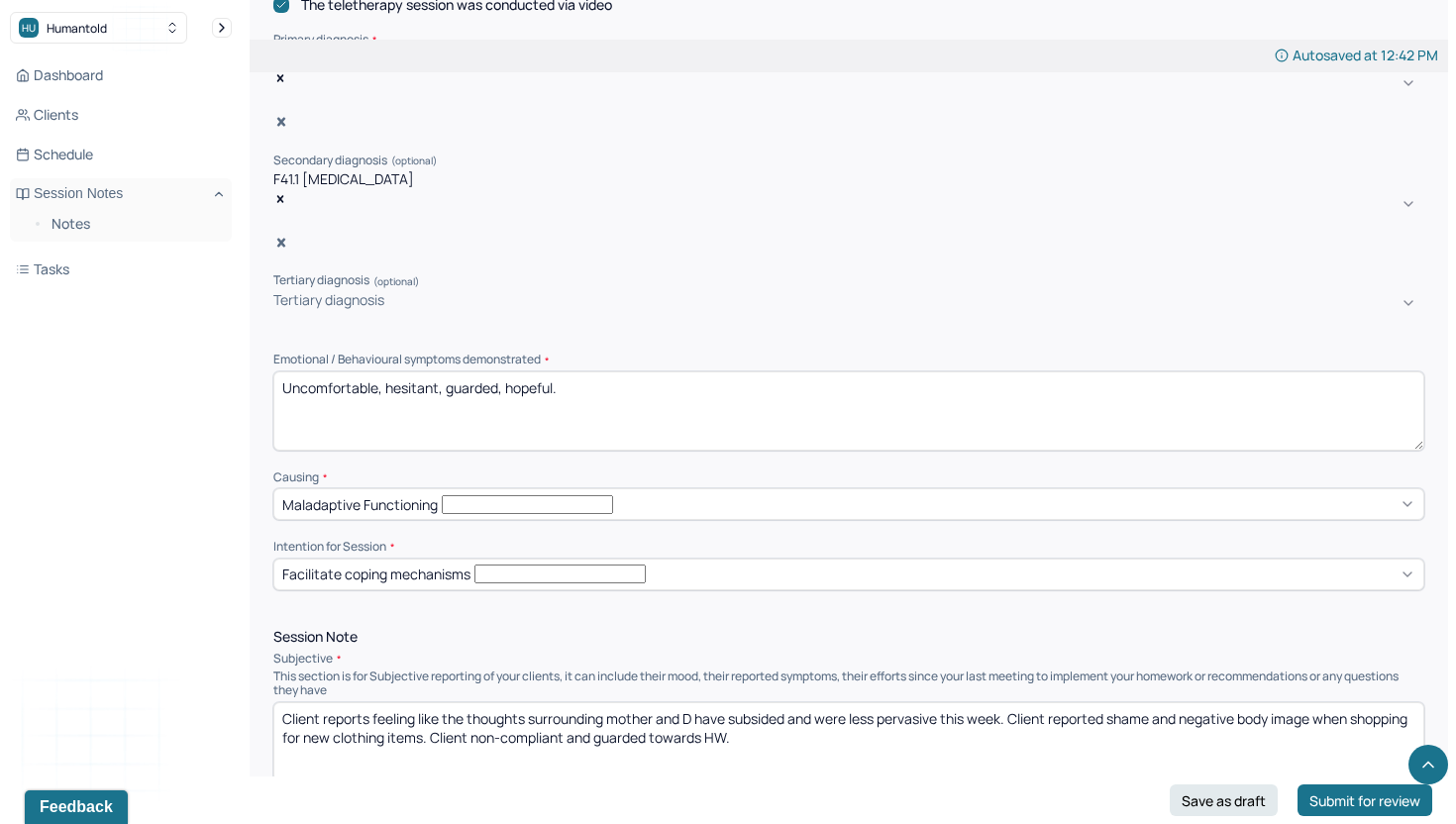 click on "This section is for Subjective reporting of your clients, it can include their mood, their reported symptoms, their efforts since your last meeting to implement your homework or recommendations or any questions they have" at bounding box center (849, 683) 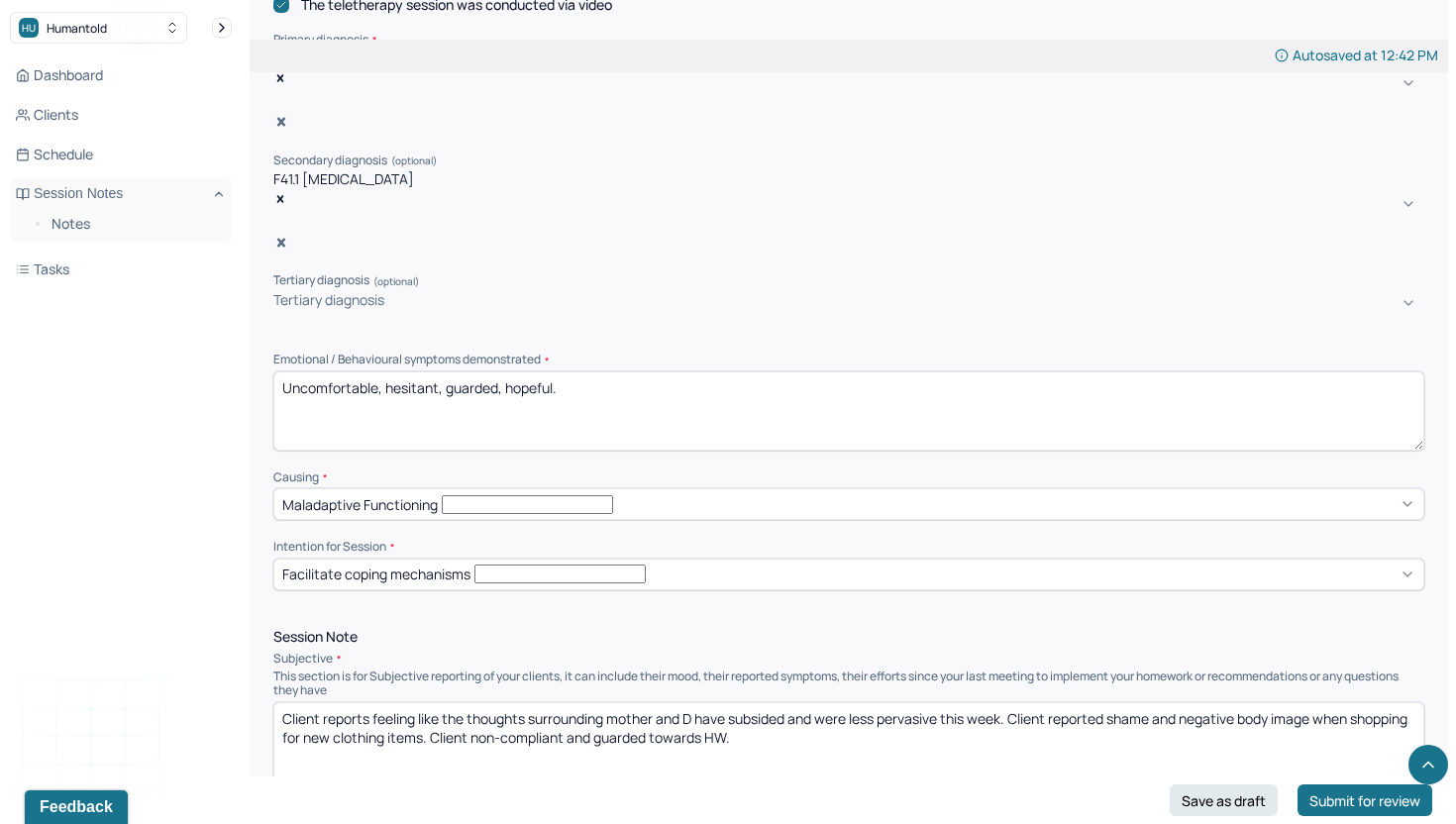 click on "Client reports feeling like the thoughts surrounding mother and D have subsided and were less pervasive this week. Client reported shame and negative body image when shopping for new clothing items. Client non-compliant and guarded towards HW." at bounding box center (849, 742) 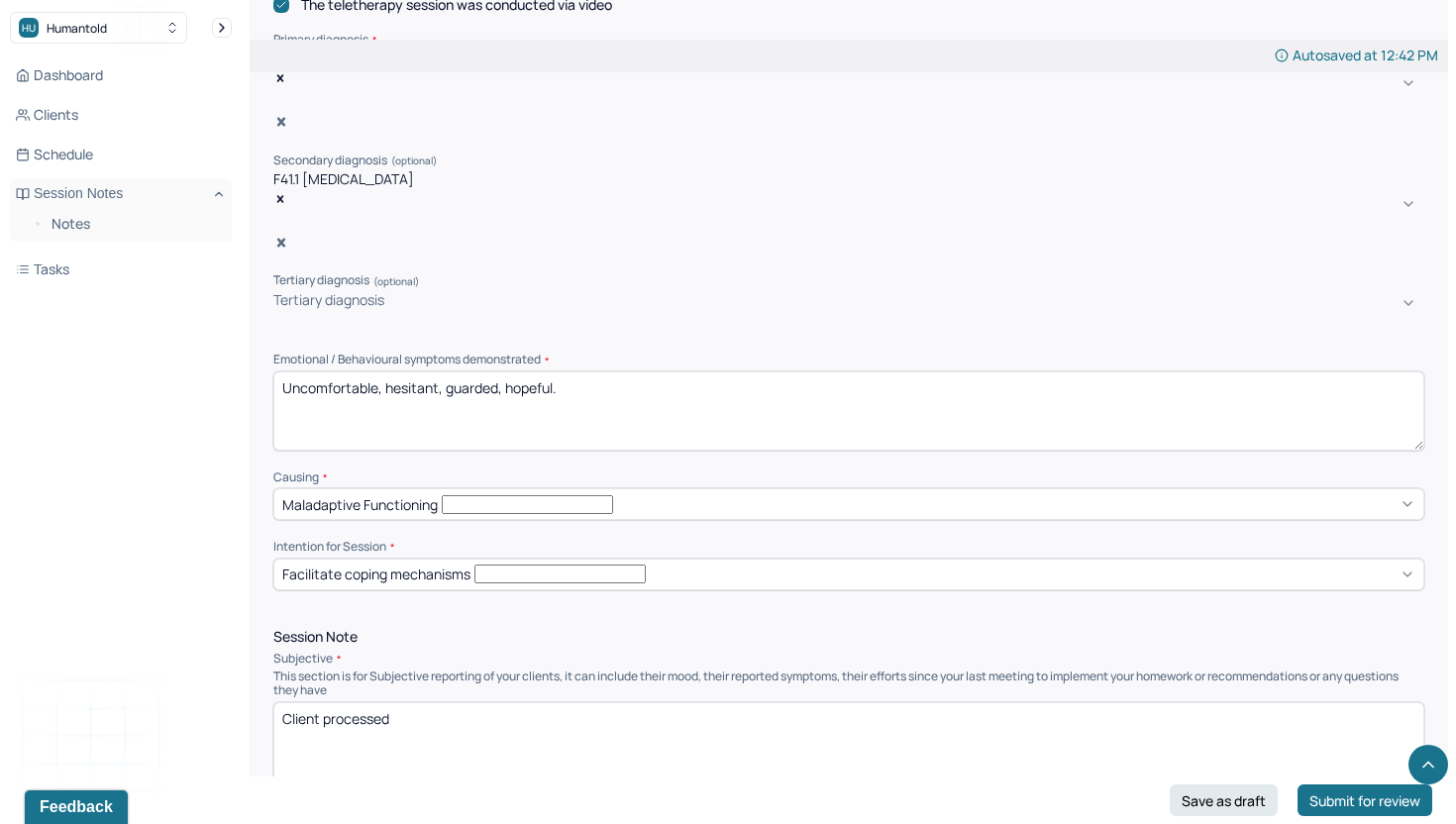click on "Session Note" at bounding box center [849, 637] 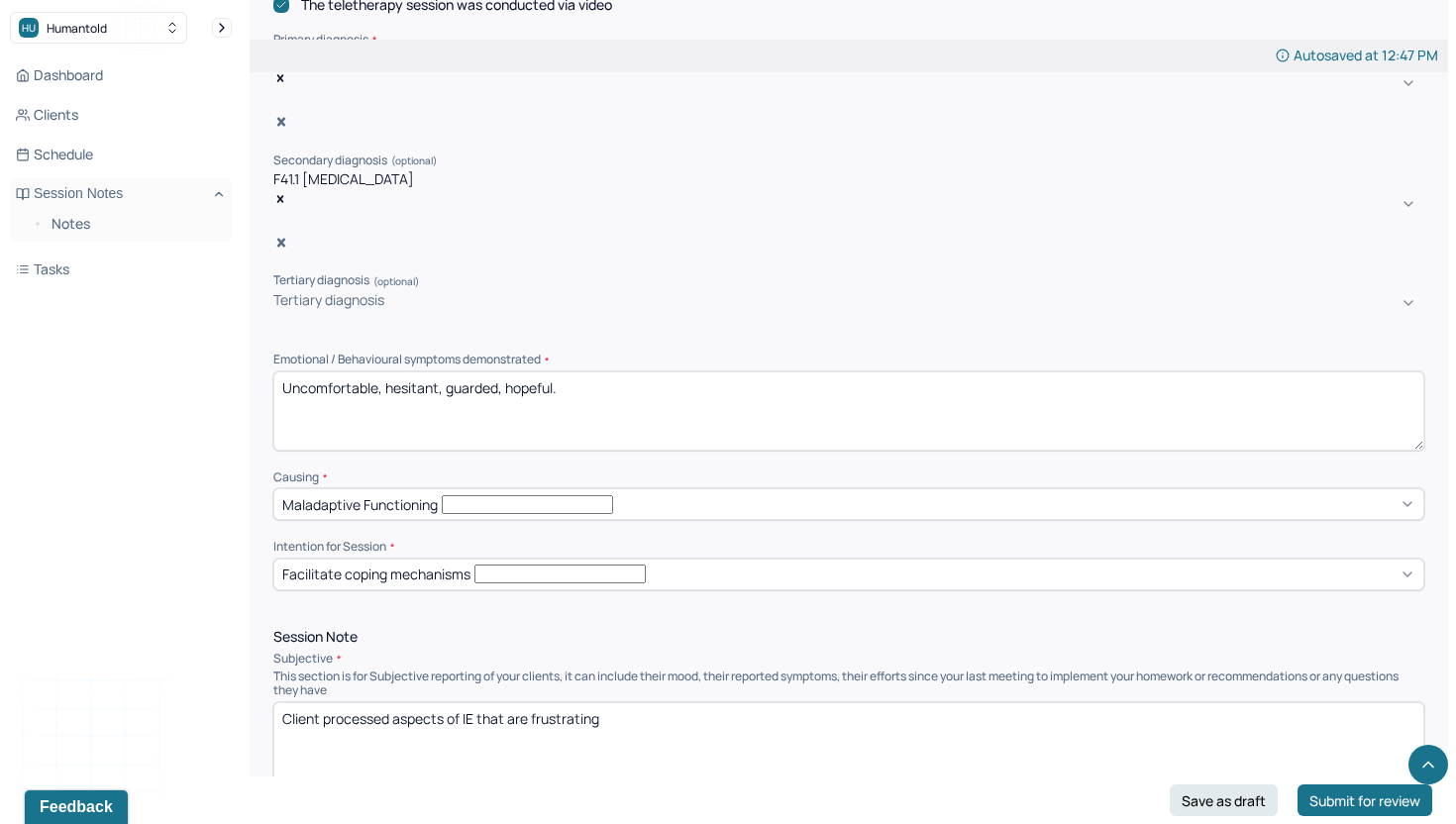 click on "Client processed aspects of IE that are frustrating" at bounding box center (849, 742) 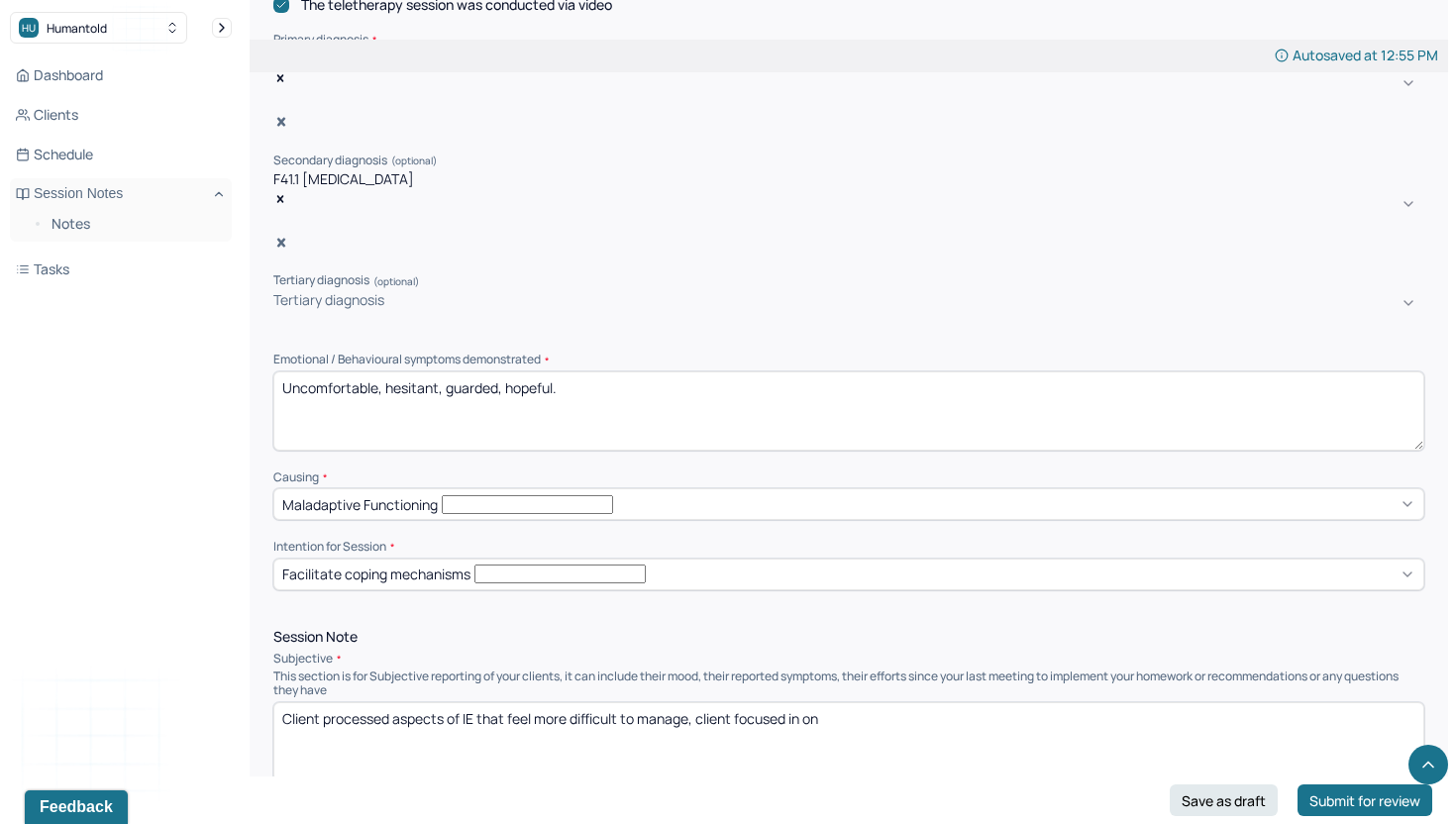 click on "Client processed aspects of IE that feel more difficult to manage, client focused in on" at bounding box center [849, 742] 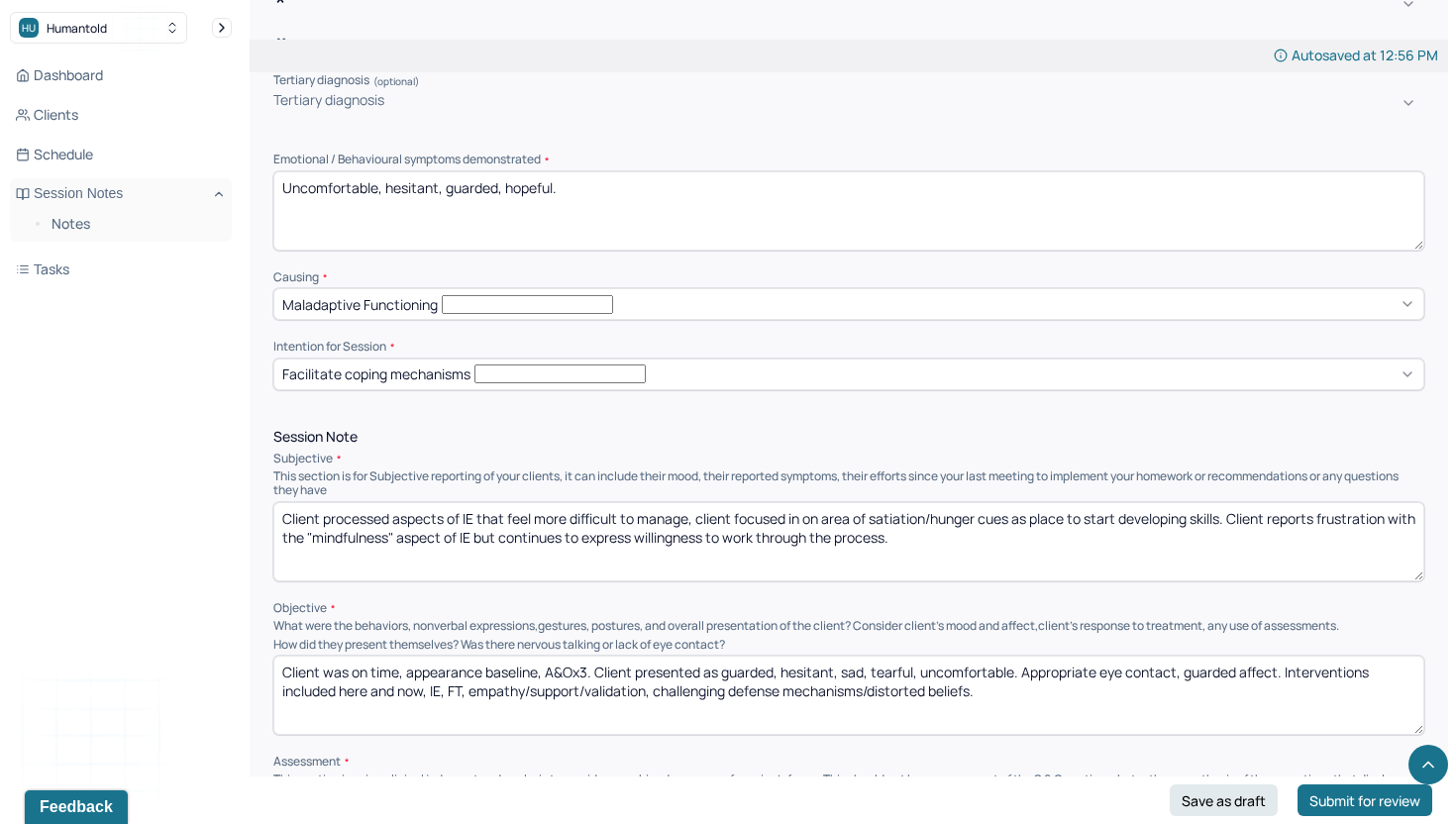 scroll, scrollTop: 1061, scrollLeft: 0, axis: vertical 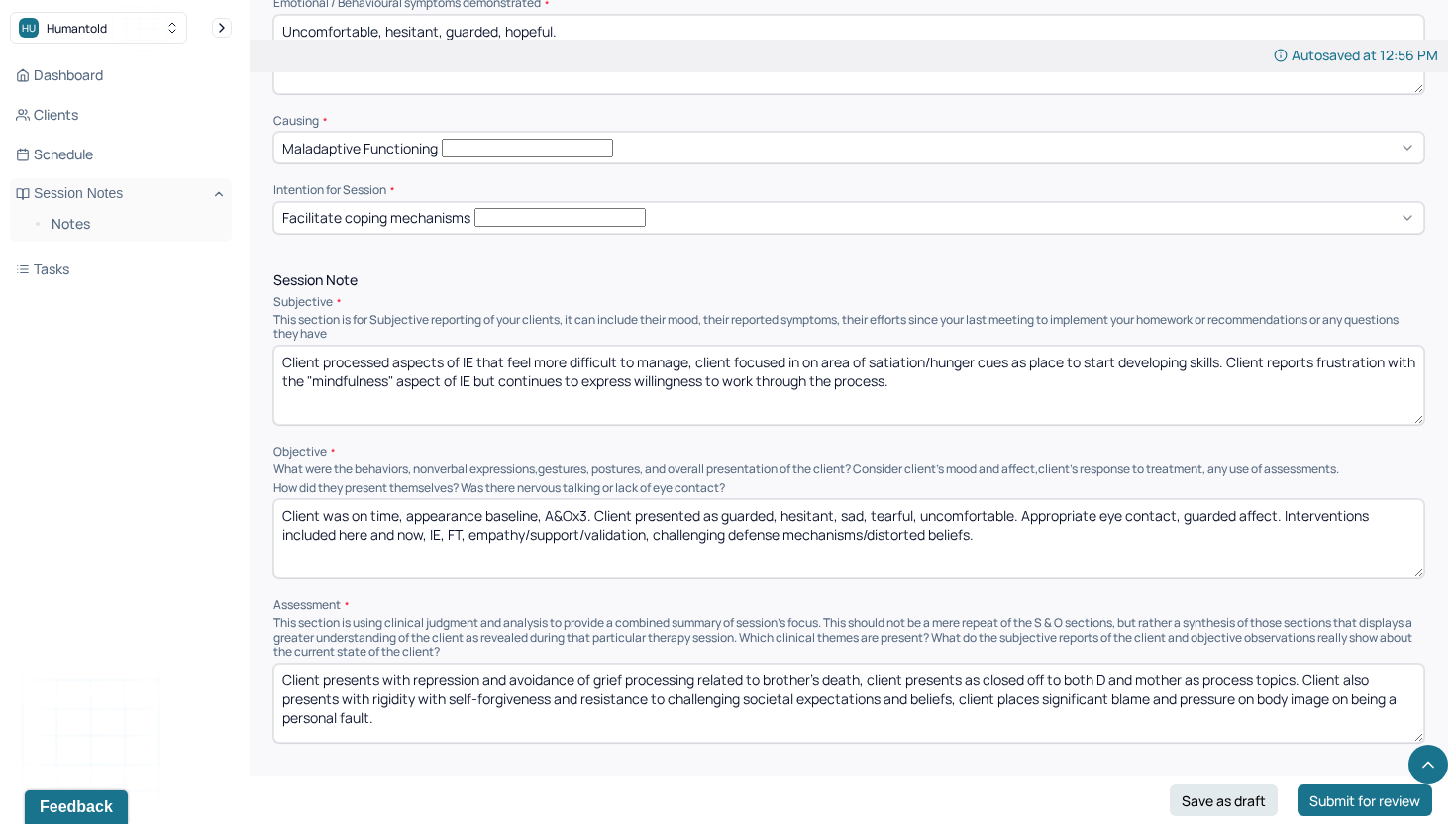click on "Session Note Subjective This section is for Subjective reporting of your clients, it can include their mood, their reported symptoms, their efforts since your last meeting to implement your homework or recommendations or any questions they have Client processed aspects of IE that feel more difficult to manage, client focused in on area of satiation/hunger cues as  Objective What were the behaviors, nonverbal expressions,gestures, postures, and overall presentation of the client? Consider client's mood and affect,client's response to treatment, any use of assessments. How did they present themselves? Was there nervous talking or lack of eye contact? Client was on time, appearance baseline, A&Ox3. Client presented as guarded, hesitant, sad, tearful, uncomfortable. Appropriate eye contact, guarded affect. Interventions included here and now, IE, FT, empathy/support/validation, challenging defense mechanisms/distorted beliefs.  Assessment" at bounding box center [849, 508] 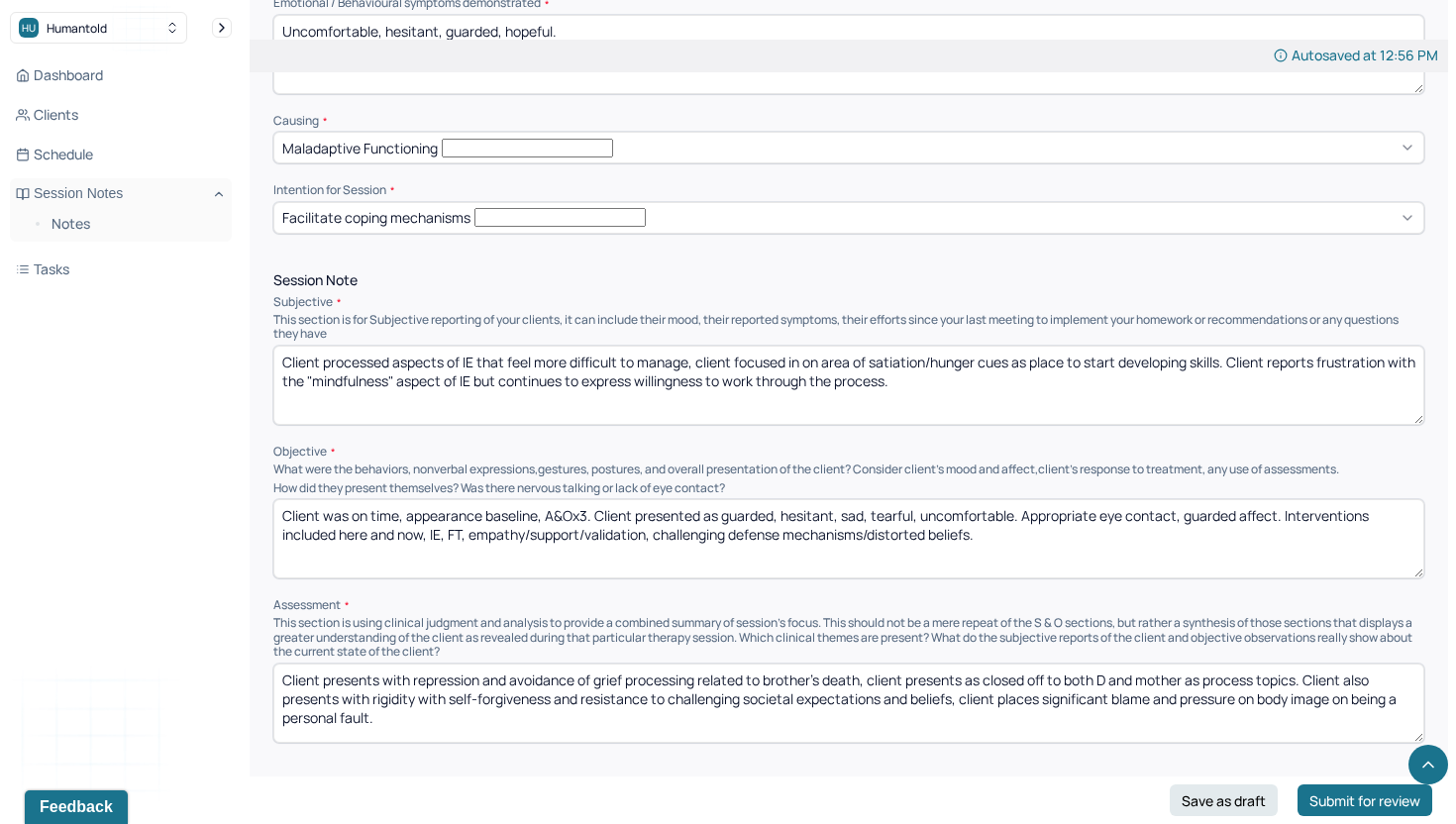 click on "Client processed aspects of IE that feel more difficult to manage, client focused in on area of satiation/hunger cues as" at bounding box center [849, 385] 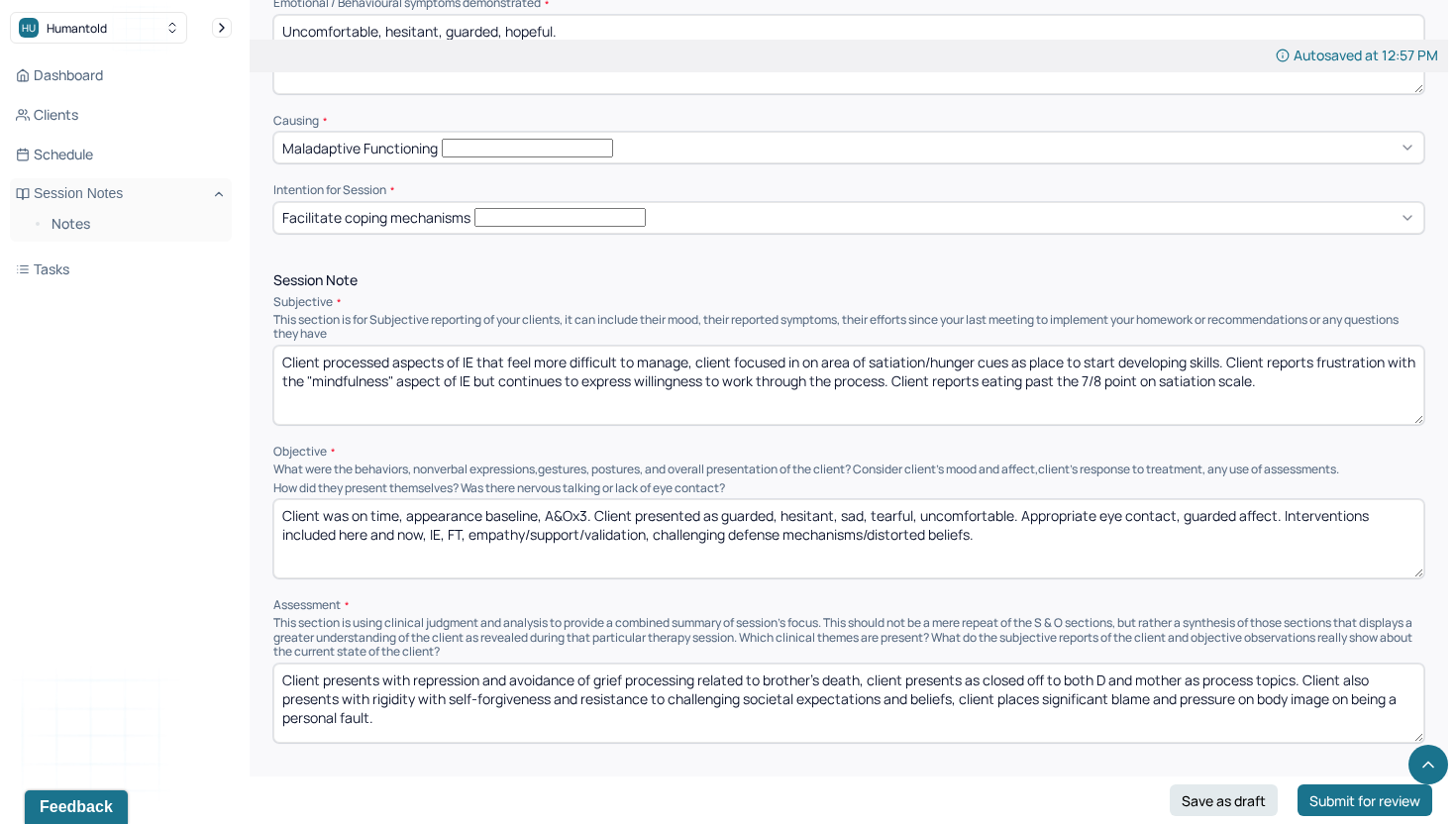 type on "Client processed aspects of IE that feel more difficult to manage, client focused in on area of satiation/hunger cues as place to start developing skills. Client reports frustration with the "mindfulness" aspect of IE but continues to express willingness to work through the process. Client reports eating past the 7/8 point on satiation scale." 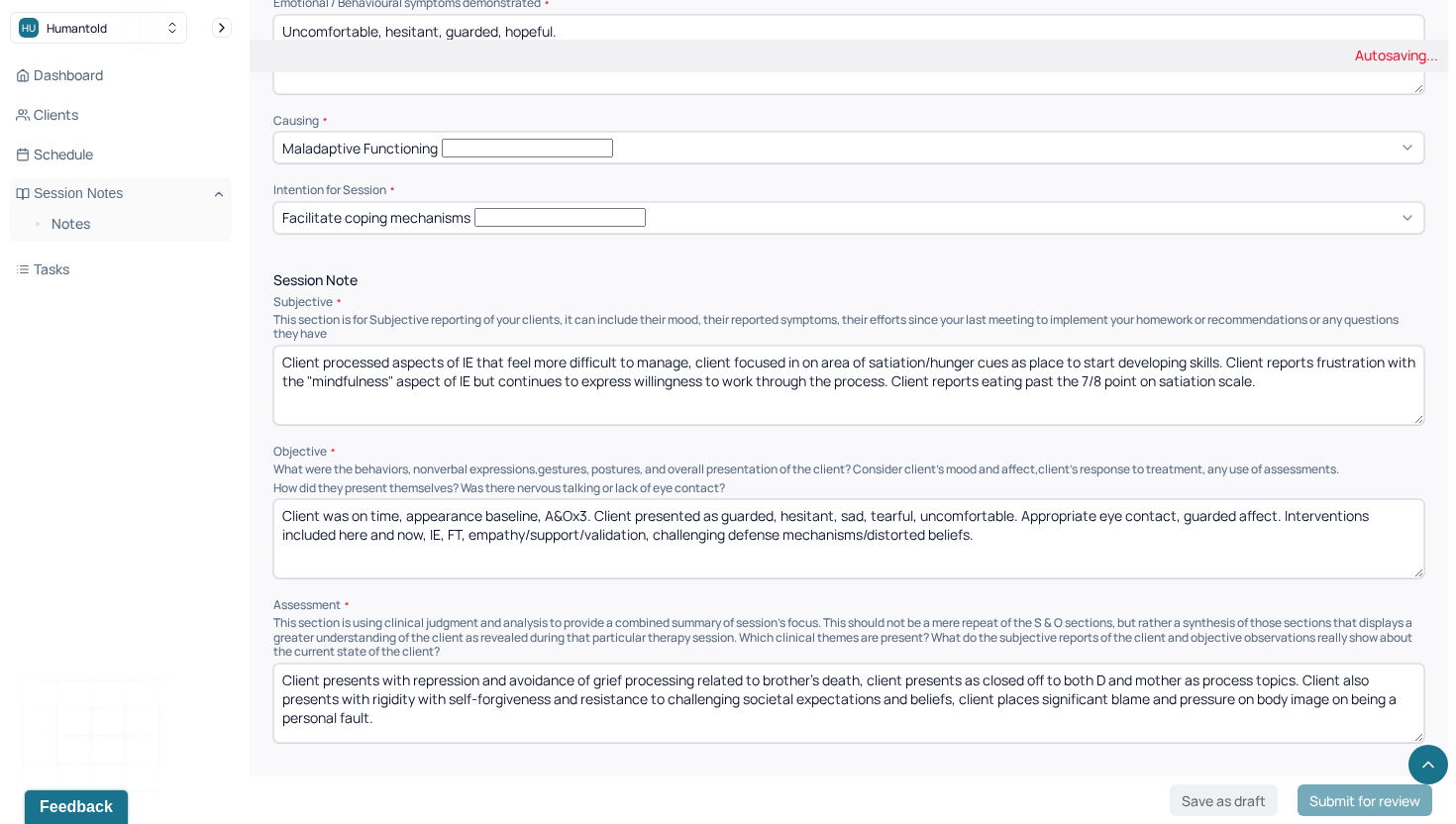 click on "Client was on time, appearance baseline, A&Ox3. Client presented as guarded, hesitant, sad, tearful, uncomfortable. Appropriate eye contact, guarded affect. Interventions included here and now, IE, FT, empathy/support/validation, challenging defense mechanisms/distorted beliefs." at bounding box center (849, 539) 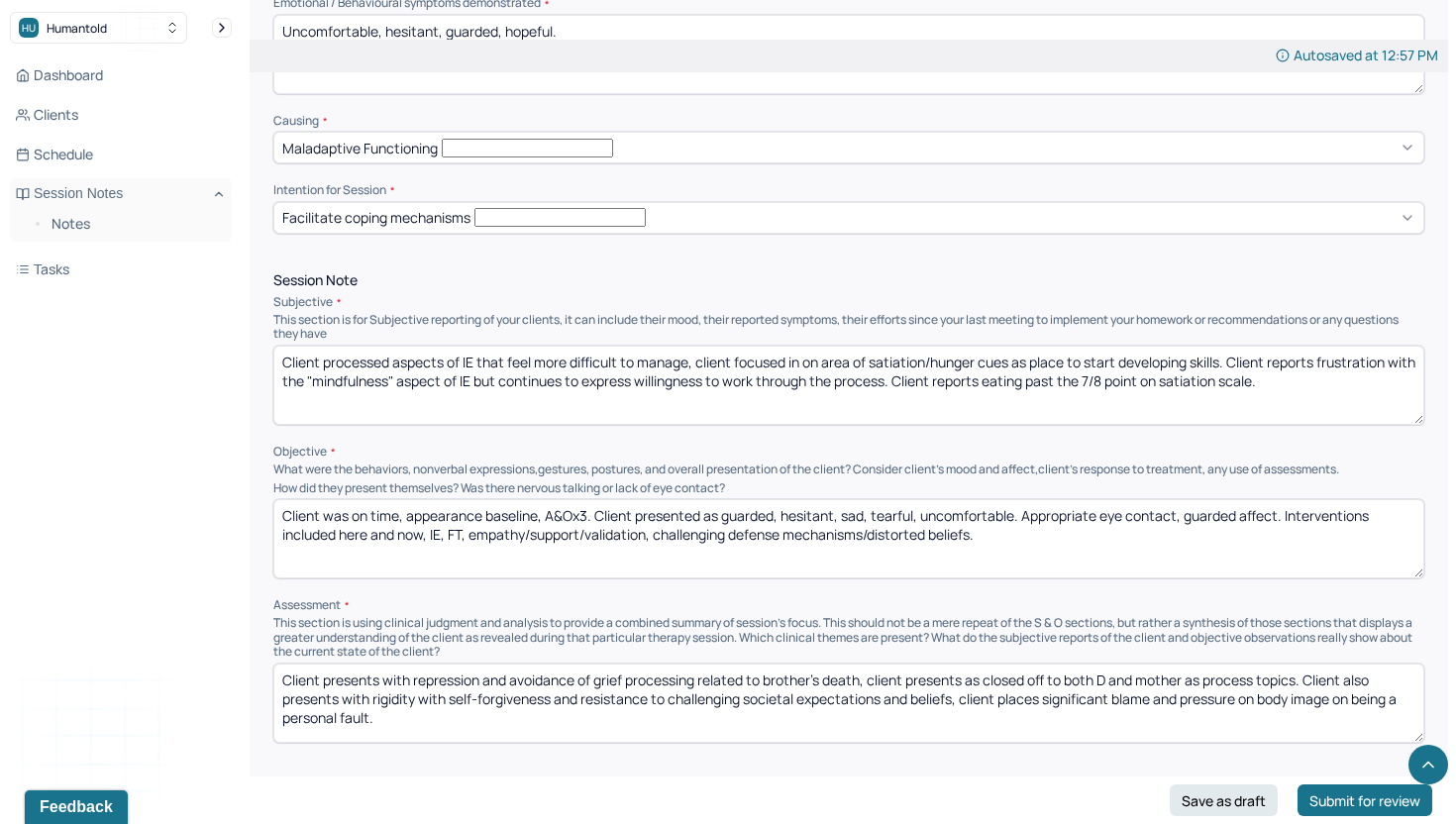 click on "Client was on time, appearance baseline, A&Ox3. Client presented as guarded, hesitant, sad, tearful, uncomfortable. Appropriate eye contact, guarded affect. Interventions included here and now, IE, FT, empathy/support/validation, challenging defense mechanisms/distorted beliefs." at bounding box center (849, 539) 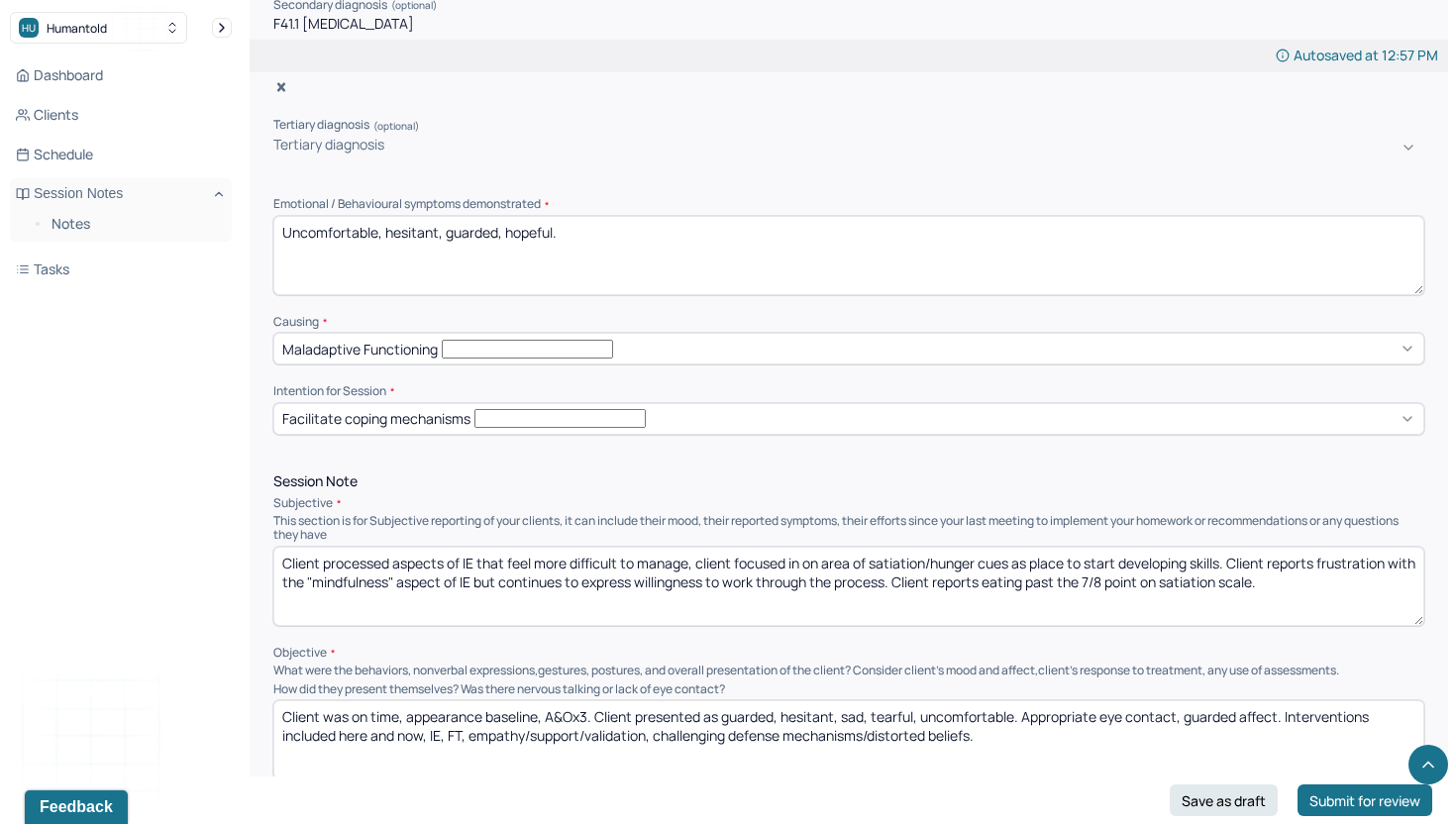 scroll, scrollTop: 846, scrollLeft: 0, axis: vertical 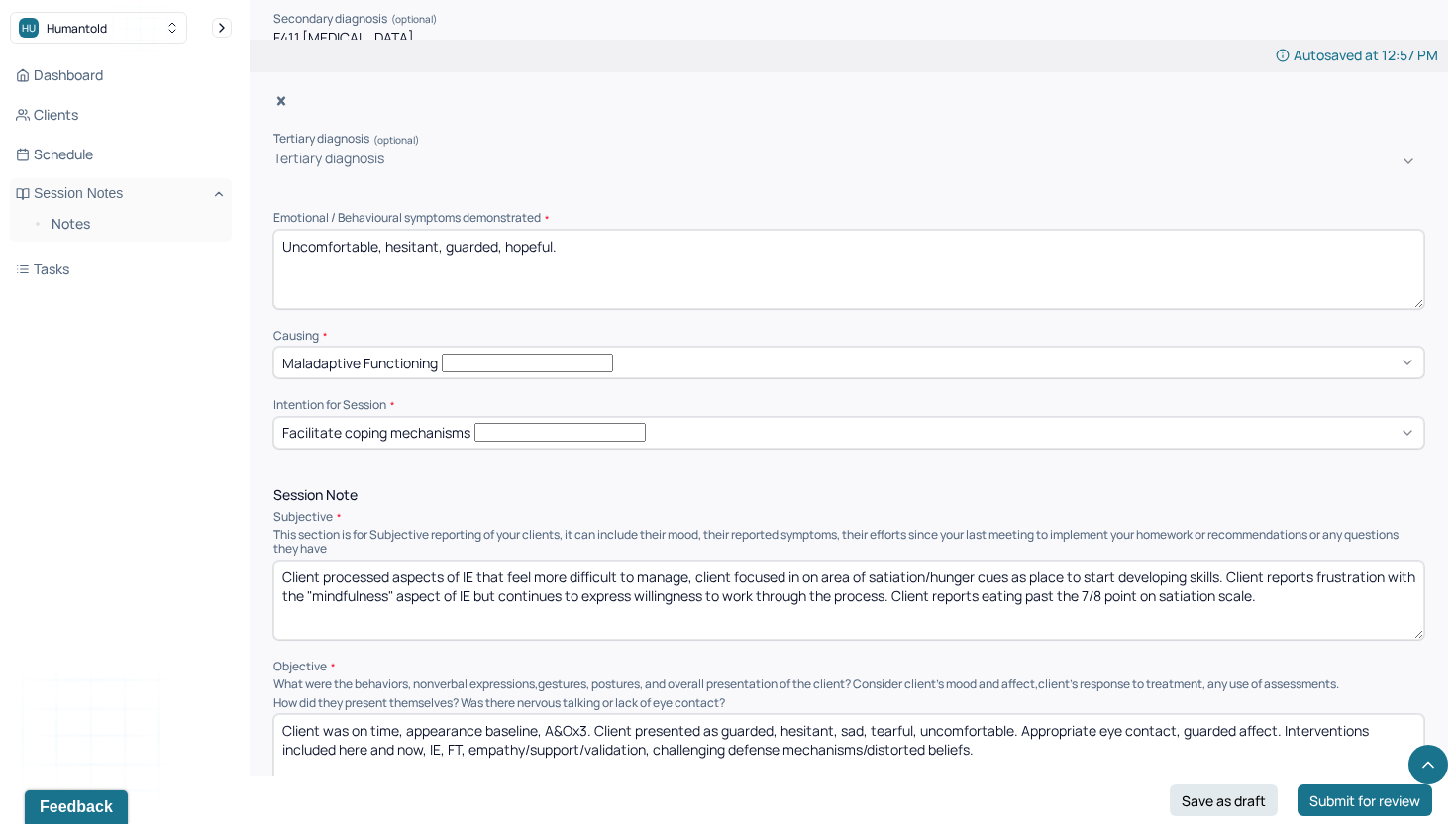 click on "Uncomfortable, hesitant, guarded, hopeful." at bounding box center (849, 269) 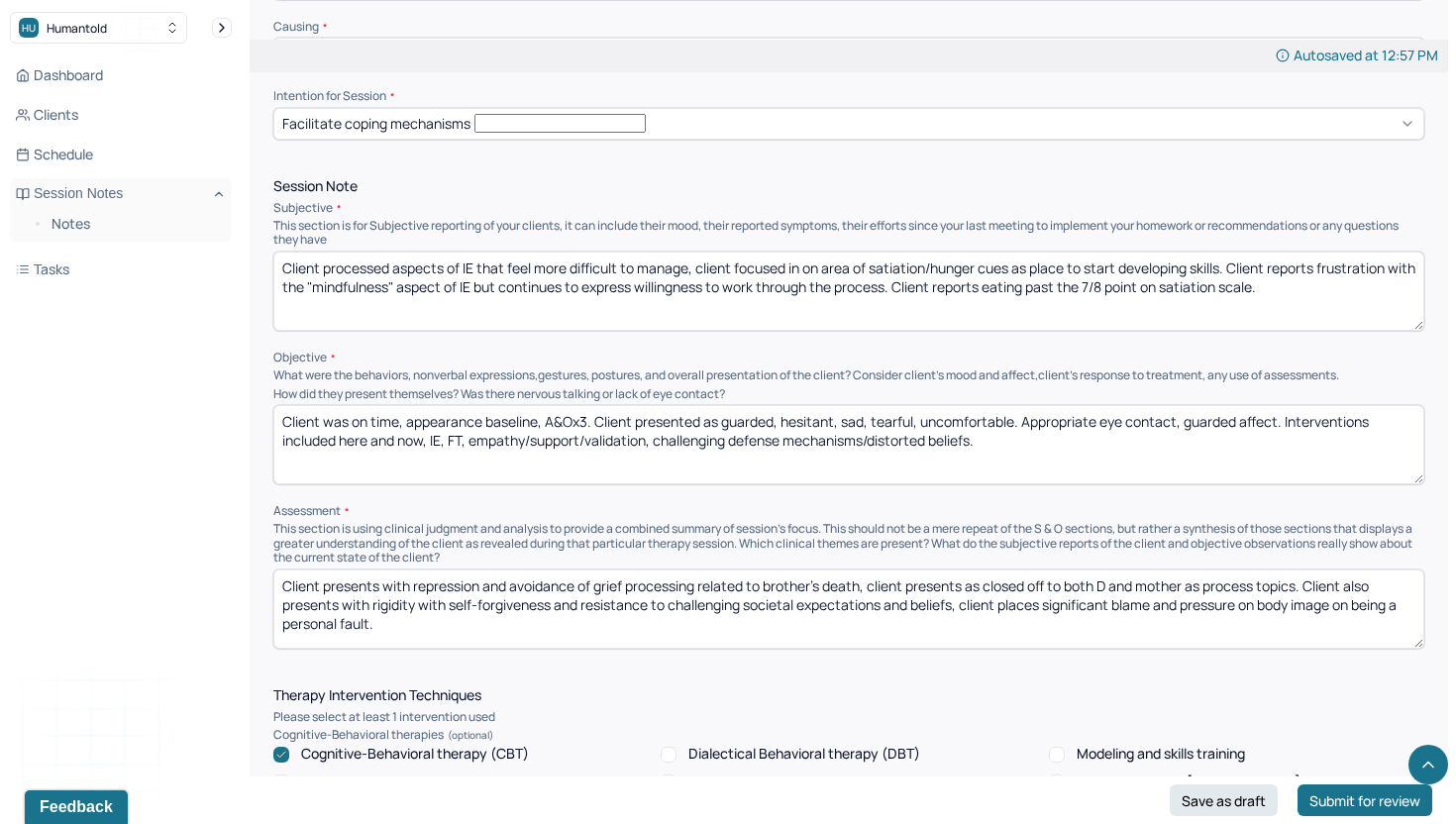 scroll, scrollTop: 1156, scrollLeft: 0, axis: vertical 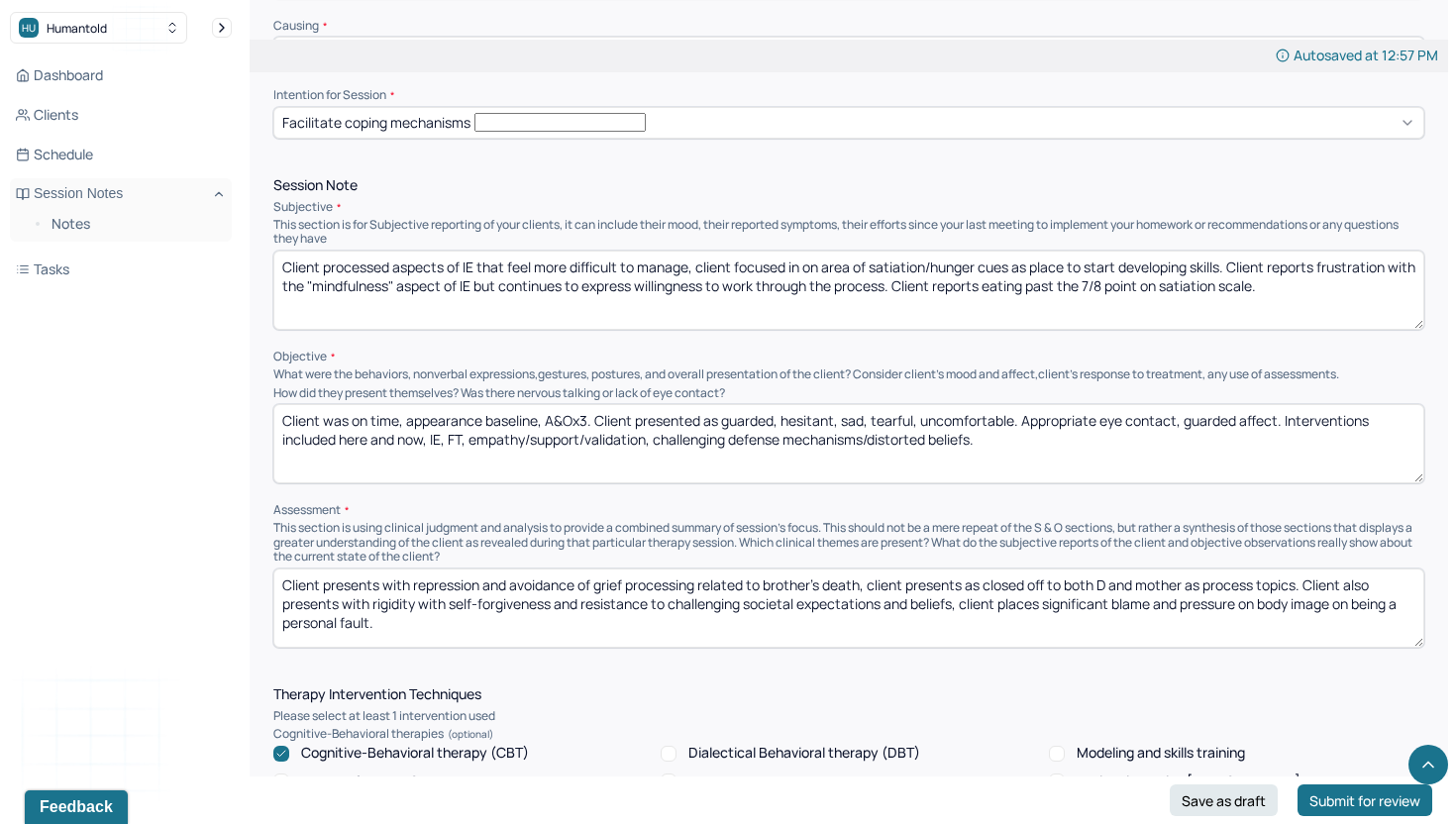 click on "Session Note Subjective This section is for Subjective reporting of your clients, it can include their mood, their reported symptoms, their efforts since your last meeting to implement your homework or recommendations or any questions they have Client processed aspects of IE that feel more difficult to manage, client focused in on area of satiation/hunger cues as place to start developing skills. Client reports frustration with the "mindfulness" aspect of IE but continues to express willingness to work through the process. Client reports eating past the 7/8 point on satiation scale.  Objective What were the behaviors, nonverbal expressions,gestures, postures, and overall presentation of the client? Consider client's mood and affect,client's response to treatment, any use of assessments. How did they present themselves? Was there nervous talking or lack of eye contact? Assessment" at bounding box center (849, 413) 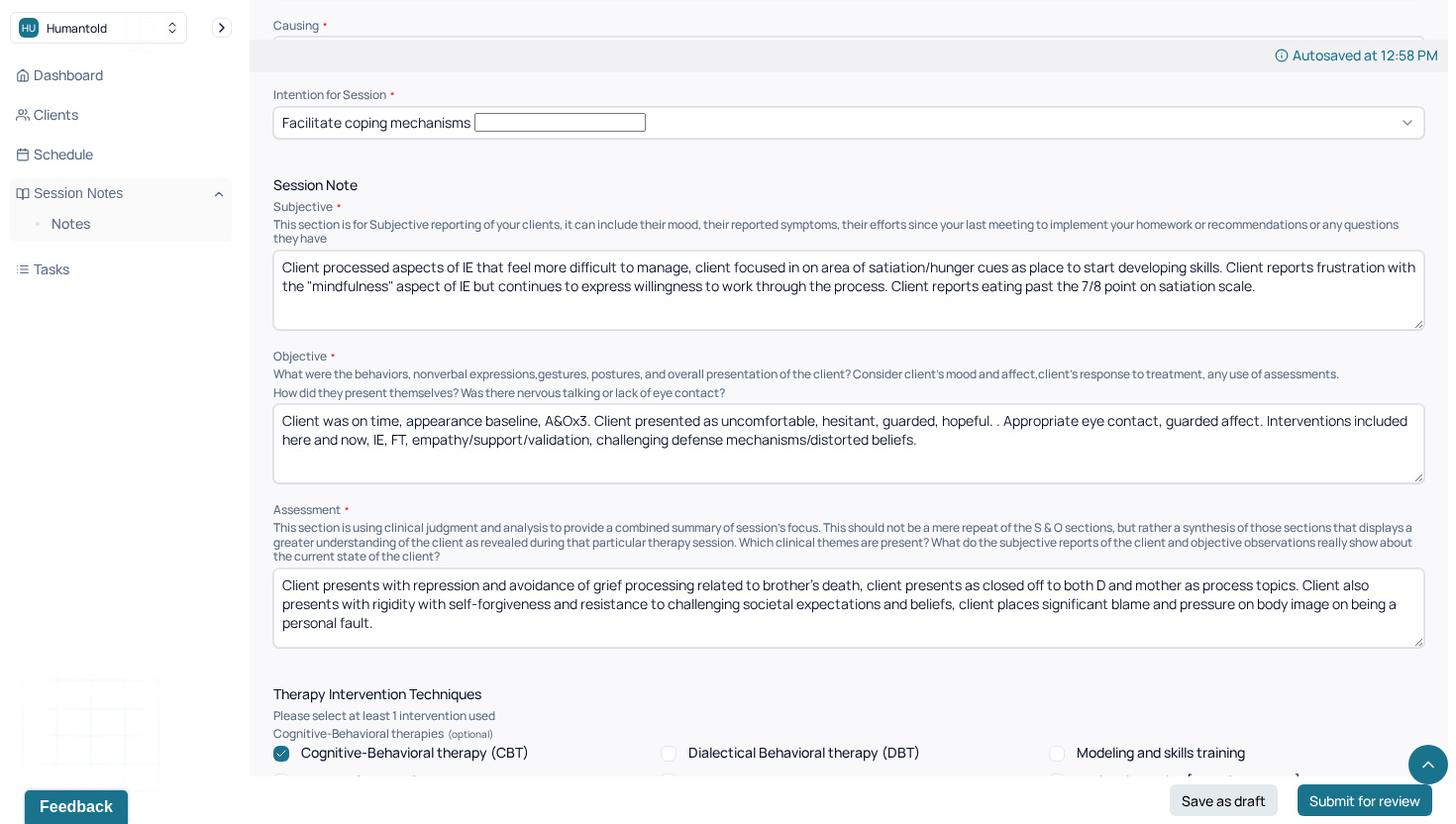 click on "Client was on time, appearance baseline, A&Ox3. Client presented as Uncomfortable, hesitant, guarded, hopeful. . Appropriate eye contact, guarded affect. Interventions included here and now, IE, FT, empathy/support/validation, challenging defense mechanisms/distorted beliefs." at bounding box center [849, 444] 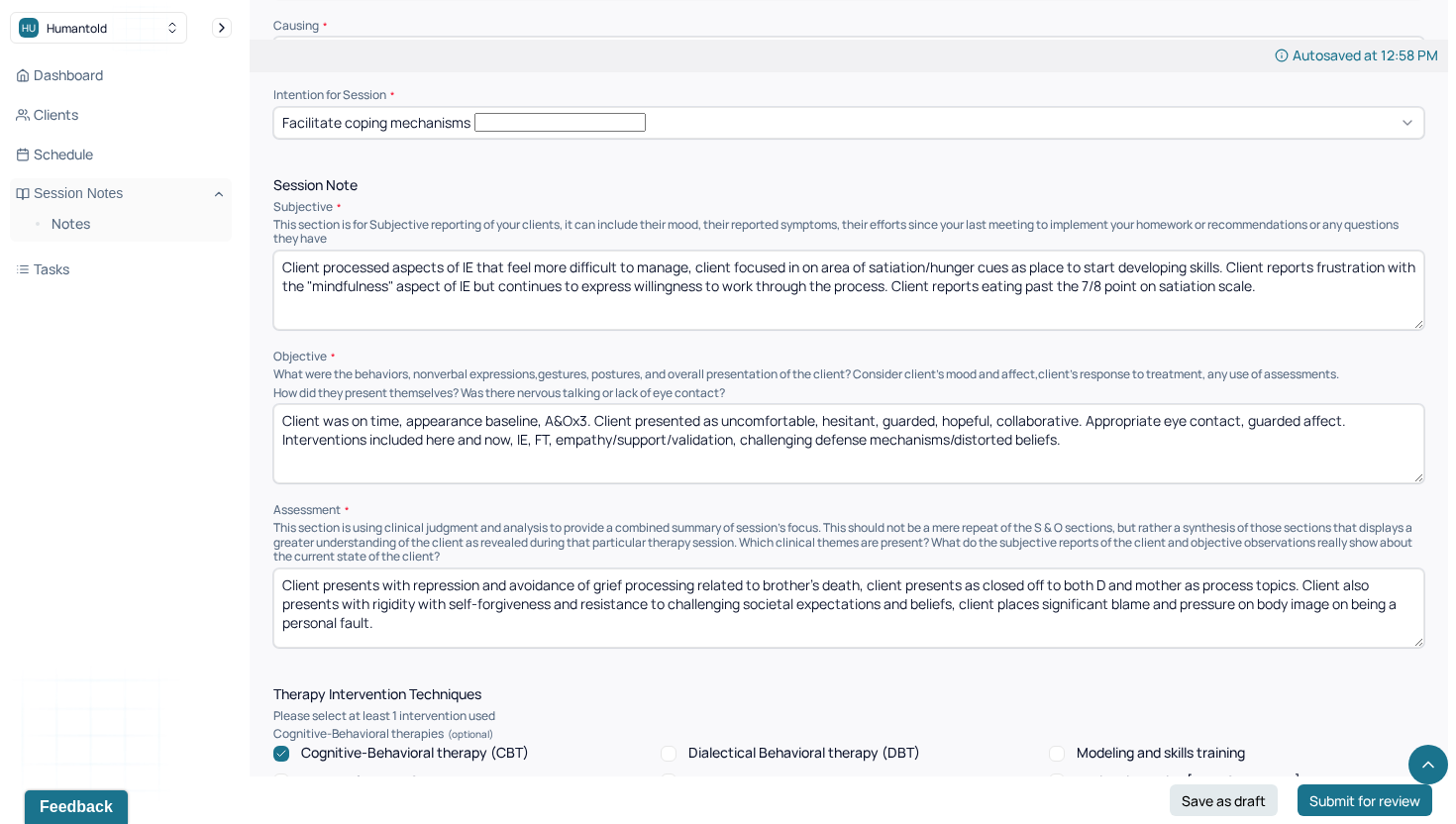click on "Client was on time, appearance baseline, A&Ox3. Client presented as Uncomfortable, hesitant, guarded, hopeful. . Appropriate eye contact, guarded affect. Interventions included here and now, IE, FT, empathy/support/validation, challenging defense mechanisms/distorted beliefs." at bounding box center (849, 444) 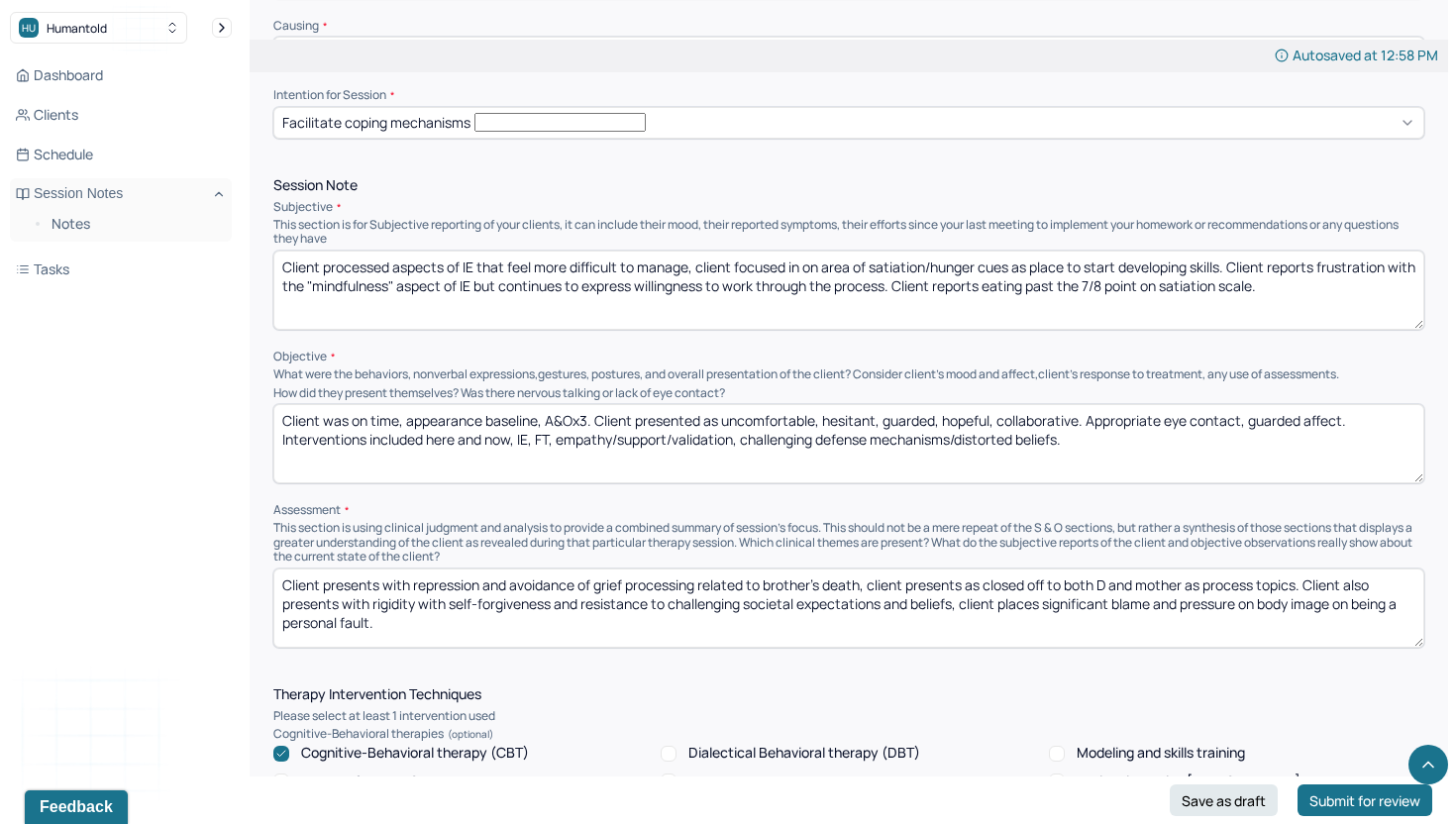 click on "Client was on time, appearance baseline, A&Ox3. Client presented as Uncomfortable, hesitant, guarded, hopeful. . Appropriate eye contact, guarded affect. Interventions included here and now, IE, FT, empathy/support/validation, challenging defense mechanisms/distorted beliefs." at bounding box center (849, 444) 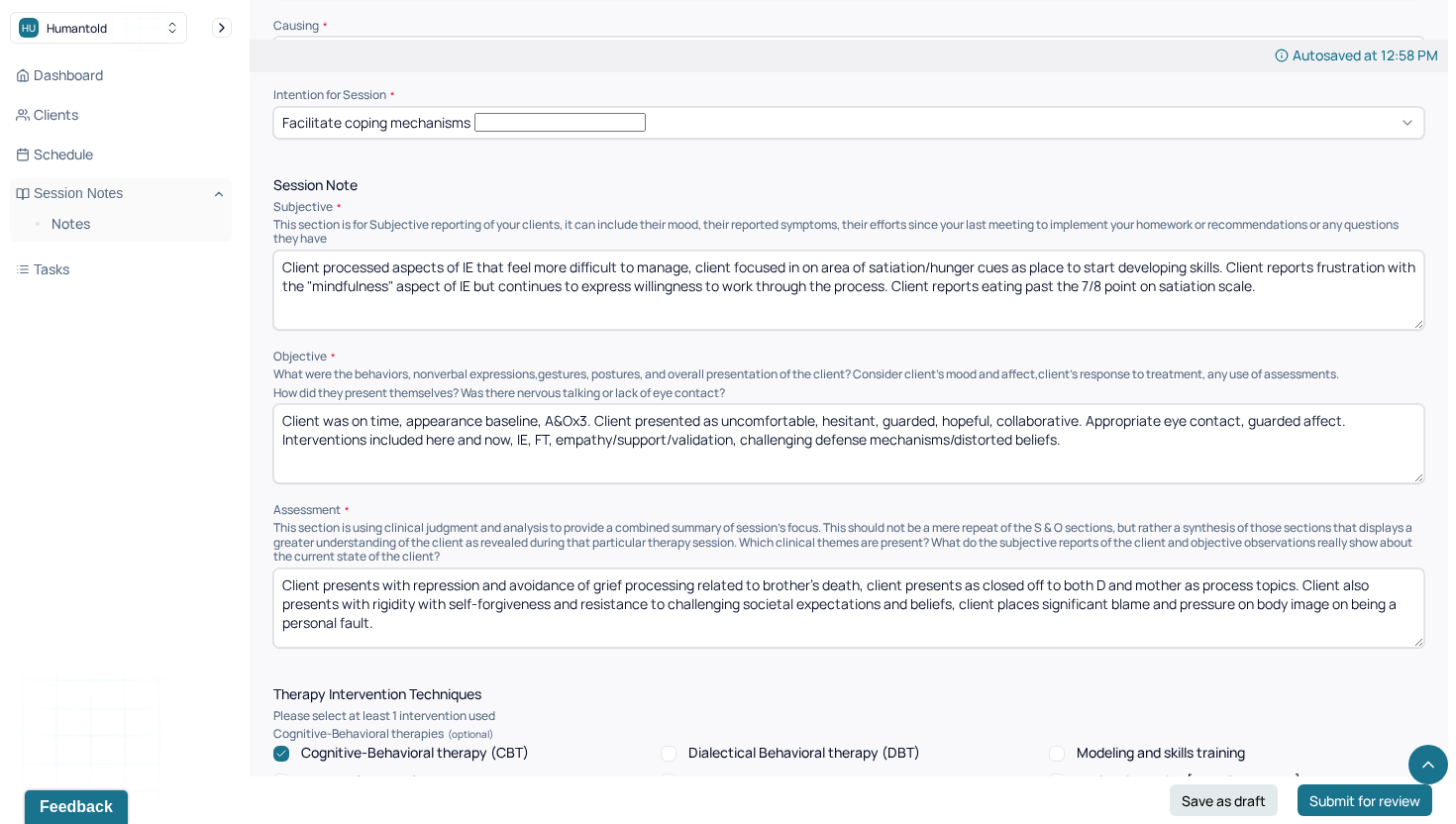 click on "Client was on time, appearance baseline, A&Ox3. Client presented as uncomfortable, hesitant, guarded, hopeful, collaborative. Appropriate eye contact, guarded affect. Interventions included here and now, IE, FT, empathy/support/validation, challenging defense mechanisms/distorted beliefs." at bounding box center (849, 444) 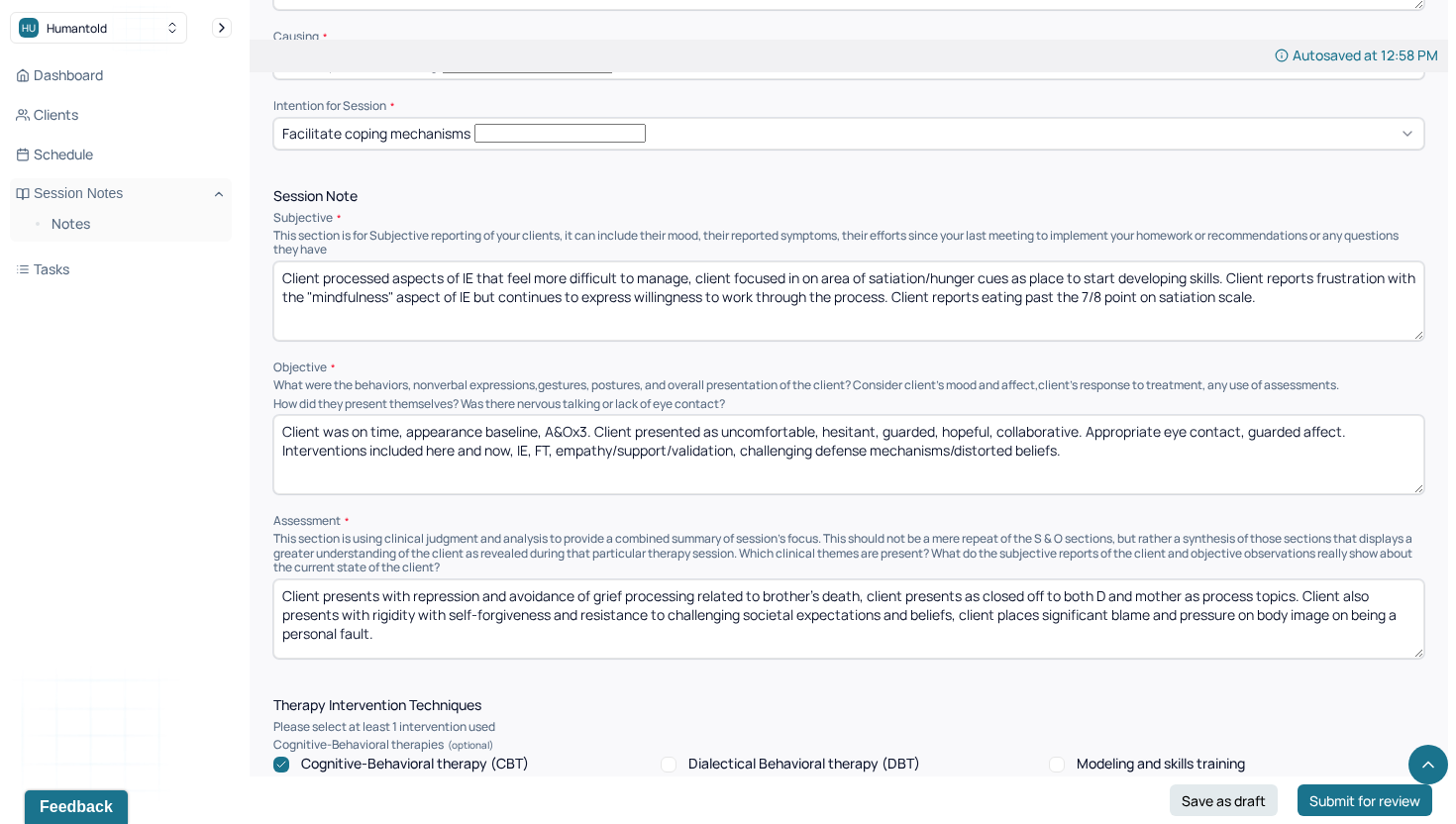scroll, scrollTop: 1137, scrollLeft: 0, axis: vertical 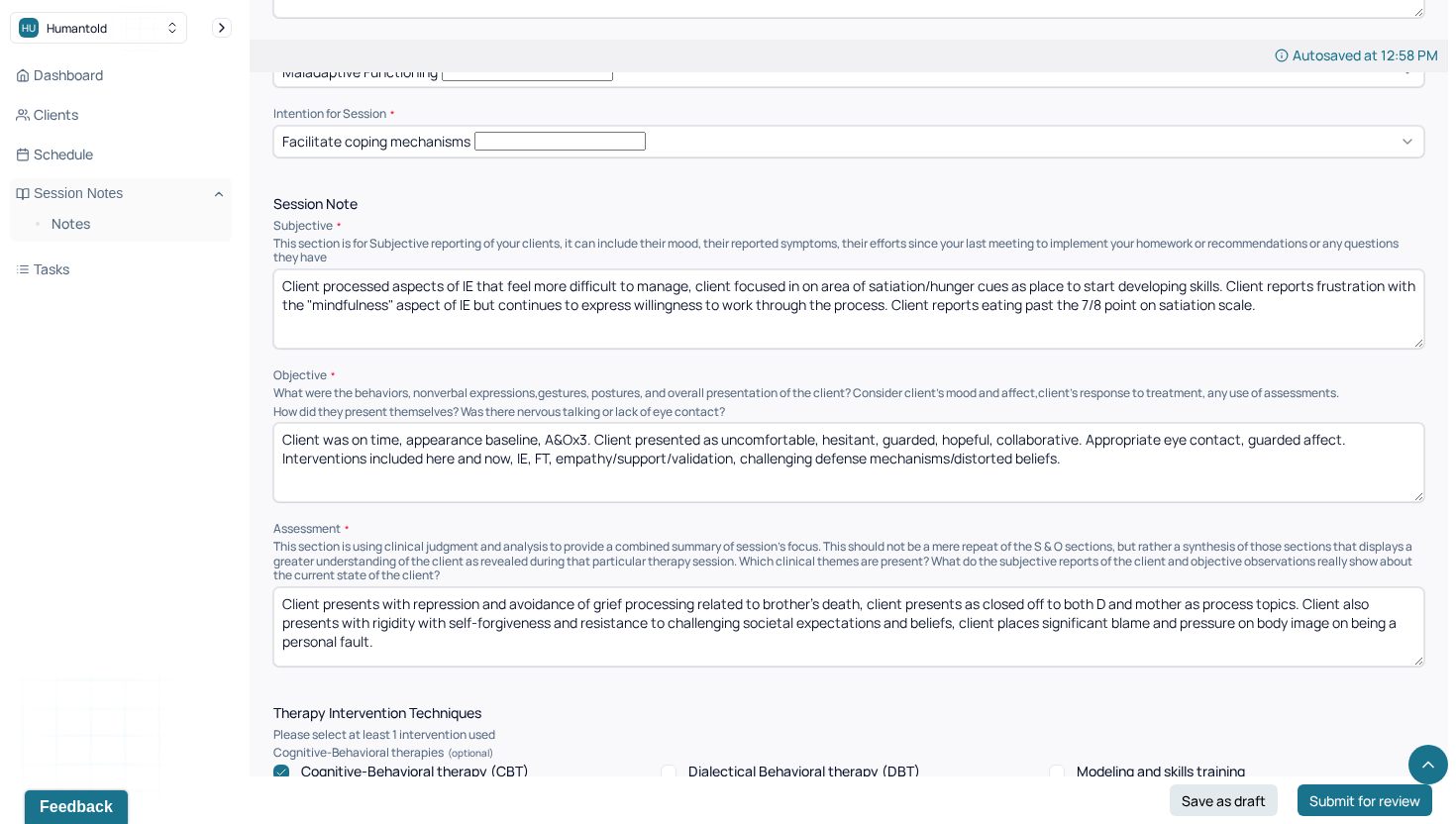 click on "Client was on time, appearance baseline, A&Ox3. Client presented as uncomfortable, hesitant, guarded, hopeful, collaborative. Appropriate eye contact, guarded affect. Interventions included here and now, IE, FT, empathy/support/validation, challenging defense mechanisms/distorted beliefs." at bounding box center (849, 463) 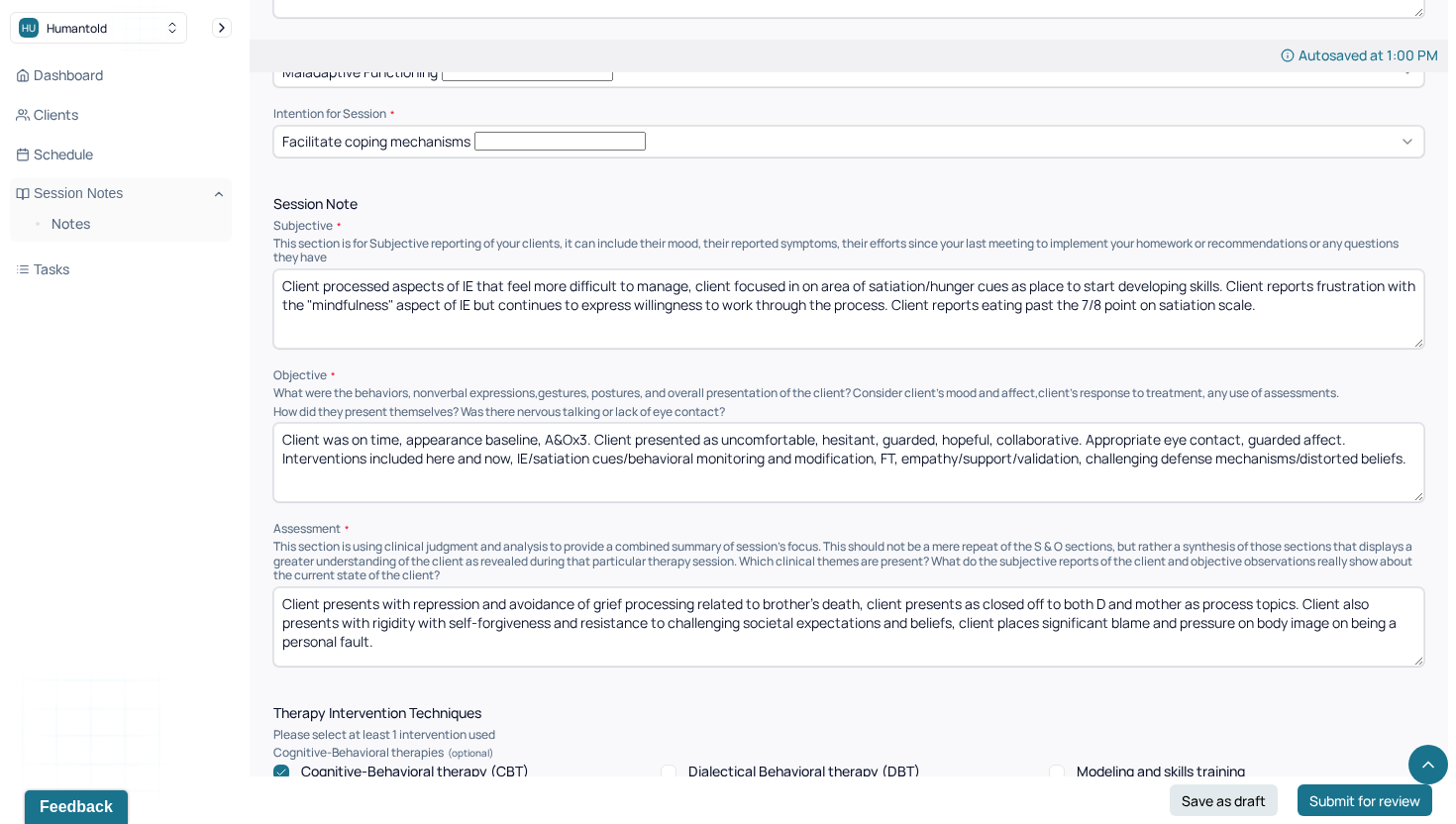 click on "Client was on time, appearance baseline, A&Ox3. Client presented as uncomfortable, hesitant, guarded, hopeful, collaborative. Appropriate eye contact, guarded affect. Interventions included here and now, IE/satiation cues/behavioral monitoring and modification, FT, empathy/support/validation, challenging defense mechanisms/distorted beliefs." at bounding box center [849, 463] 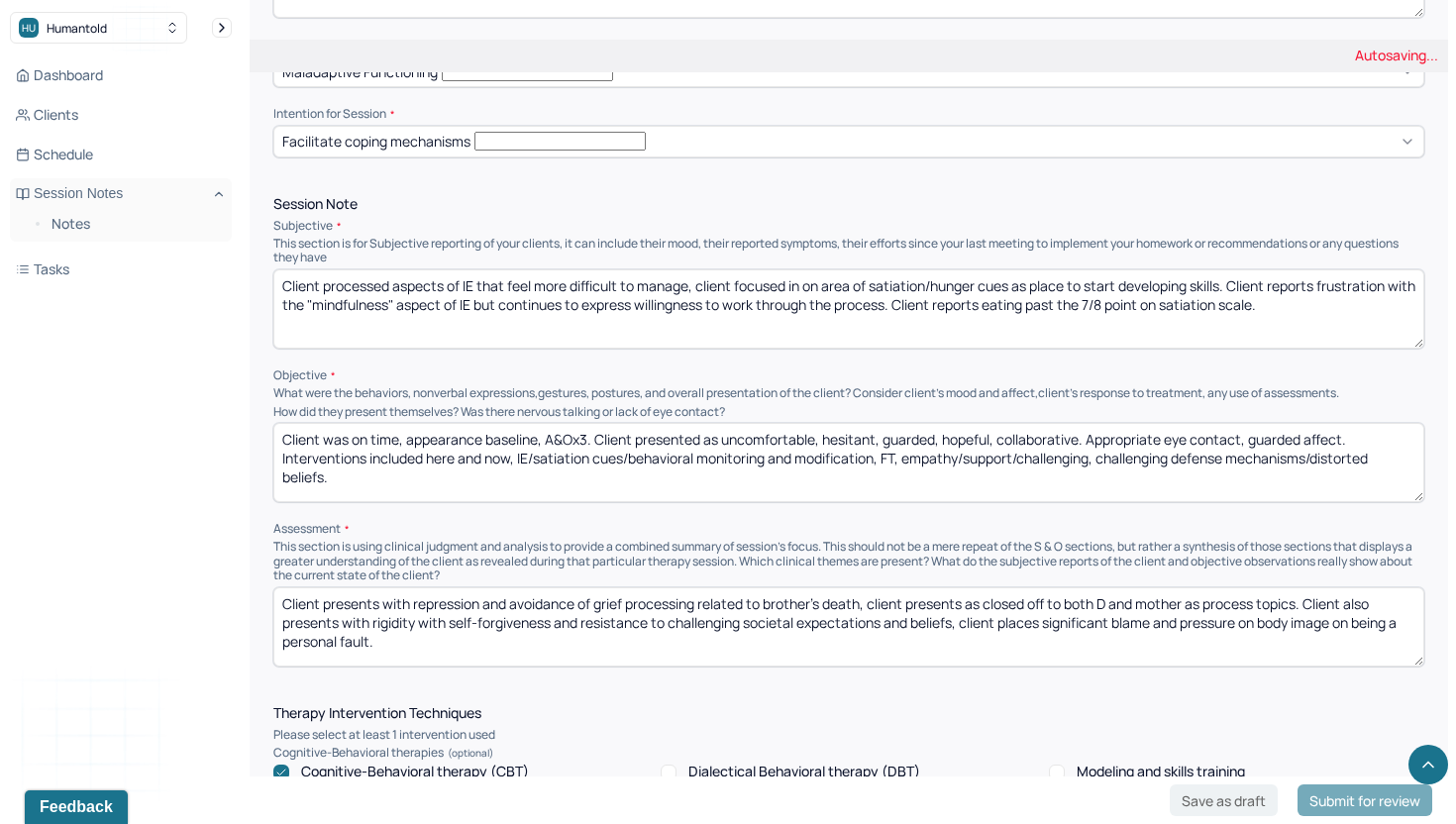 drag, startPoint x: 1103, startPoint y: 353, endPoint x: 1103, endPoint y: 375, distance: 22 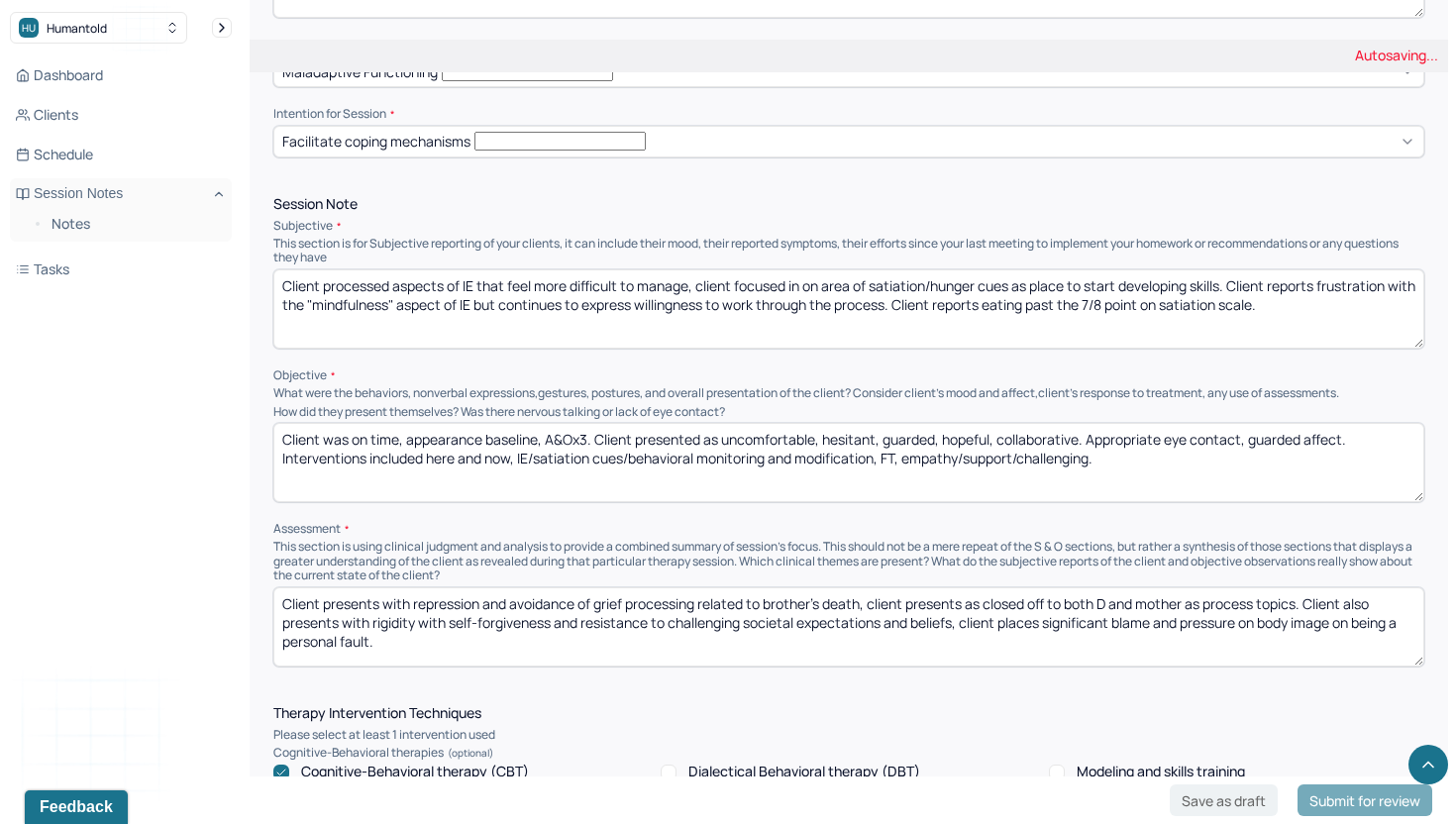 type on "Client was on time, appearance baseline, A&Ox3. Client presented as uncomfortable, hesitant, guarded, hopeful, collaborative. Appropriate eye contact, guarded affect. Interventions included here and now, IE/satiation cues/behavioral monitoring and modification, FT, empathy/support/challenging." 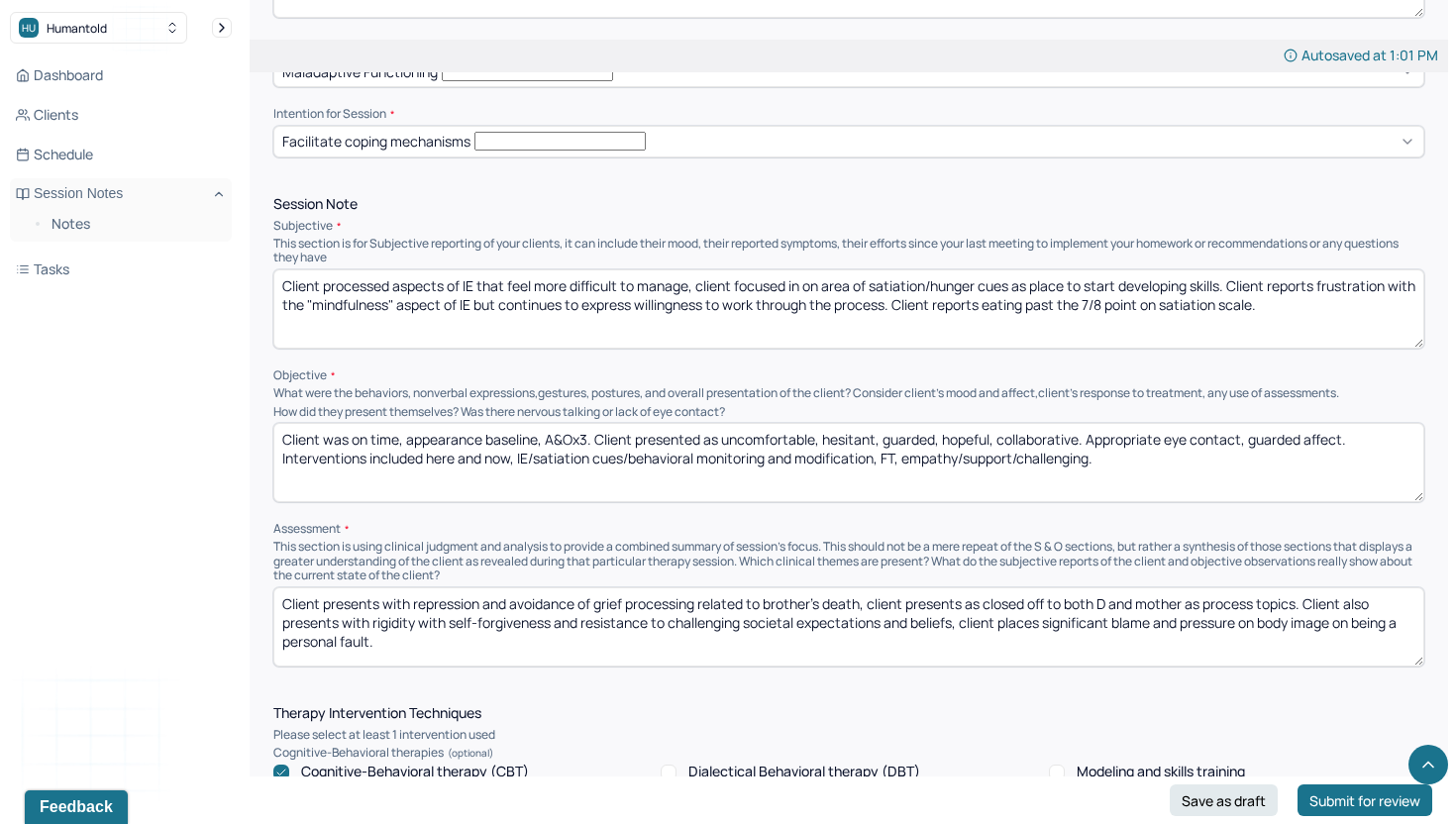 click on "Client presents with repression and avoidance of grief processing related to brother's death, client presents as closed off to both D and mother as process topics. Client also presents with rigidity with self-forgiveness and resistance to challenging societal expectations and beliefs, client places significant blame and pressure on body image on being a personal fault." at bounding box center [849, 627] 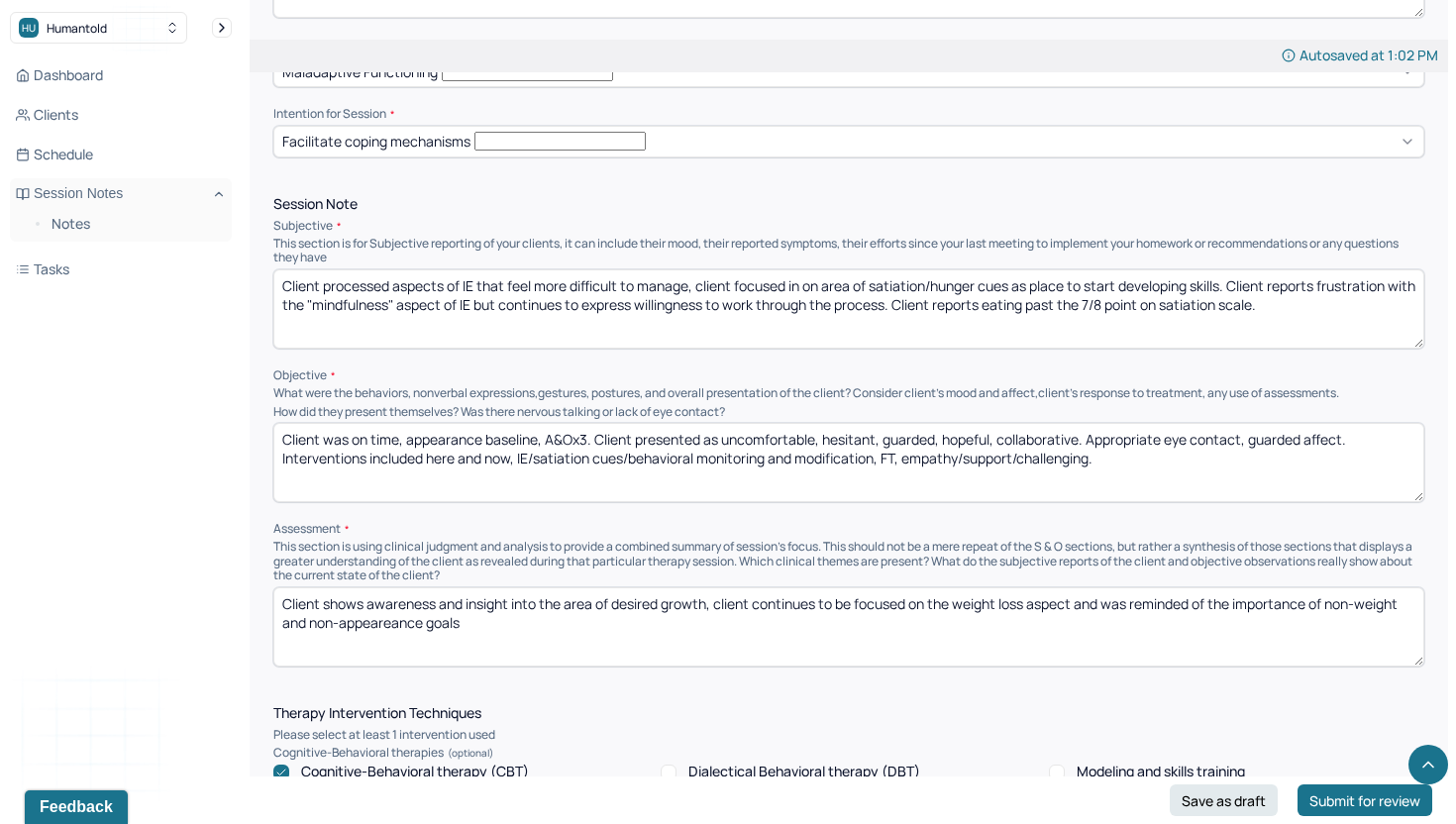 click on "Client shows awareness and insight into the area of desired growth, client continues to be focused on the weight loss aspect and was reminded of the importance of non-weight and non-appeareance goals" at bounding box center (849, 627) 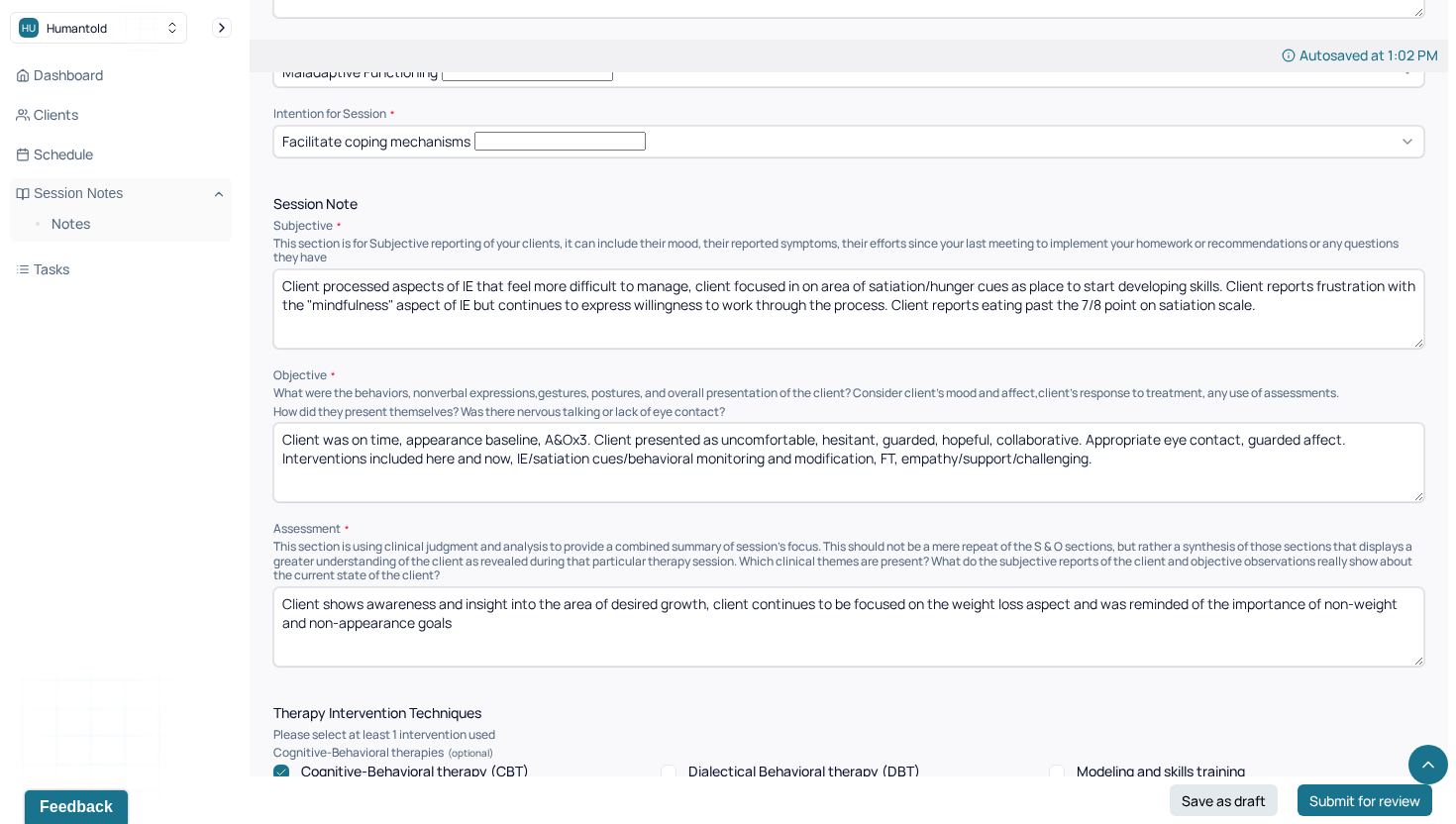 click on "Client shows awareness and insight into the area of desired growth, client continues to be focused on the weight loss aspect and was reminded of the importance of non-weight and non-appeareance goals" at bounding box center (849, 627) 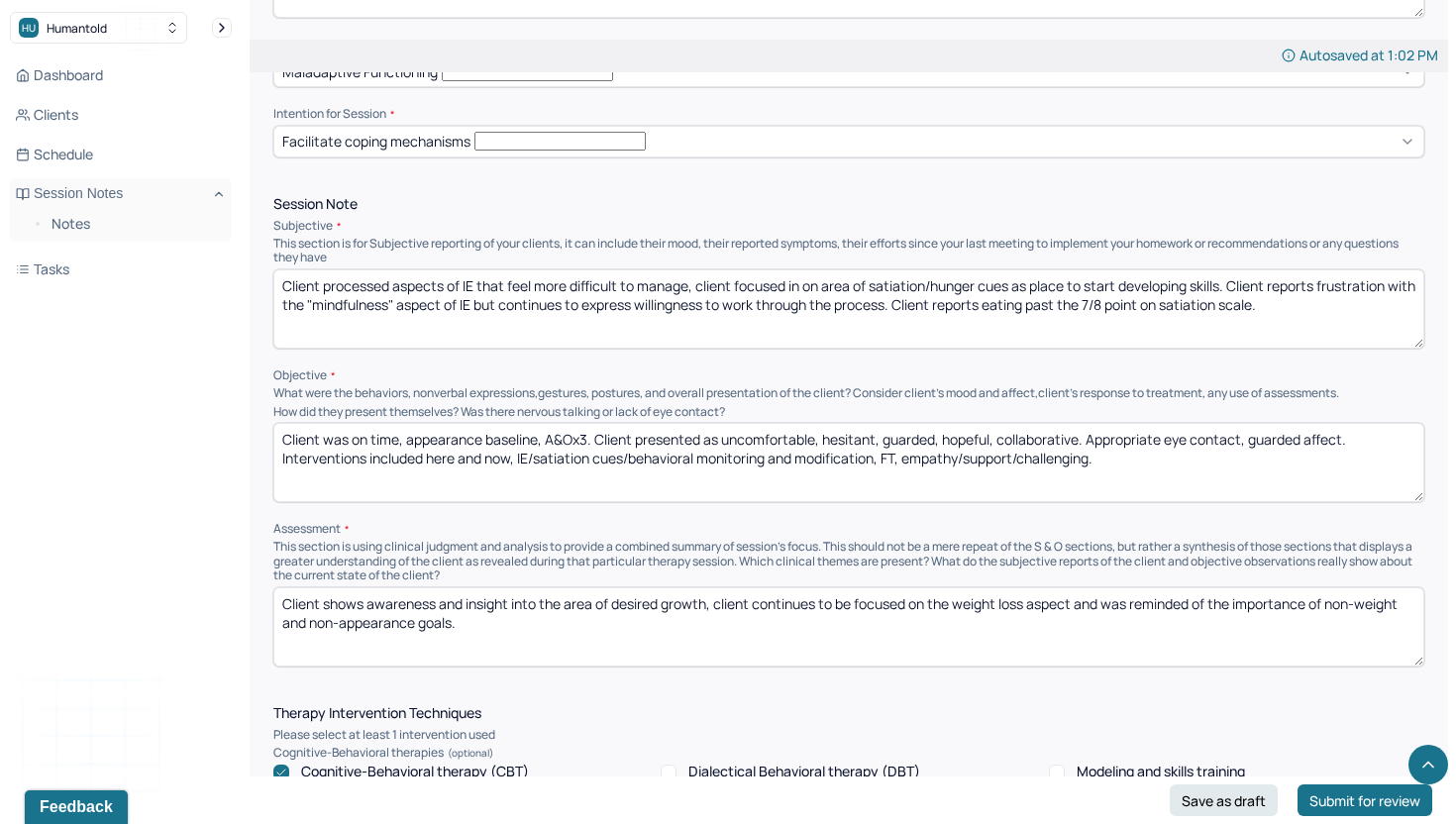 click on "Instructions The fields marked with an asterisk ( * ) are required before you can submit your notes. Before you can submit your session notes, they must be signed. You have the option to save your notes as a draft before making a submission. Appointment location * Teletherapy Client Teletherapy Location here Home Office Other Provider Teletherapy Location Home Office Other Consent was received for the teletherapy session The teletherapy session was conducted via video Primary diagnosis * F43.10 [MEDICAL_DATA] Secondary diagnosis (optional) F41.1 [MEDICAL_DATA] Tertiary diagnosis (optional) Tertiary diagnosis Emotional / Behavioural symptoms demonstrated * Uncomfortable, hesitant, guarded, hopeful.  Causing * Maladaptive Functioning Intention for Session * Facilitate coping mechanisms Session Note Subjective Objective How did they present themselves? Was there nervous talking or lack of eye contact? Assessment Therapy Intervention Techniques Cognitive-Behavioral therapies EDMR Plan" at bounding box center (849, 827) 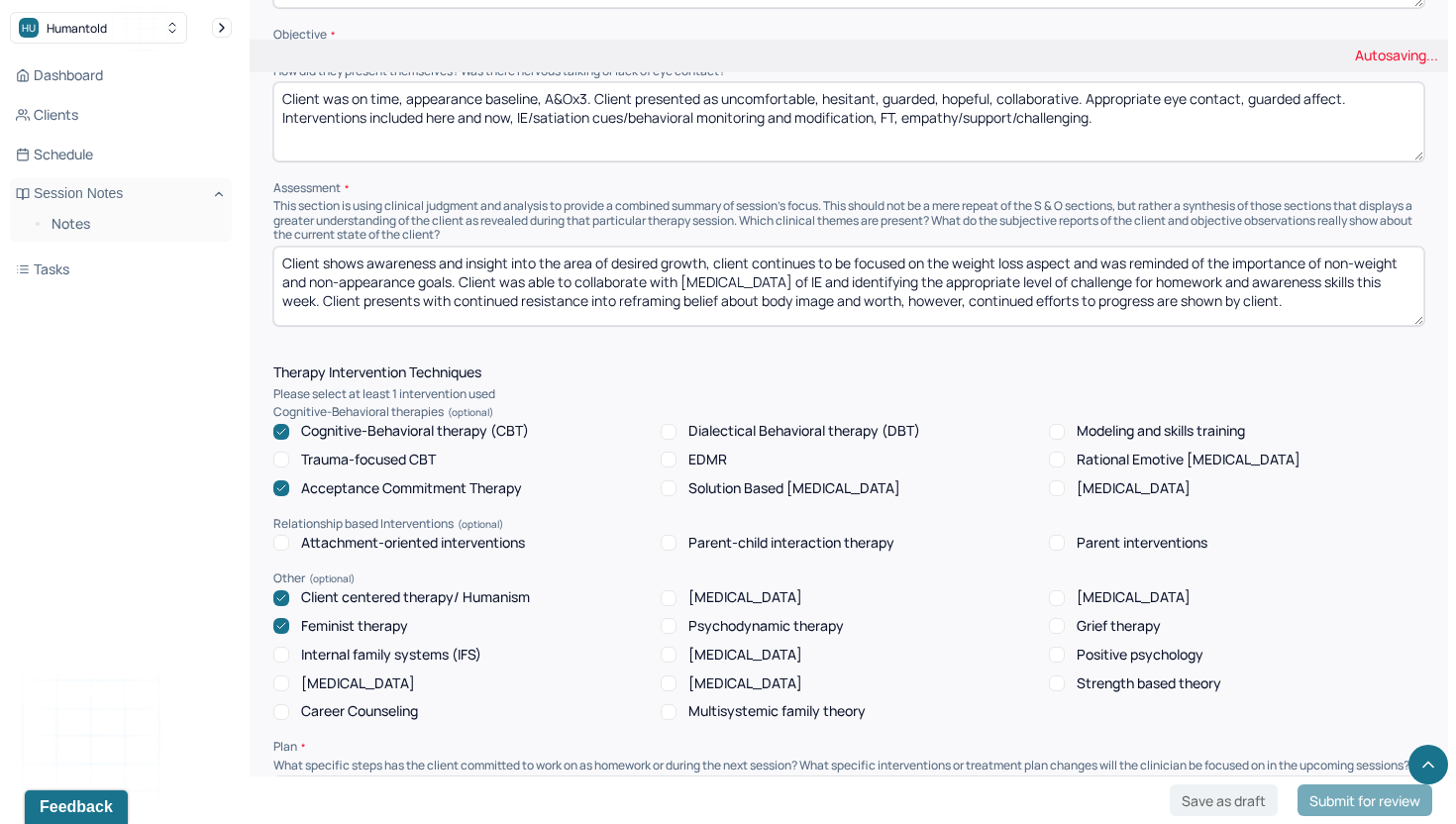 scroll, scrollTop: 1510, scrollLeft: 0, axis: vertical 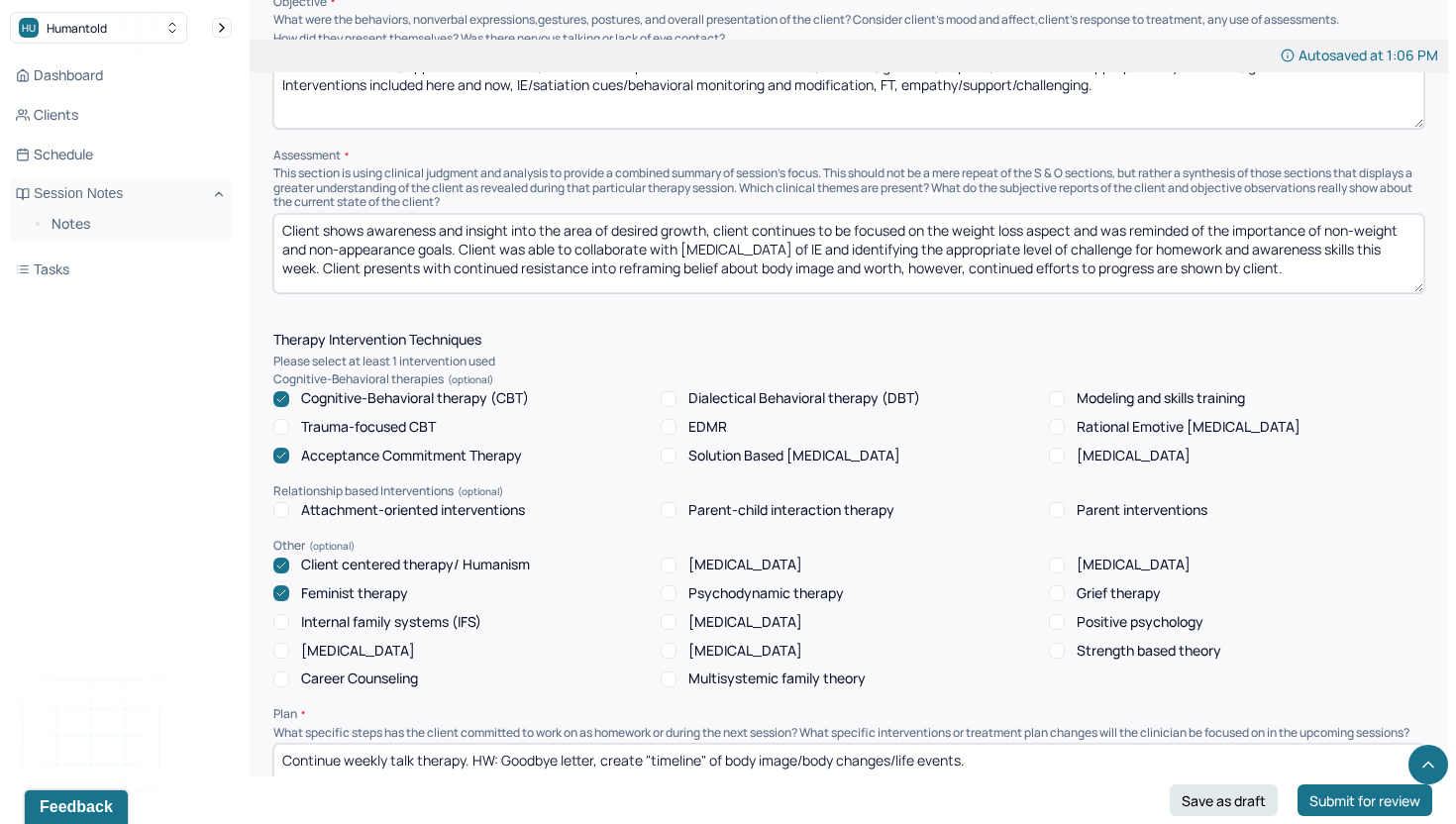 type on "Client shows awareness and insight into the area of desired growth, client continues to be focused on the weight loss aspect and was reminded of the importance of non-weight and non-appearance goals. Client was able to collaborate with [MEDICAL_DATA] of IE and identifying the appropriate level of challenge for homework and awareness skills this week. Client presents with continued resistance into reframing belief about body image and worth, however, continued efforts to progress are shown by client." 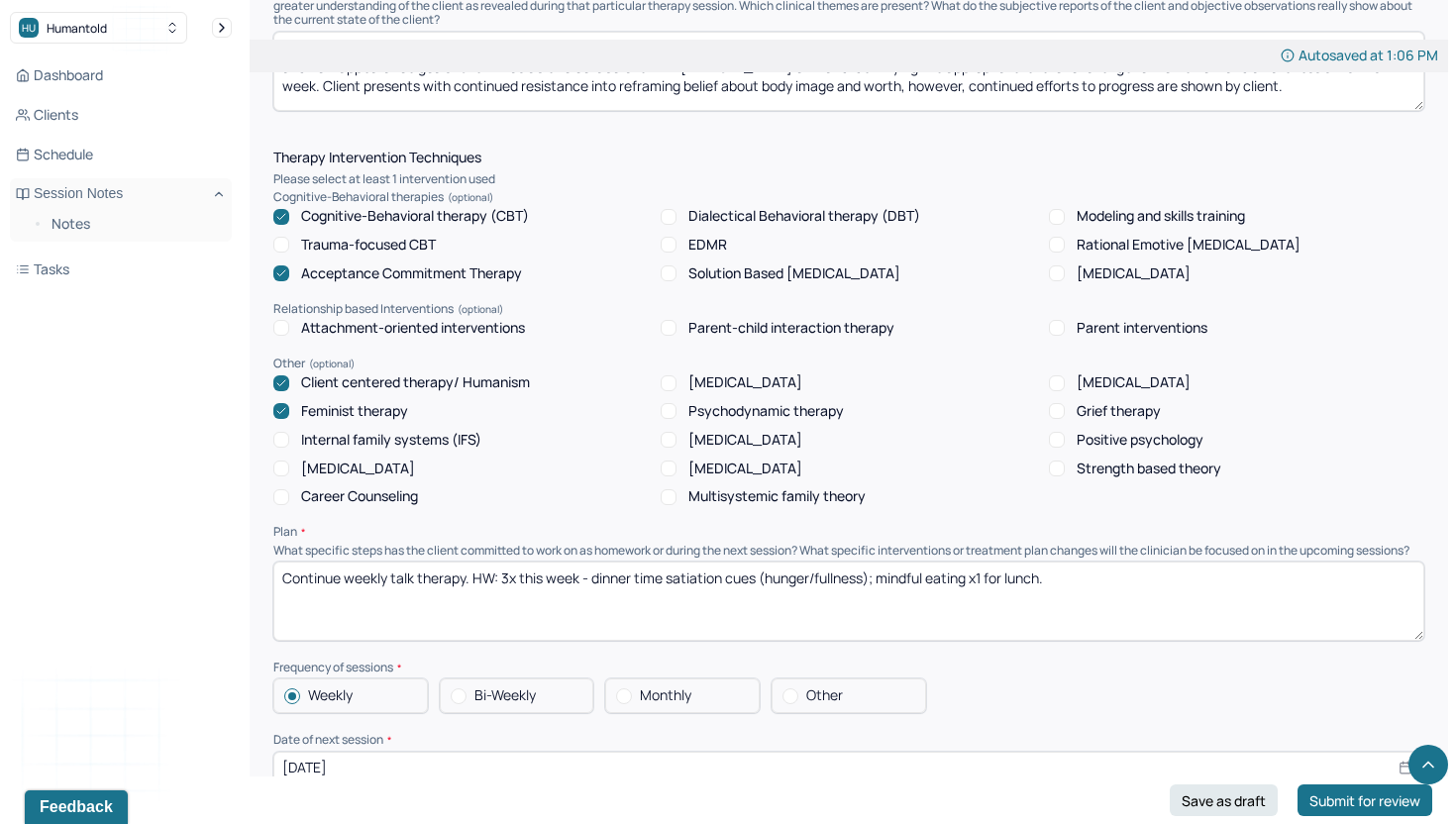scroll, scrollTop: 1723, scrollLeft: 0, axis: vertical 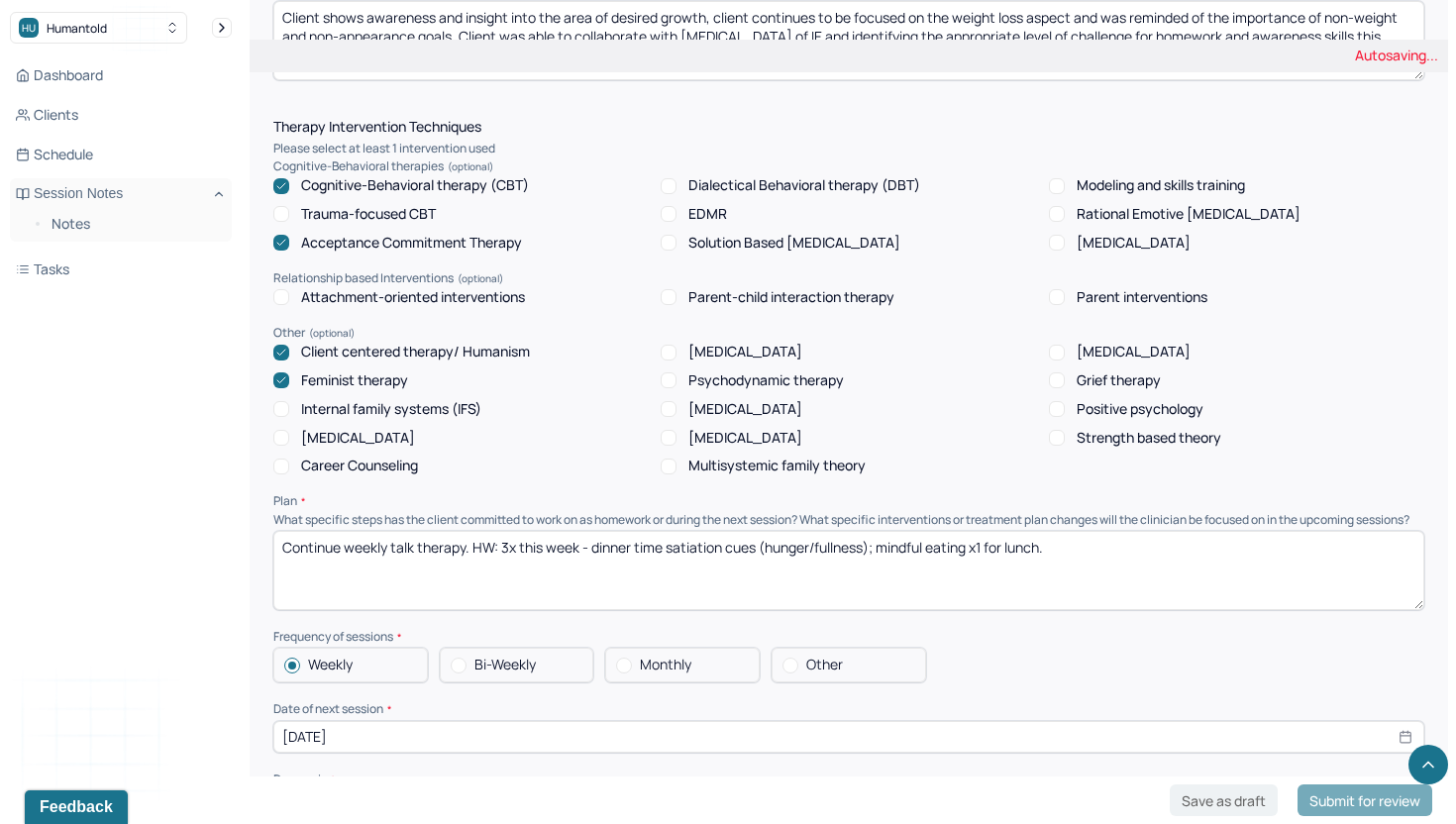 type on "Continue weekly talk therapy. HW: 3x this week - dinner time satiation cues (hunger/fullness); mindful eating x1 for lunch." 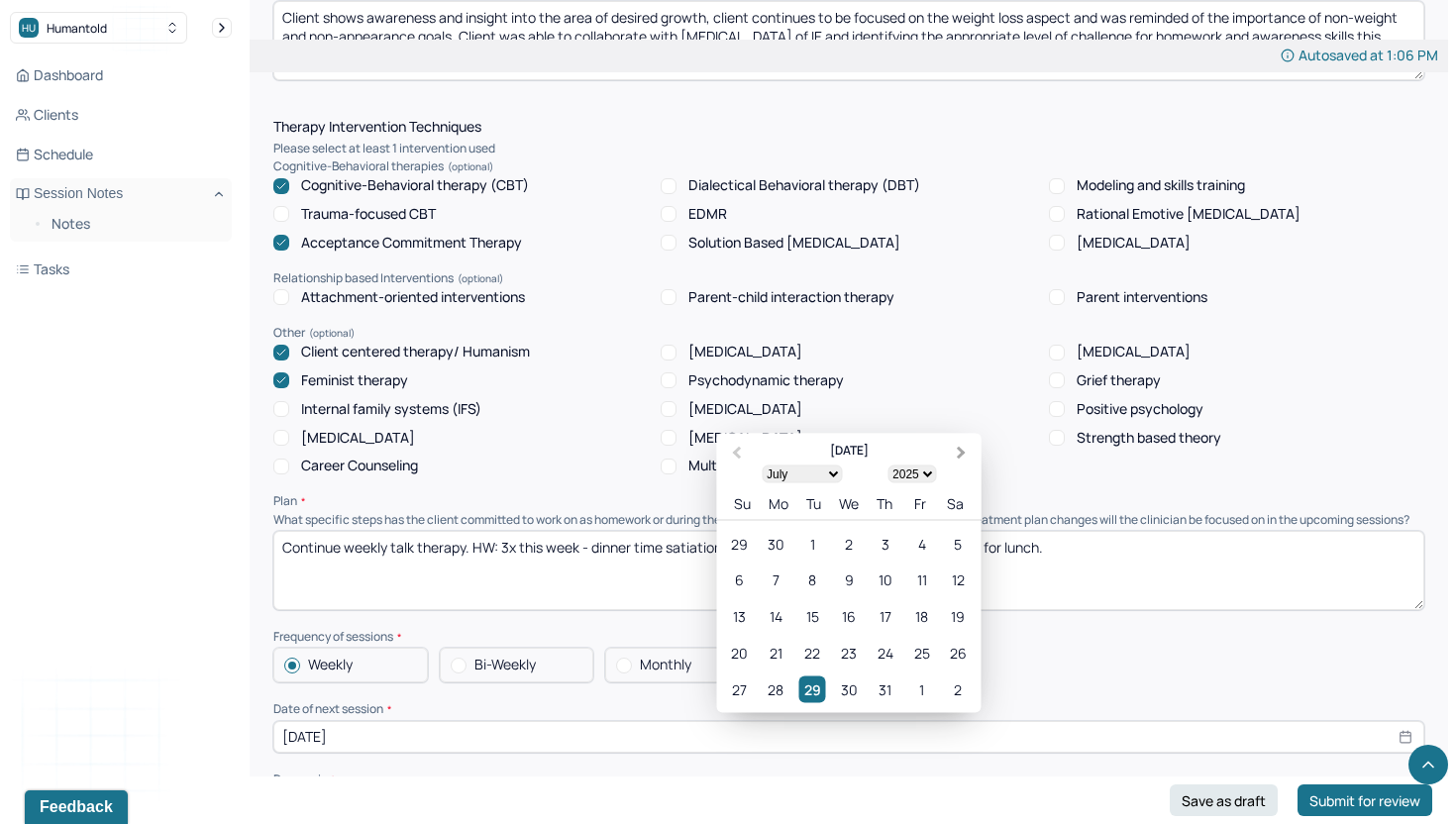 click on "Next Month" at bounding box center (964, 454) 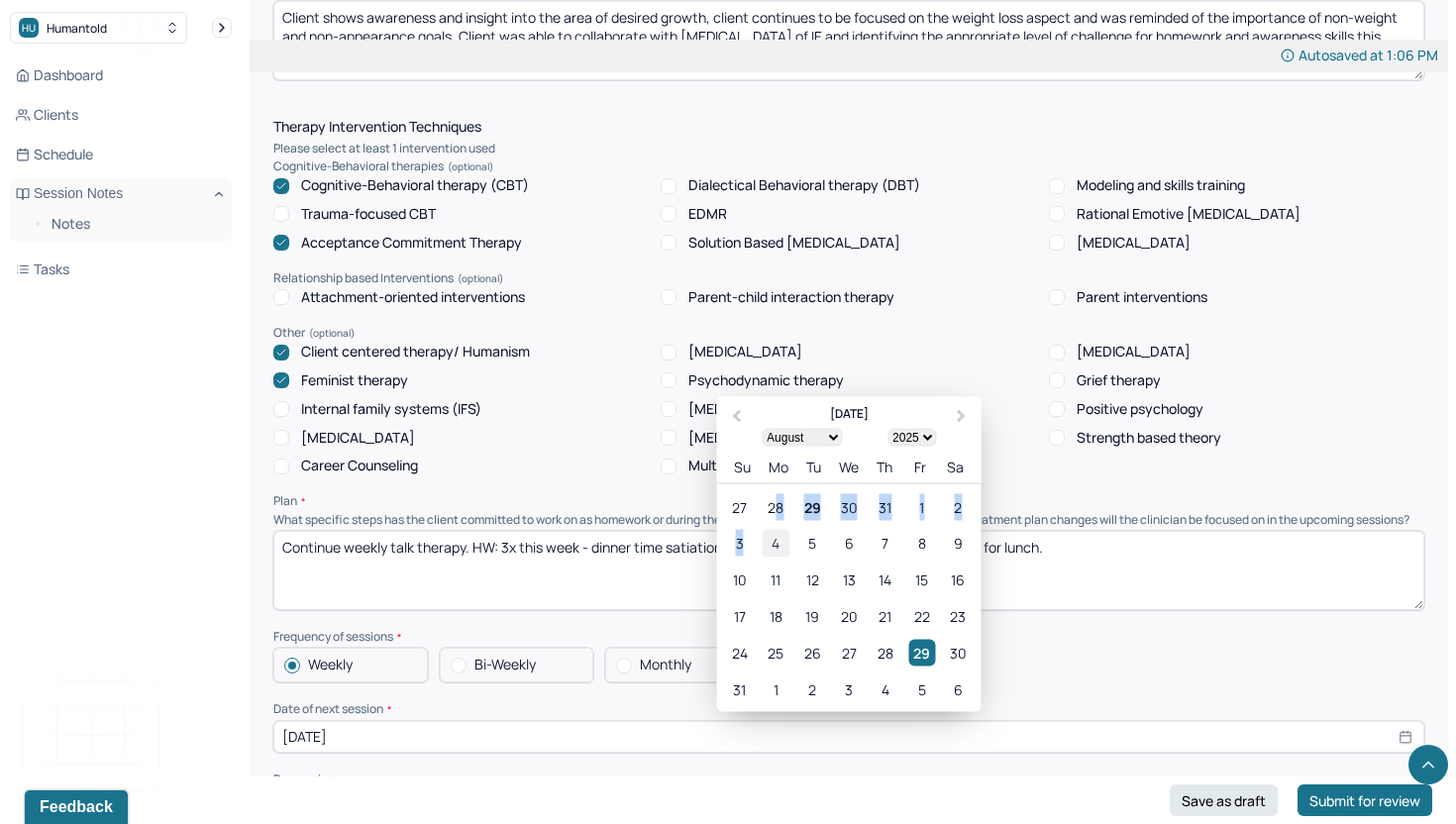 drag, startPoint x: 774, startPoint y: 419, endPoint x: 776, endPoint y: 457, distance: 38.052595 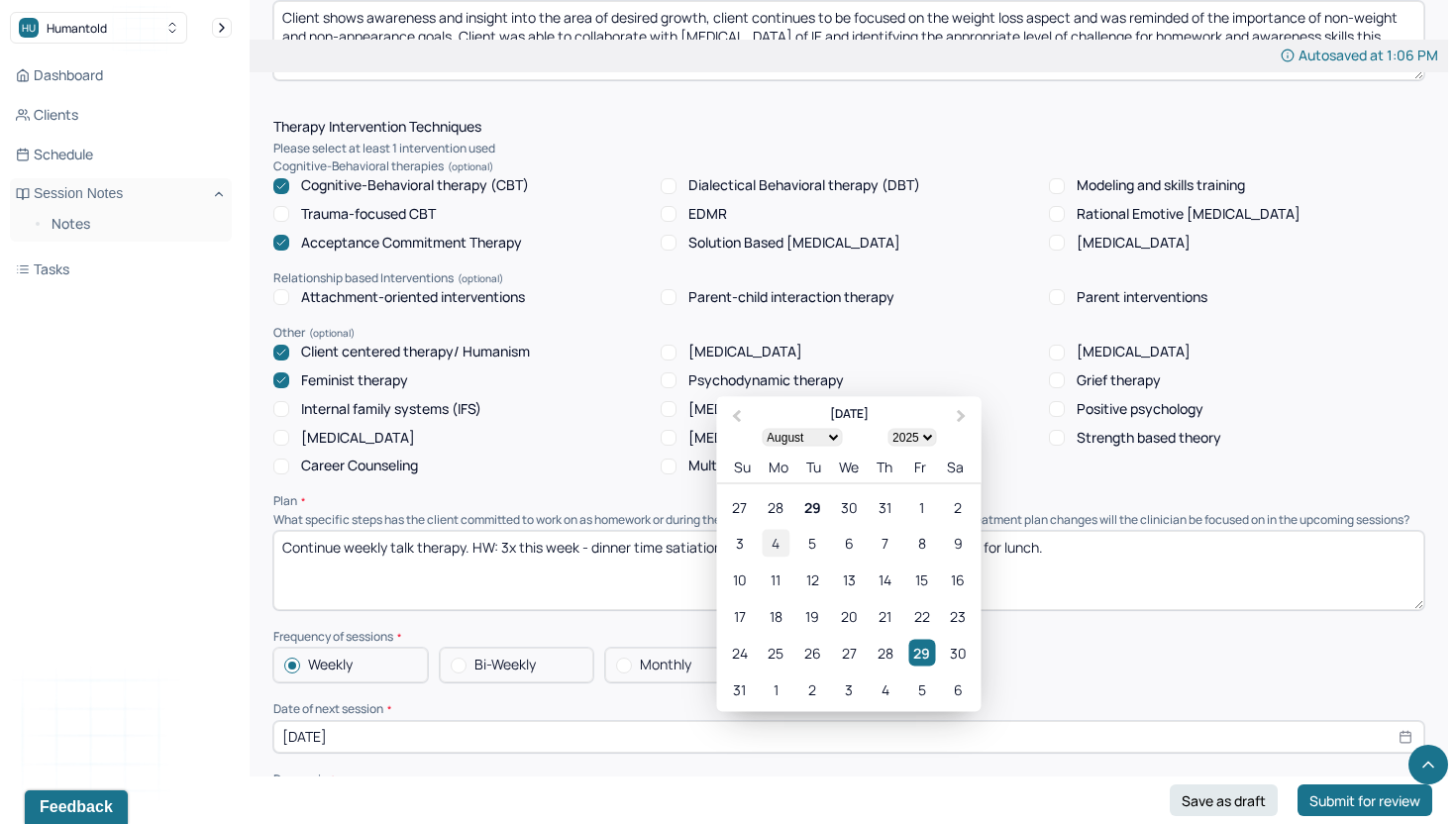 click on "4" at bounding box center [776, 543] 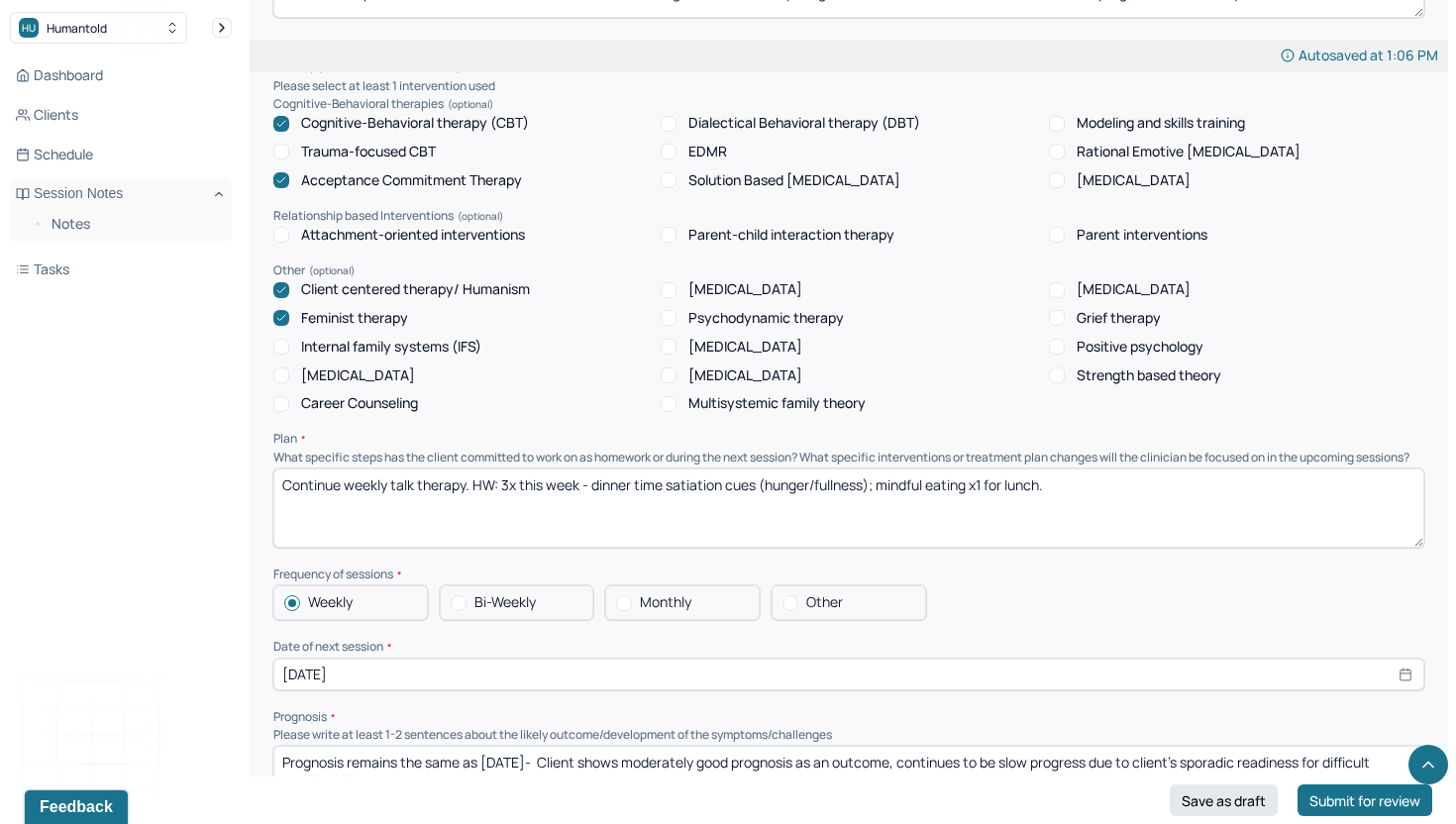 scroll, scrollTop: 1795, scrollLeft: 0, axis: vertical 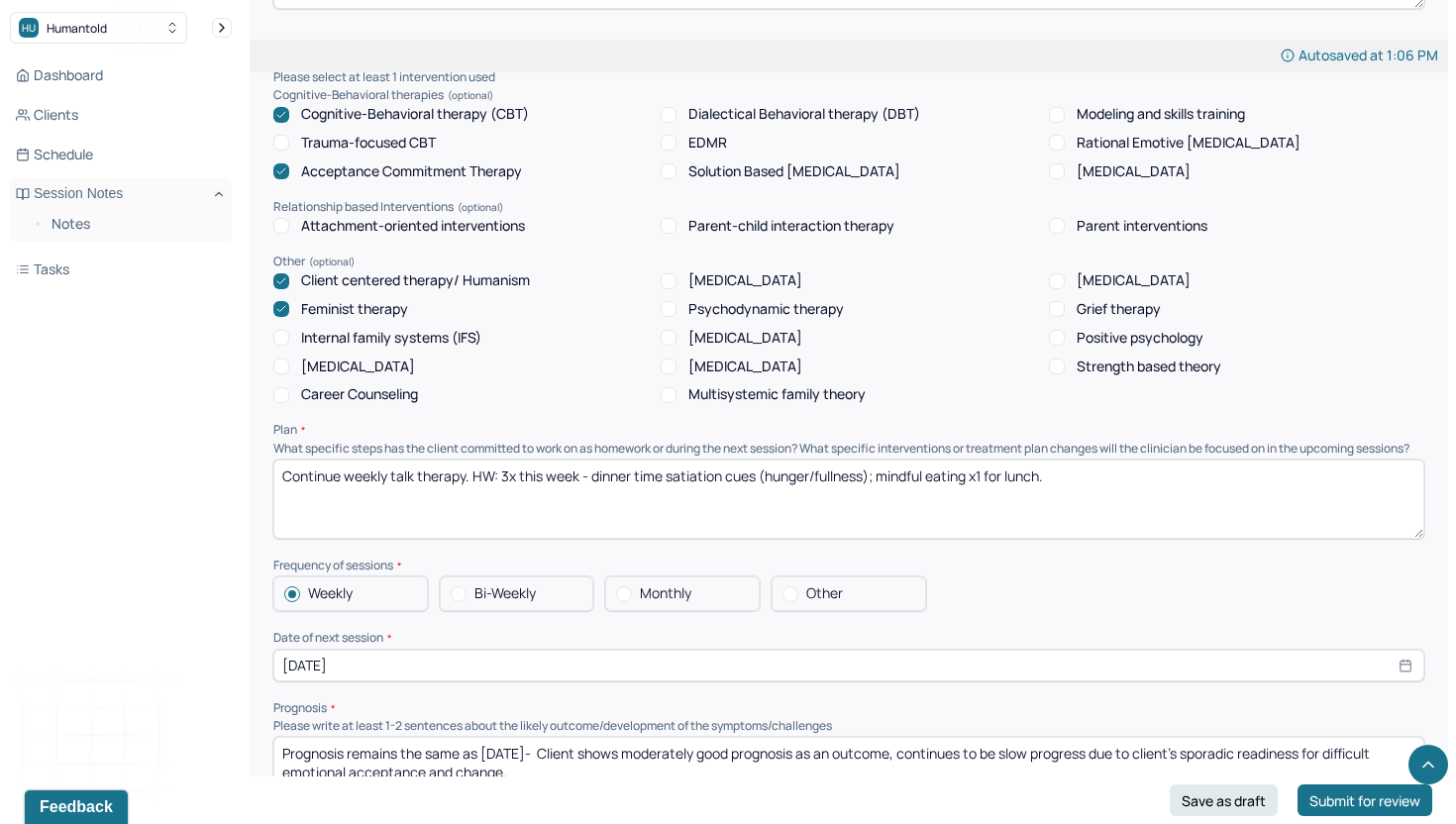 click on "Prognosis remains the same as [DATE]-  Client shows moderately good prognosis as an outcome, continues to be slow progress due to client's sporadic readiness for difficult emotional acceptance and change." at bounding box center (849, 776) 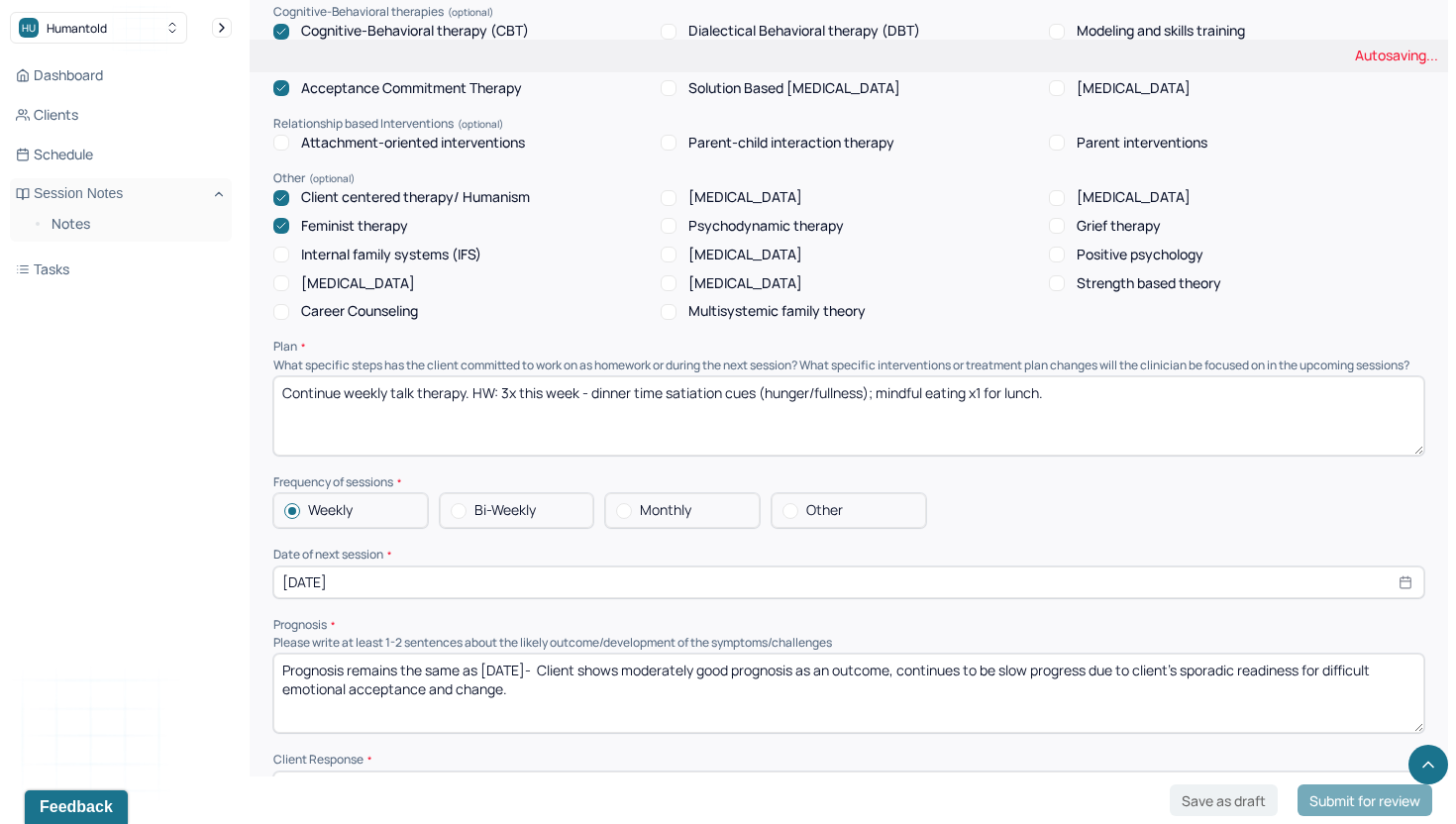 scroll, scrollTop: 2053, scrollLeft: 0, axis: vertical 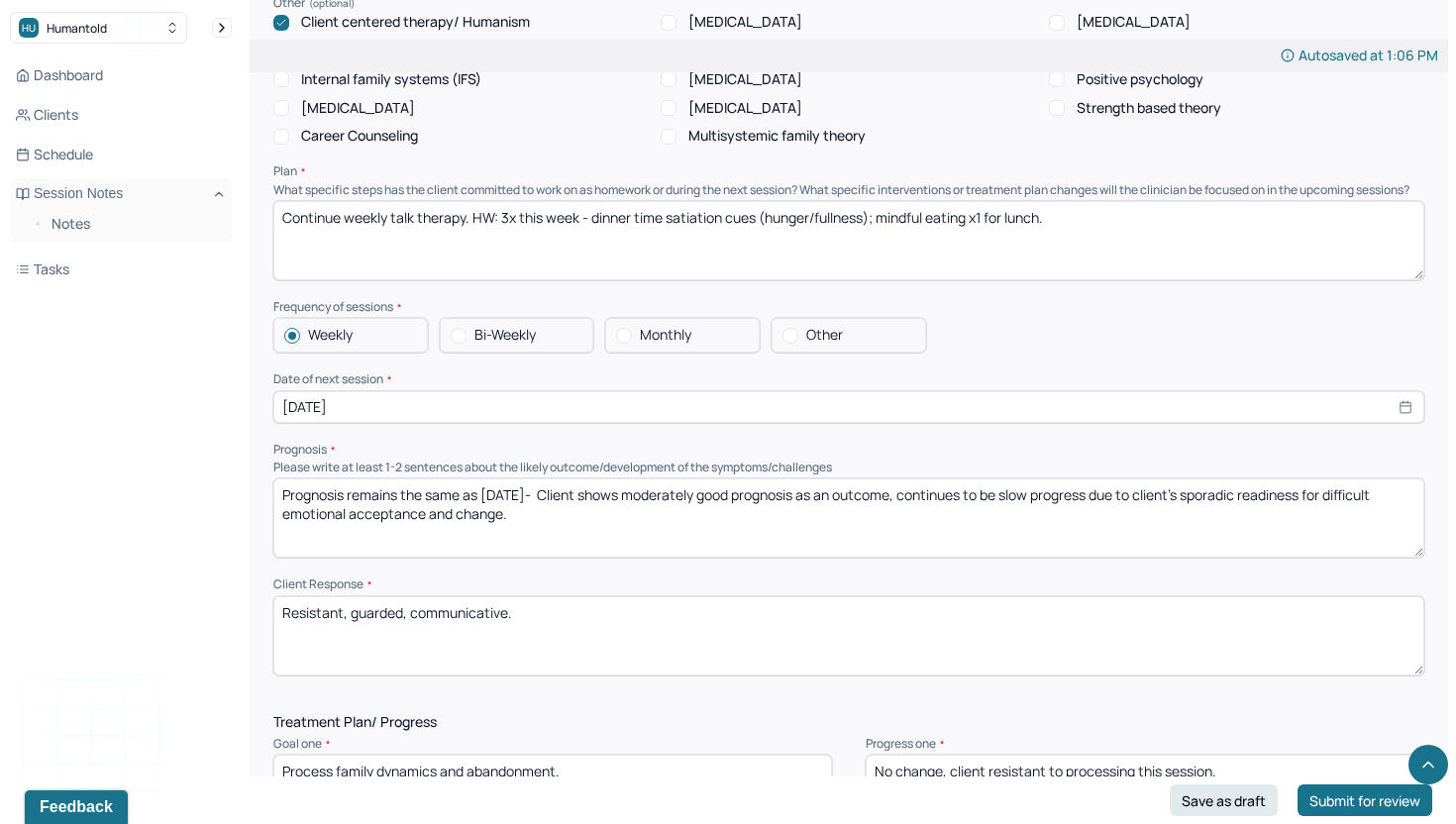 type on "Prognosis remains the same as [DATE]-  Client shows moderately good prognosis as an outcome, continues to be slow progress due to client's sporadic readiness for difficult emotional acceptance and change." 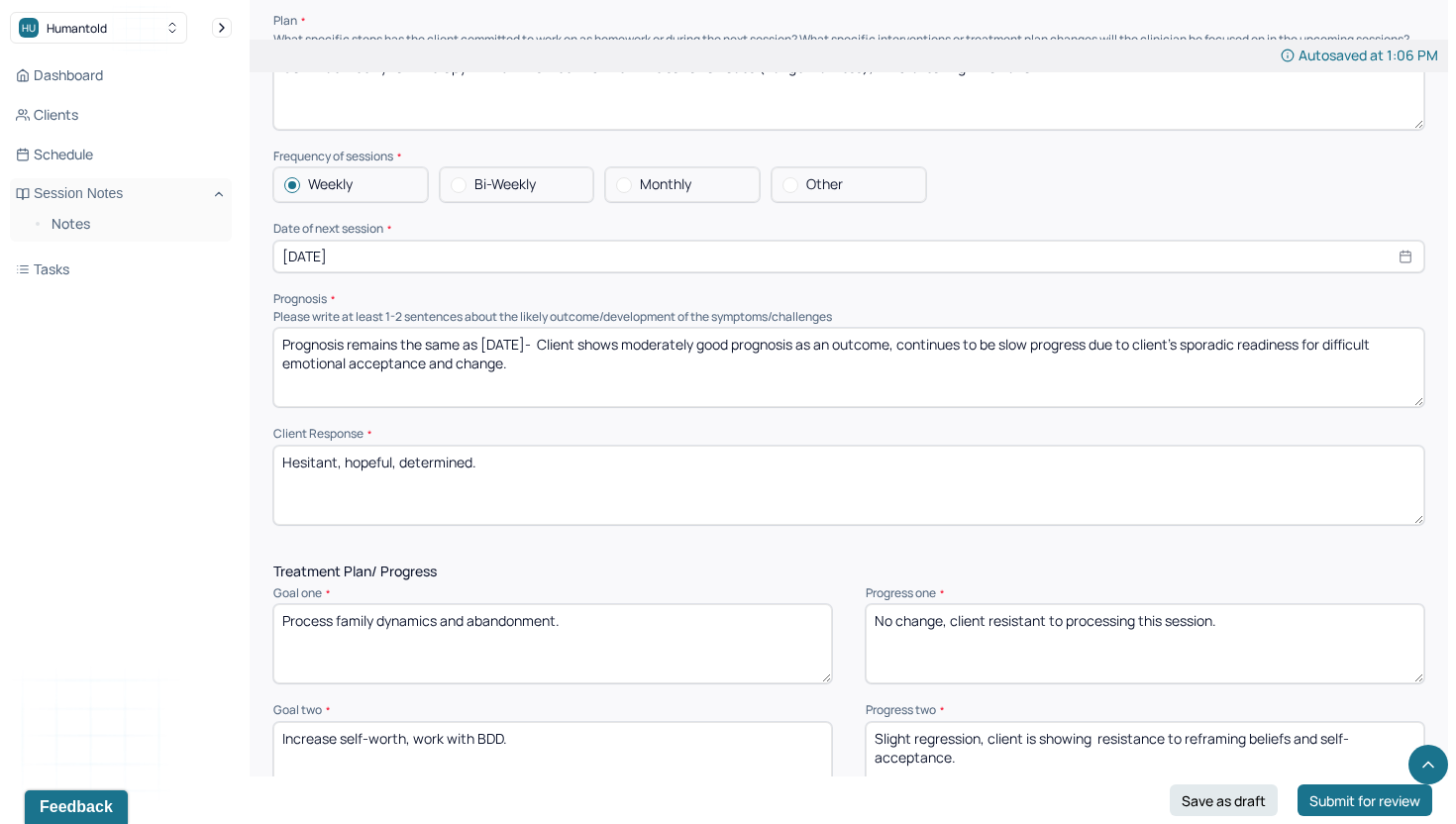 scroll, scrollTop: 2208, scrollLeft: 0, axis: vertical 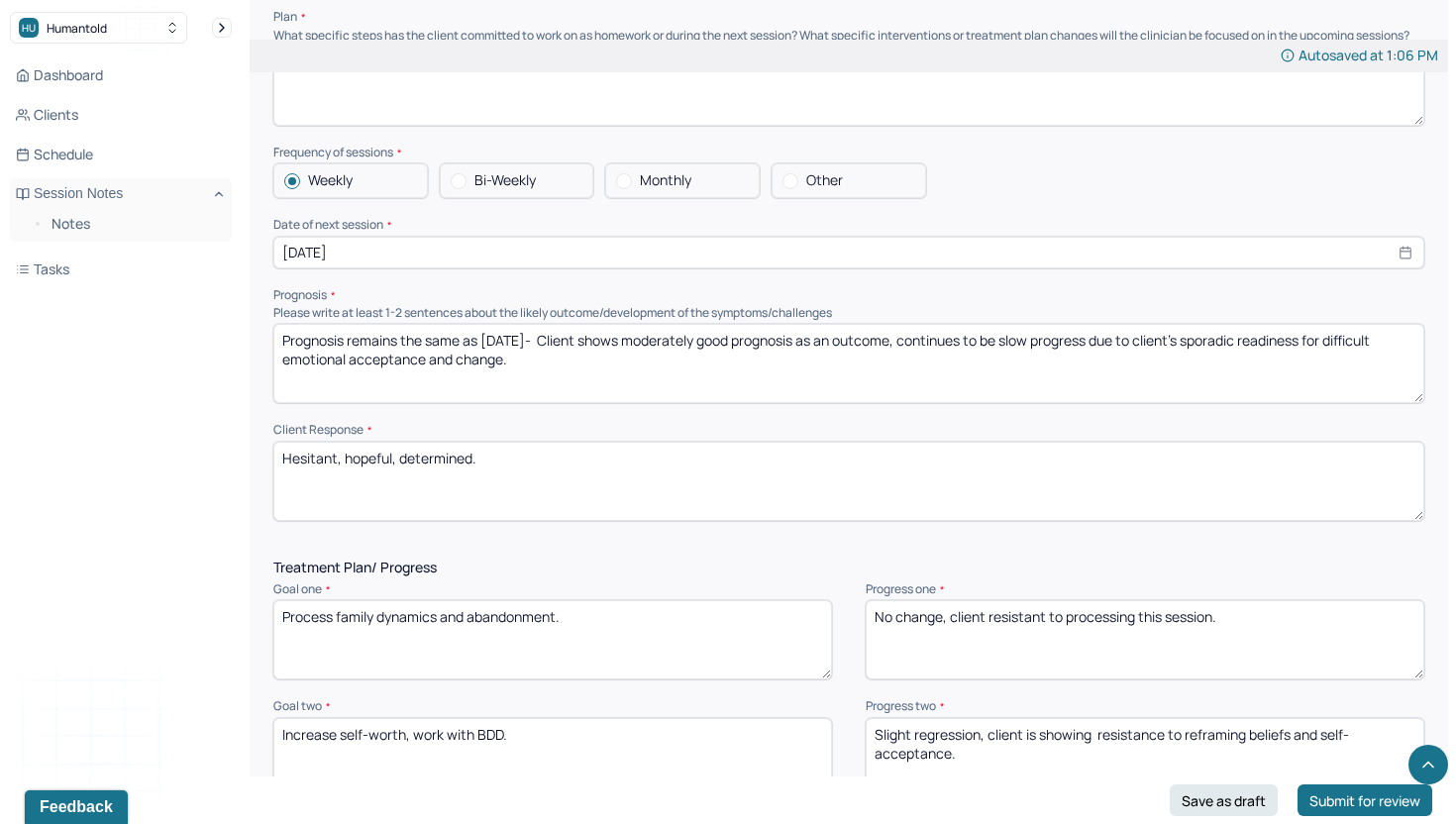 type on "Hesitant, hopeful, determined." 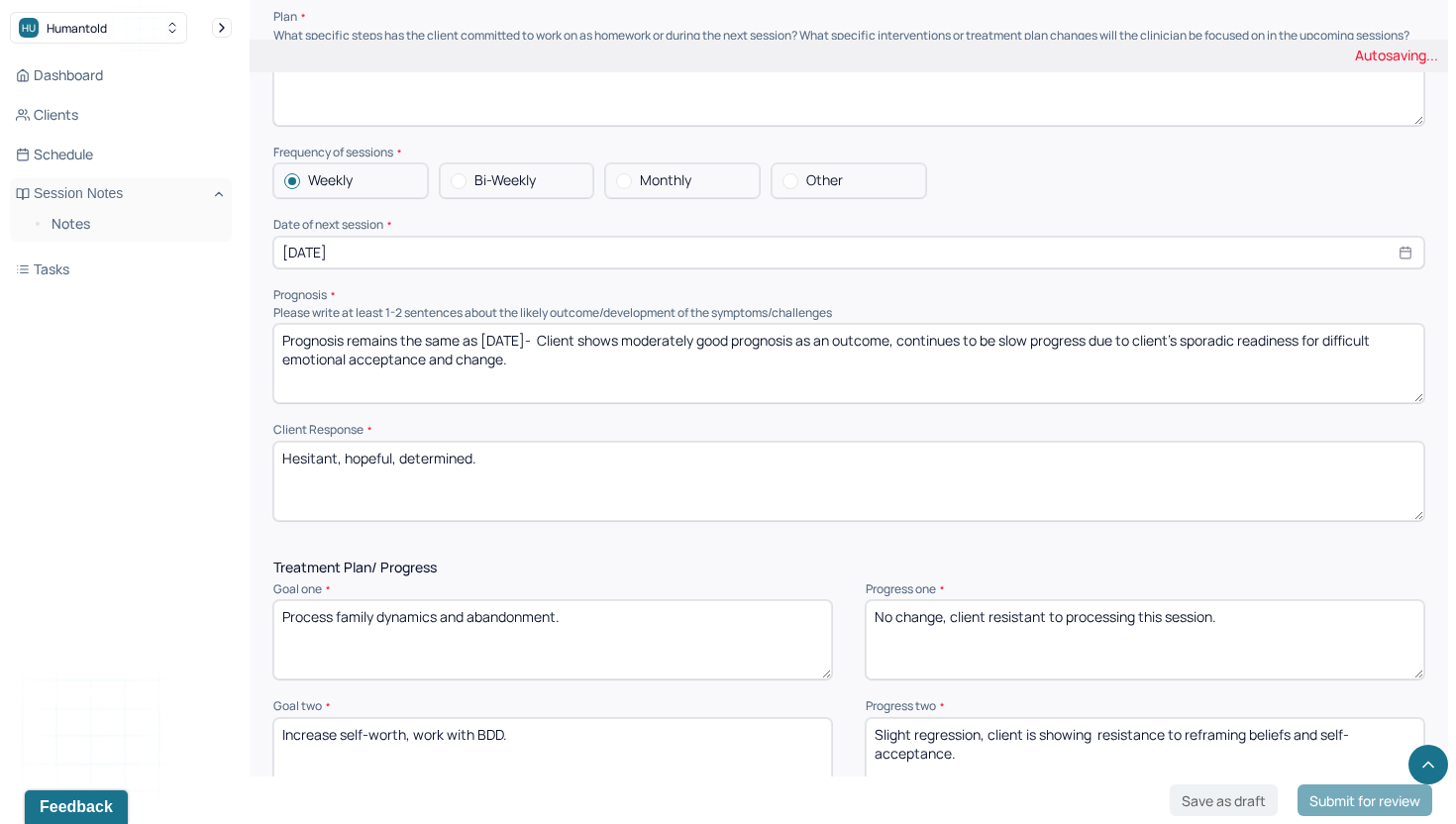 click on "No change, client resistant to processing this session." at bounding box center (1145, 640) 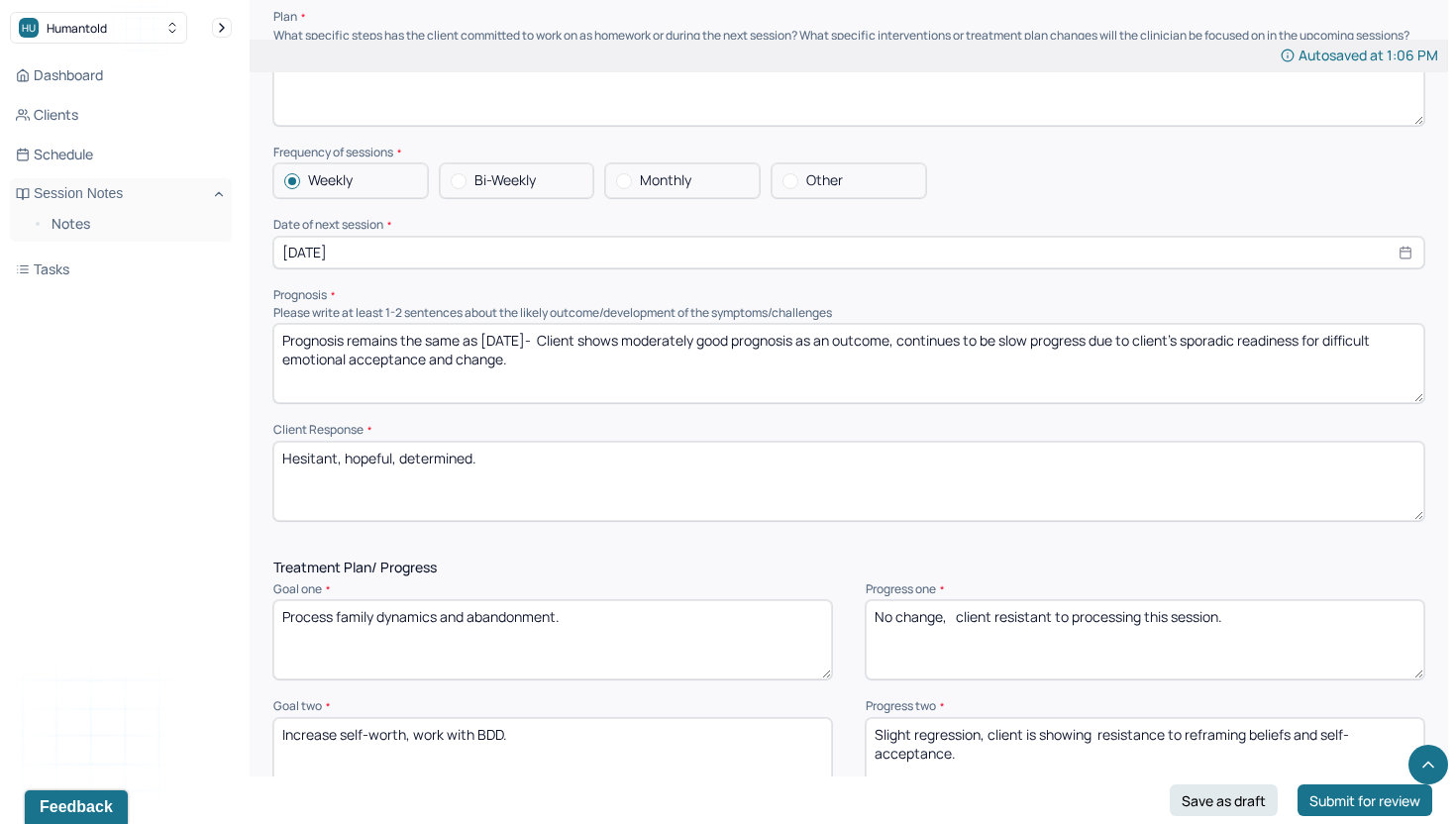 click on "No change, client resistant to processing this session." at bounding box center [1145, 640] 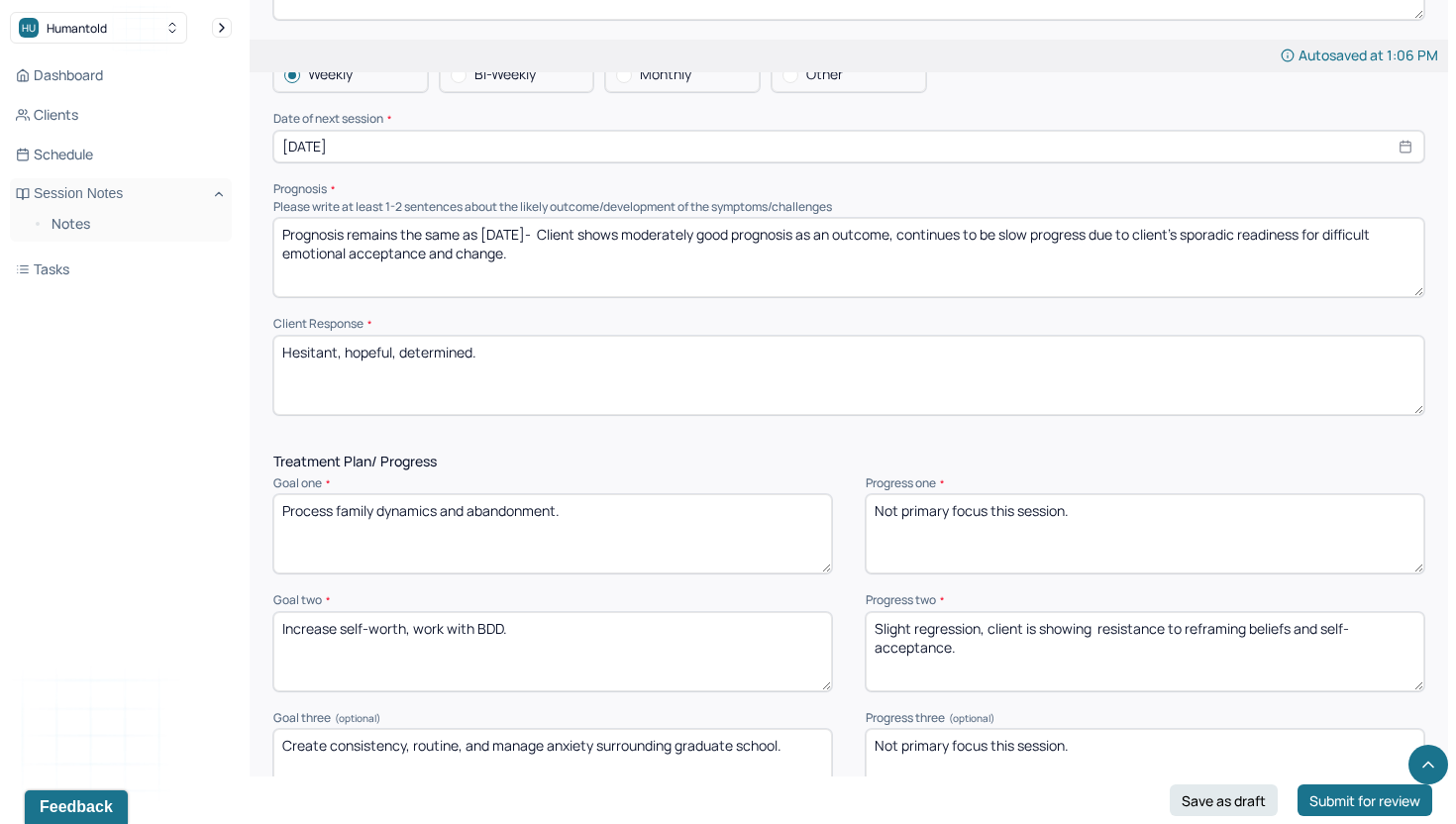 scroll, scrollTop: 2331, scrollLeft: 0, axis: vertical 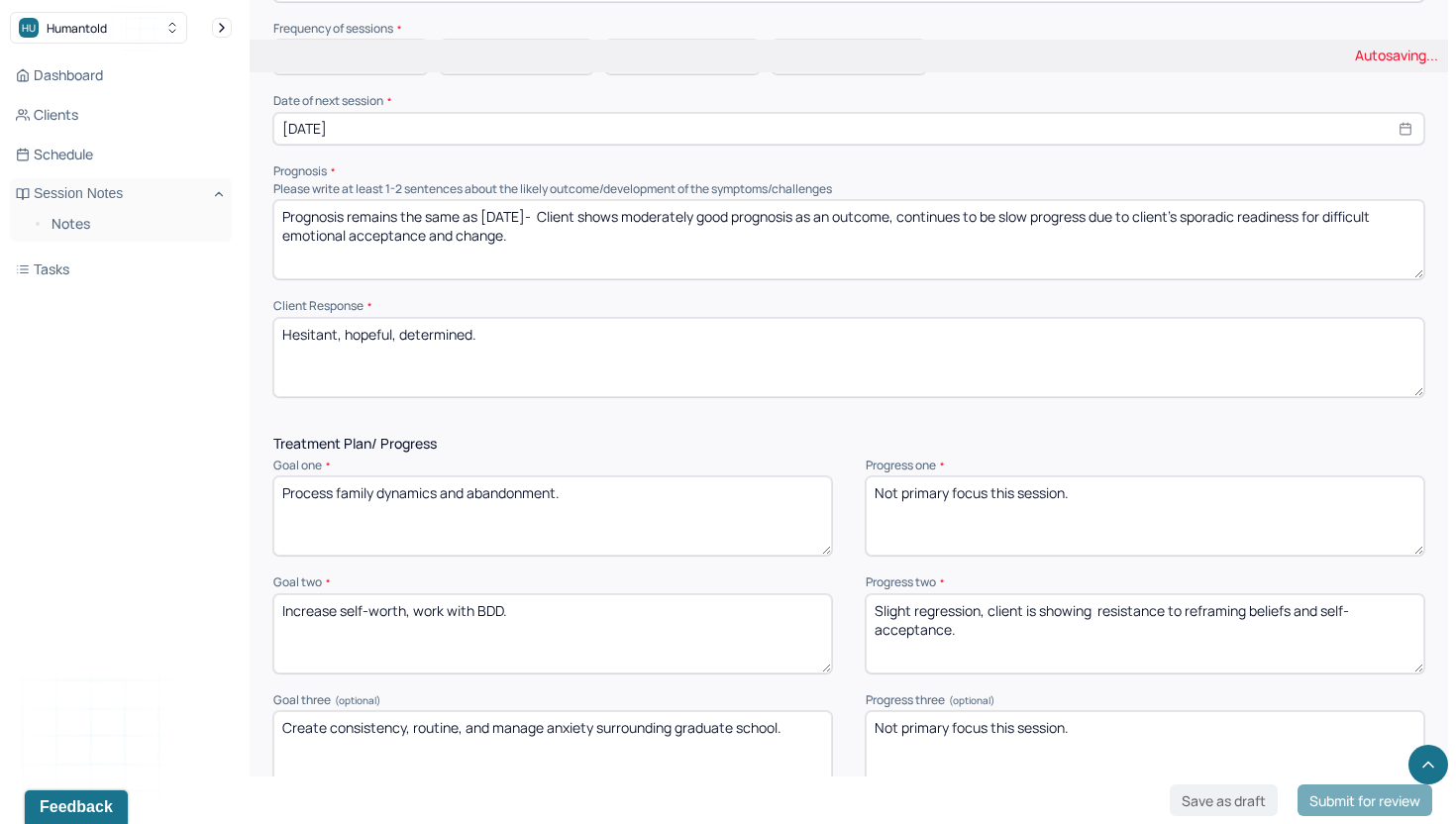 type on "Not primary focus this session." 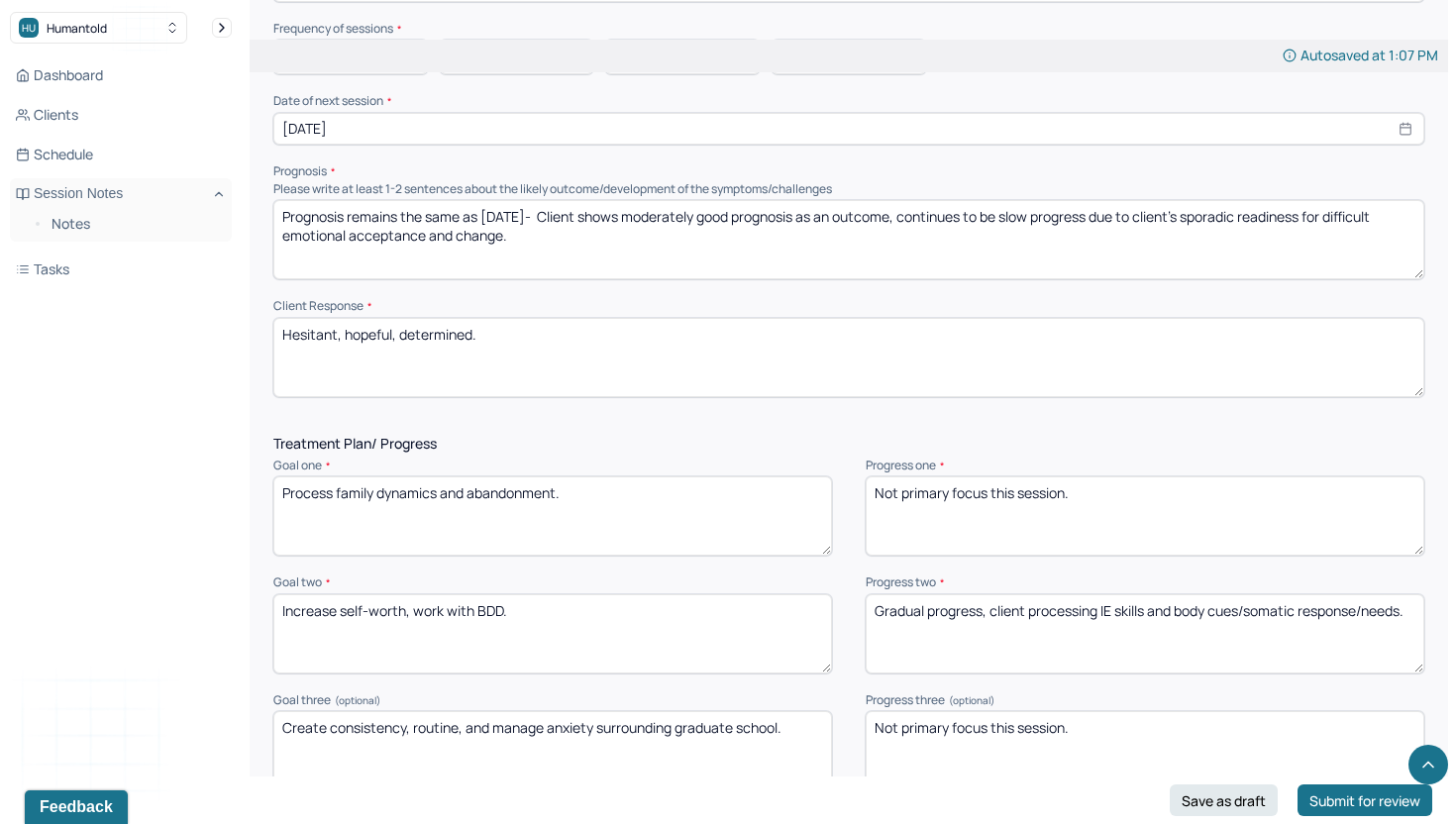 type on "Gradual progress, client processing IE skills and body cues/somatic response/needs." 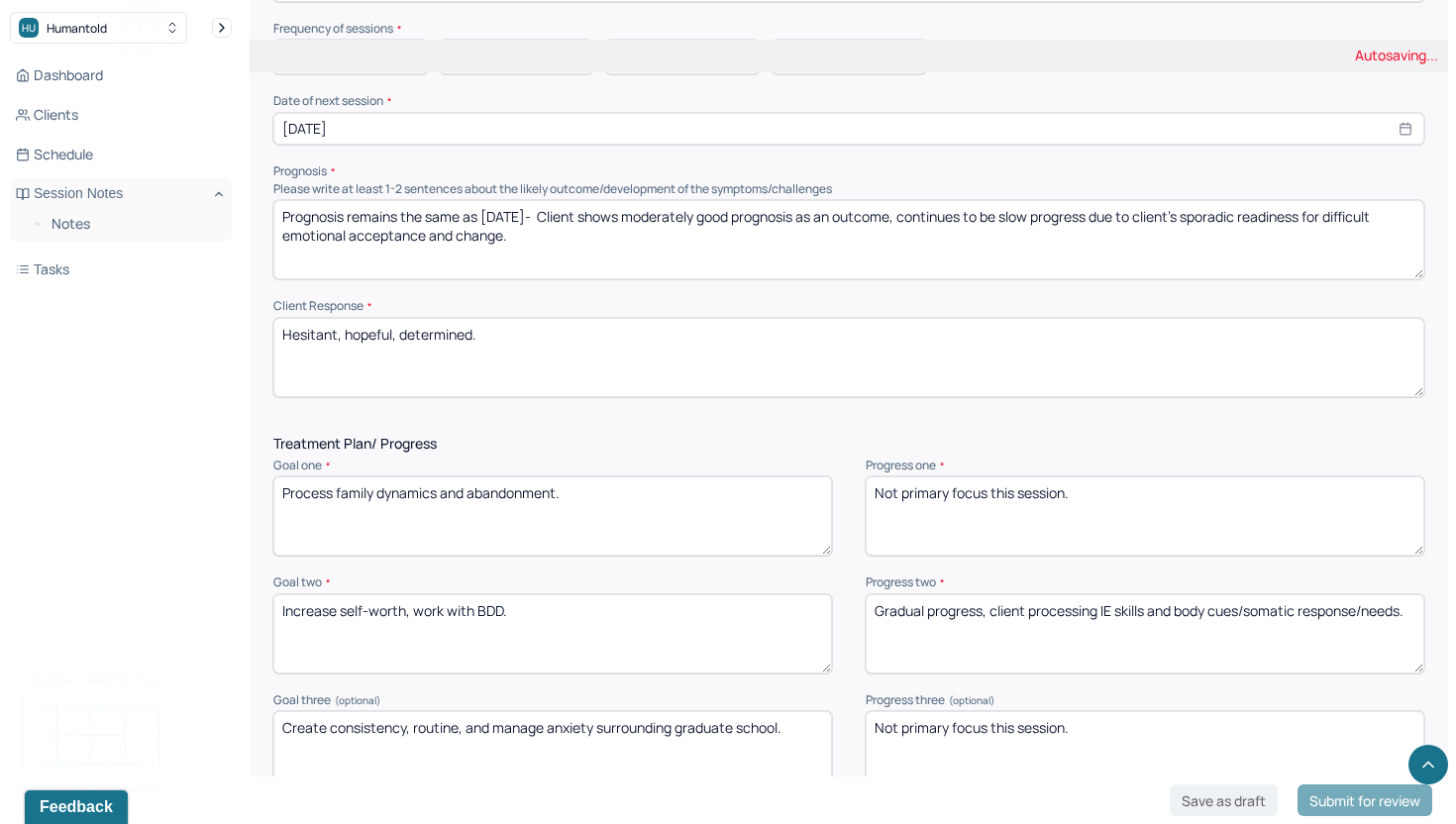 click on "Not primary focus this session." at bounding box center [1145, 751] 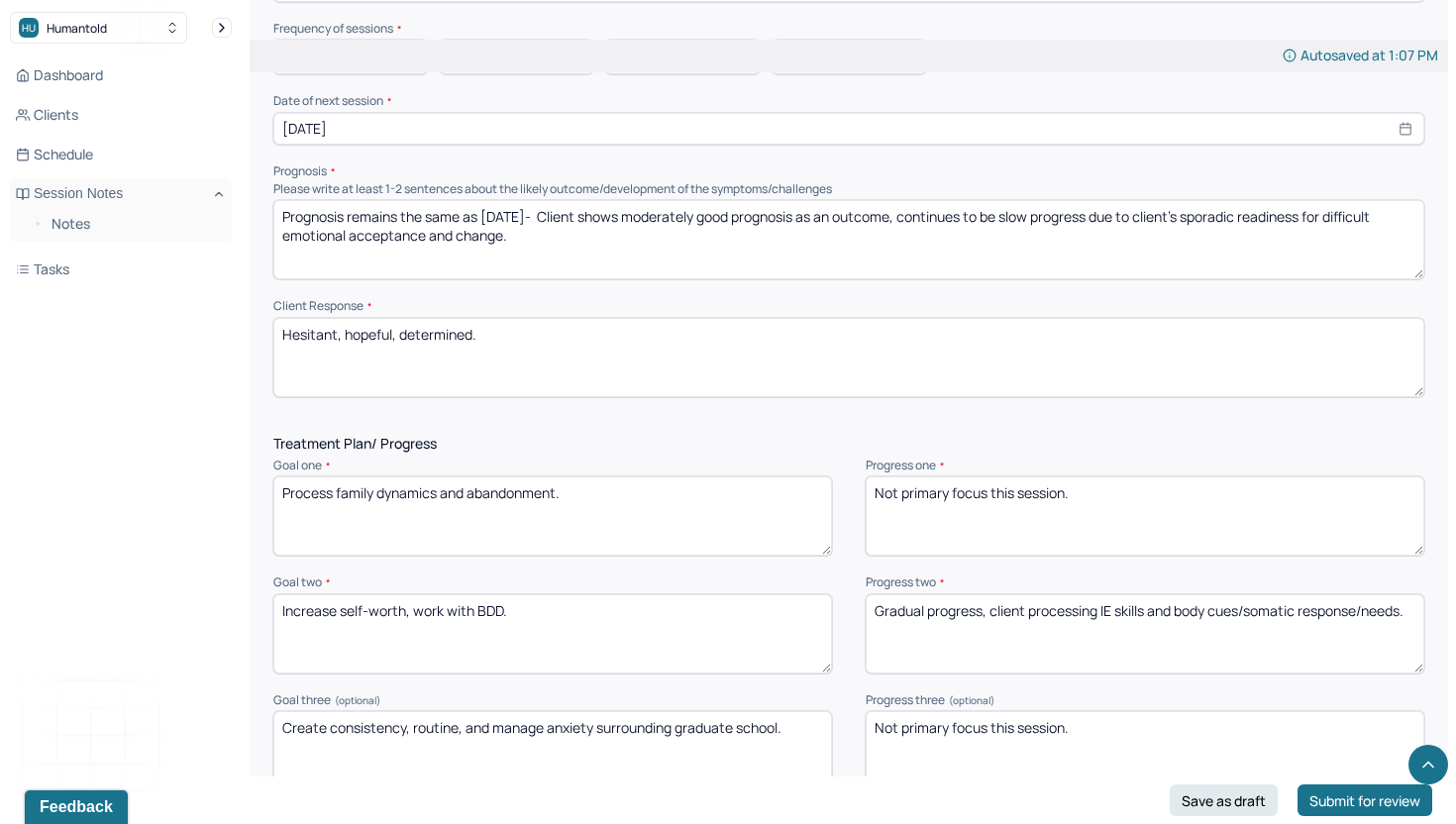 click on "Not primary focus this session." at bounding box center [1145, 751] 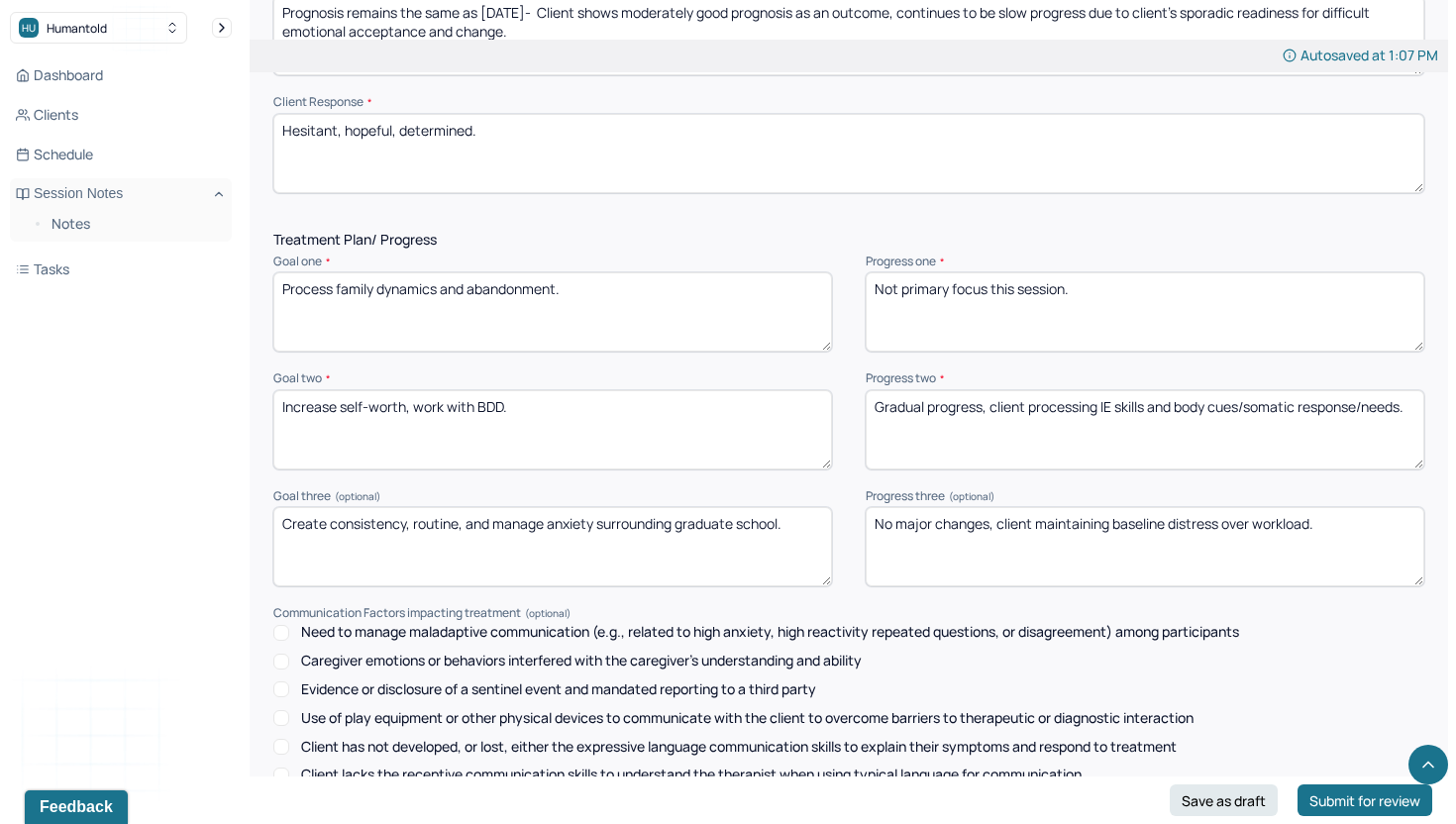scroll, scrollTop: 2736, scrollLeft: 0, axis: vertical 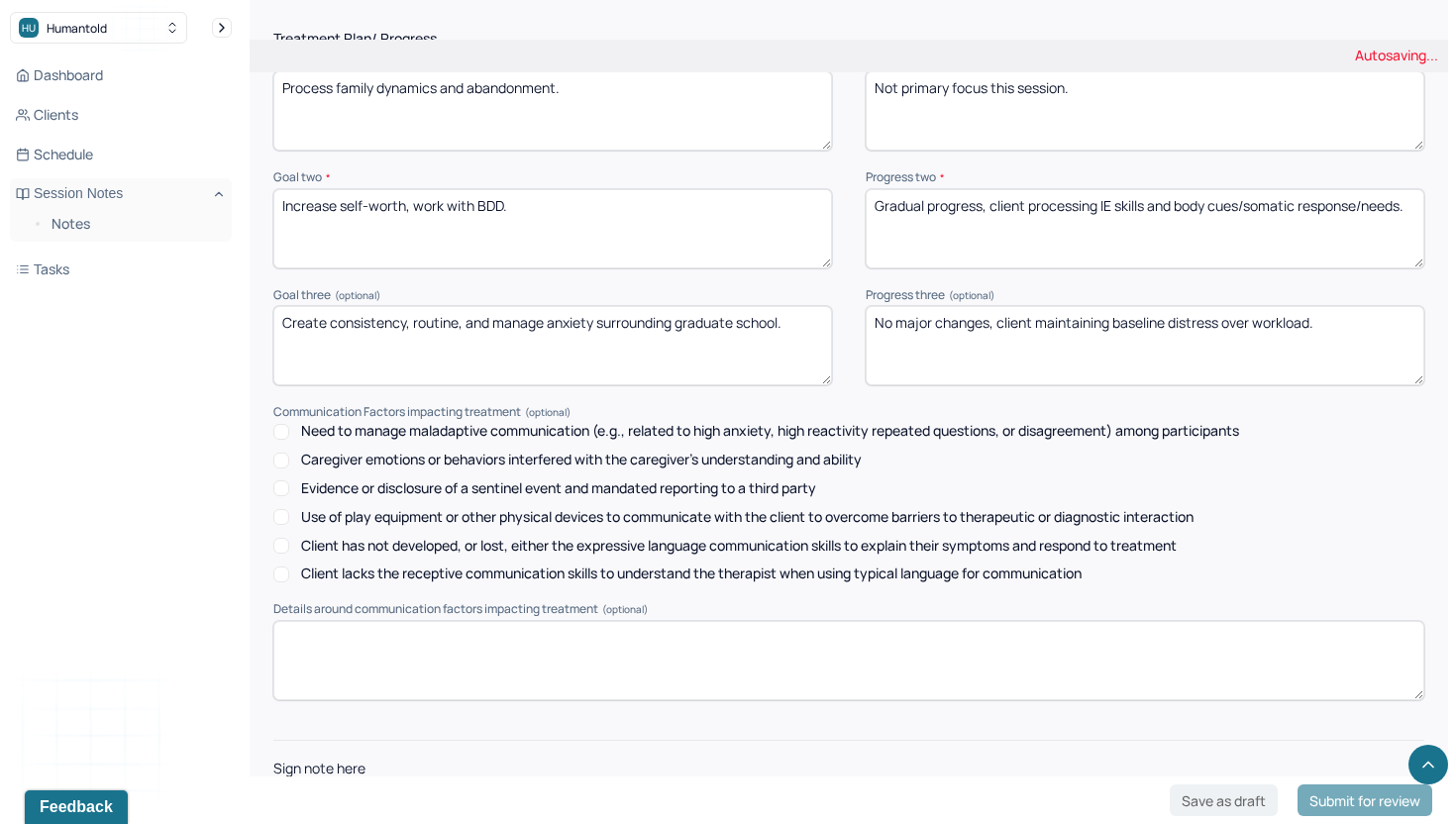 type on "No major changes, client maintaining baseline distress over workload." 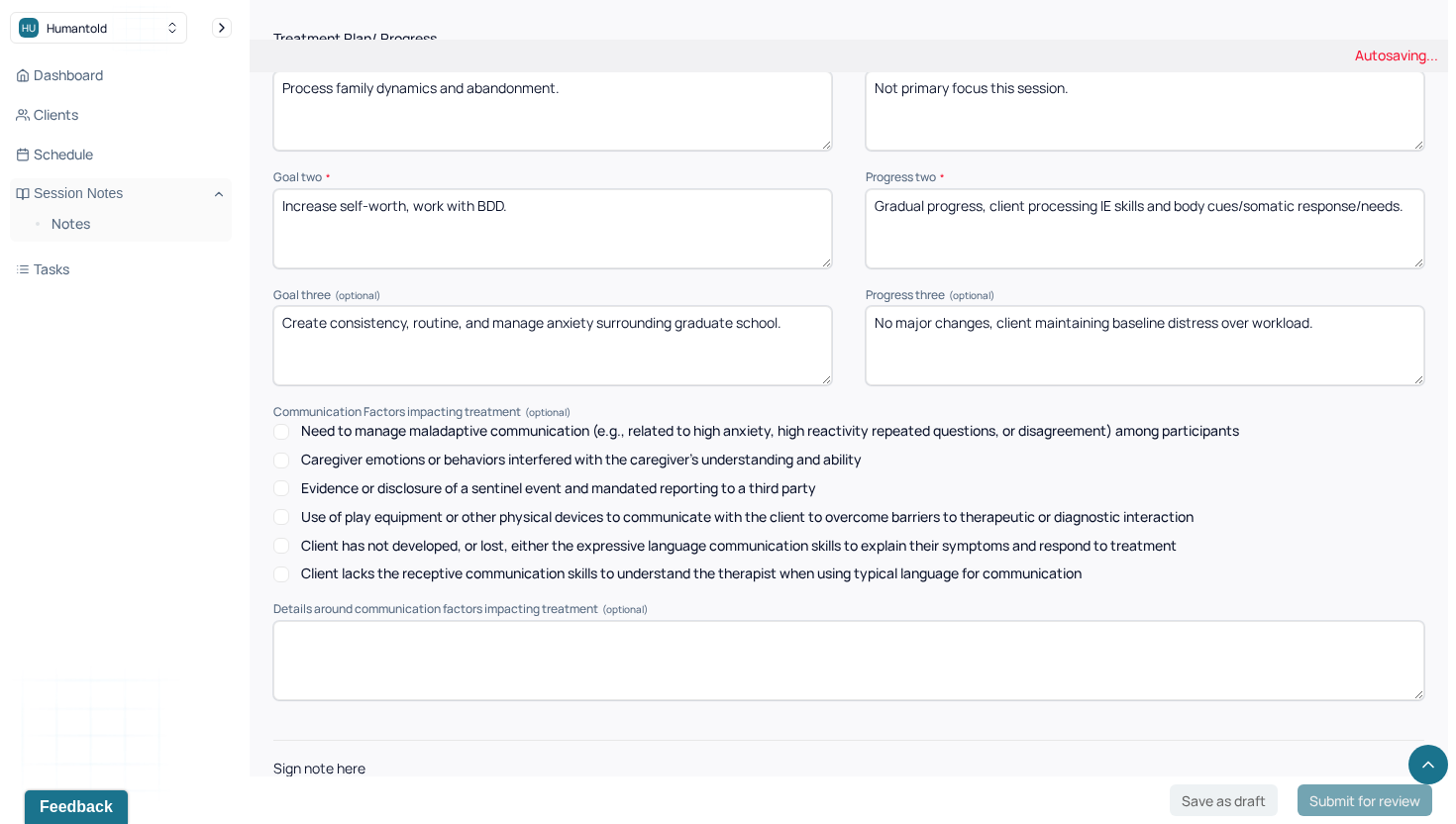 type on "DFL" 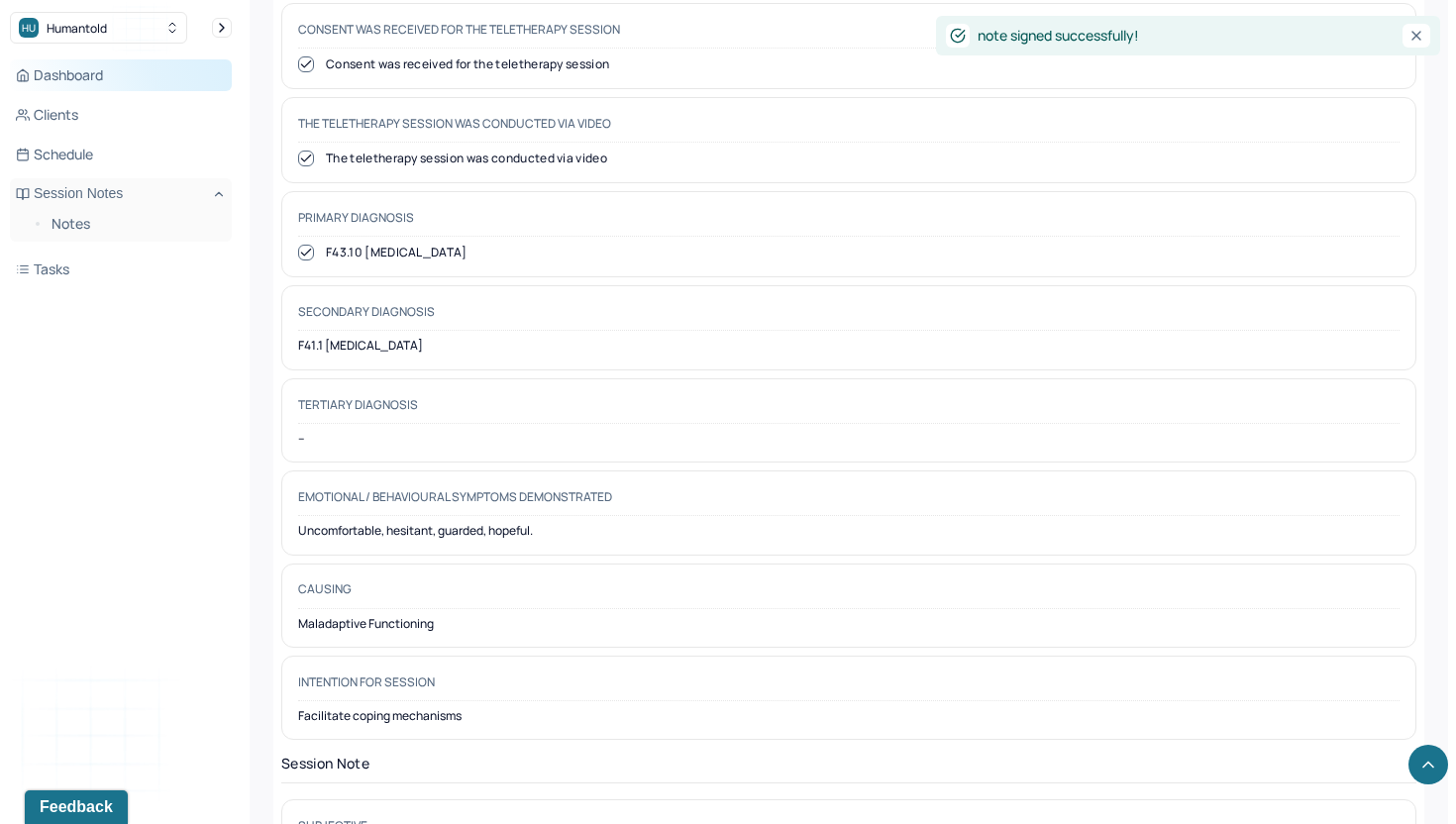 click on "Dashboard" at bounding box center (121, 75) 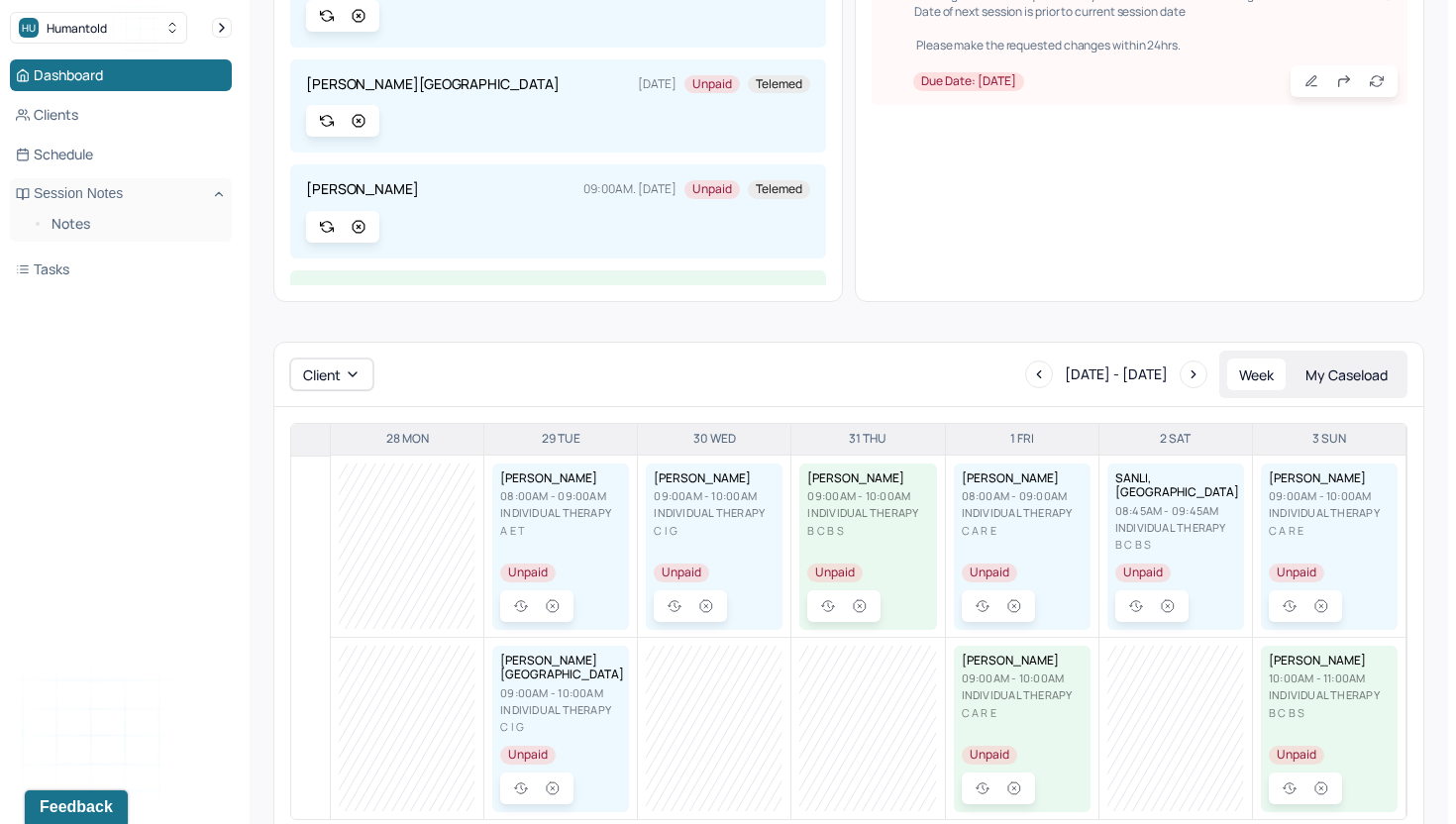 scroll, scrollTop: 0, scrollLeft: 0, axis: both 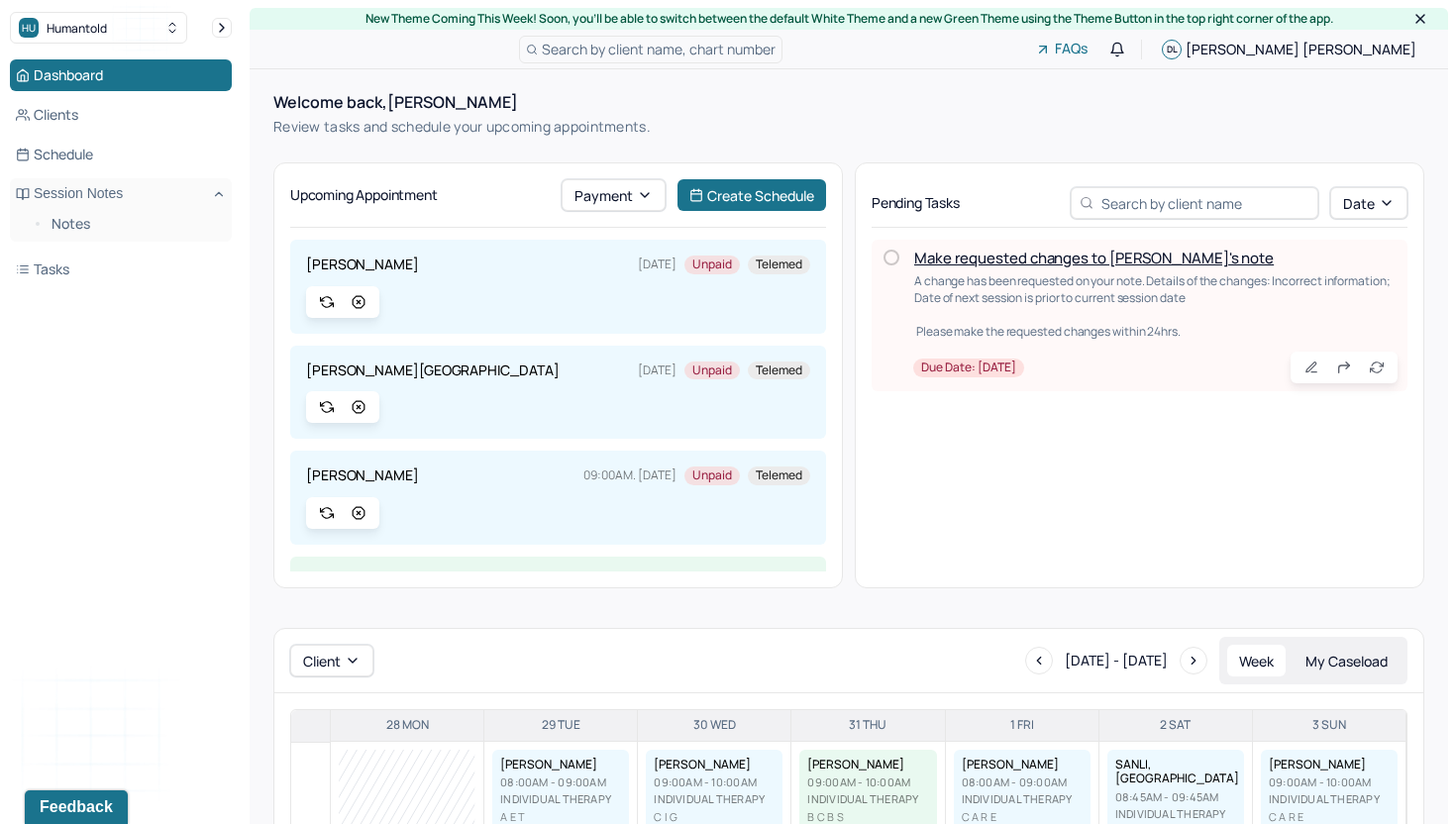 click on "Make requested changes to [PERSON_NAME]'s note" at bounding box center [1093, 258] 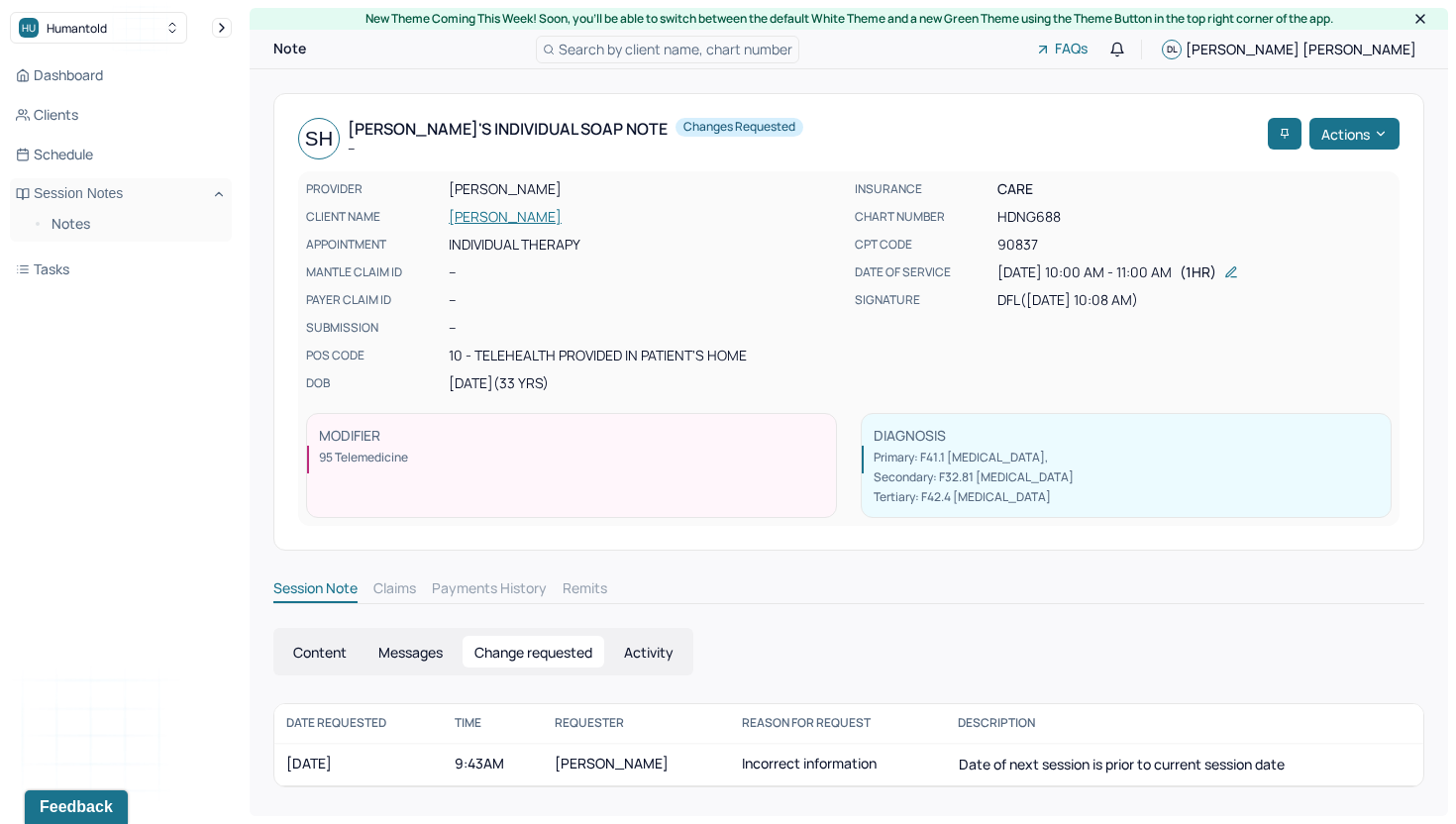 click on "[PERSON_NAME]" at bounding box center [636, 765] 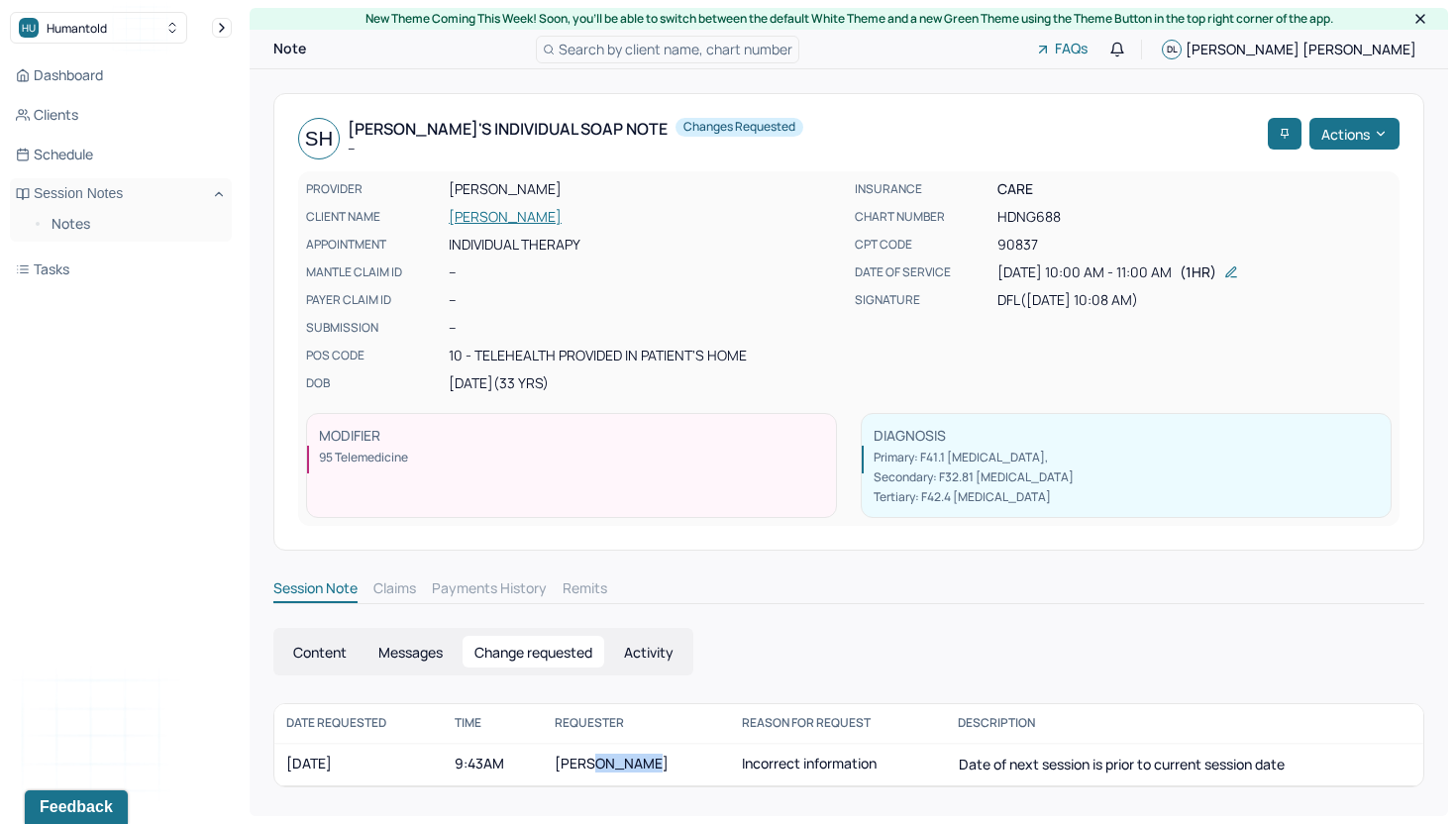 click on "[PERSON_NAME]" at bounding box center (611, 763) 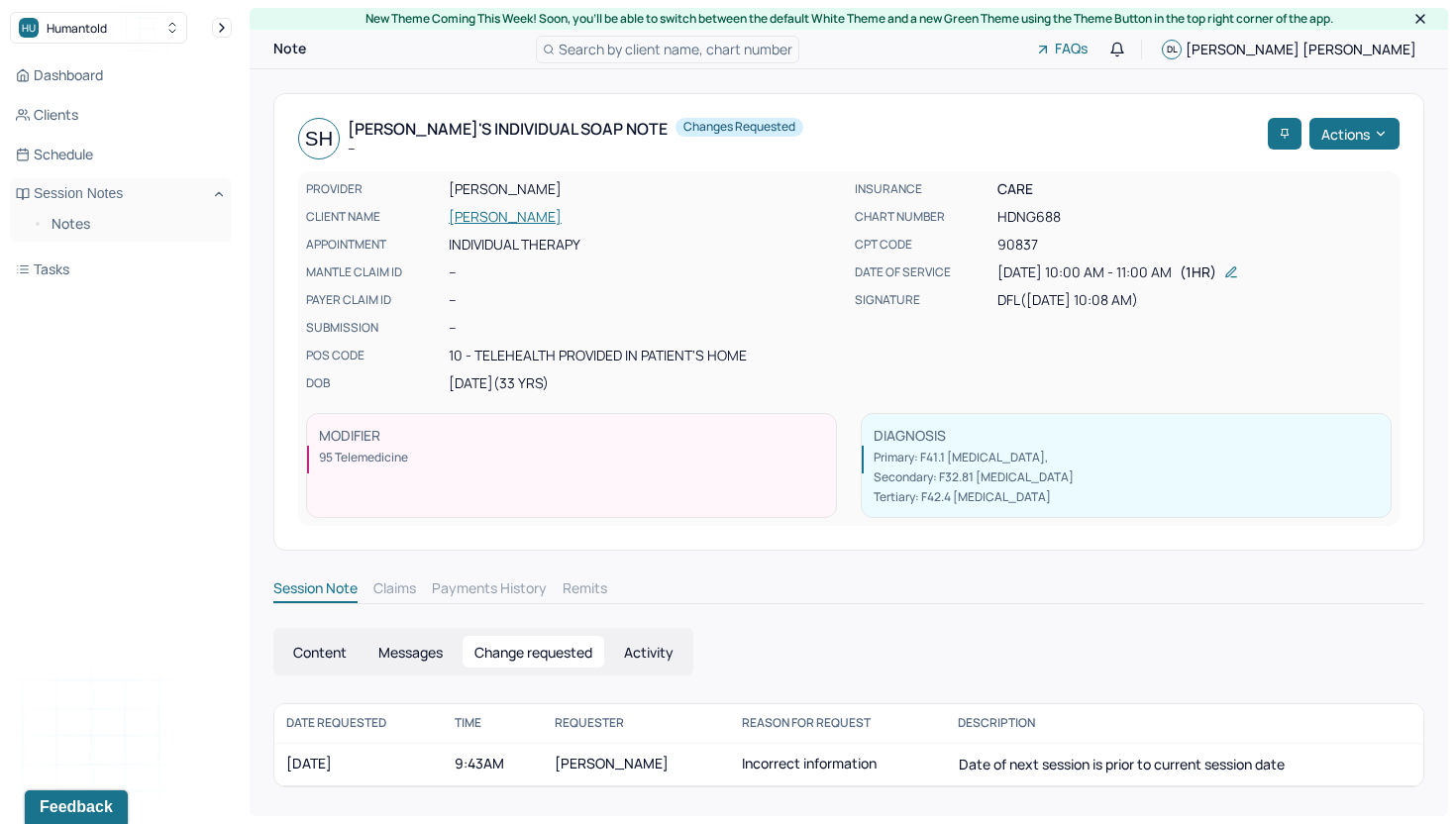 click on "Incorrect information" at bounding box center [838, 765] 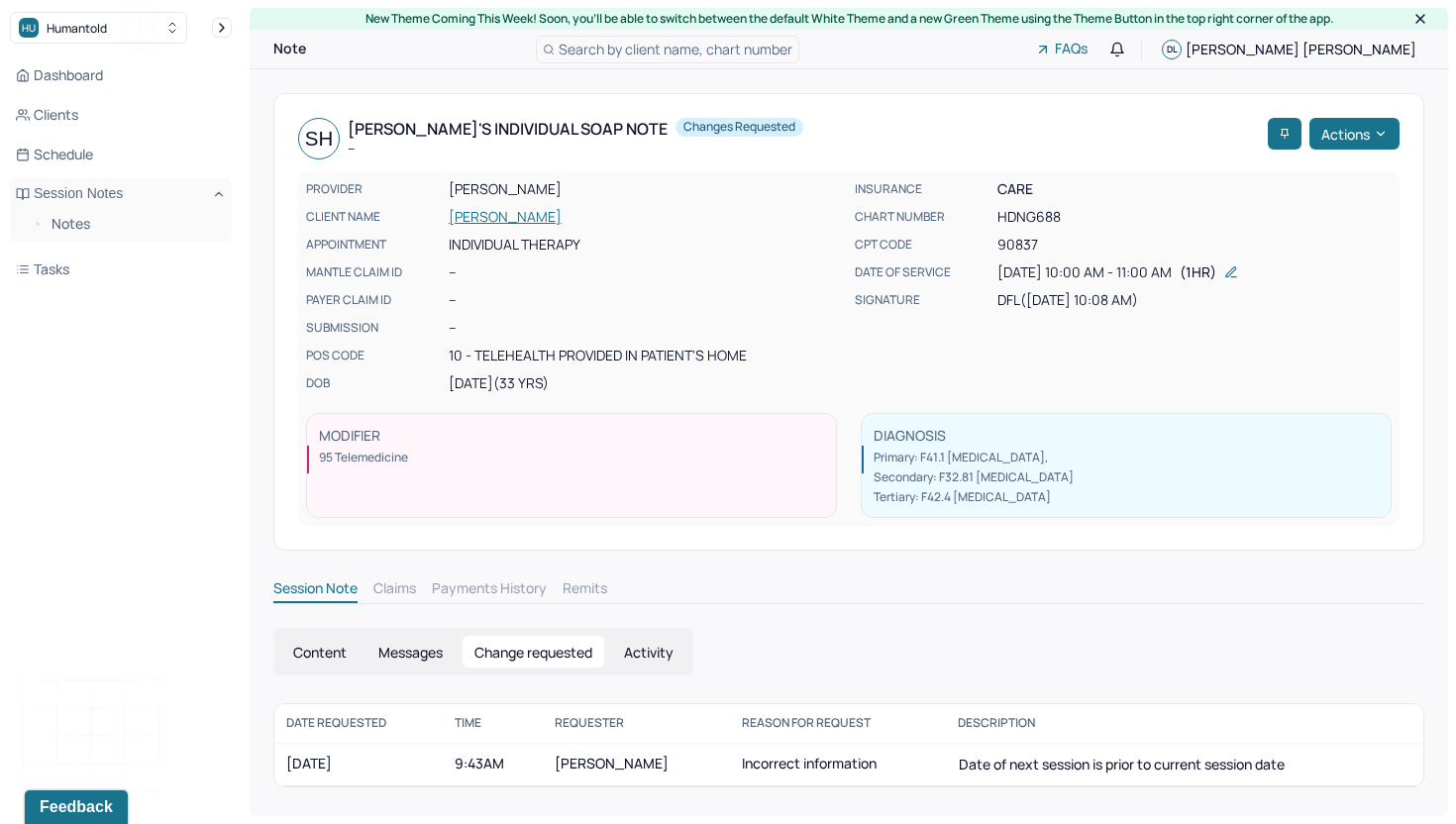 click on "[DATE]" at bounding box center [359, 765] 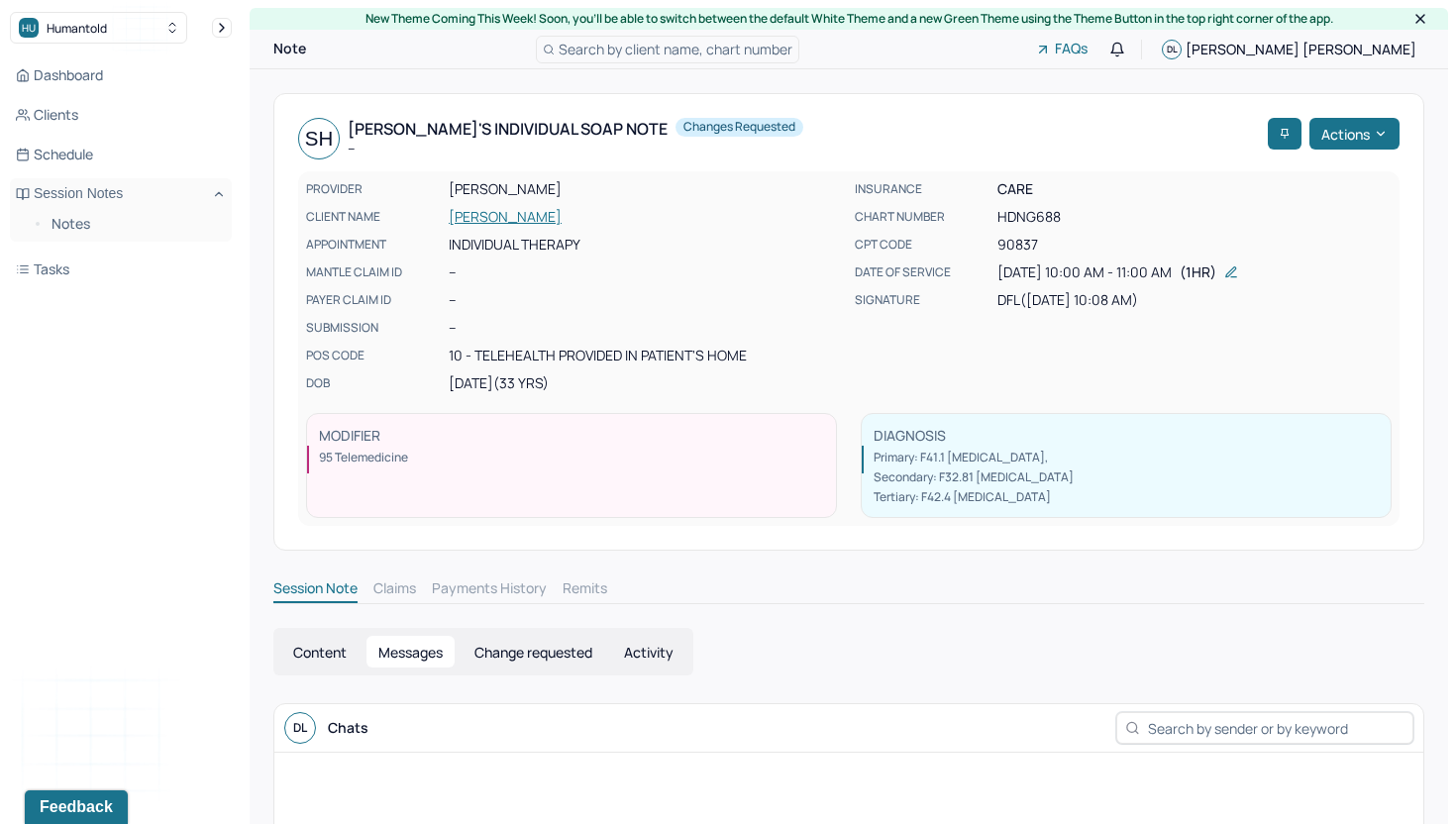 click on "Change requested" at bounding box center (533, 652) 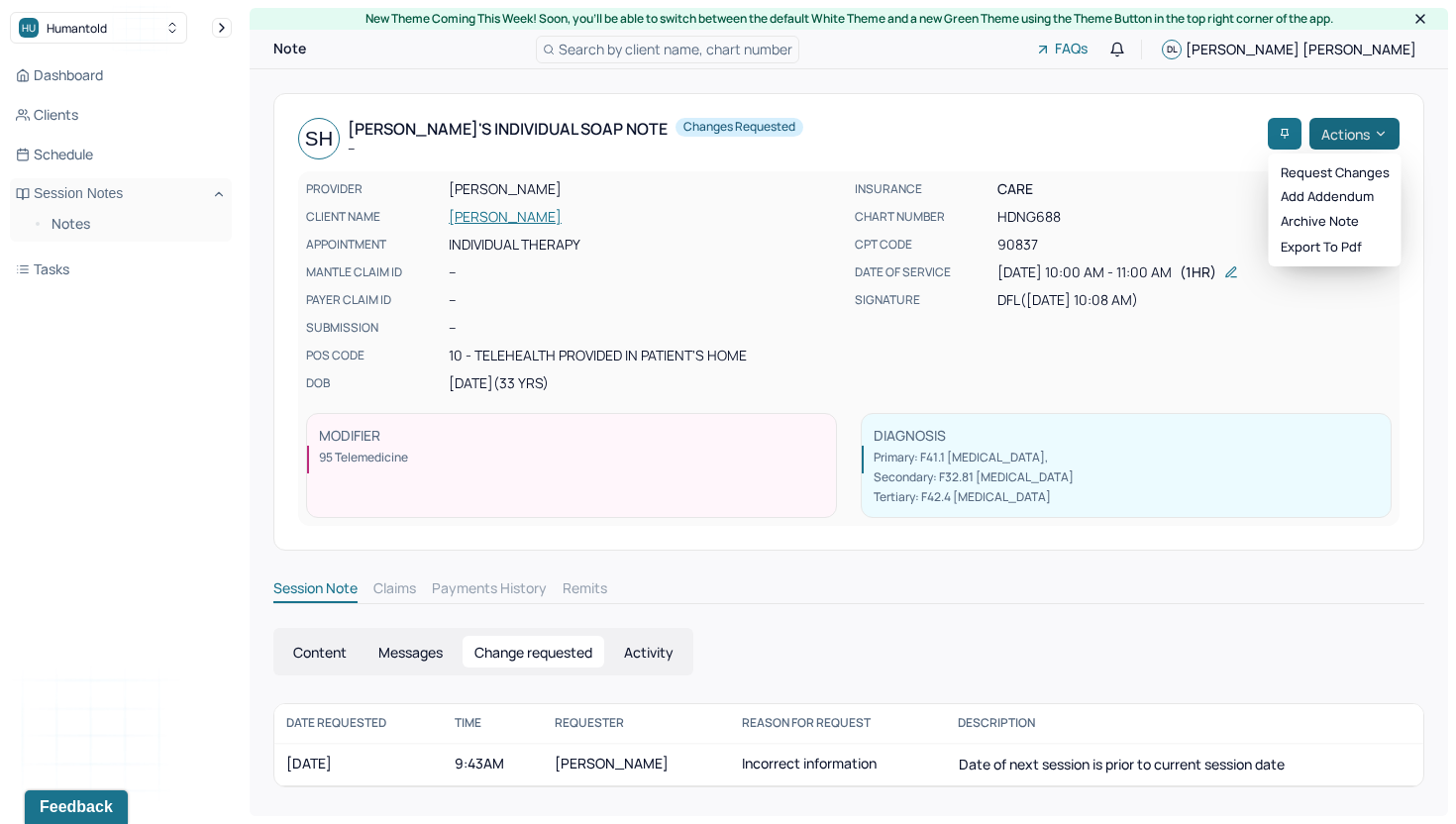 click on "Actions" at bounding box center [1354, 134] 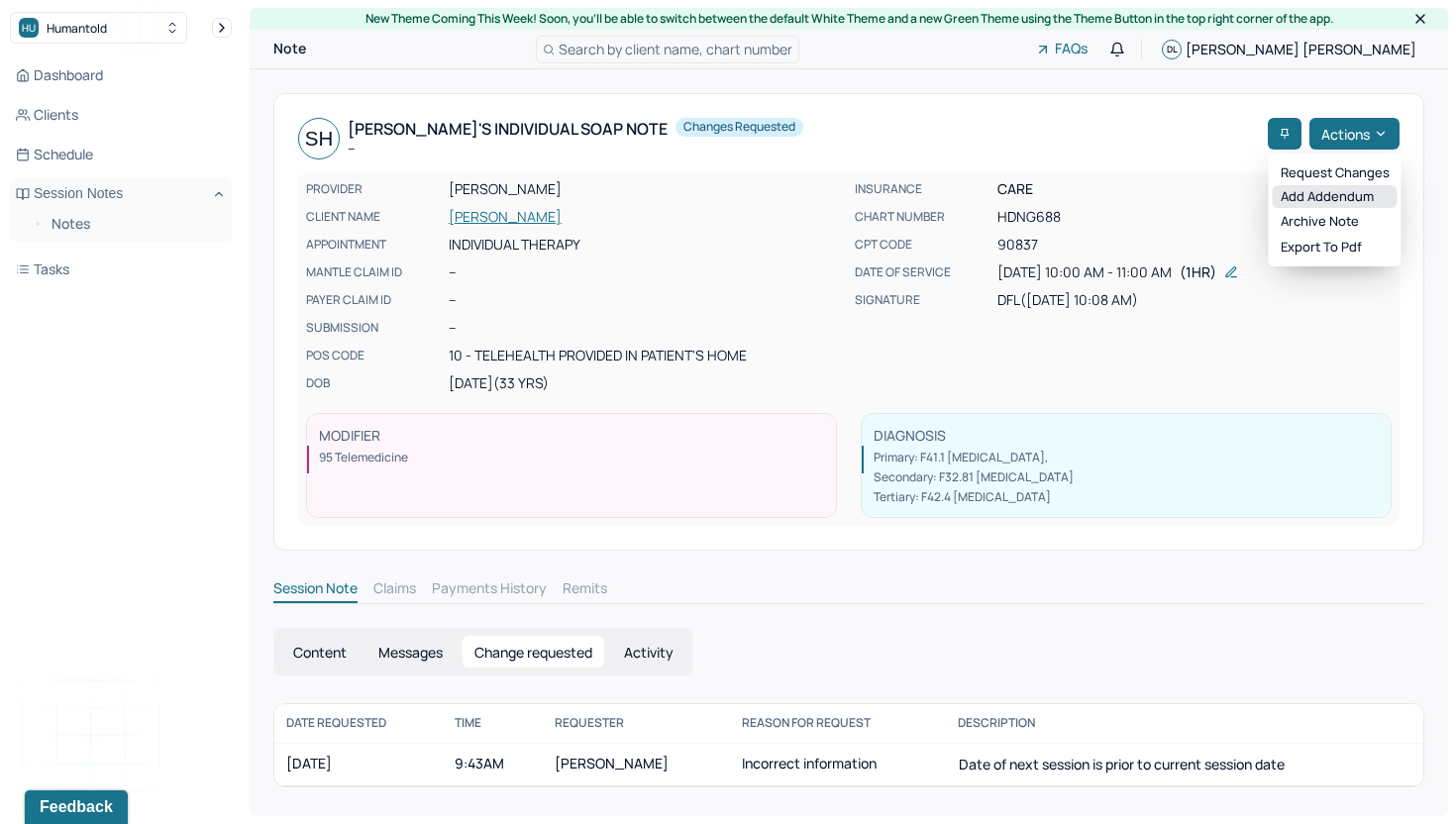 click on "Add addendum" at bounding box center [1335, 197] 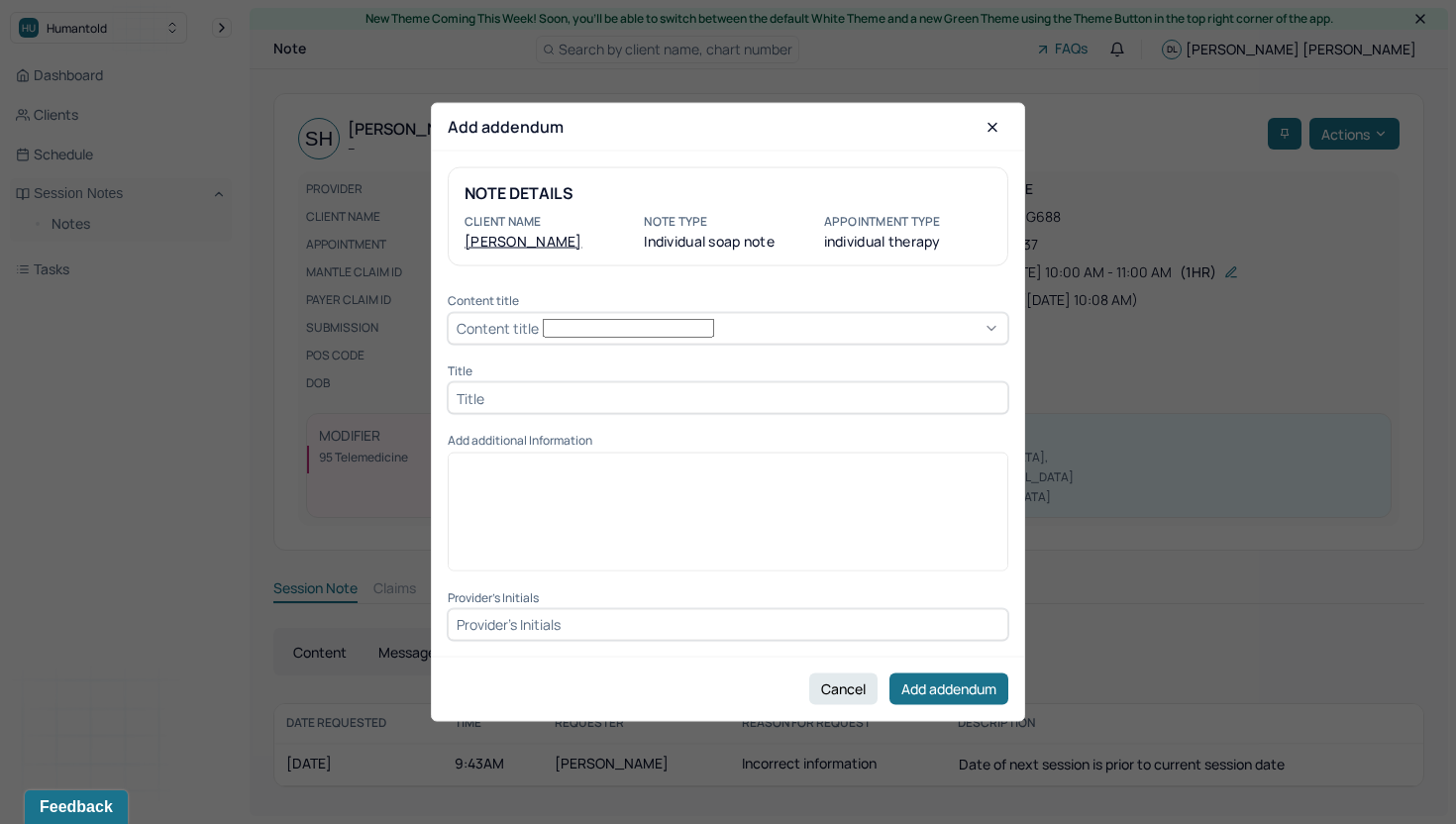 click on "Content title" at bounding box center (728, 328) 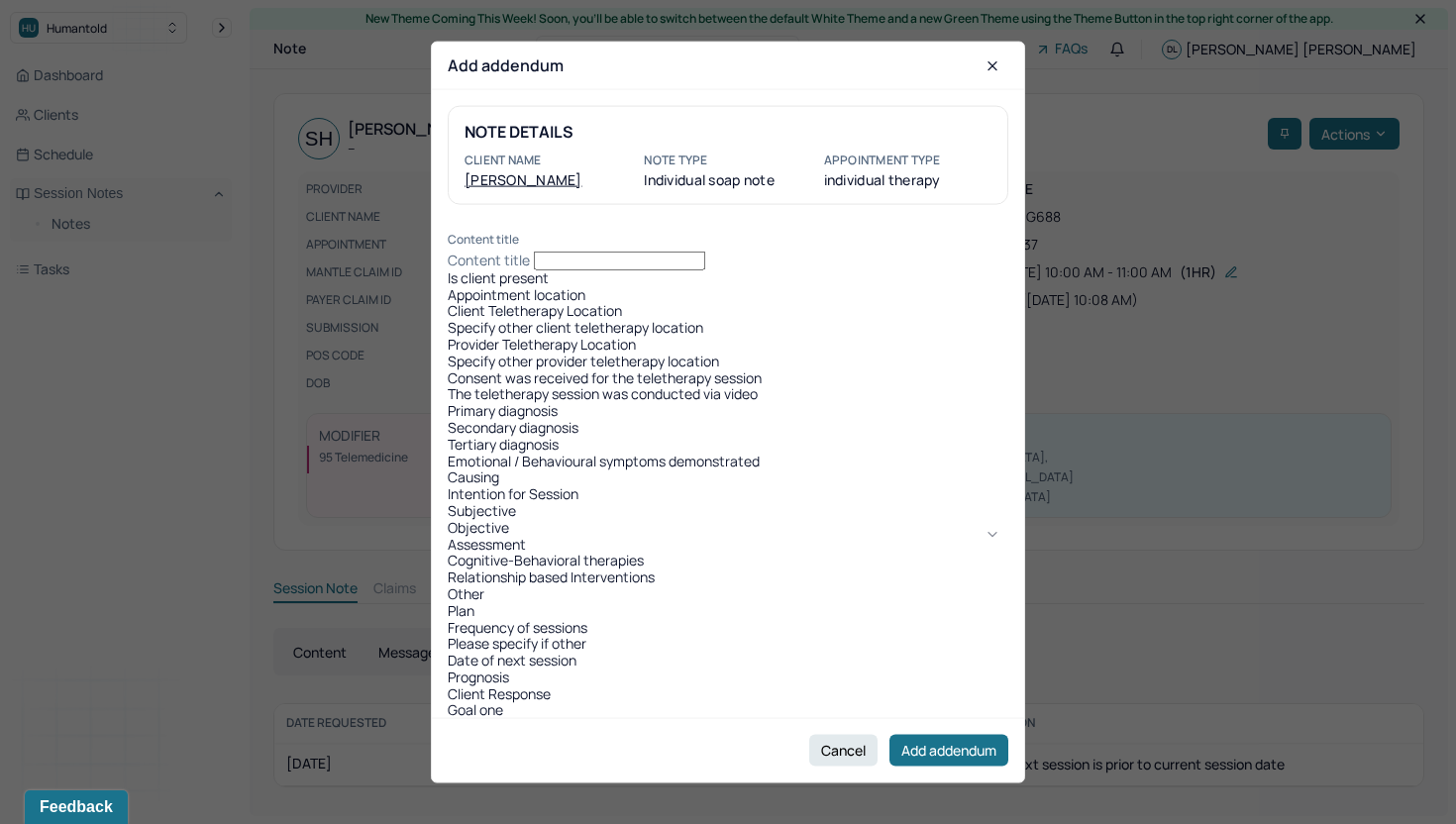 scroll, scrollTop: 566, scrollLeft: 0, axis: vertical 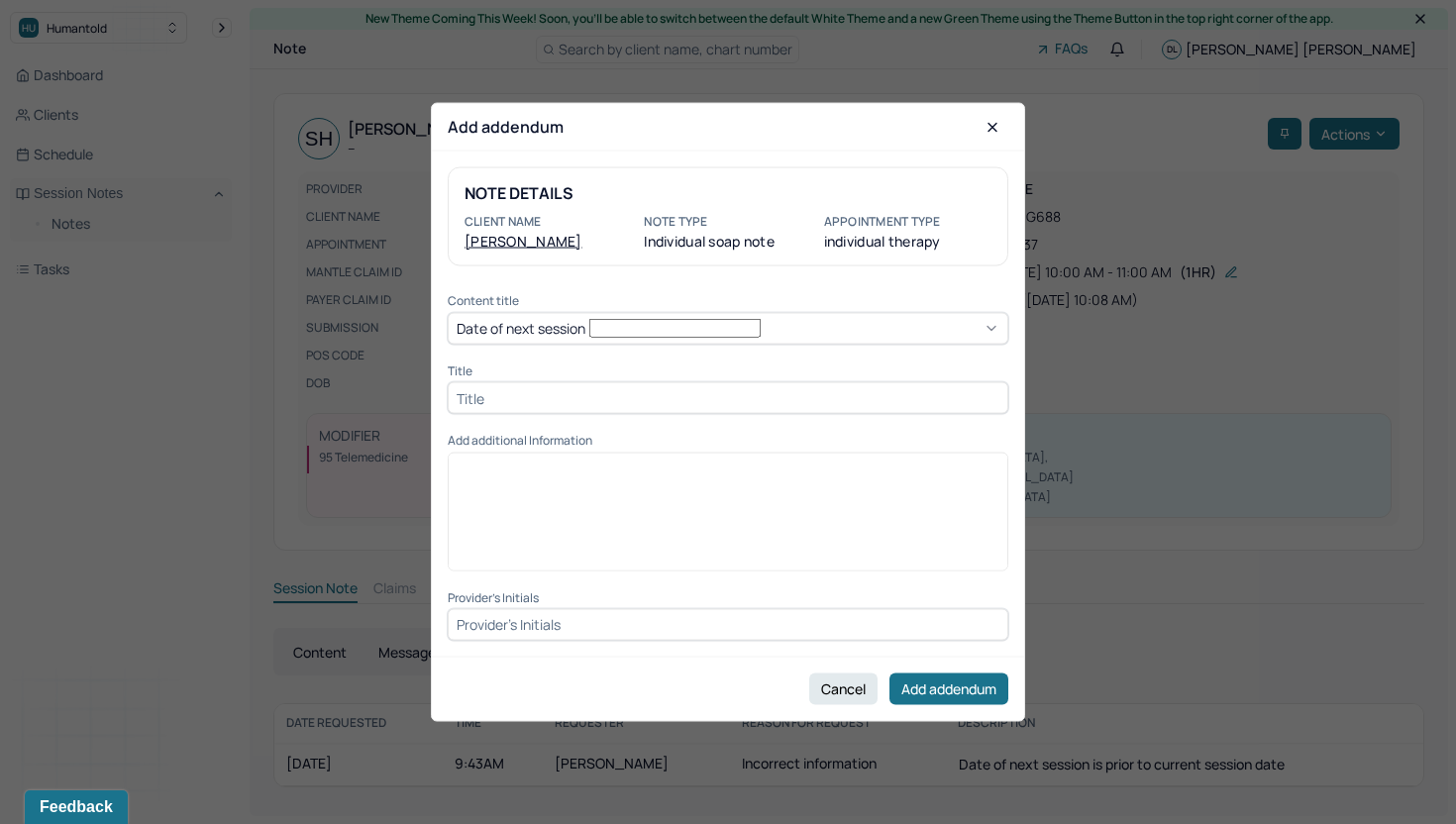 click at bounding box center (728, 398) 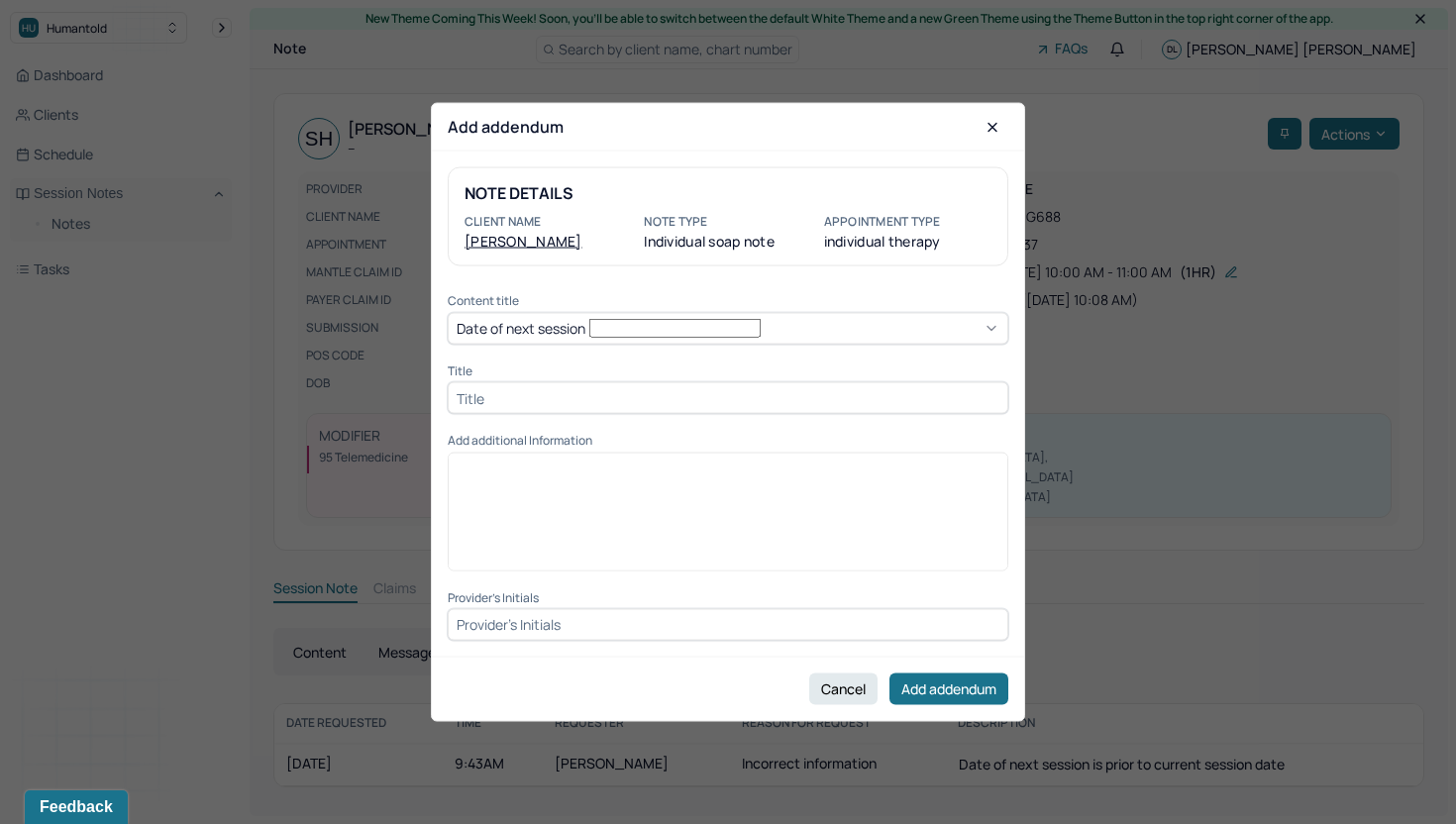 click at bounding box center (728, 398) 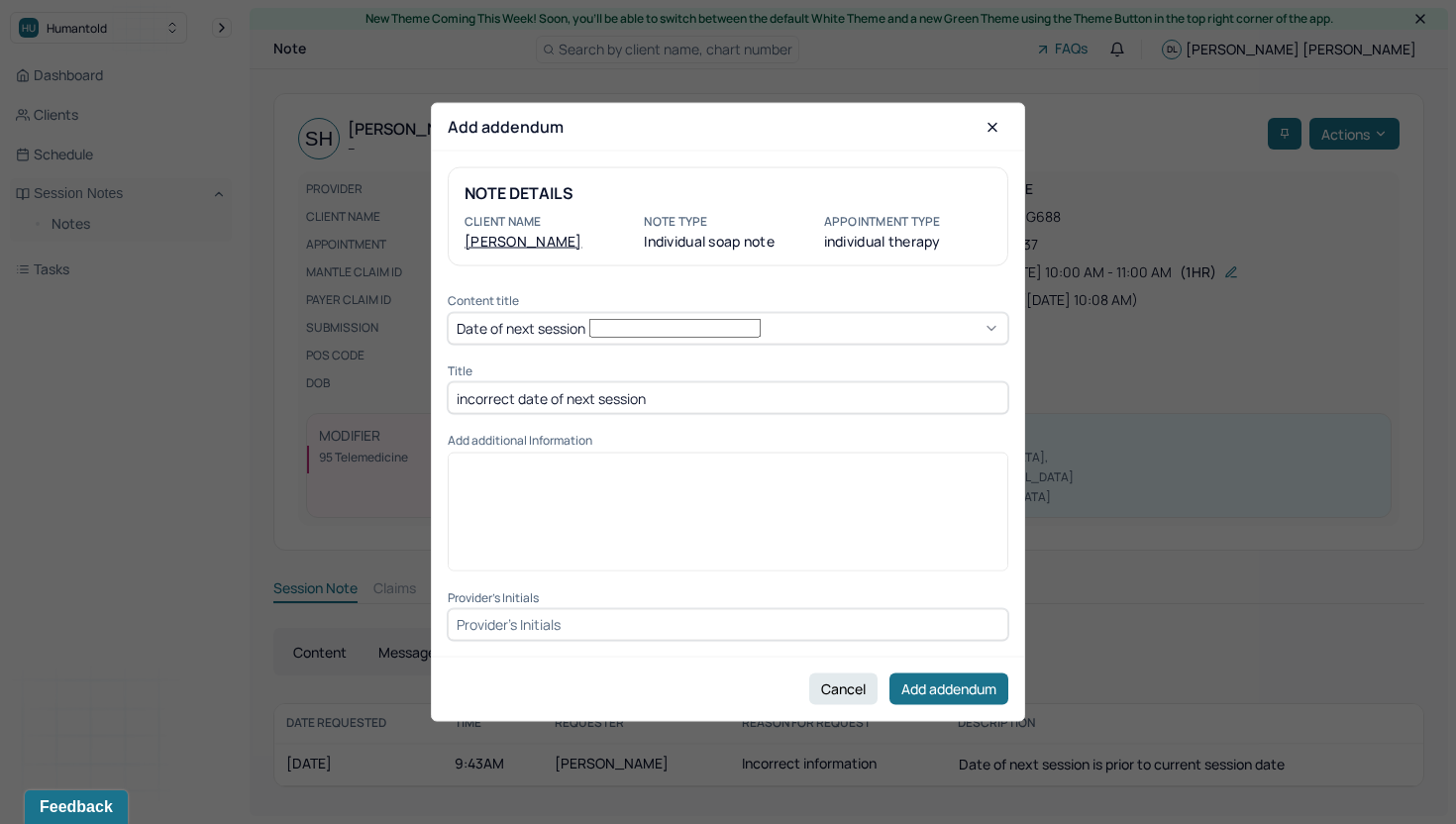 type on "incorrect date of next session" 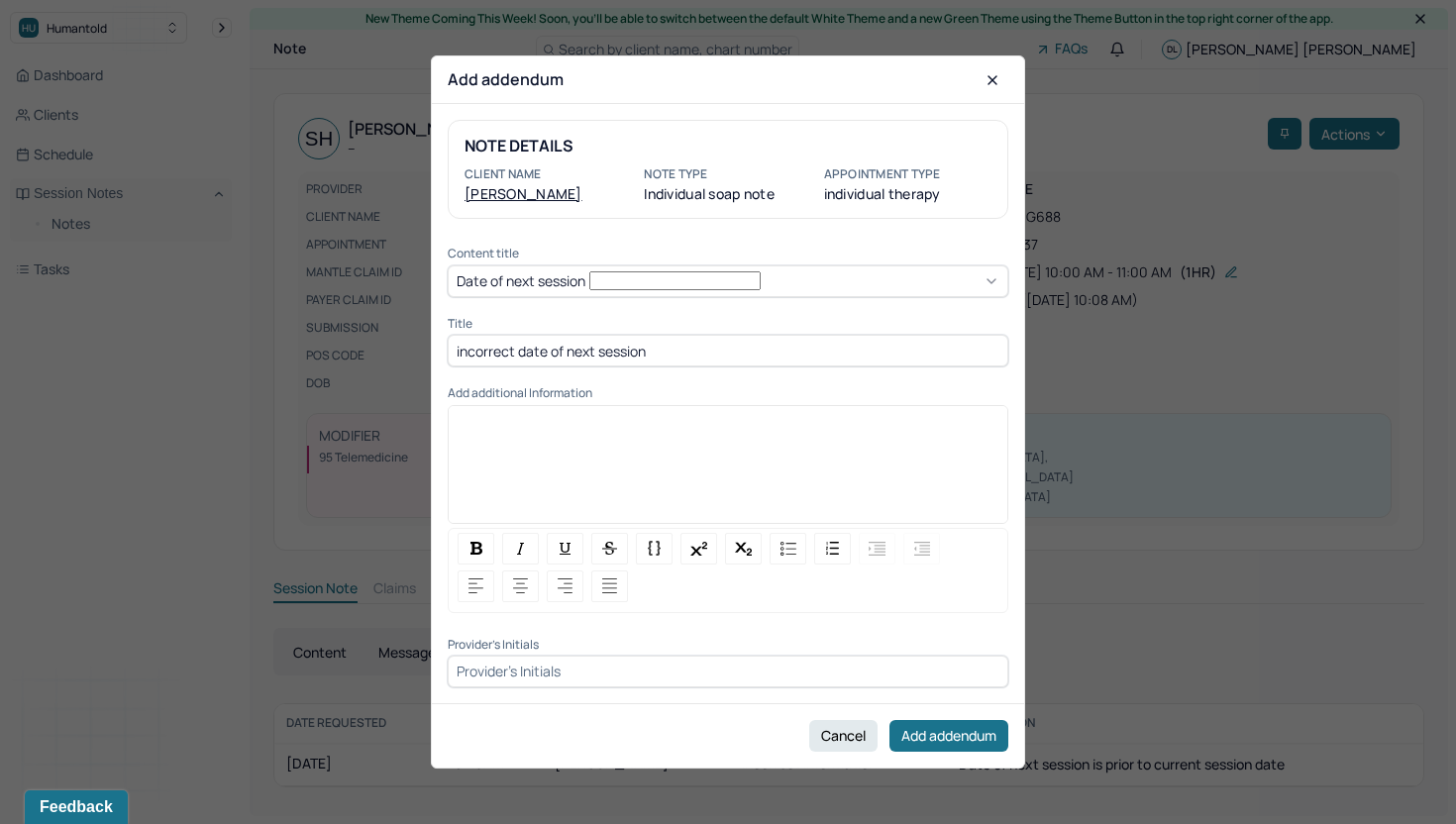 click at bounding box center (728, 471) 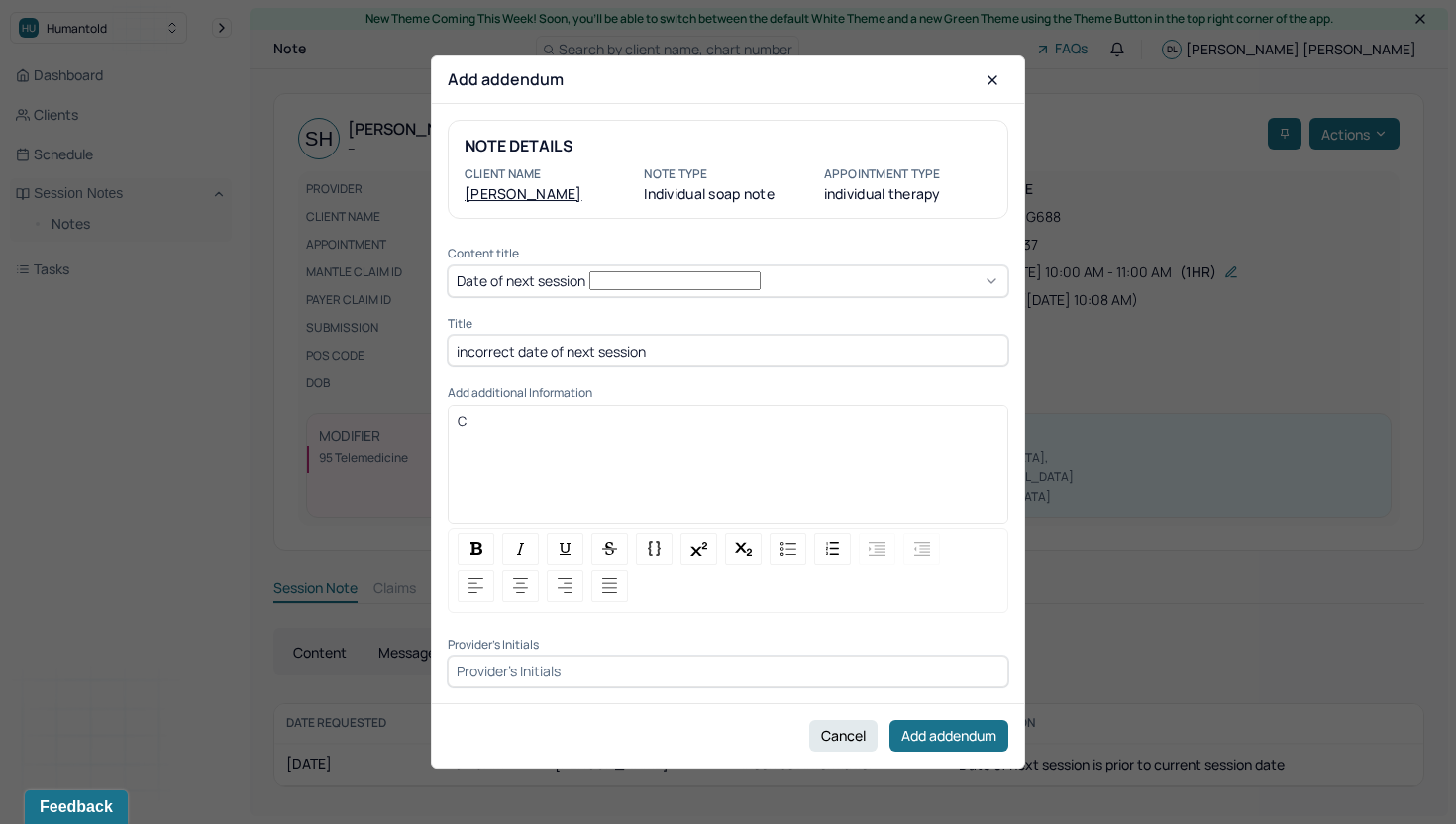 type 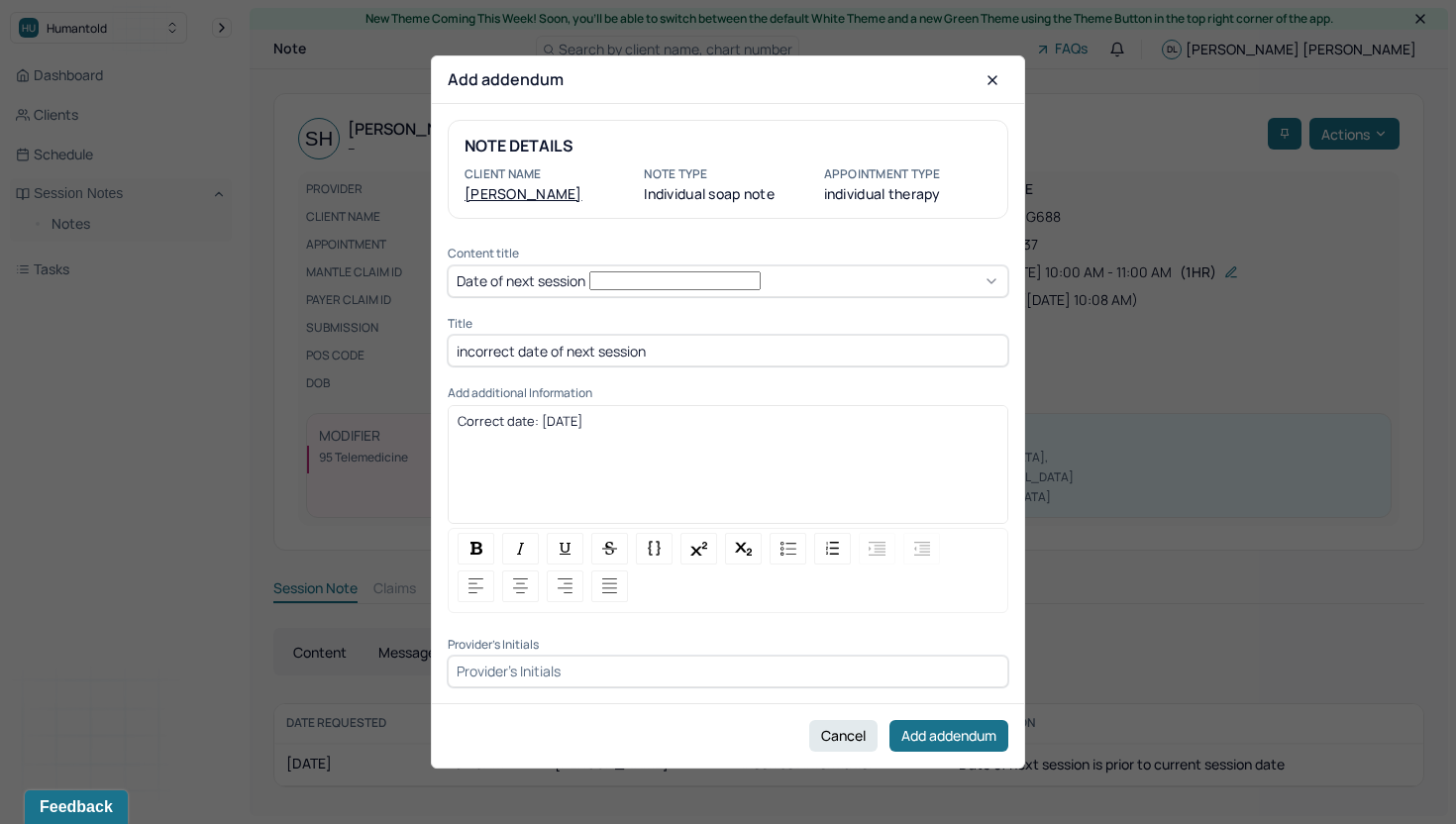 scroll, scrollTop: 14, scrollLeft: 0, axis: vertical 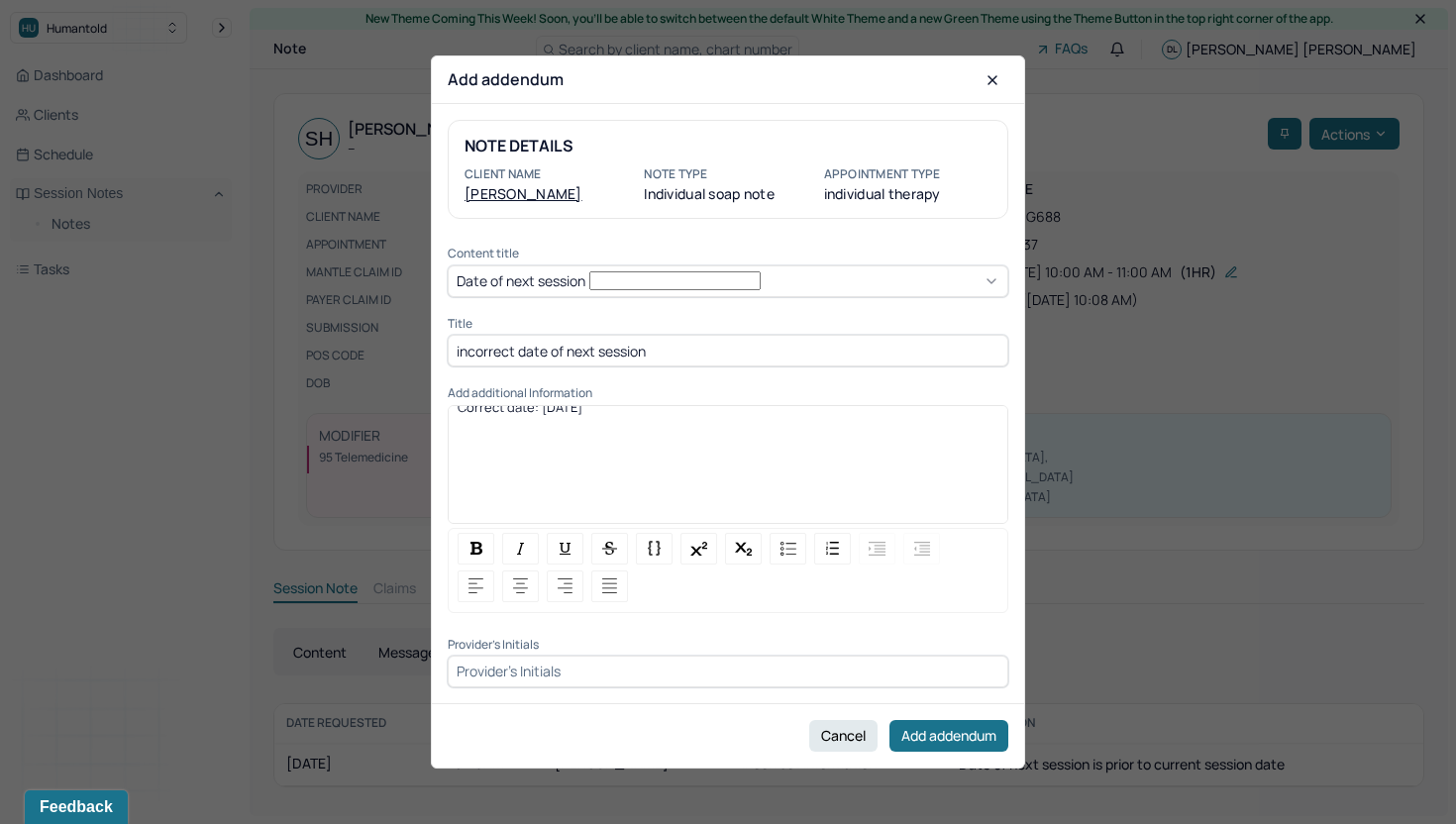 click on "NOTE DETAILS Client name [PERSON_NAME] Note type Individual soap note Appointment Type individual therapy Content title Date of next session Title incorrect date of next session Add additional Information Correct date: [DATE] Provider's Initials" at bounding box center (728, 403) 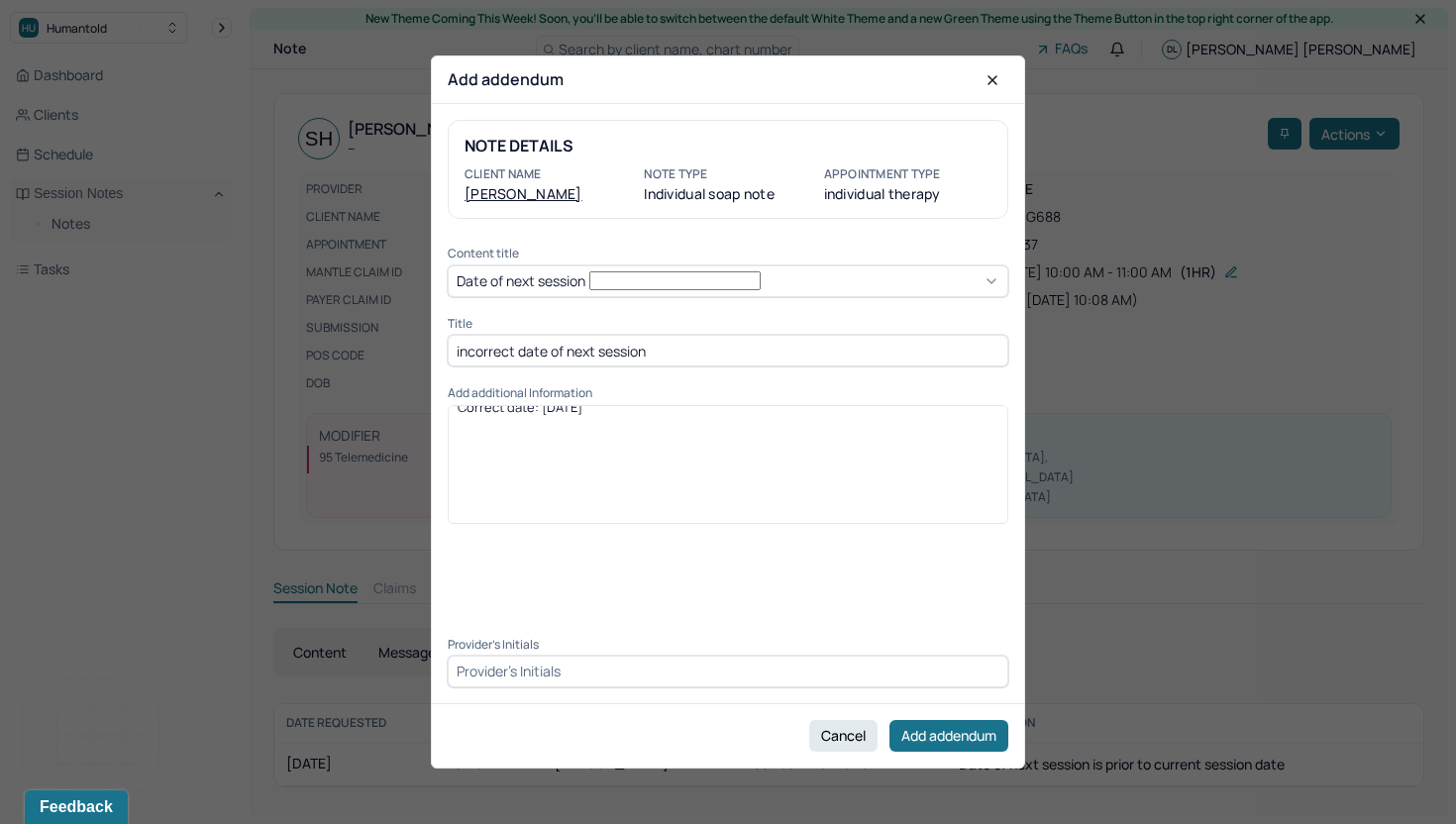 click on "NOTE DETAILS Client name [PERSON_NAME] Note type Individual soap note Appointment Type individual therapy Content title Date of next session Title incorrect date of next session Add additional Information Correct date: [DATE] Provider's Initials" at bounding box center [728, 403] 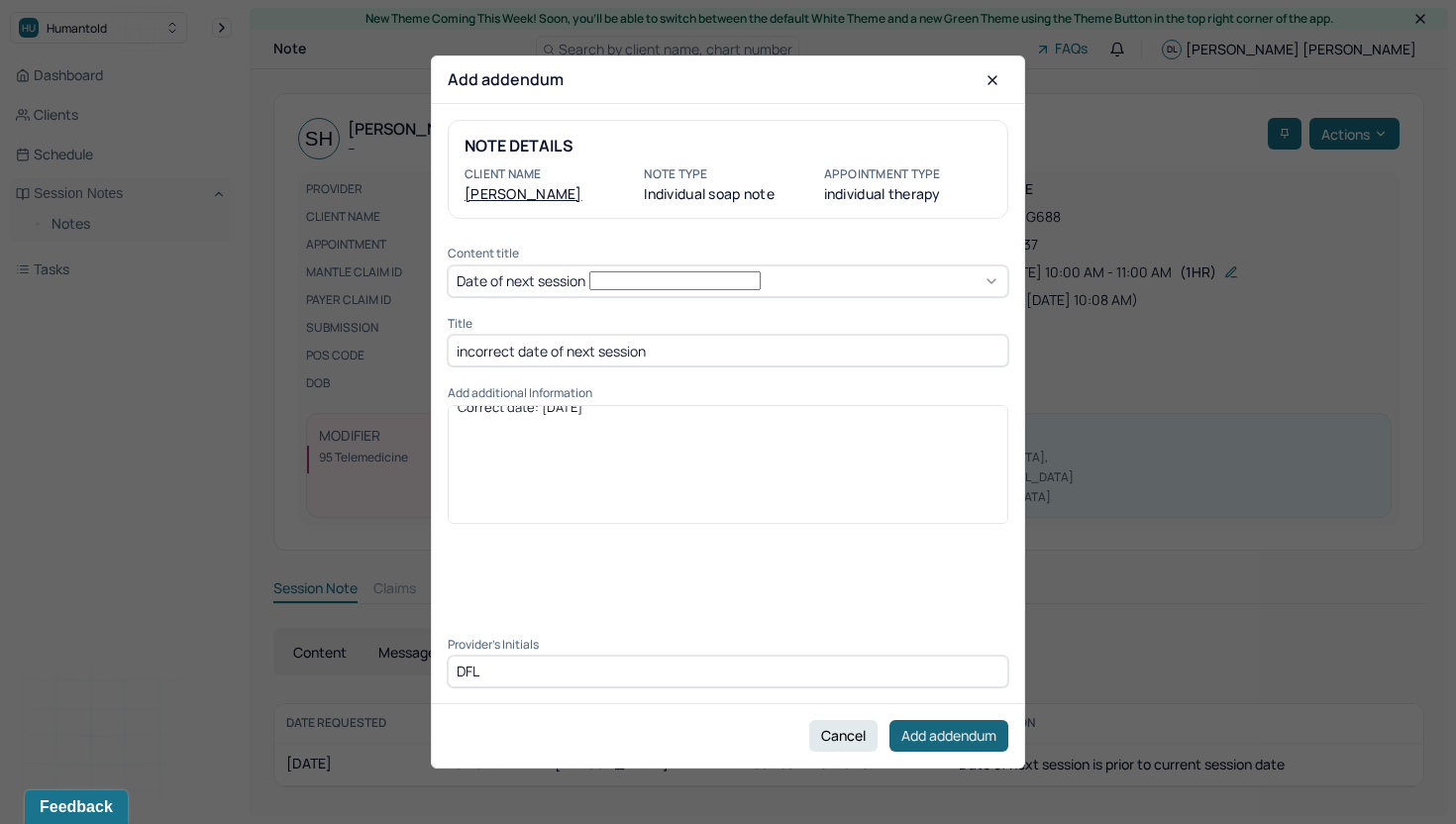 type on "DFL" 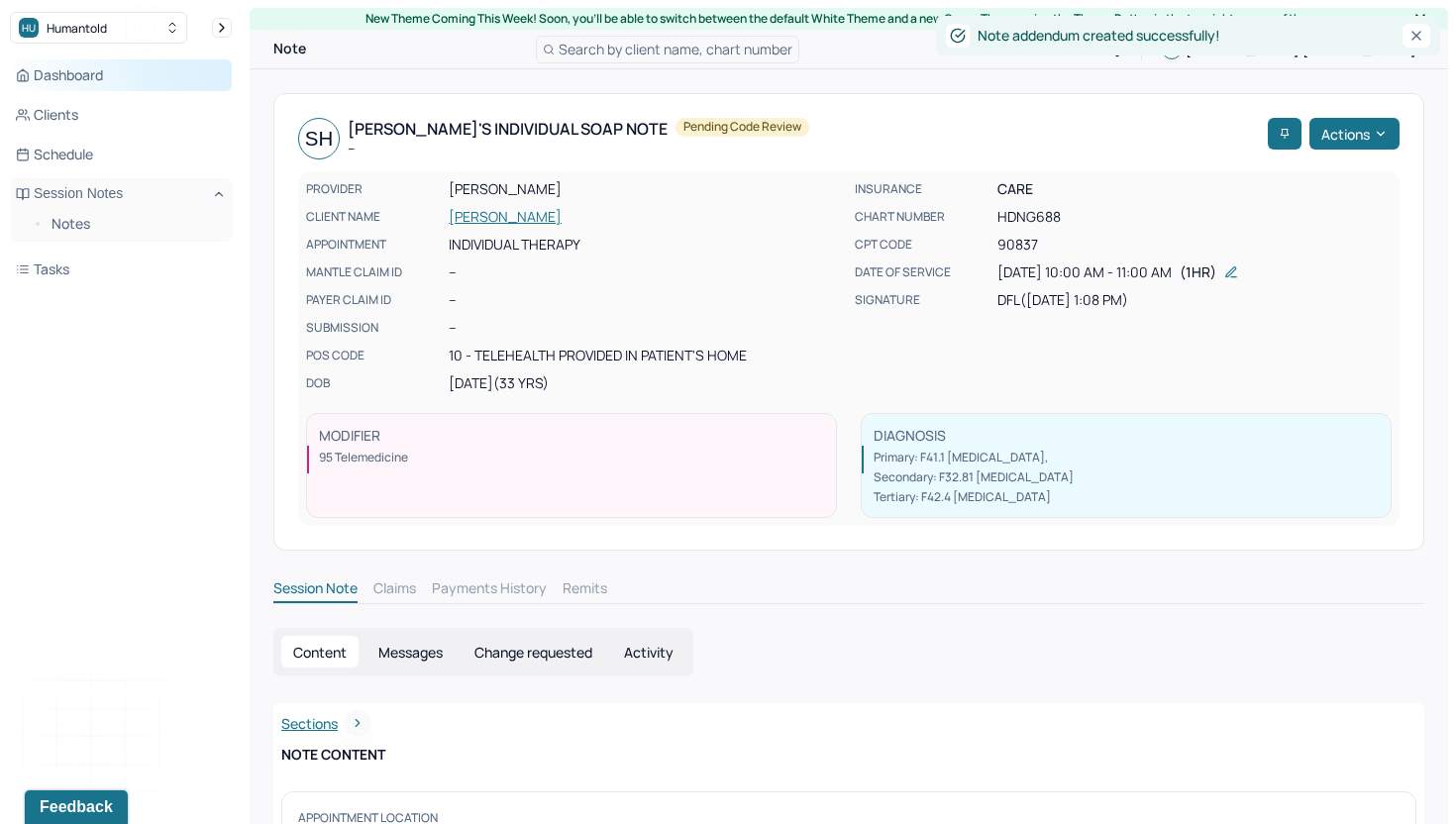 click on "Dashboard" at bounding box center [121, 75] 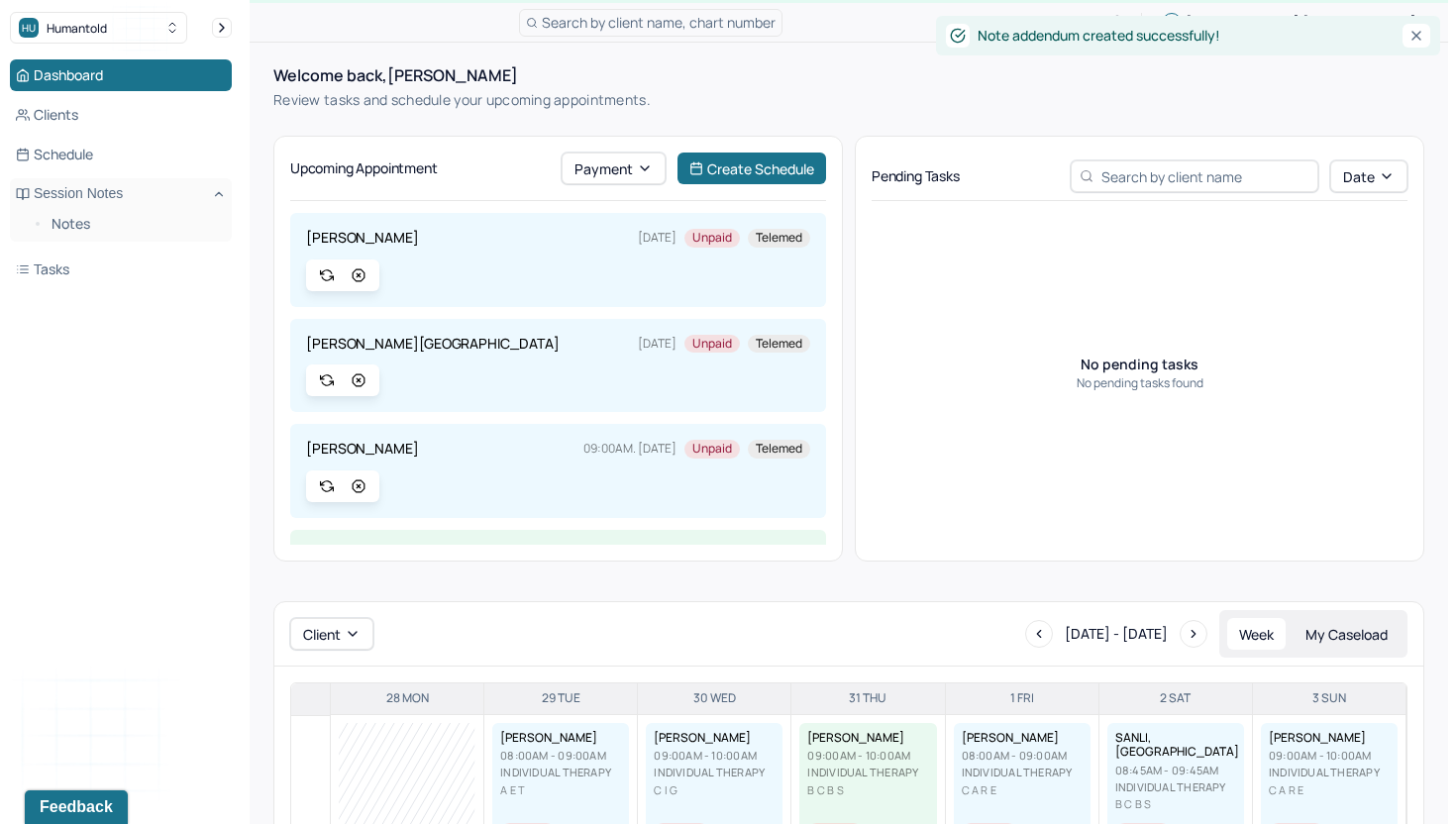scroll, scrollTop: 63, scrollLeft: 0, axis: vertical 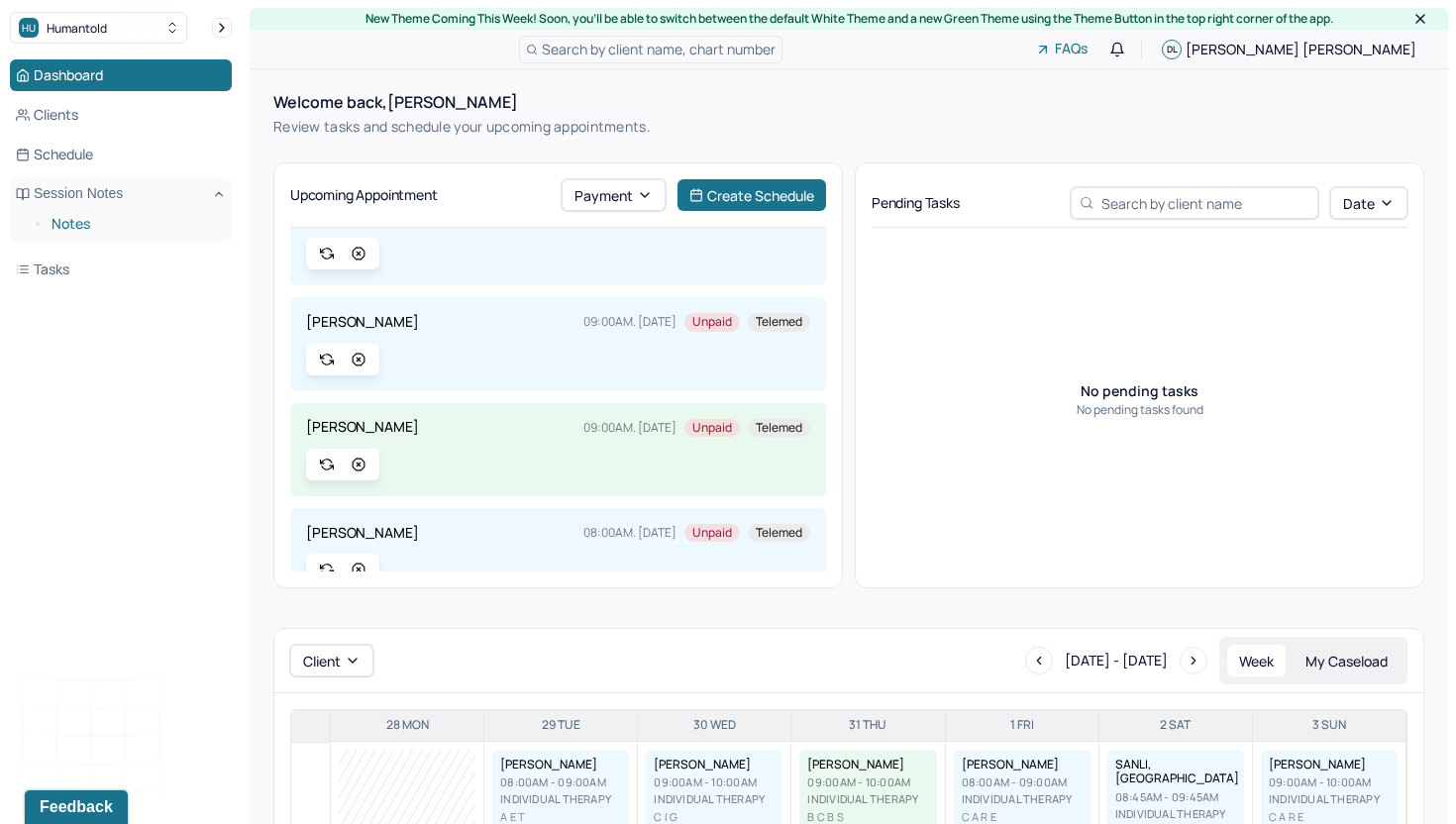 click on "Notes" at bounding box center (134, 224) 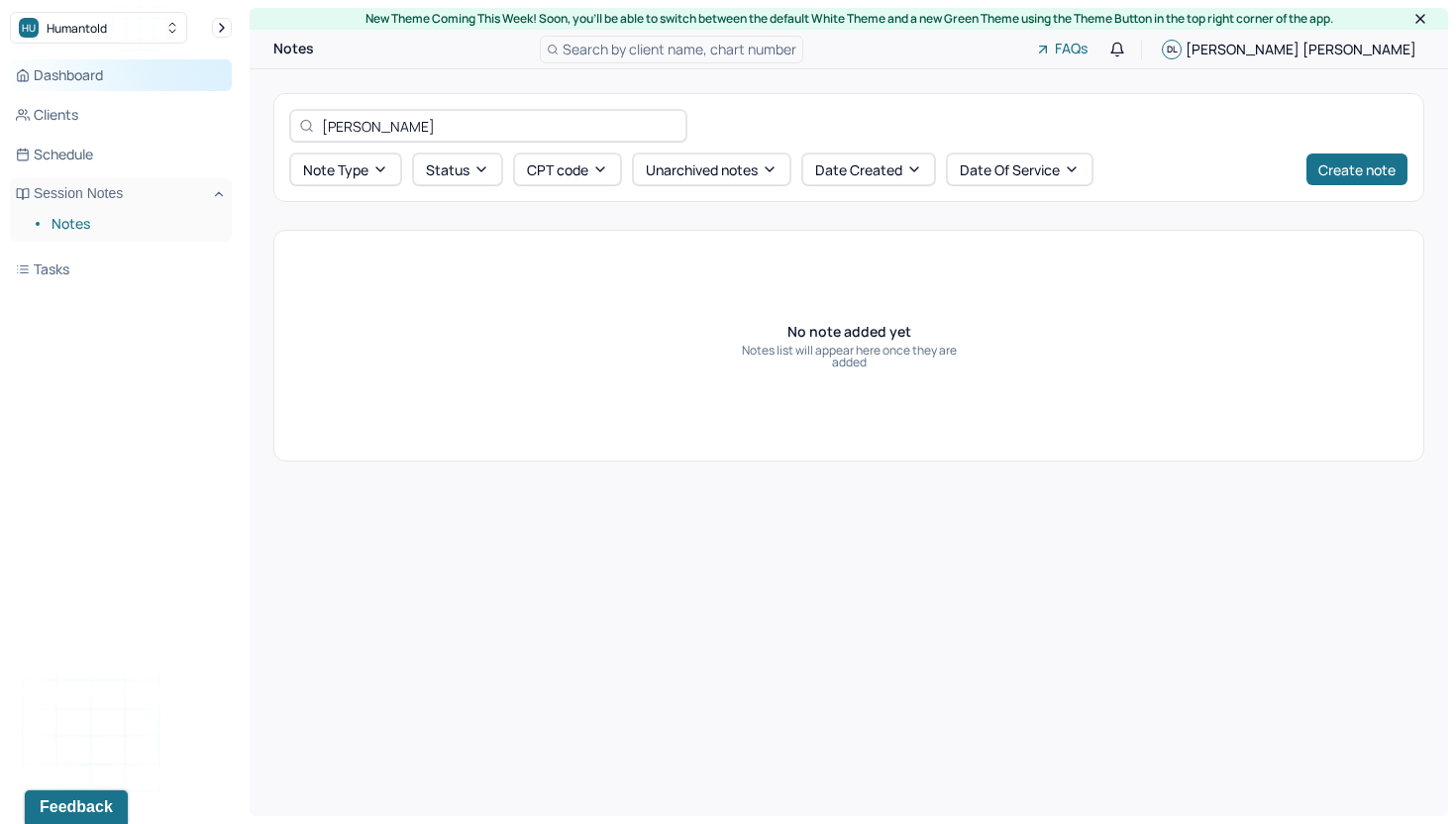 click on "Dashboard" at bounding box center [121, 75] 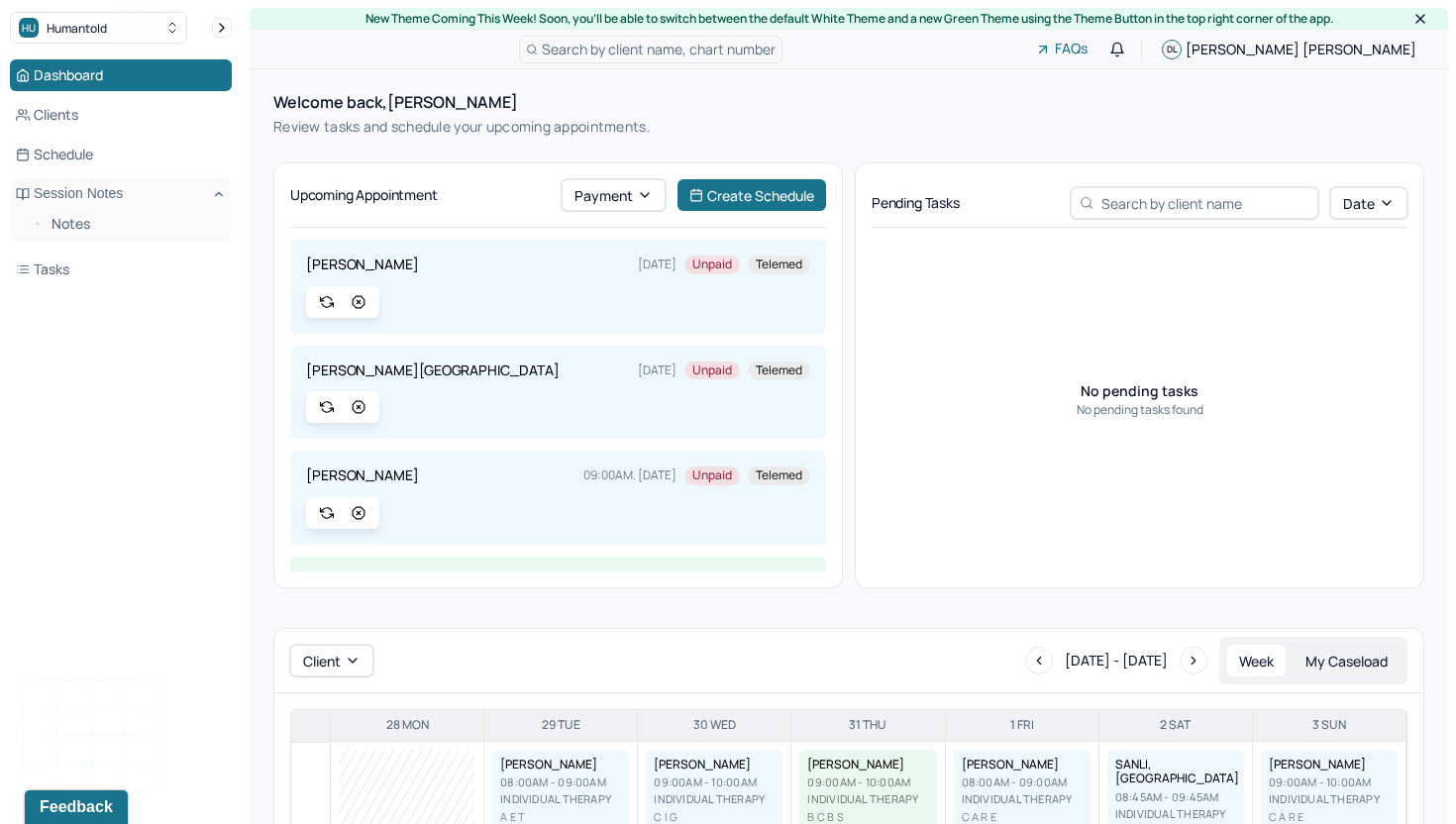 click on "[PERSON_NAME][GEOGRAPHIC_DATA]" at bounding box center [432, 370] 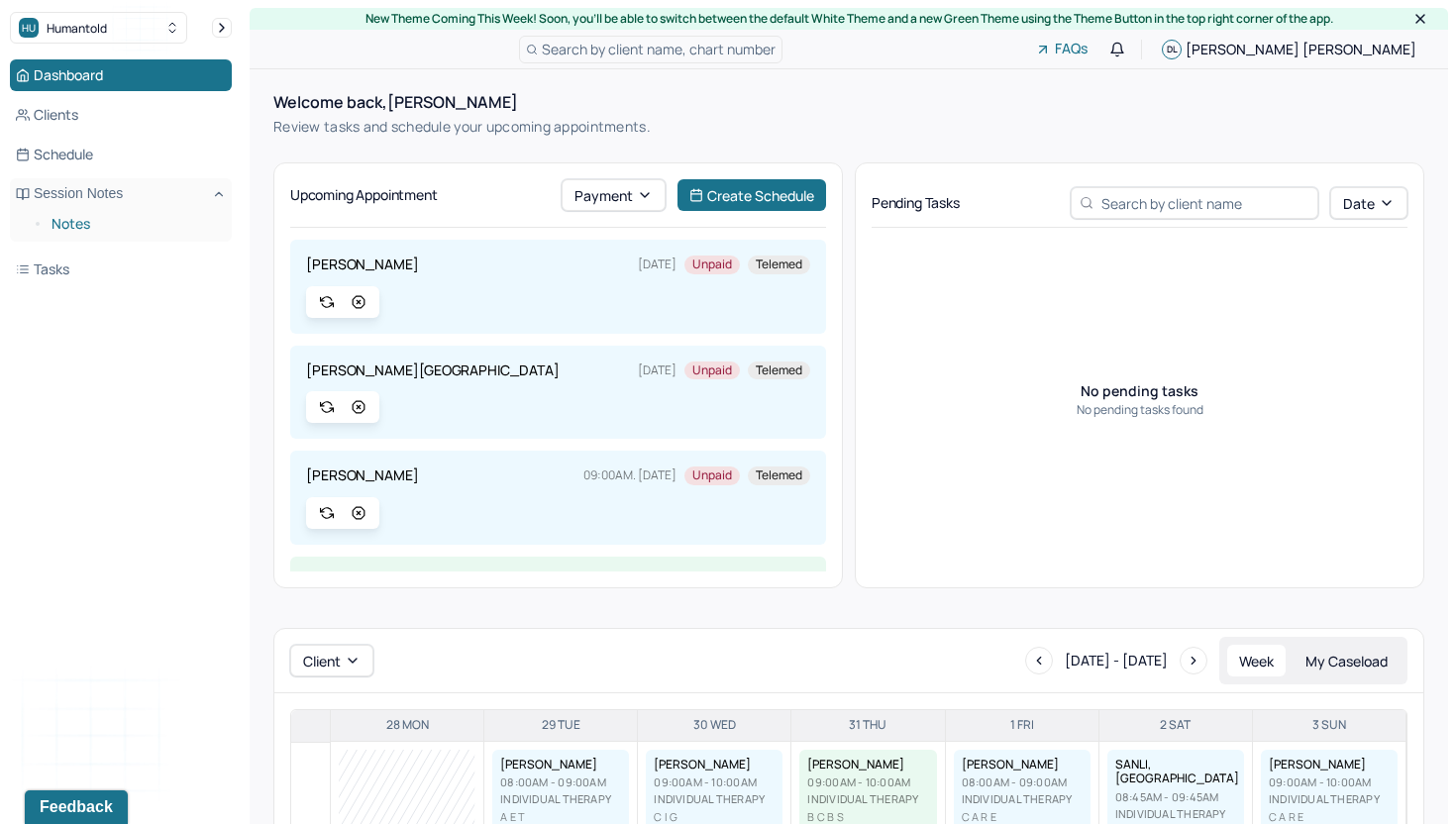 click on "Notes" at bounding box center [134, 224] 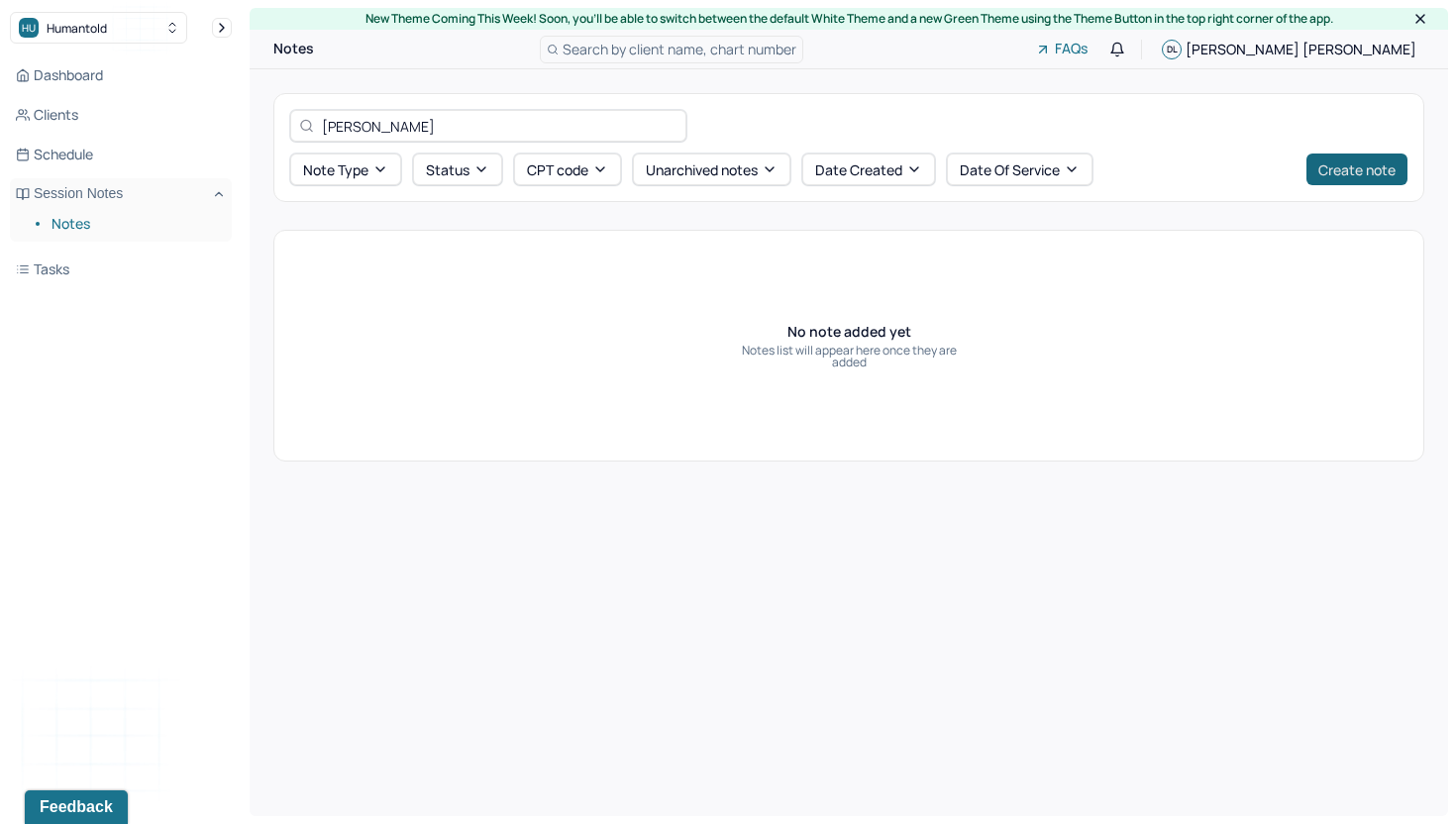click on "Create note" at bounding box center [1357, 169] 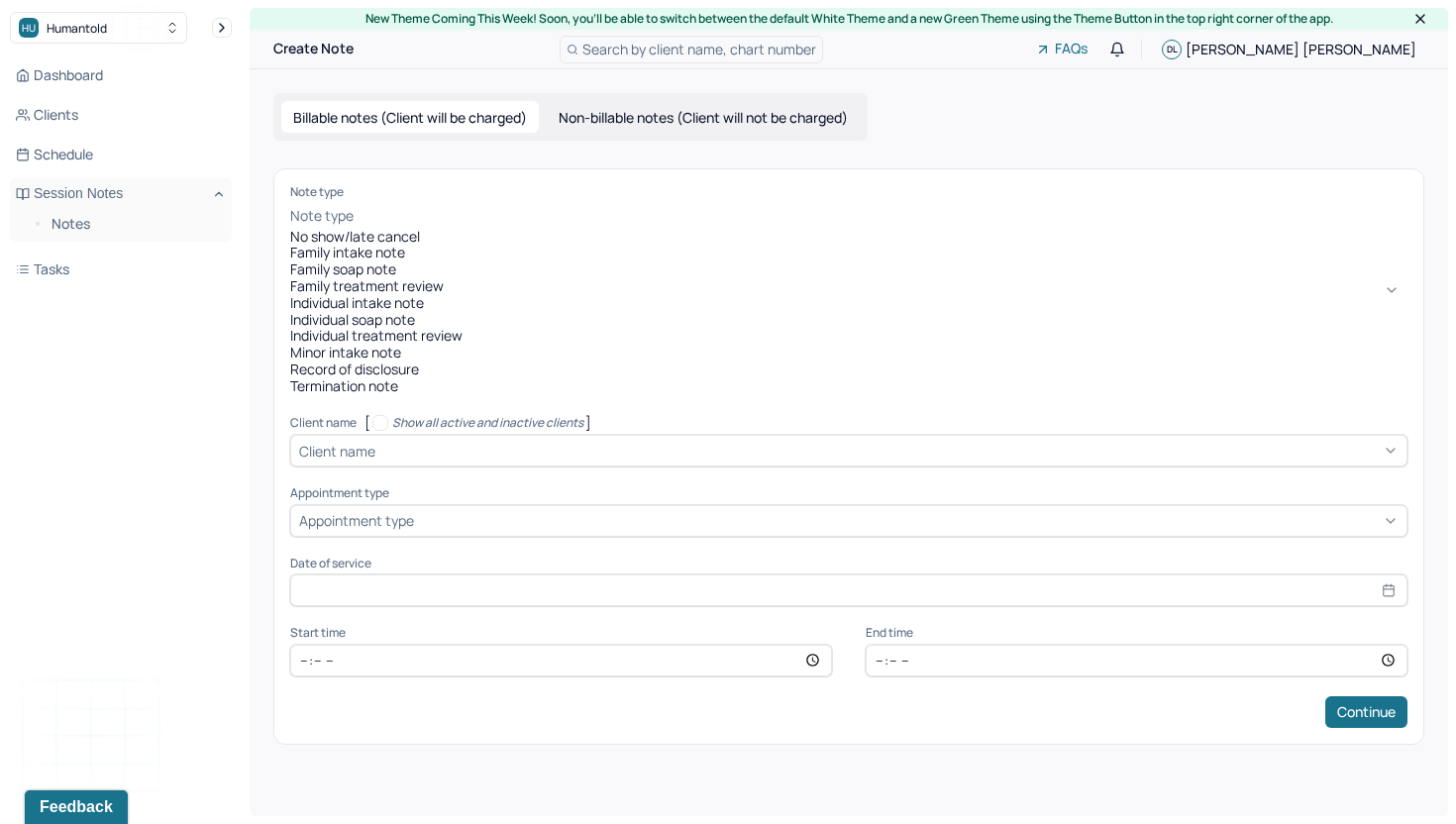 click at bounding box center [883, 216] 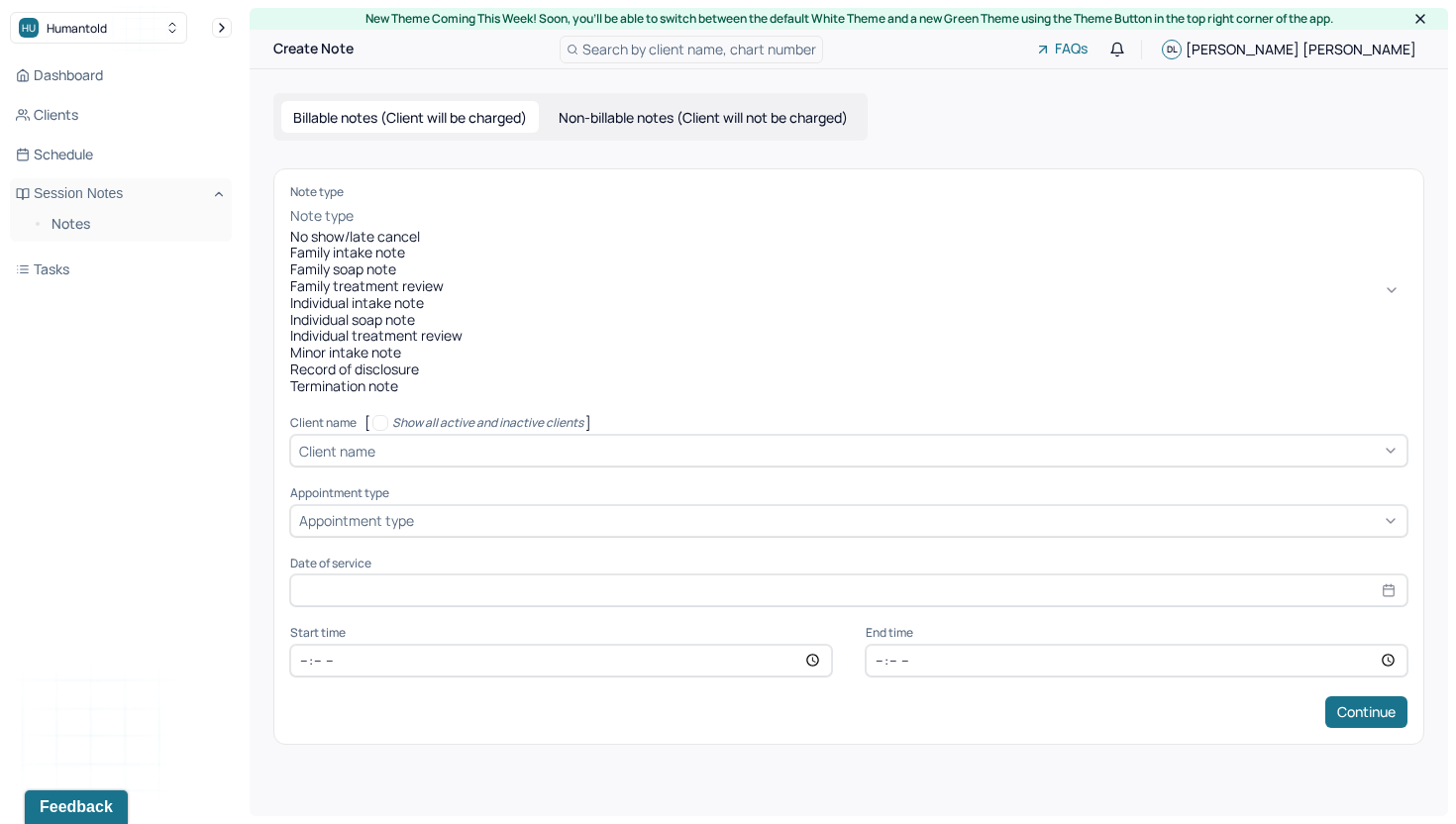 click on "Individual soap note" at bounding box center (849, 320) 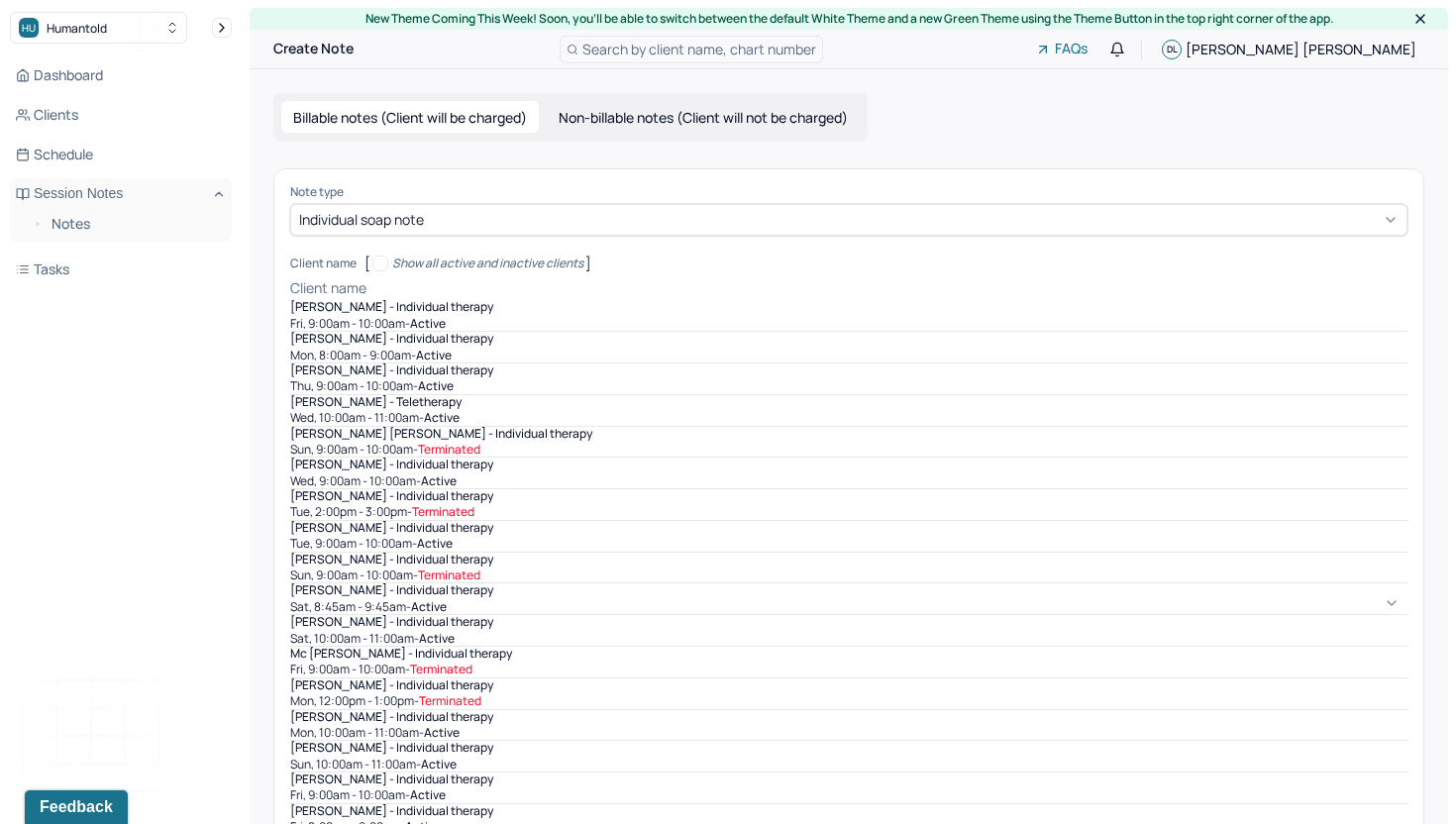 click at bounding box center [888, 288] 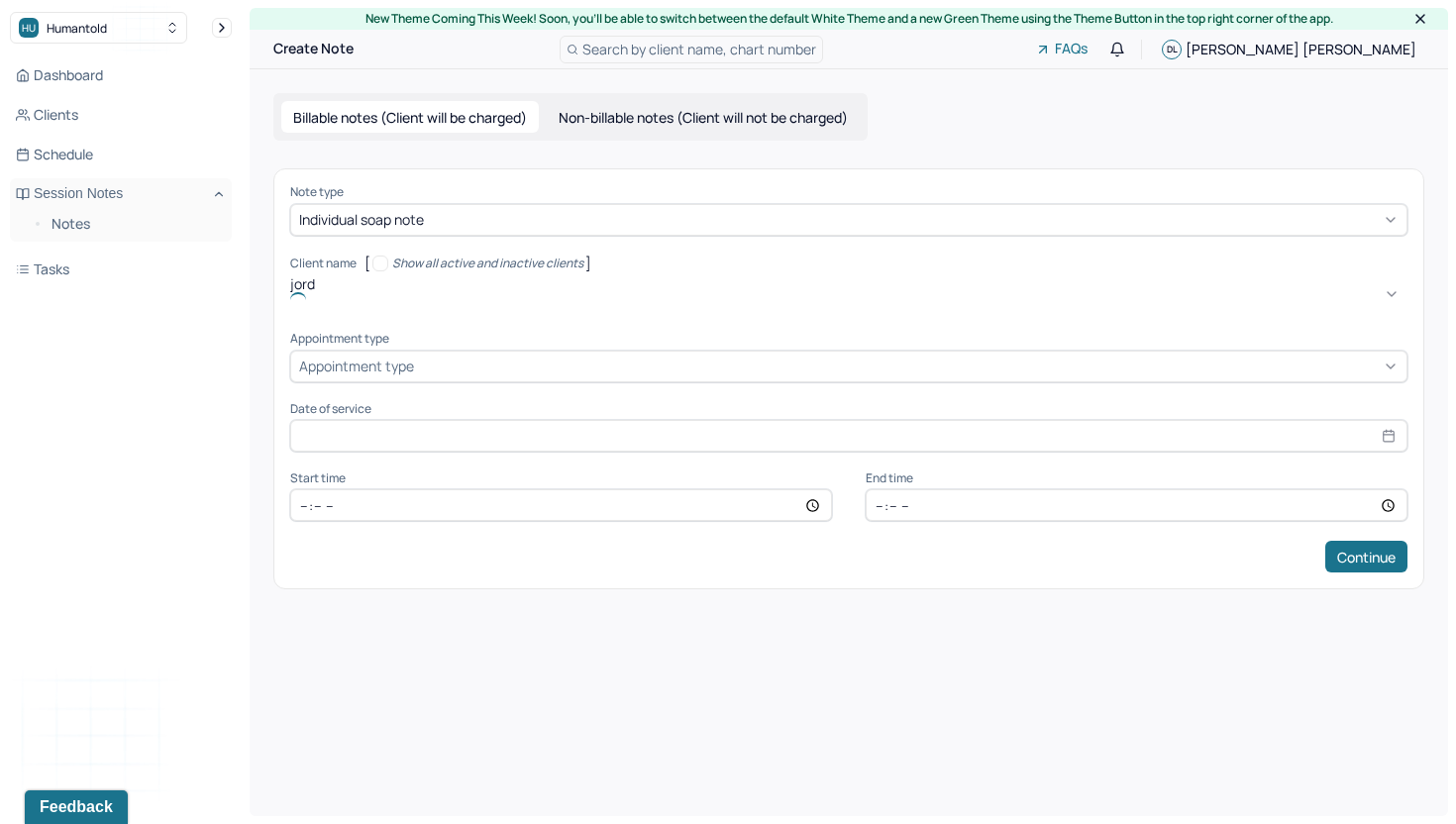 type on "jorda" 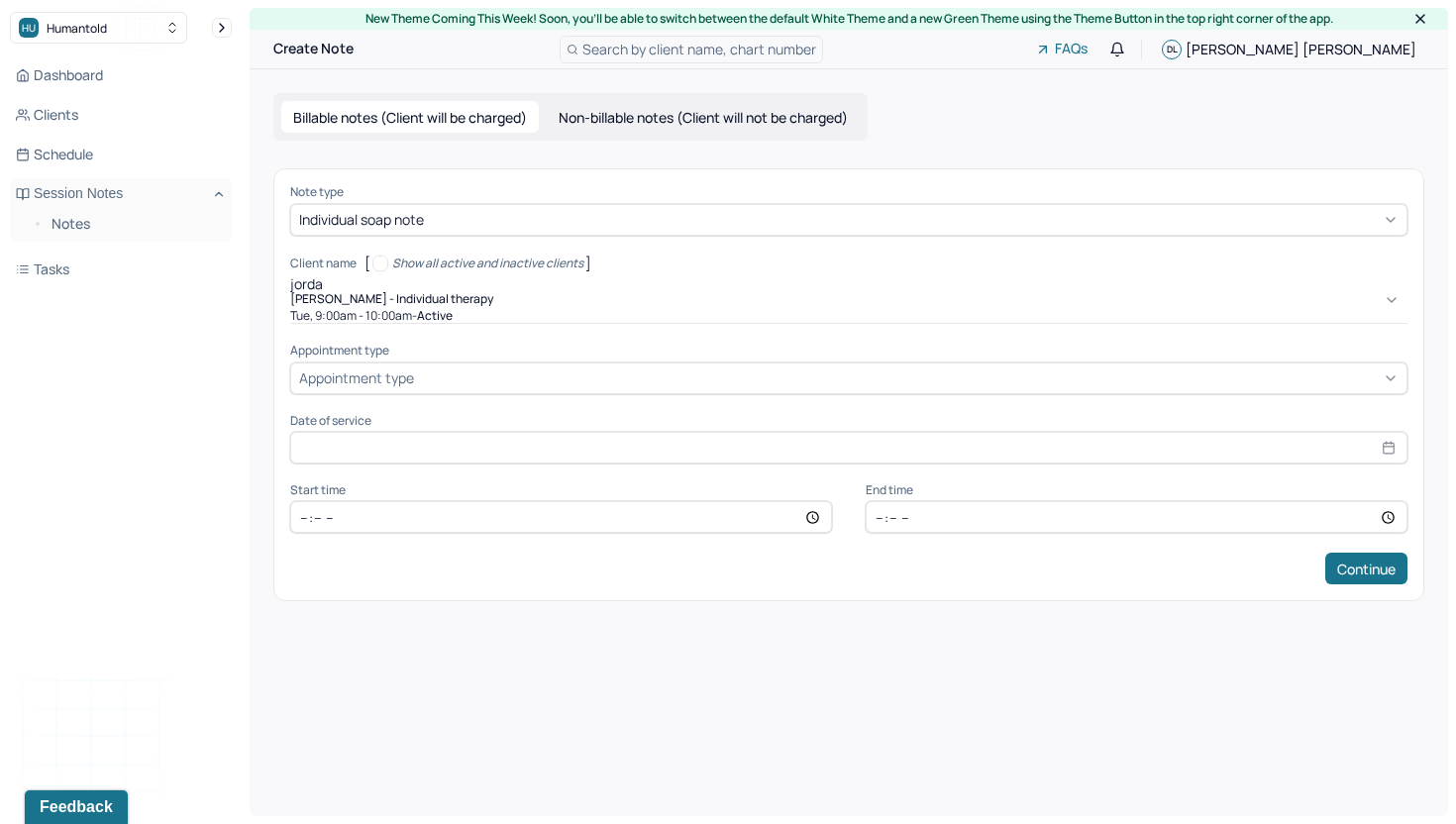 click on "[PERSON_NAME] - Individual therapy Tue, 9:00am - 10:00am  -  active" at bounding box center [849, 308] 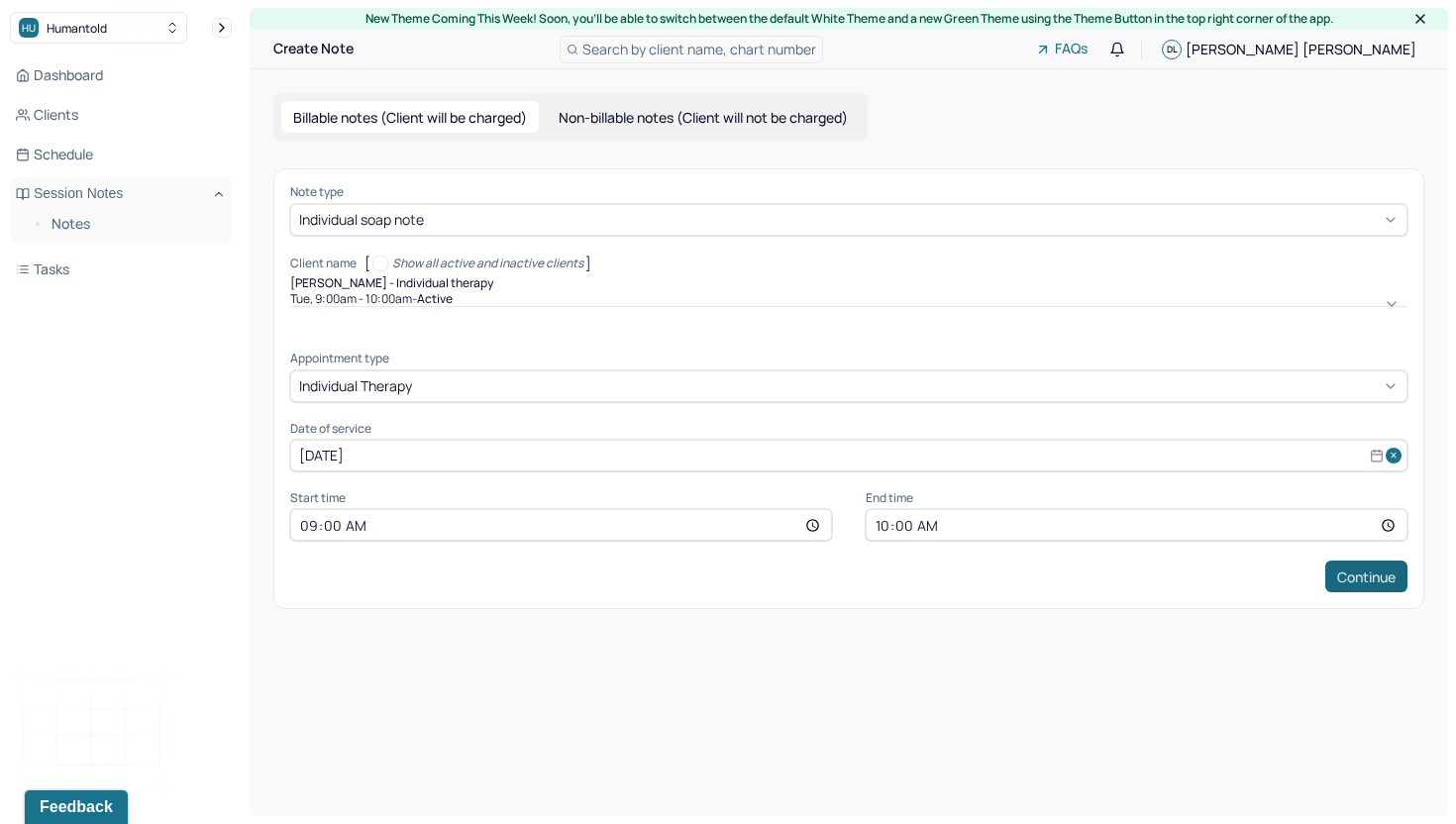 click on "Continue" at bounding box center [1366, 576] 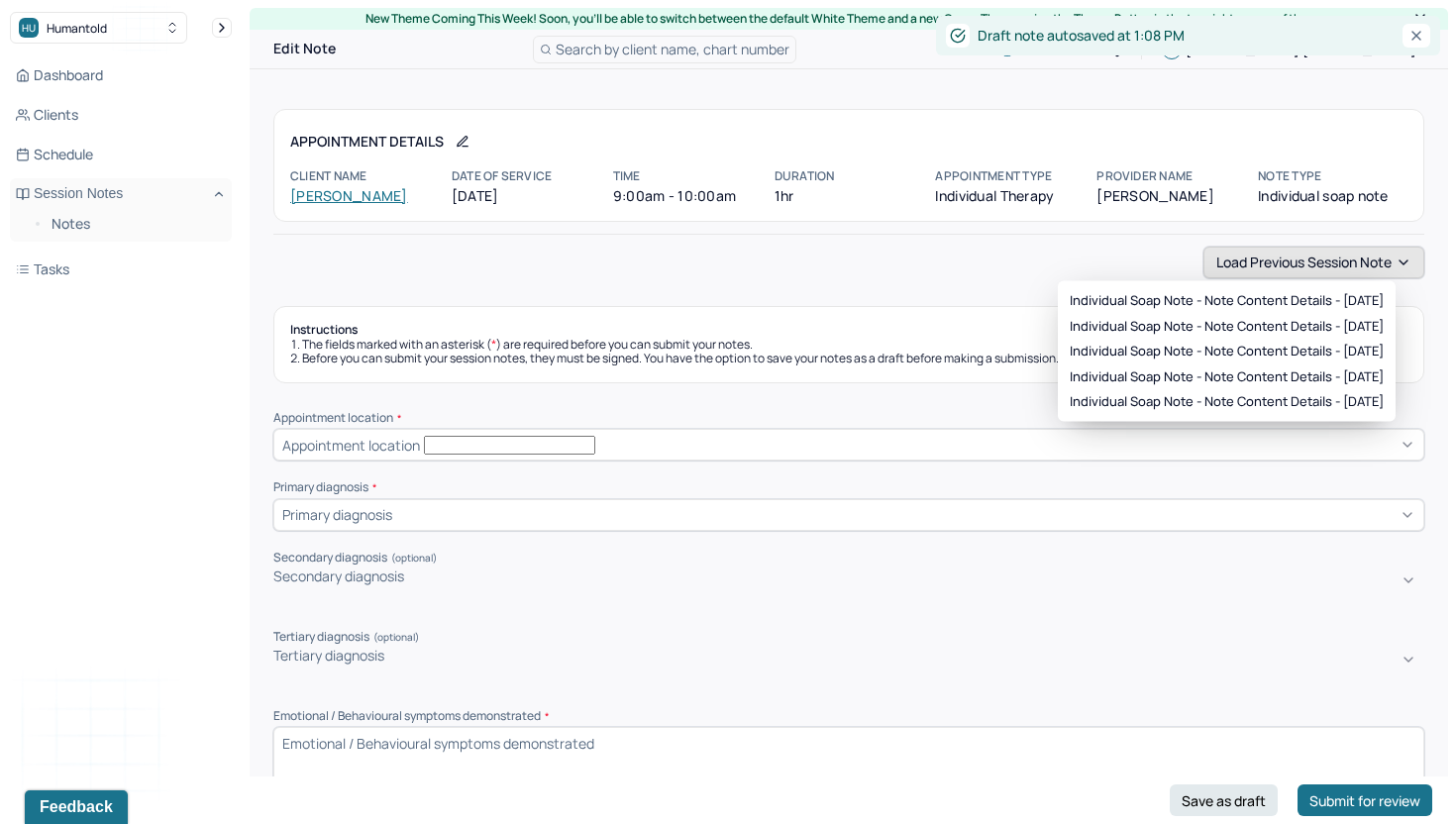 click on "Load previous session note" at bounding box center [1313, 262] 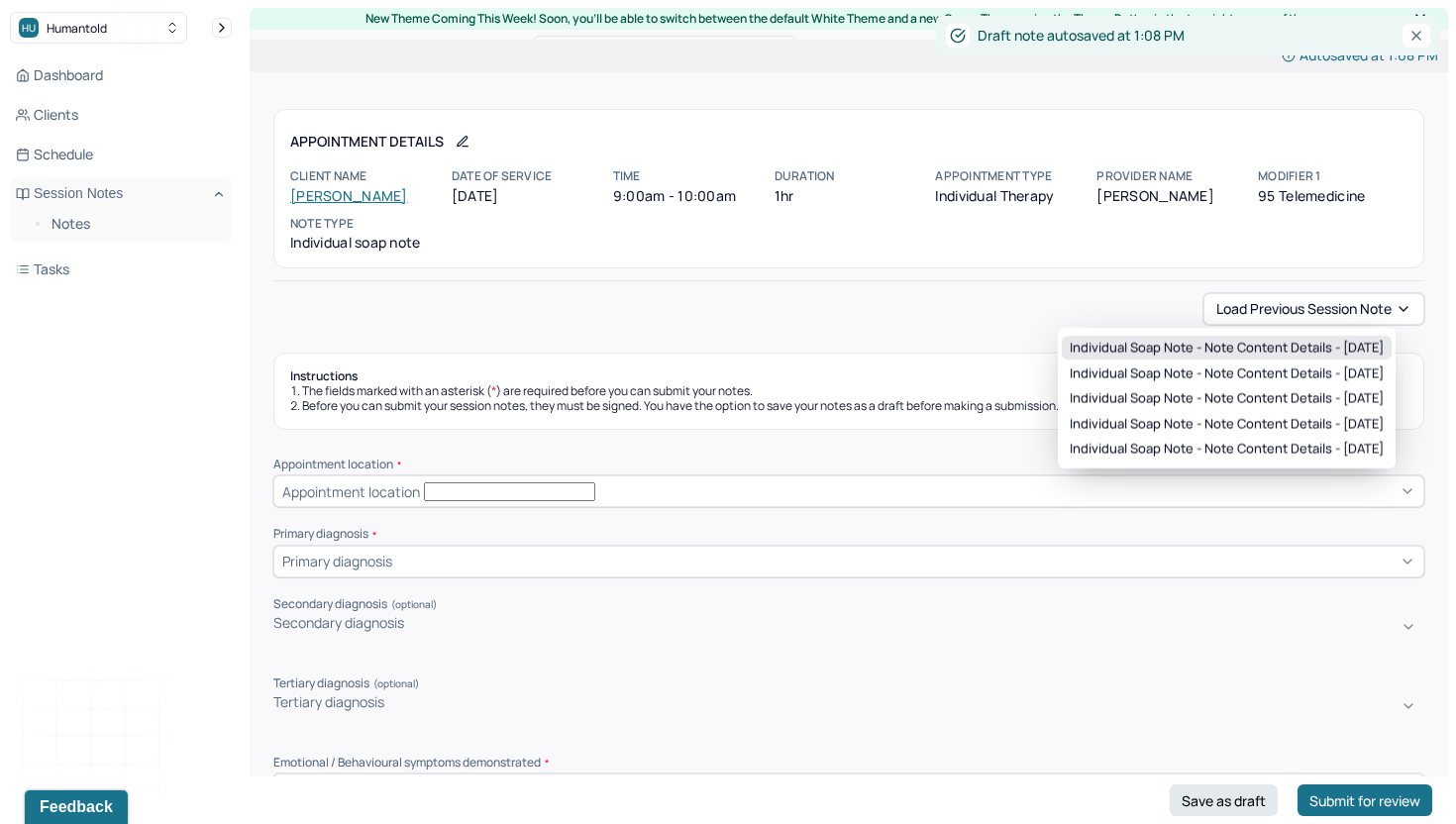 click on "Individual soap note   - Note content Details -   [DATE]" at bounding box center (1226, 348) 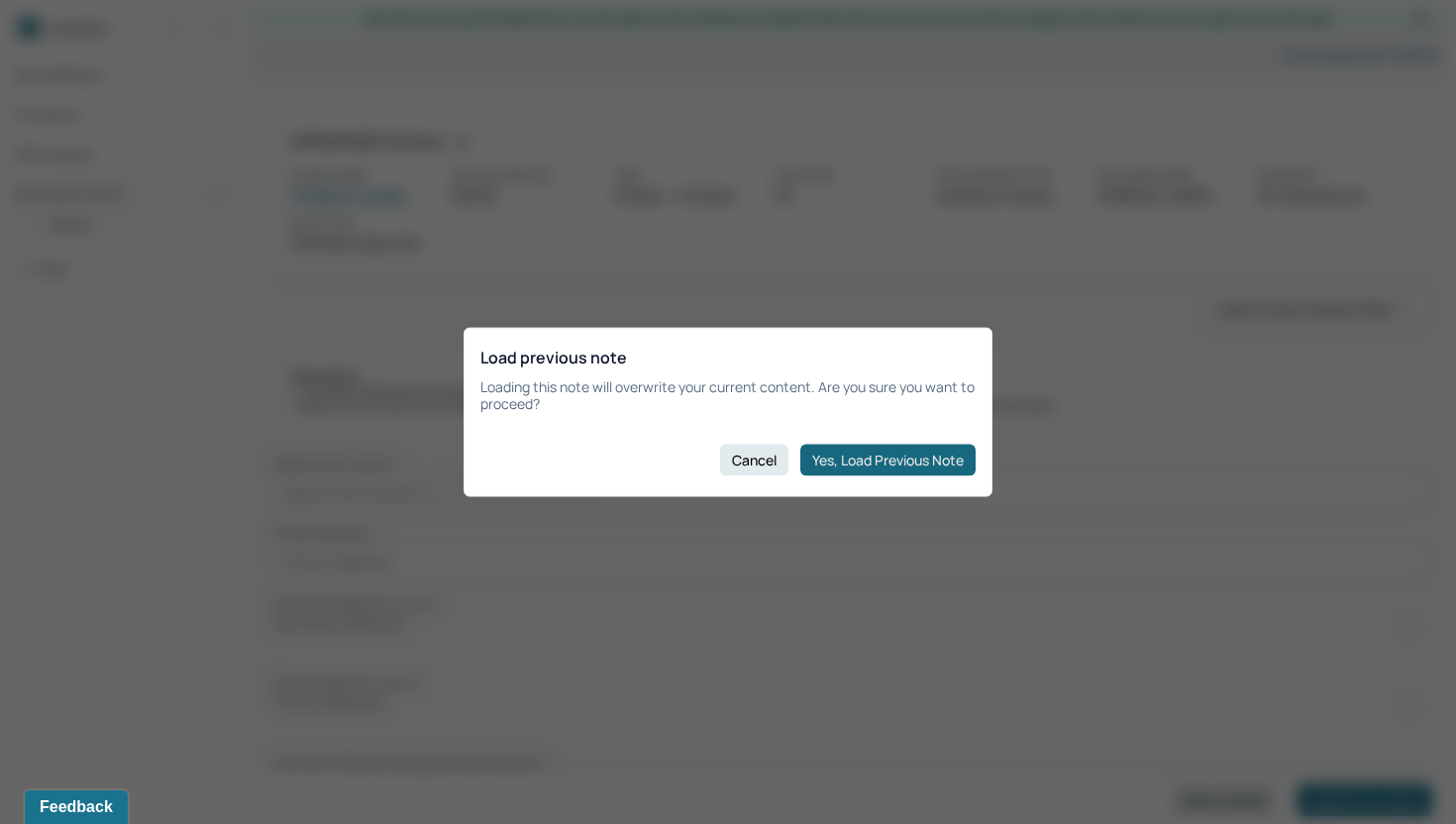 click on "Yes, Load Previous Note" at bounding box center [887, 460] 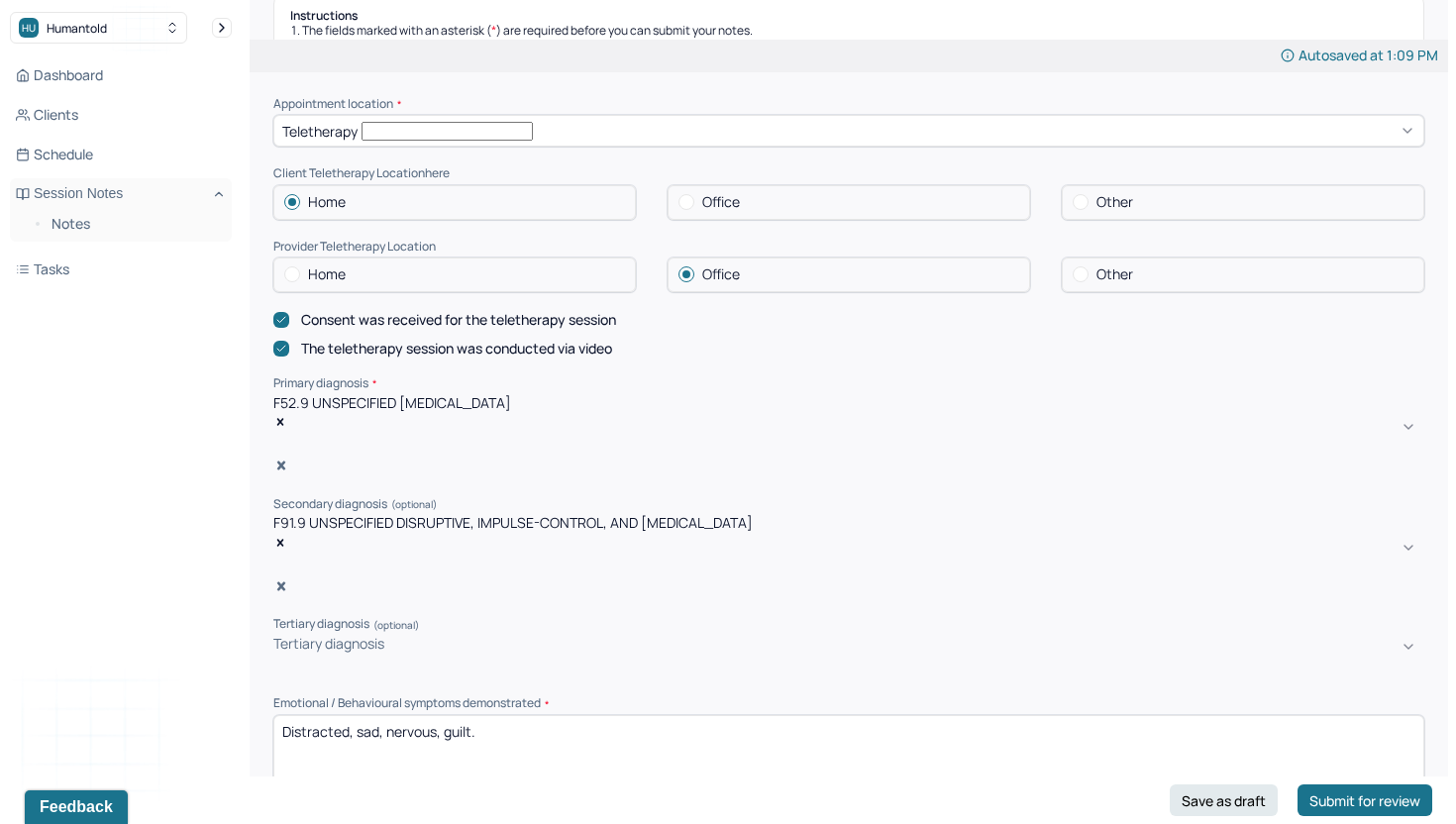 scroll, scrollTop: 366, scrollLeft: 0, axis: vertical 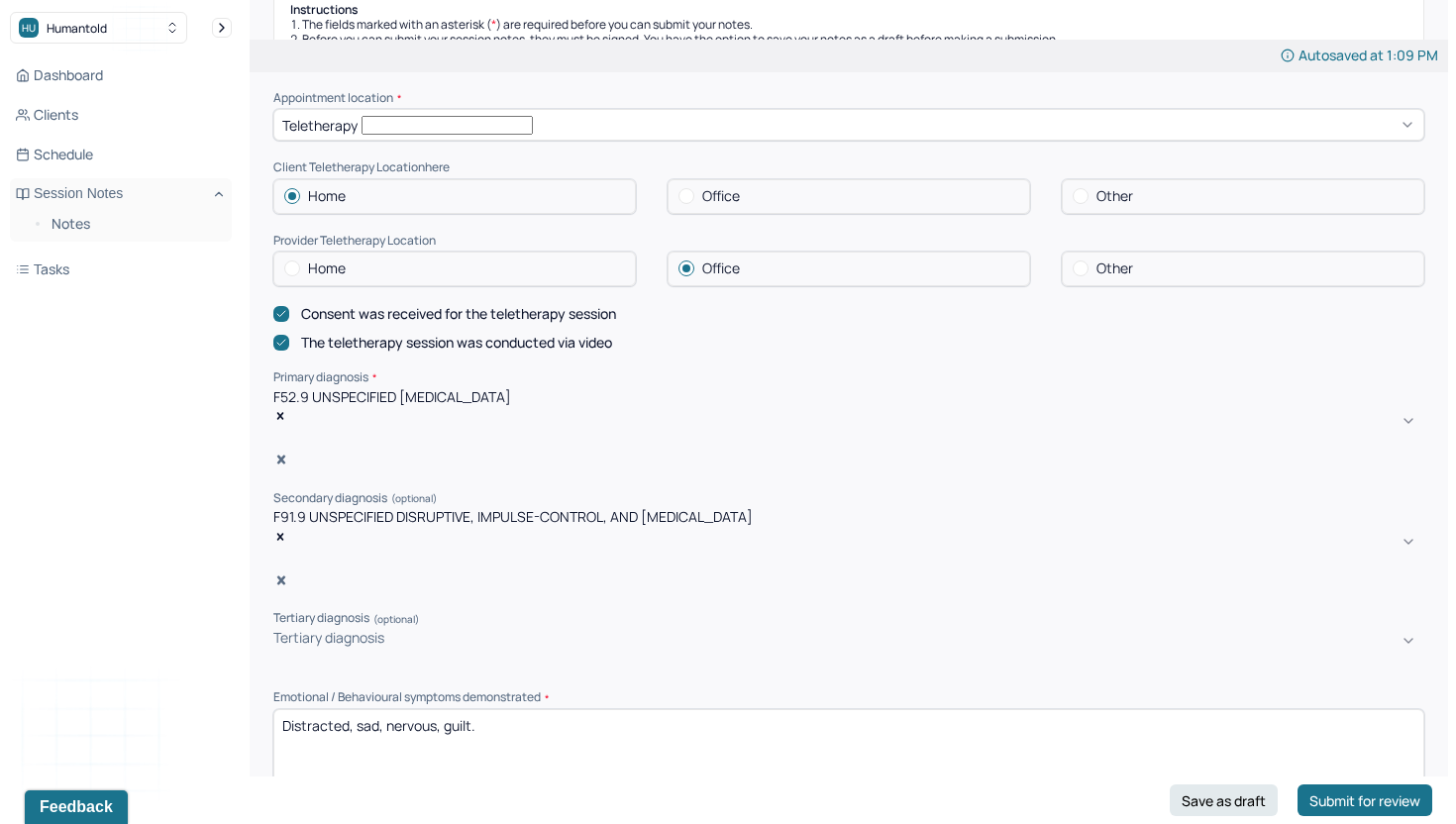 click on "Distracted, sad, nervous, guilt." at bounding box center (849, 749) 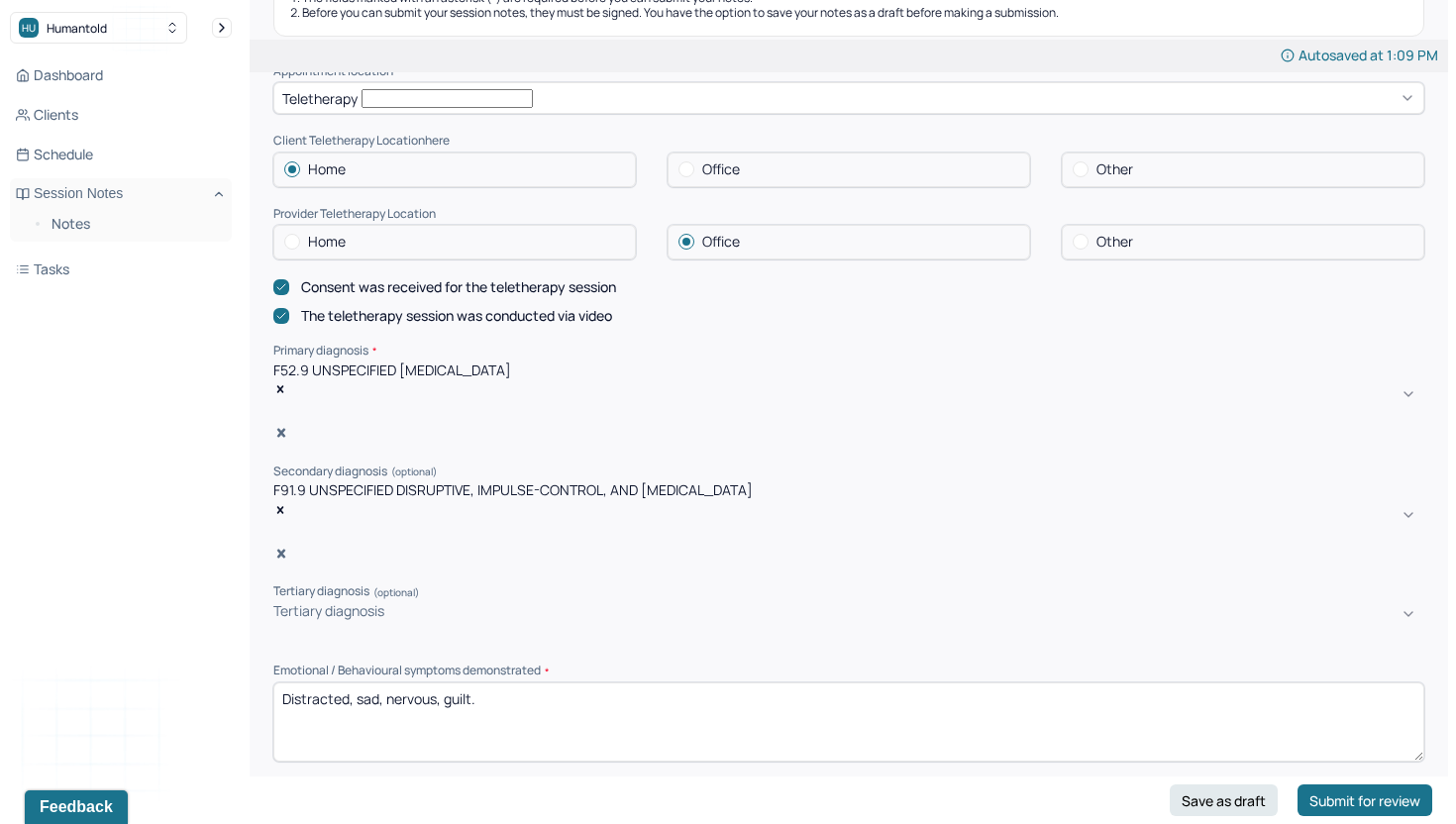 click on "Distracted, sad, nervous, guilt." at bounding box center (849, 722) 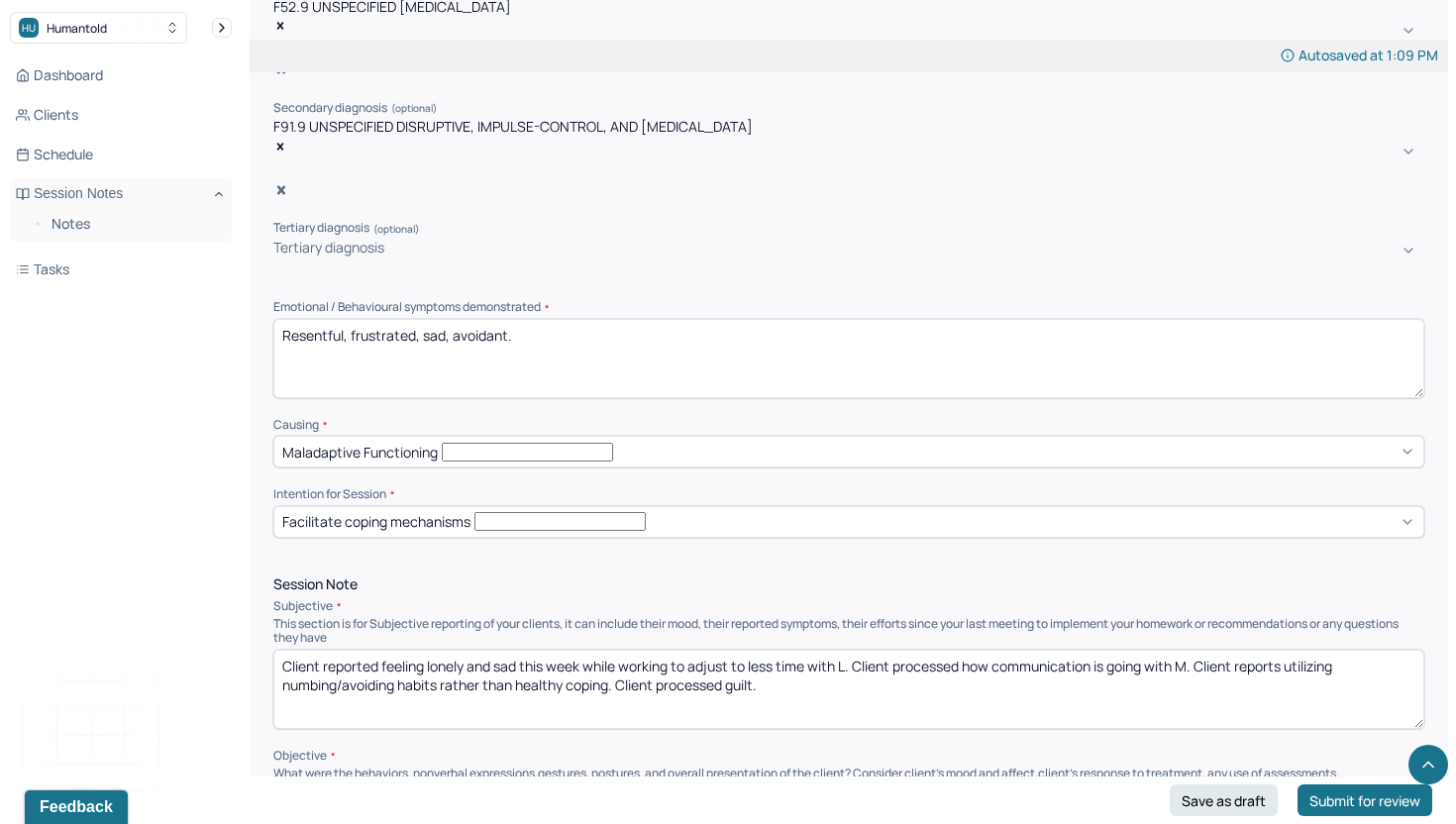 scroll, scrollTop: 803, scrollLeft: 0, axis: vertical 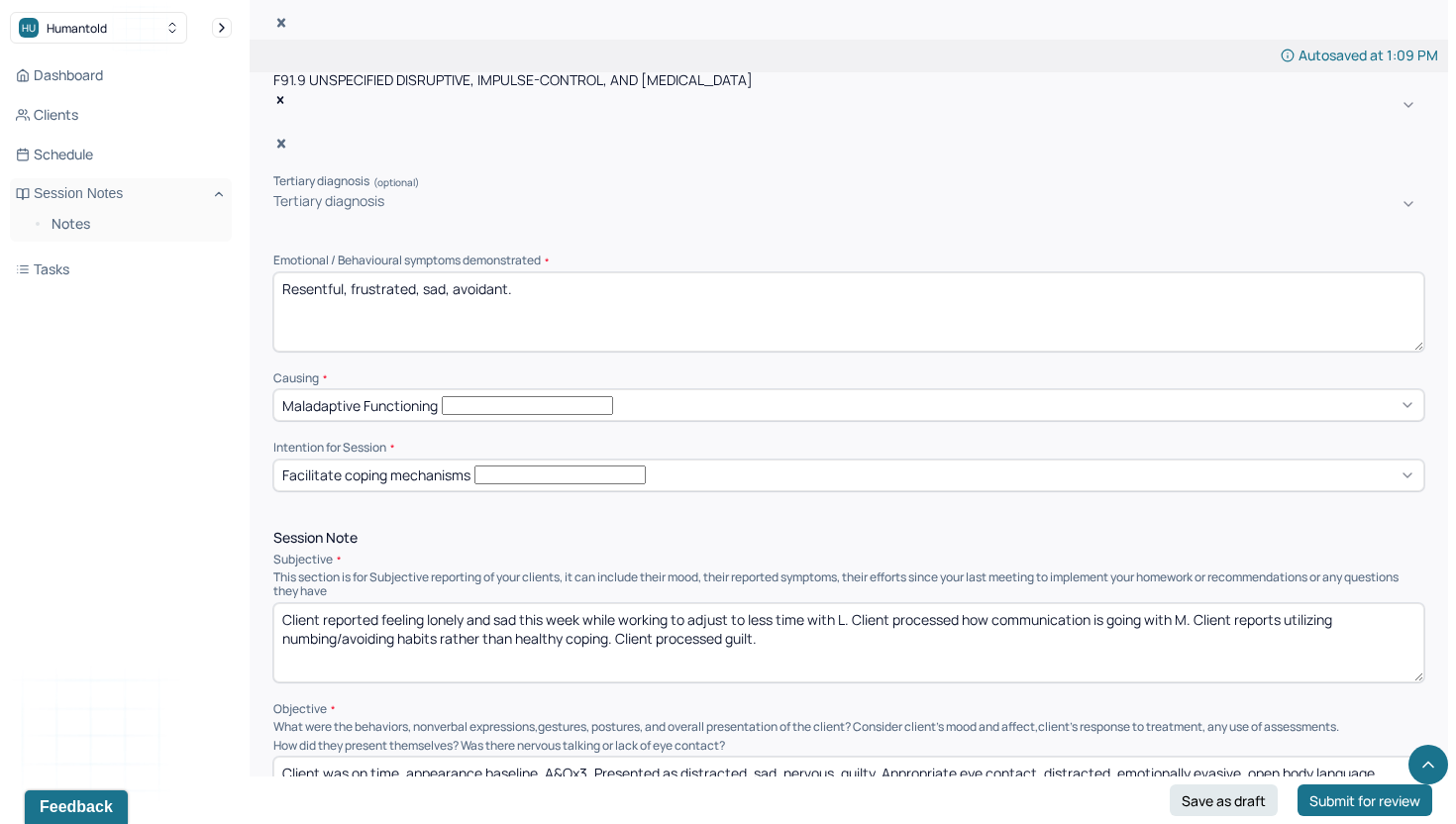 type on "Resentful, frustrated, sad, avoidant." 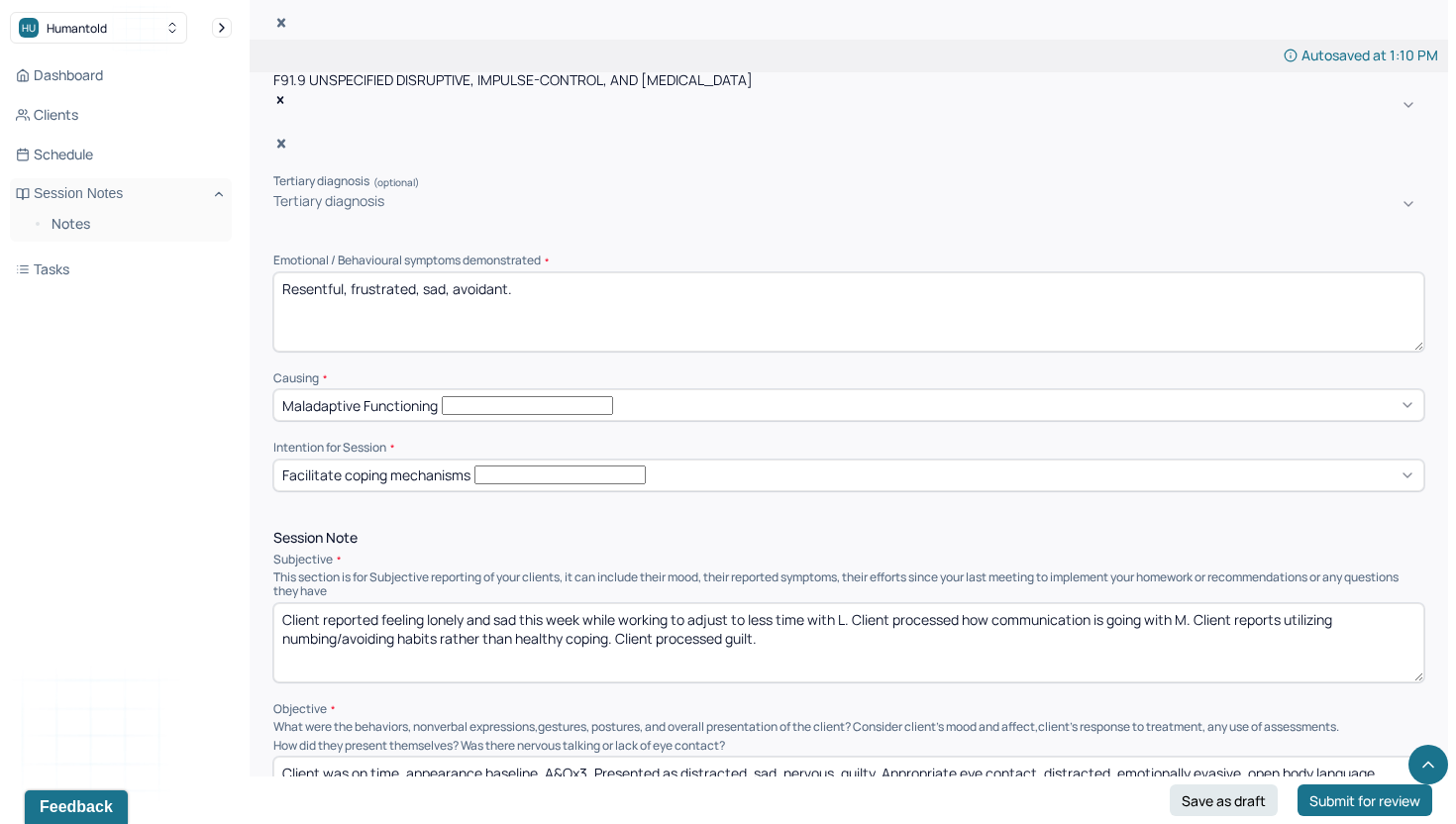 click on "Client reported feeling lonely and sad this week while working to adjust to less time with L. Client processed how communication is going with M. Client reports utilizing numbing/avoiding habits rather than healthy coping. Client processed guilt." at bounding box center [849, 643] 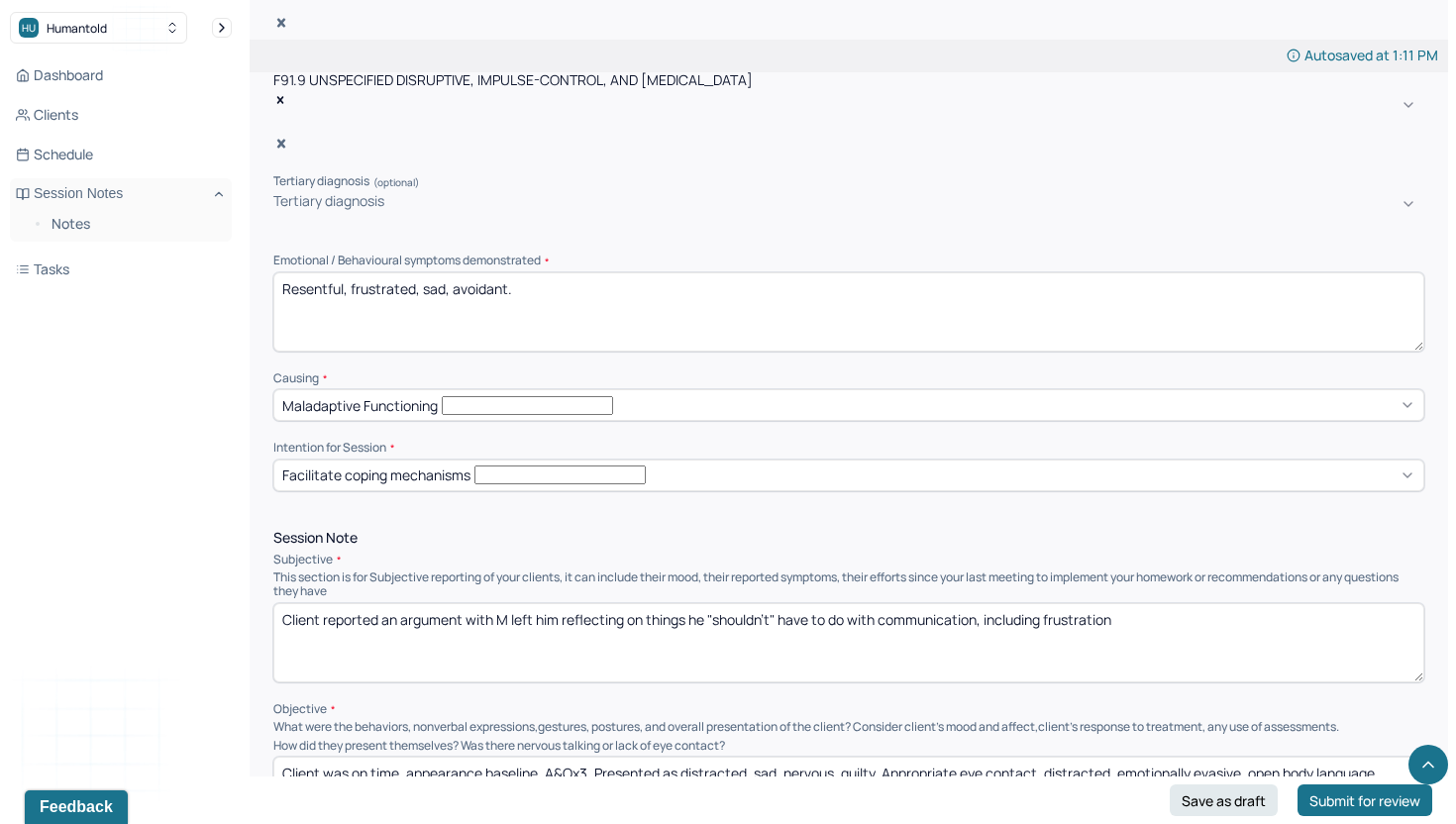 click on "Client reported an argument with M left him reflecting on things he "shouldn't" have to do with communication, including frustration" at bounding box center [849, 643] 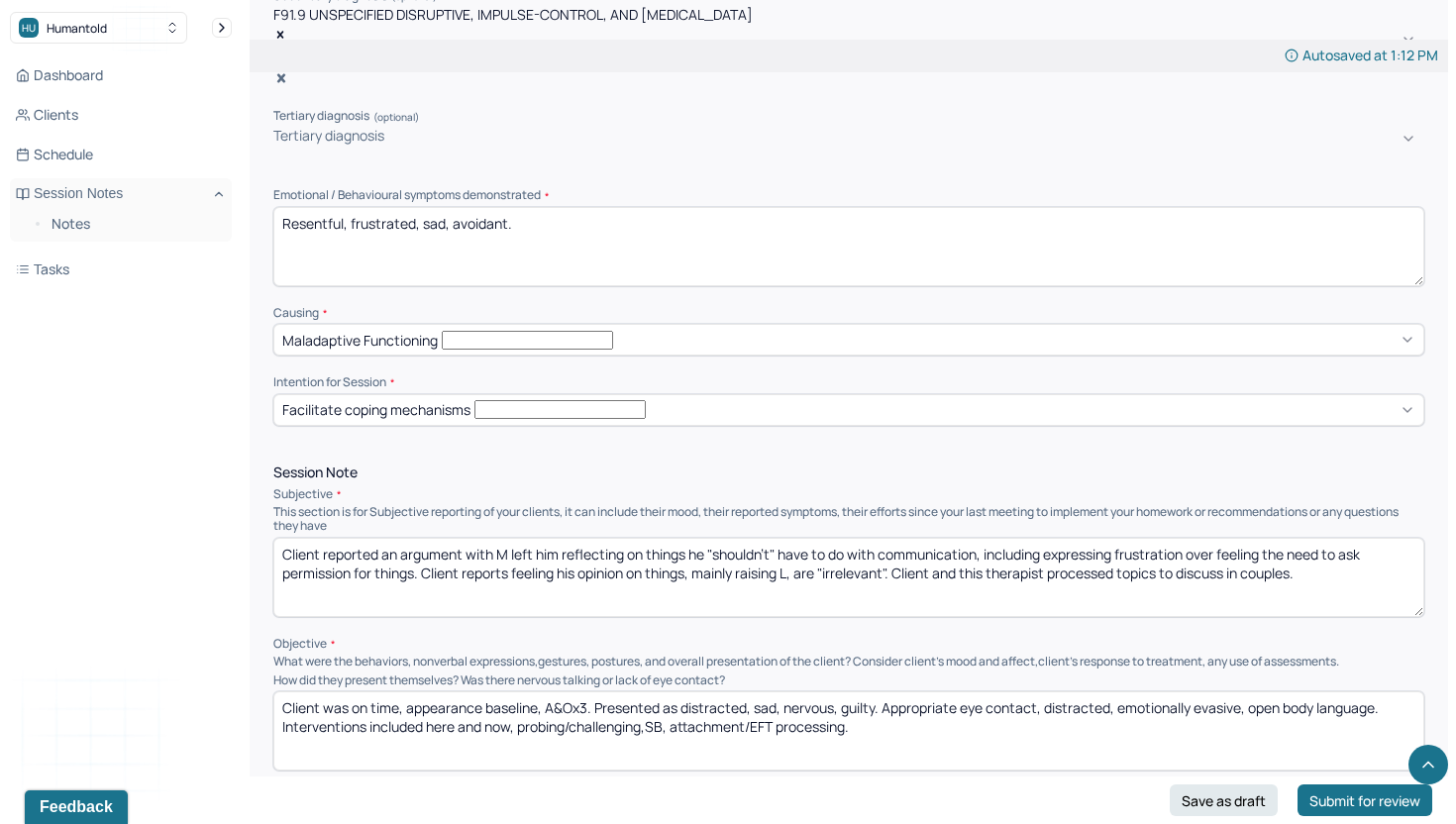 scroll, scrollTop: 916, scrollLeft: 0, axis: vertical 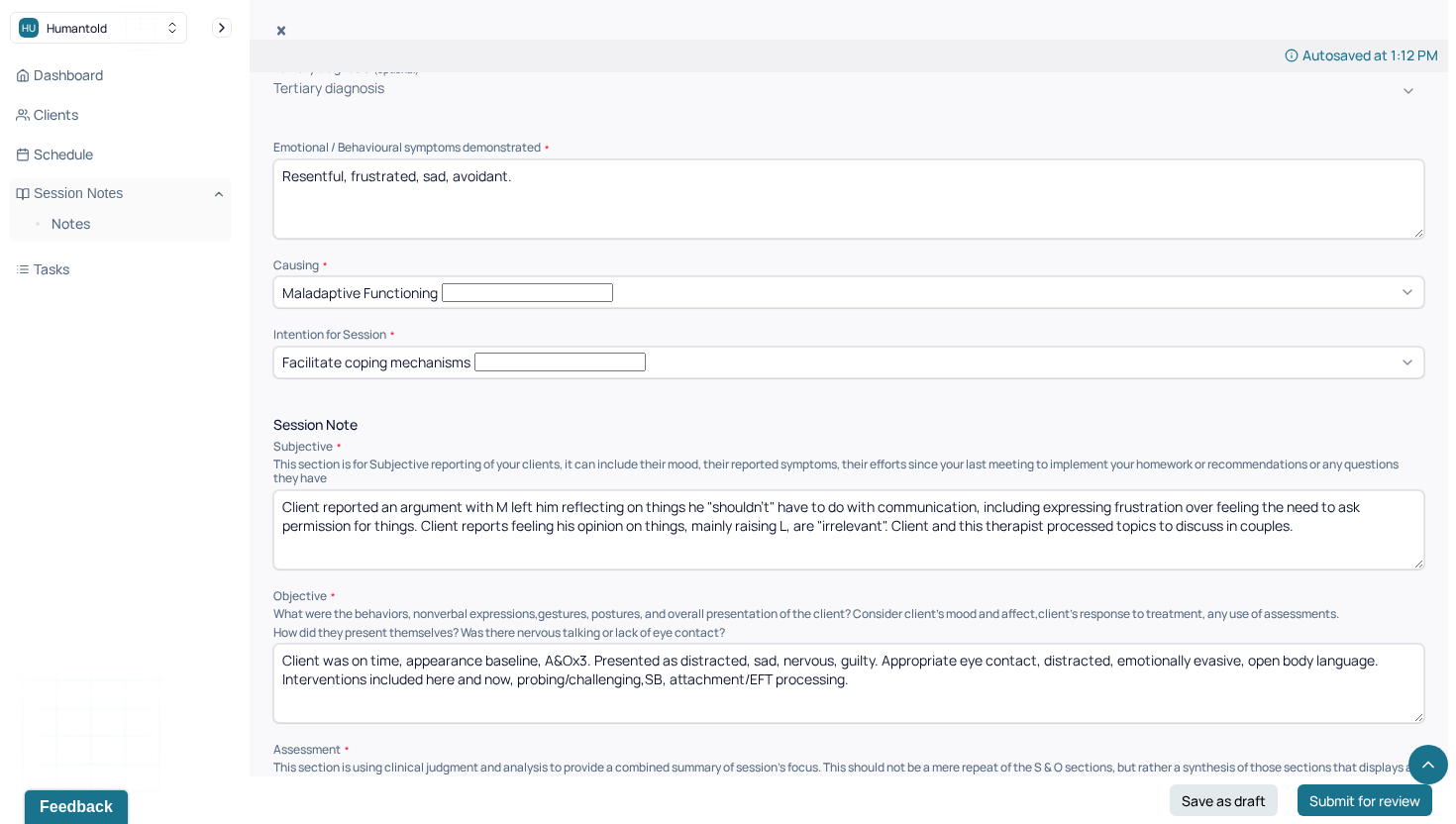type on "Client reported an argument with M left him reflecting on things he "shouldn't" have to do with communication, including expressing frustration over feeling the need to ask permission for things. Client reports feeling his opinion on things, mainly raising L, are "irrelevant". Client and this therapist processed topics to discuss in couples." 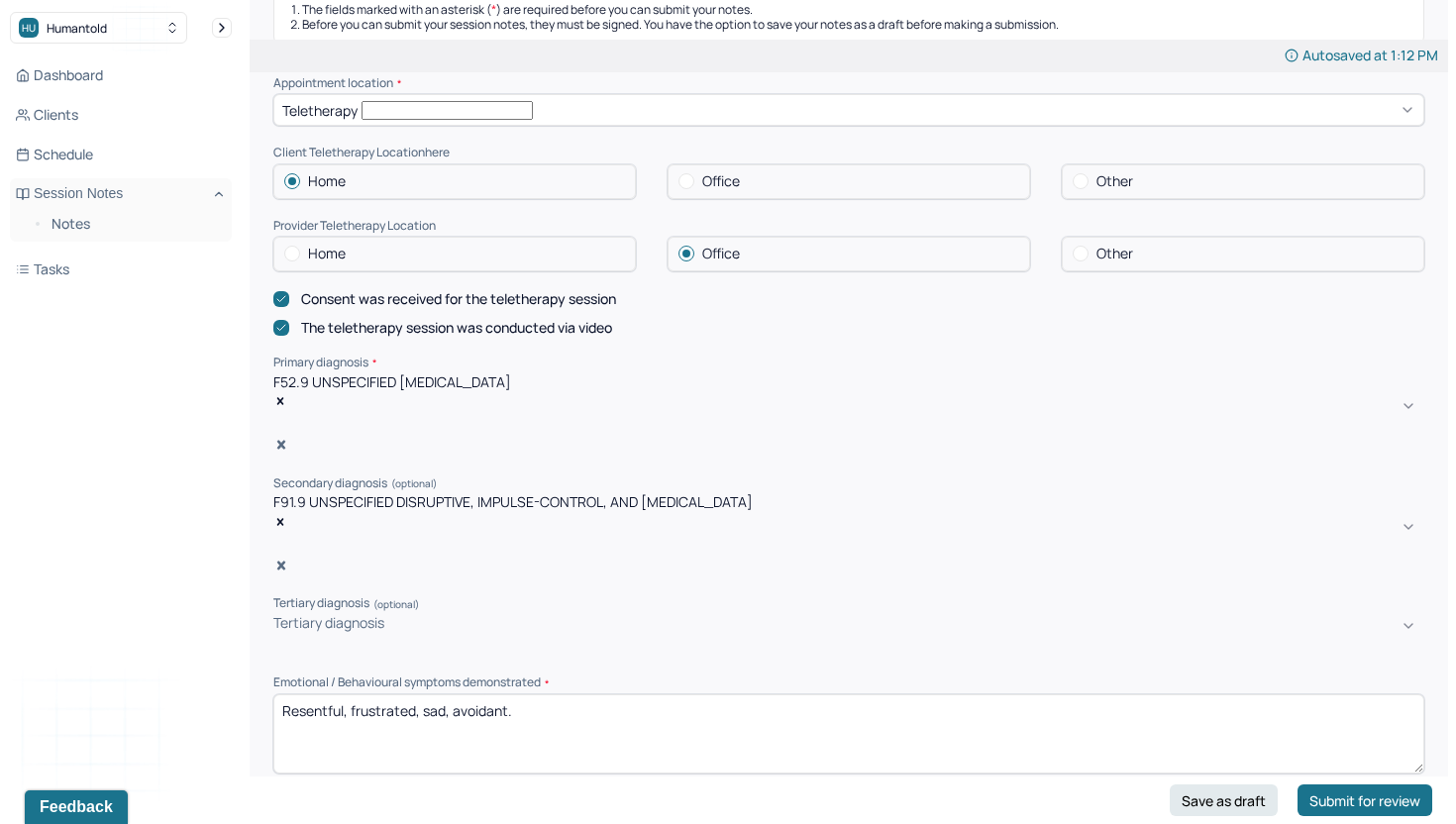 scroll, scrollTop: 402, scrollLeft: 0, axis: vertical 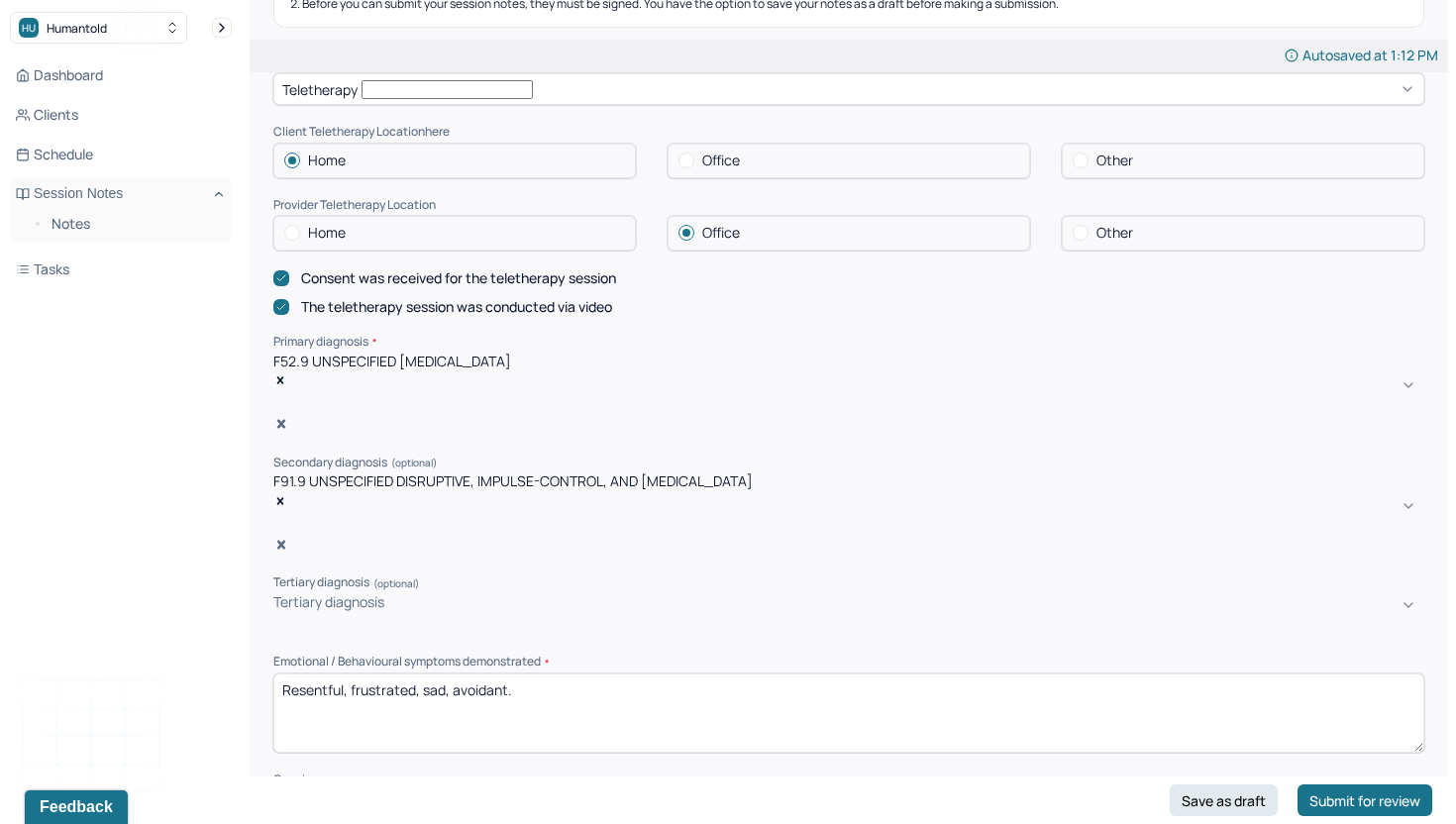 click on "Resentful, frustrated, sad, avoidant." at bounding box center (849, 713) 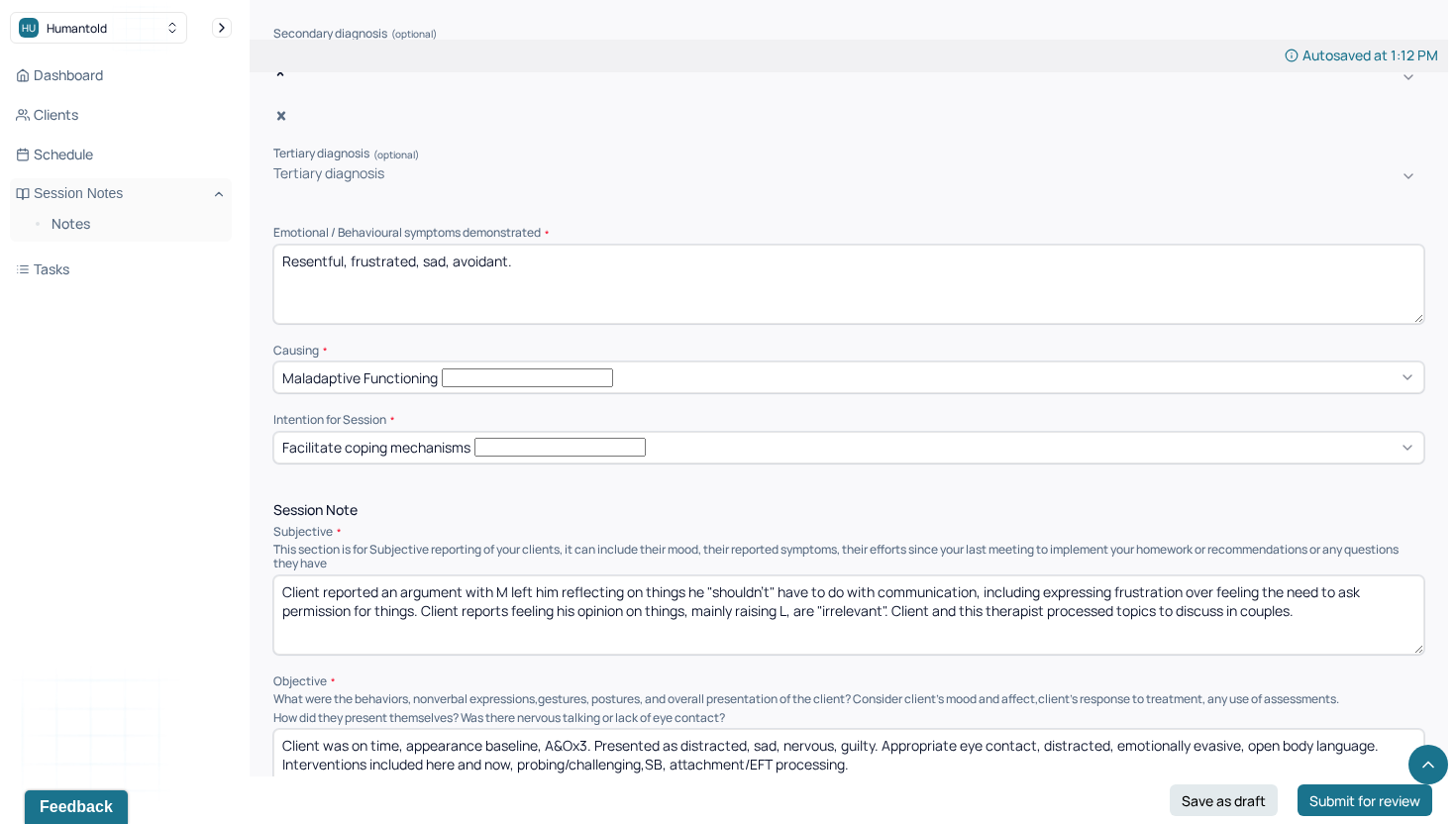 scroll, scrollTop: 853, scrollLeft: 0, axis: vertical 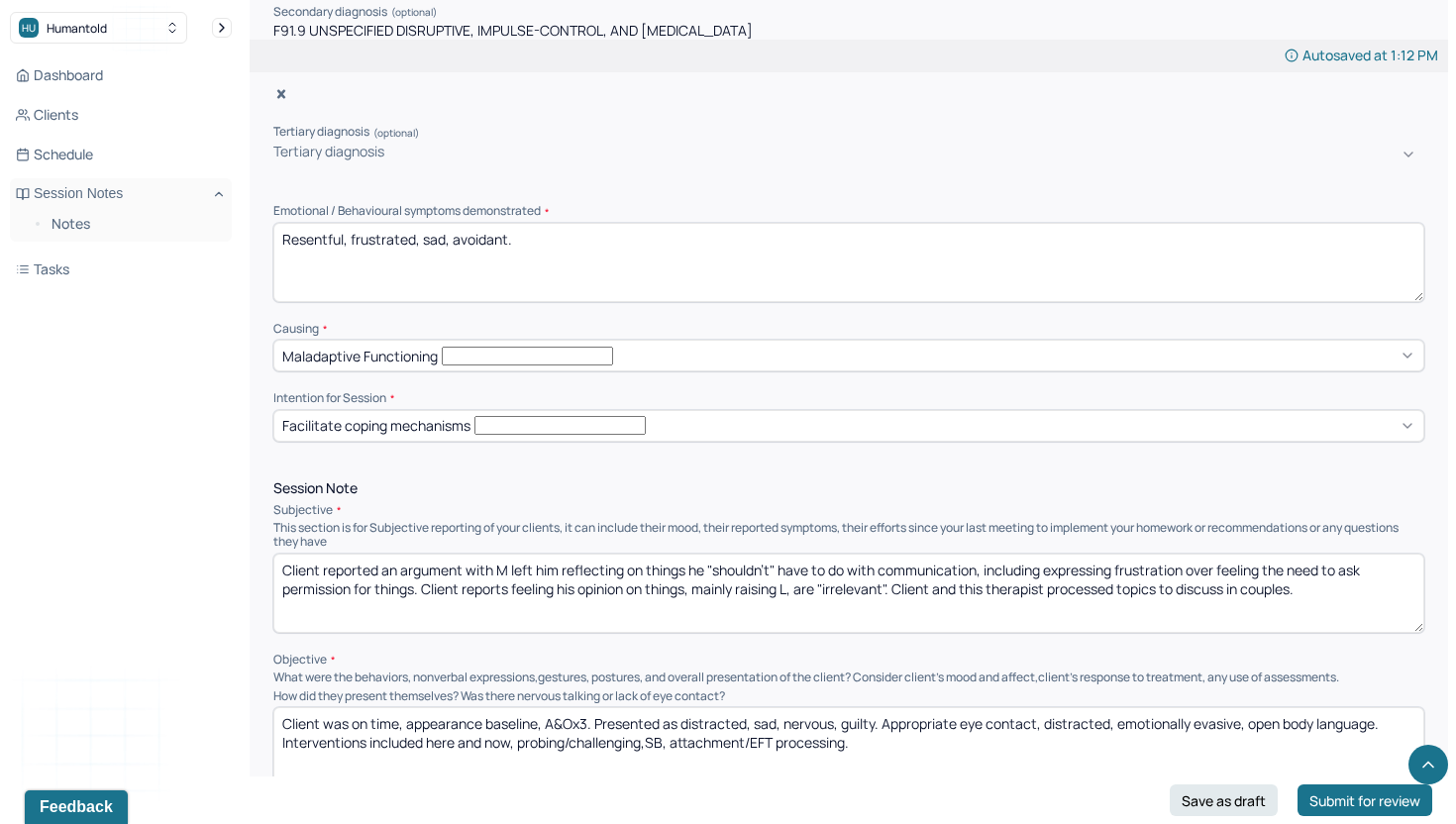 click on "Client was on time, appearance baseline, A&Ox3. Presented as distracted, sad, nervous, guilty. Appropriate eye contact, distracted, emotionally evasive, open body language. Interventions included here and now, probing/challenging,SB, attachment/EFT processing." at bounding box center [849, 747] 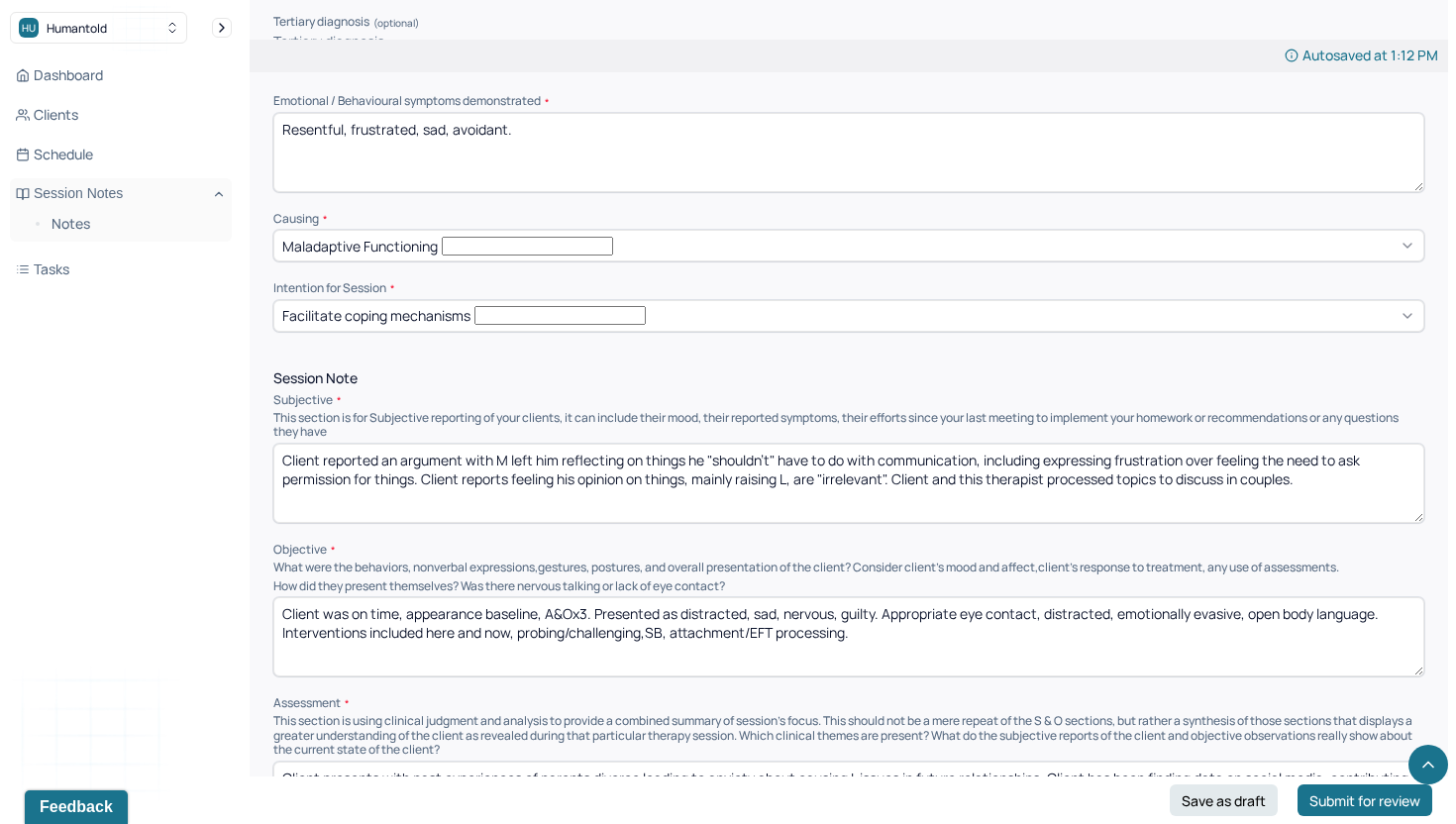 scroll, scrollTop: 979, scrollLeft: 0, axis: vertical 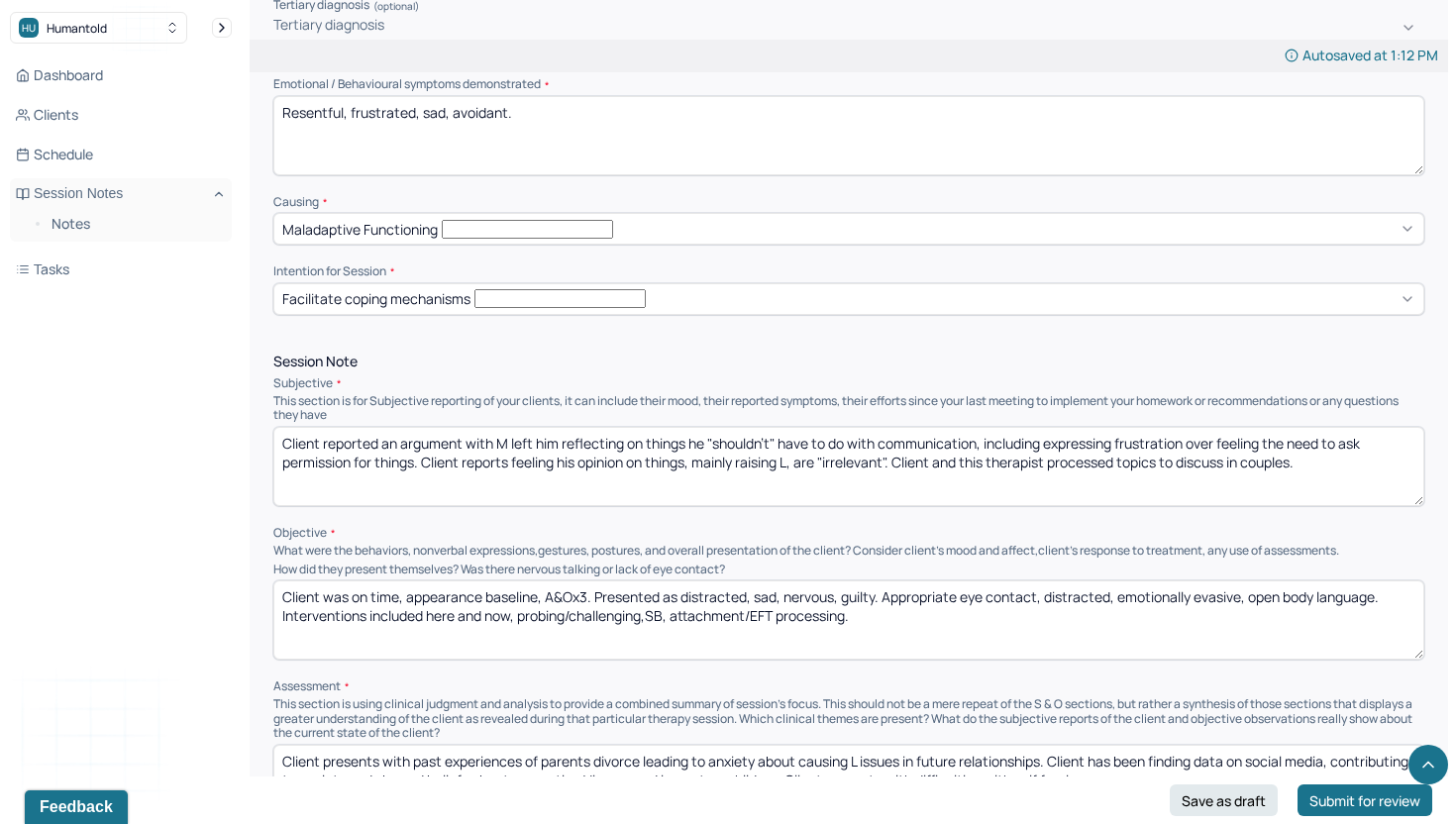 click on "Client was on time, appearance baseline, A&Ox3. Presented as distracted, sad, nervous, guilty. Appropriate eye contact, distracted, emotionally evasive, open body language. Interventions included here and now, probing/challenging,SB, attachment/EFT processing." at bounding box center [849, 620] 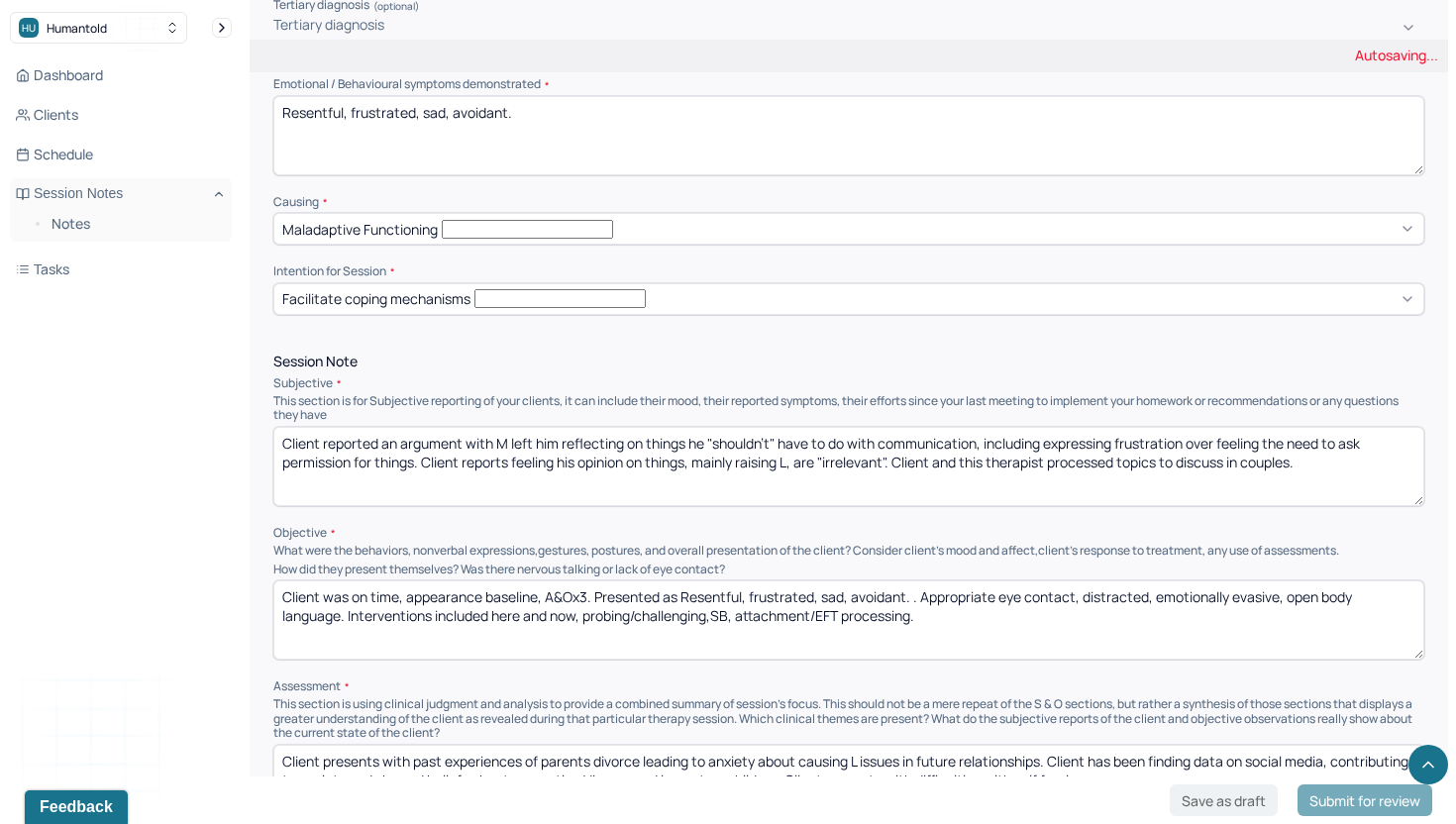 click on "Client was on time, appearance baseline, A&Ox3. Presented as distracted, sad, nervous, guilty. Appropriate eye contact, distracted, emotionally evasive, open body language. Interventions included here and now, probing/challenging,SB, attachment/EFT processing." at bounding box center (849, 620) 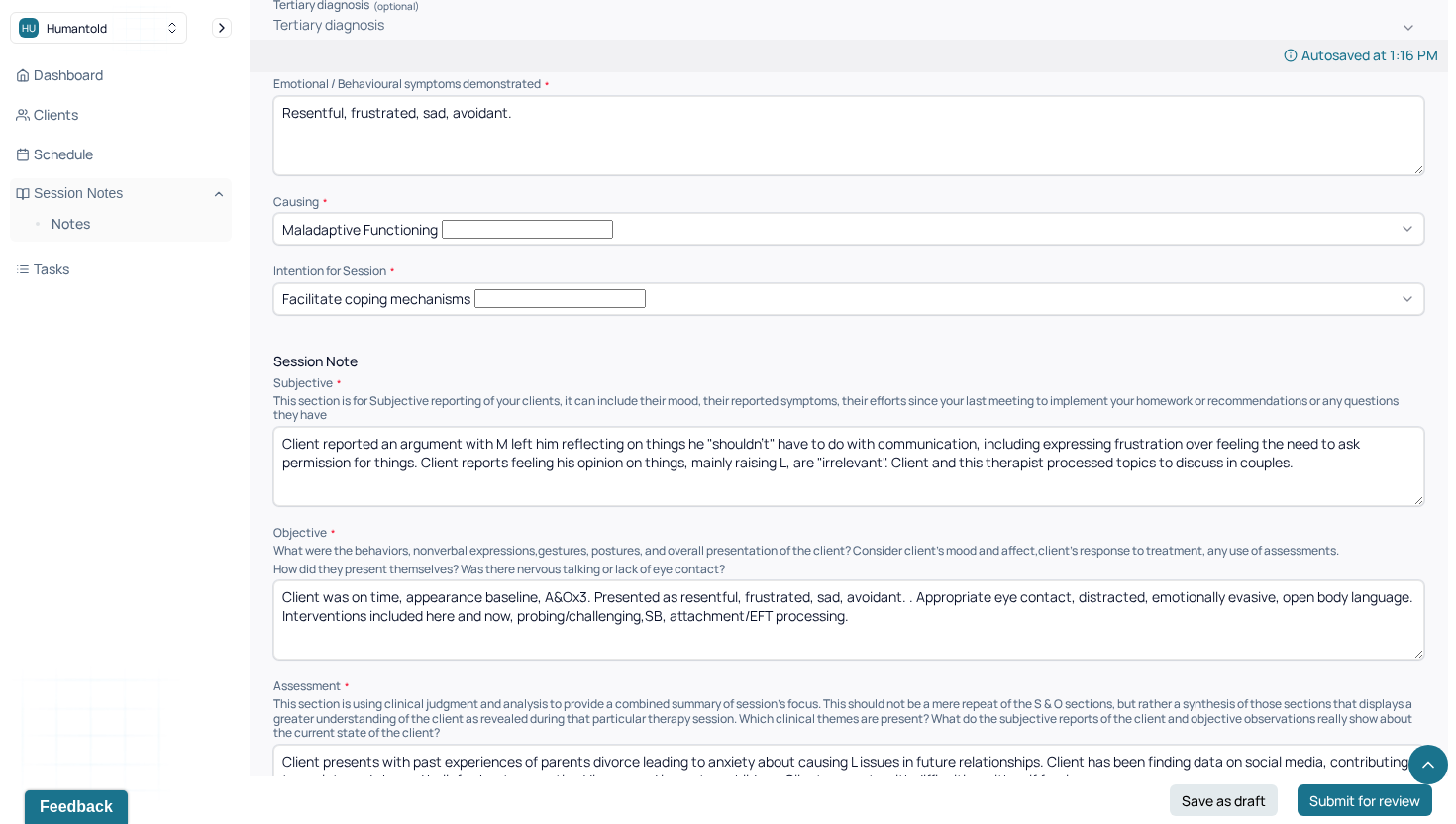 click on "Client was on time, appearance baseline, A&Ox3. Presented as Resentful, frustrated, sad, avoidant. . Appropriate eye contact, distracted, emotionally evasive, open body language. Interventions included here and now, probing/challenging,SB, attachment/EFT processing." at bounding box center (849, 620) 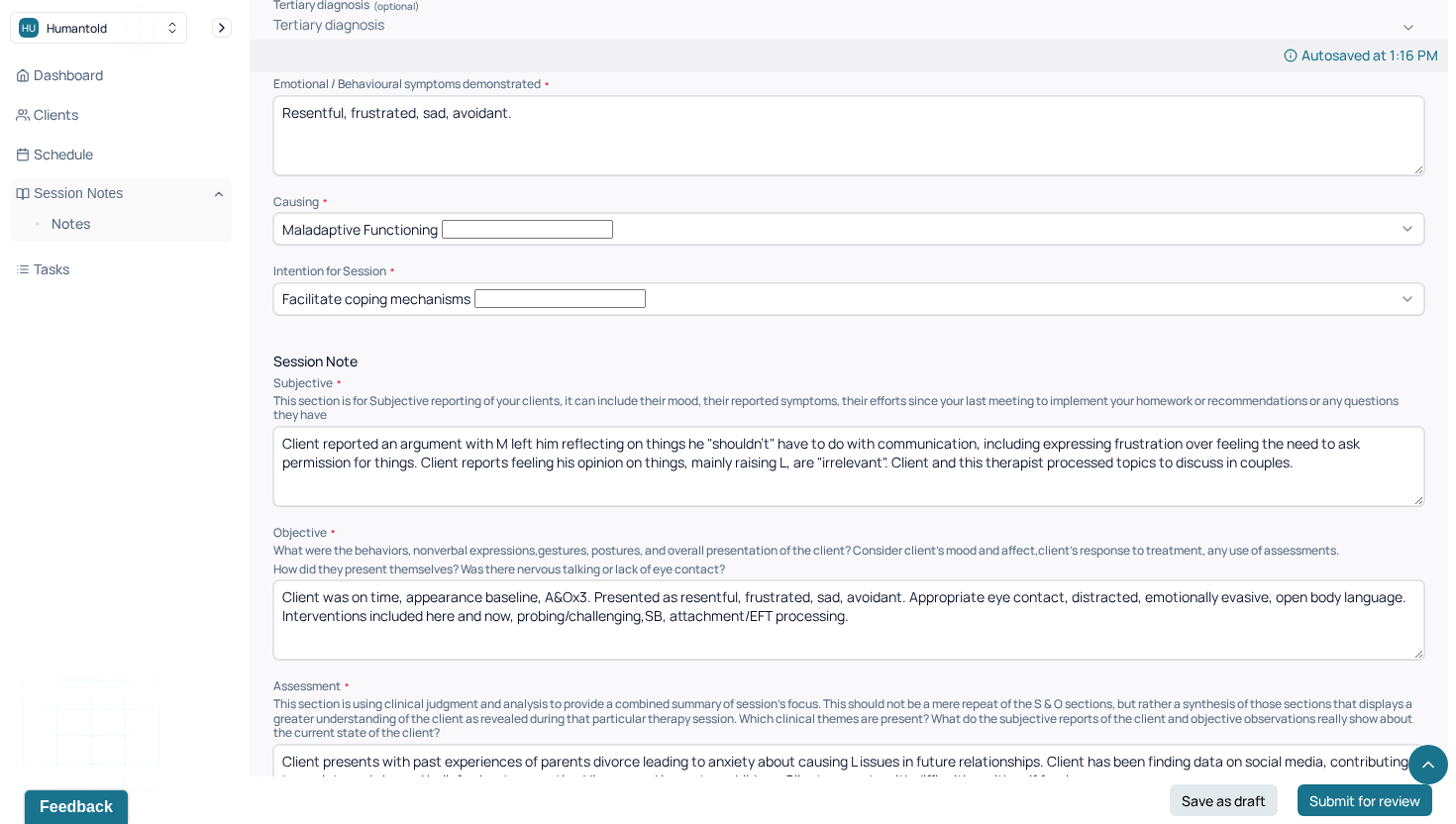 click on "Client was on time, appearance baseline, A&Ox3. Presented as Resentful, frustrated, sad, avoidant. . Appropriate eye contact, distracted, emotionally evasive, open body language. Interventions included here and now, probing/challenging,SB, attachment/EFT processing." at bounding box center [849, 620] 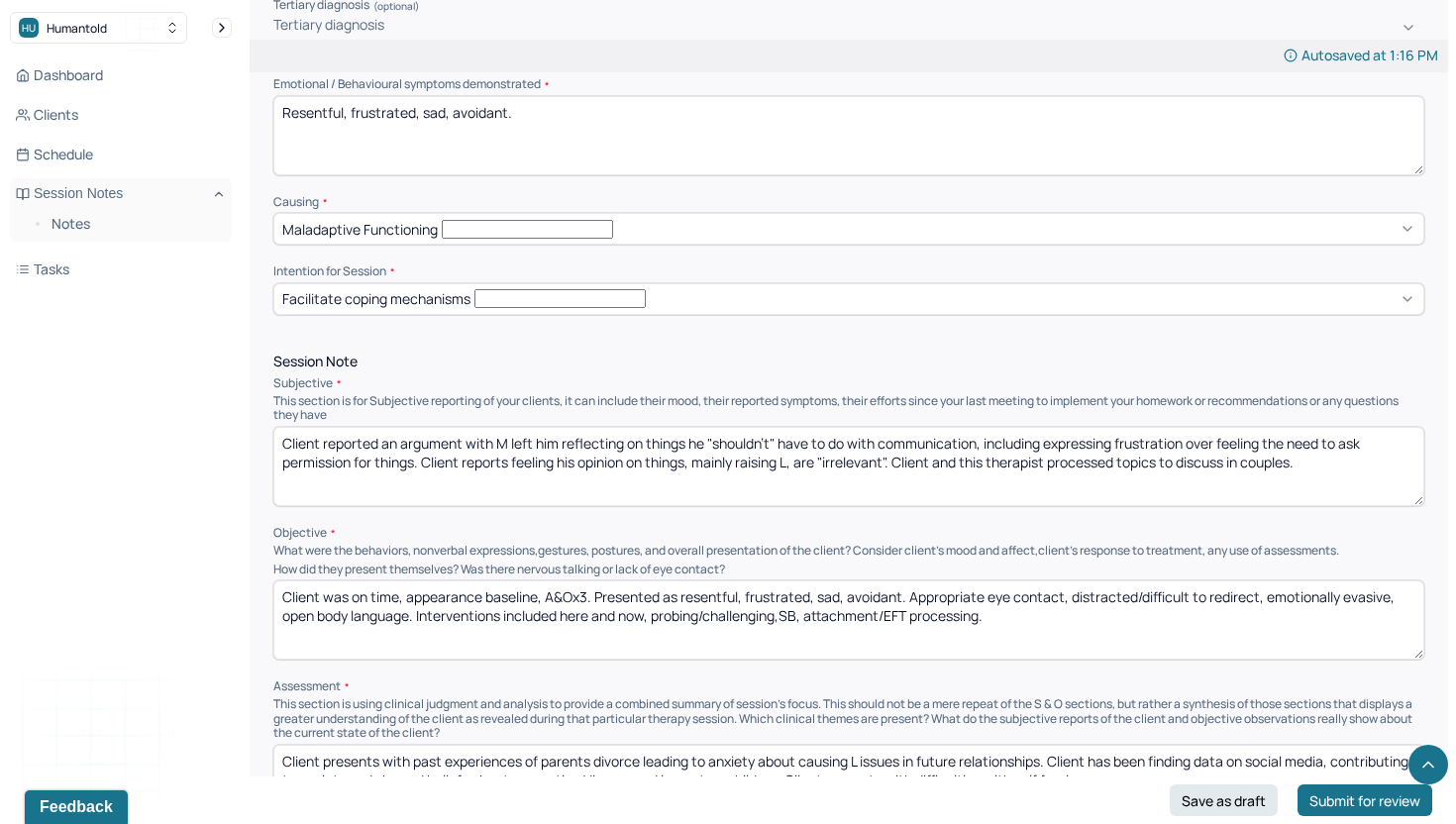 click on "Client was on time, appearance baseline, A&Ox3. Presented as resentful, frustrated, sad, avoidant. Appropriate eye contact, distracted, emotionally evasive, open body language. Interventions included here and now, probing/challenging,SB, attachment/EFT processing." at bounding box center [849, 620] 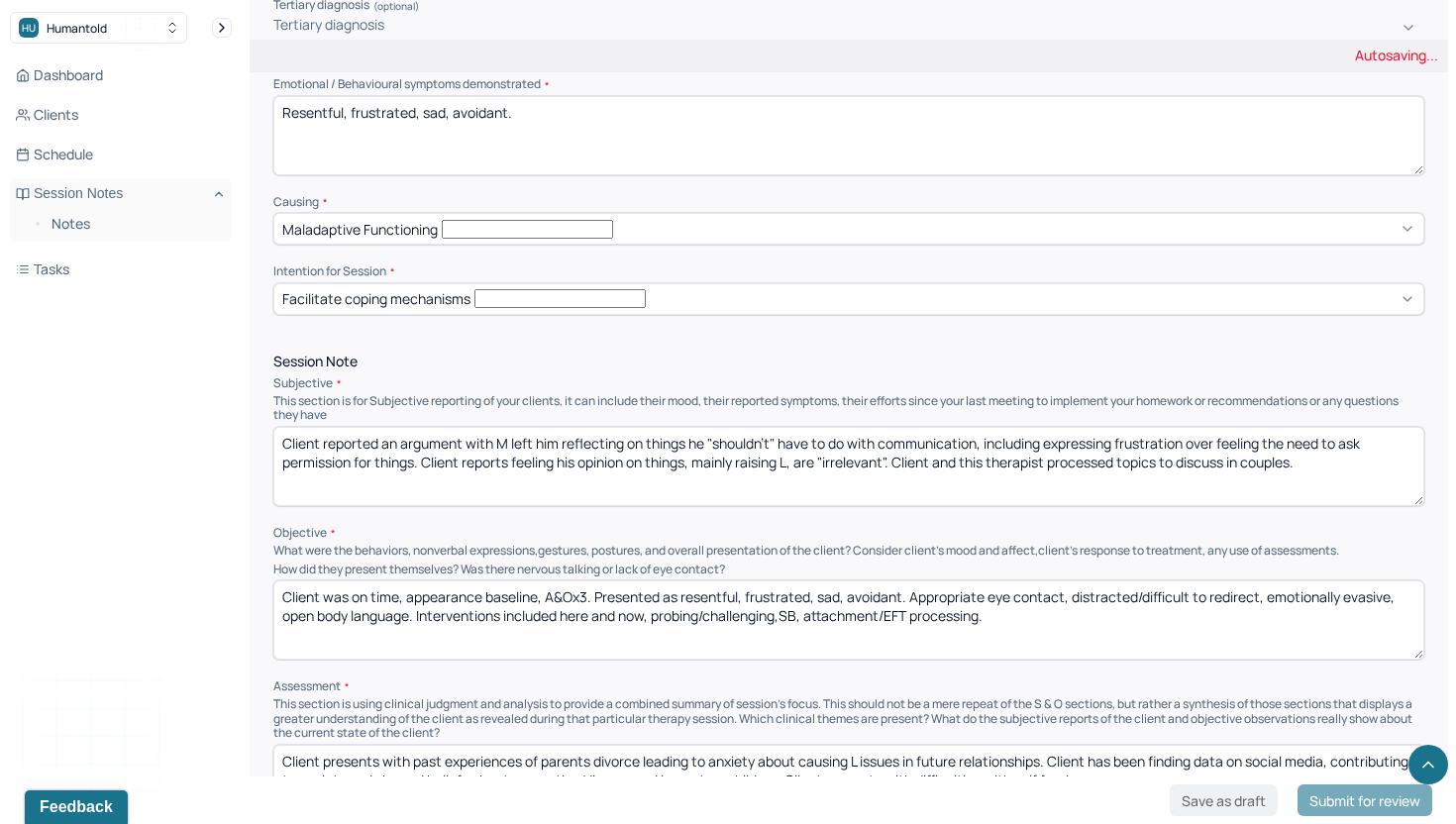 click on "Client was on time, appearance baseline, A&Ox3. Presented as resentful, frustrated, sad, avoidant. Appropriate eye contact, distracted, emotionally evasive, open body language. Interventions included here and now, probing/challenging,SB, attachment/EFT processing." at bounding box center [849, 620] 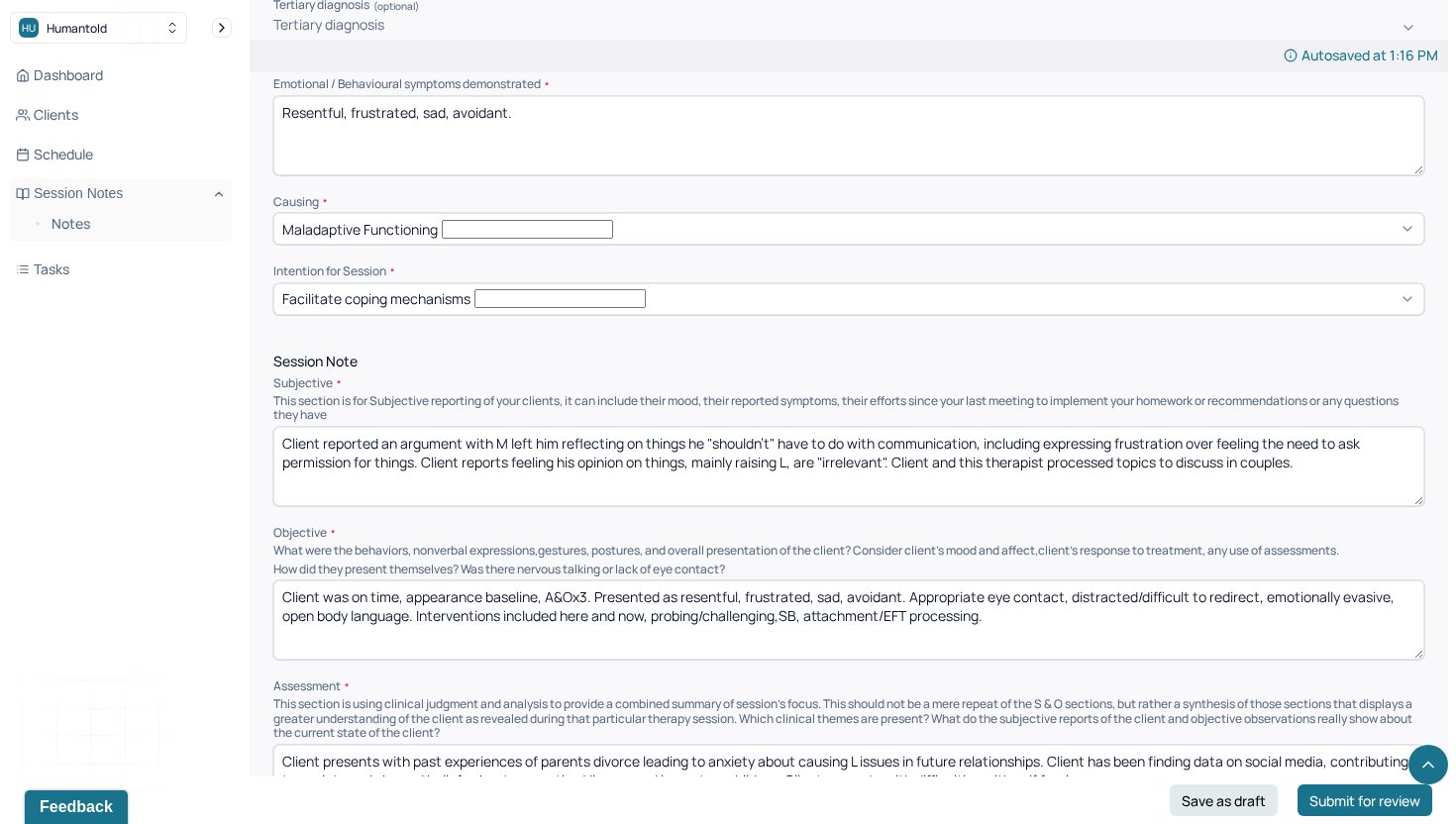 click on "Client was on time, appearance baseline, A&Ox3. Presented as resentful, frustrated, sad, avoidant. Appropriate eye contact, distracted/difficult to redirect, emotionally evasive, open body language. Interventions included here and now, probing/challenging,SB, attachment/EFT processing." at bounding box center (849, 620) 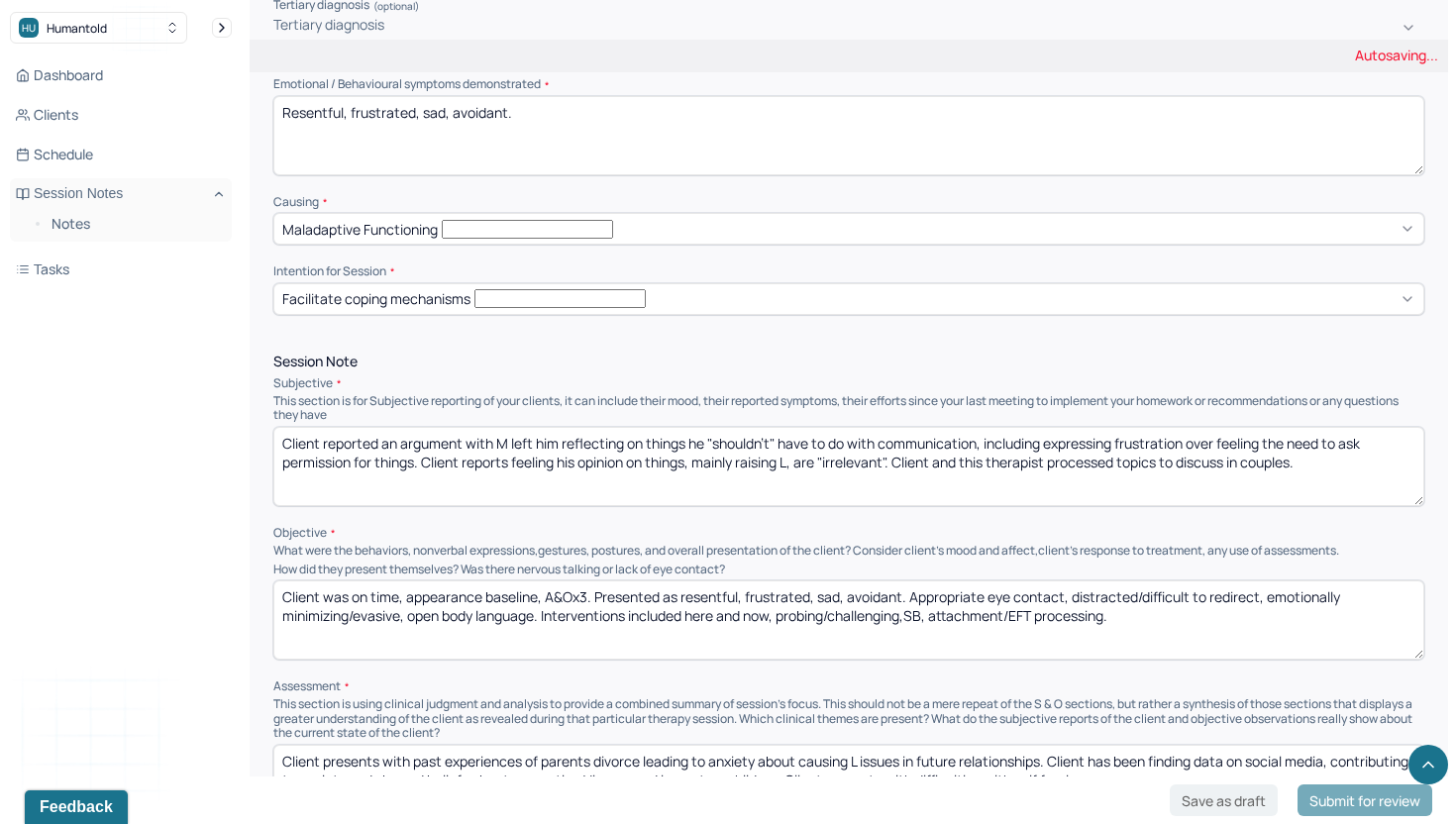 click on "Client was on time, appearance baseline, A&Ox3. Presented as resentful, frustrated, sad, avoidant. Appropriate eye contact, distracted/difficult to redirect, emotionally evasive, open body language. Interventions included here and now, probing/challenging,SB, attachment/EFT processing." at bounding box center (849, 620) 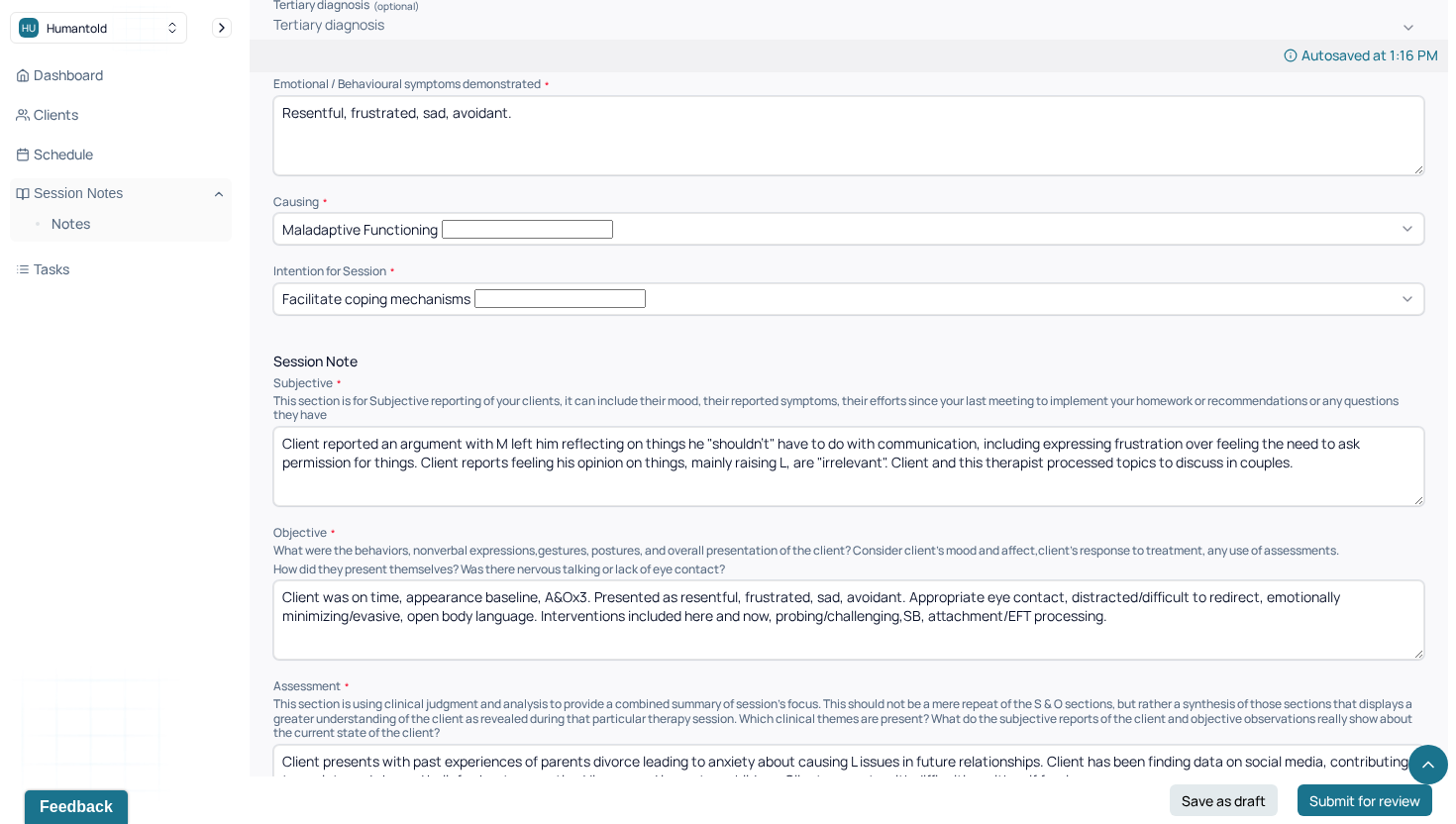 click on "Client was on time, appearance baseline, A&Ox3. Presented as resentful, frustrated, sad, avoidant. Appropriate eye contact, distracted/difficult to redirect, emotionally minimizing/evasive, open body language. Interventions included here and now, probing/challenging,SB, attachment/EFT processing." at bounding box center (849, 620) 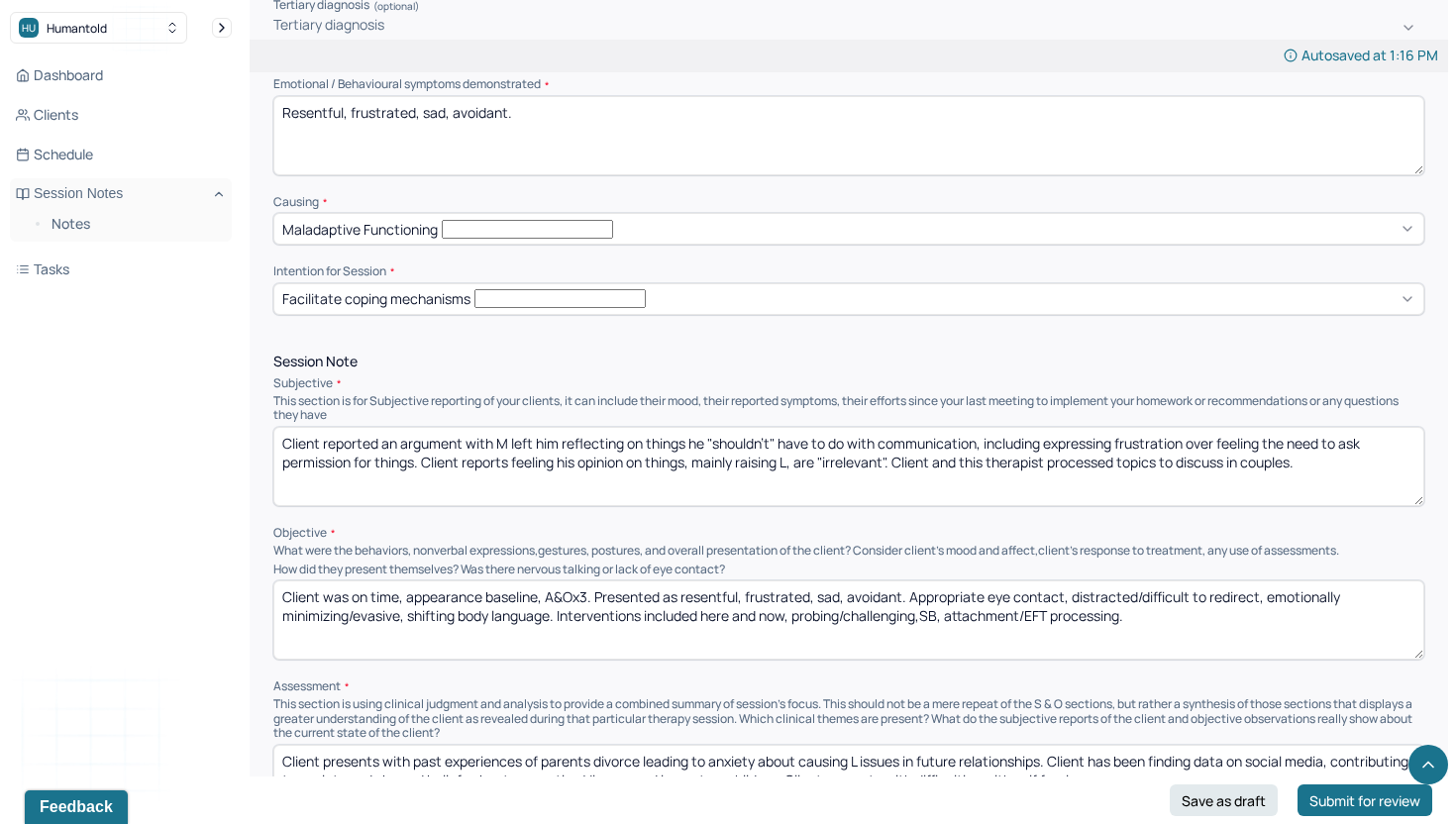 click on "Client was on time, appearance baseline, A&Ox3. Presented as resentful, frustrated, sad, avoidant. Appropriate eye contact, distracted/difficult to redirect, emotionally minimizing/evasive, open body language. Interventions included here and now, probing/challenging,SB, attachment/EFT processing." at bounding box center (849, 620) 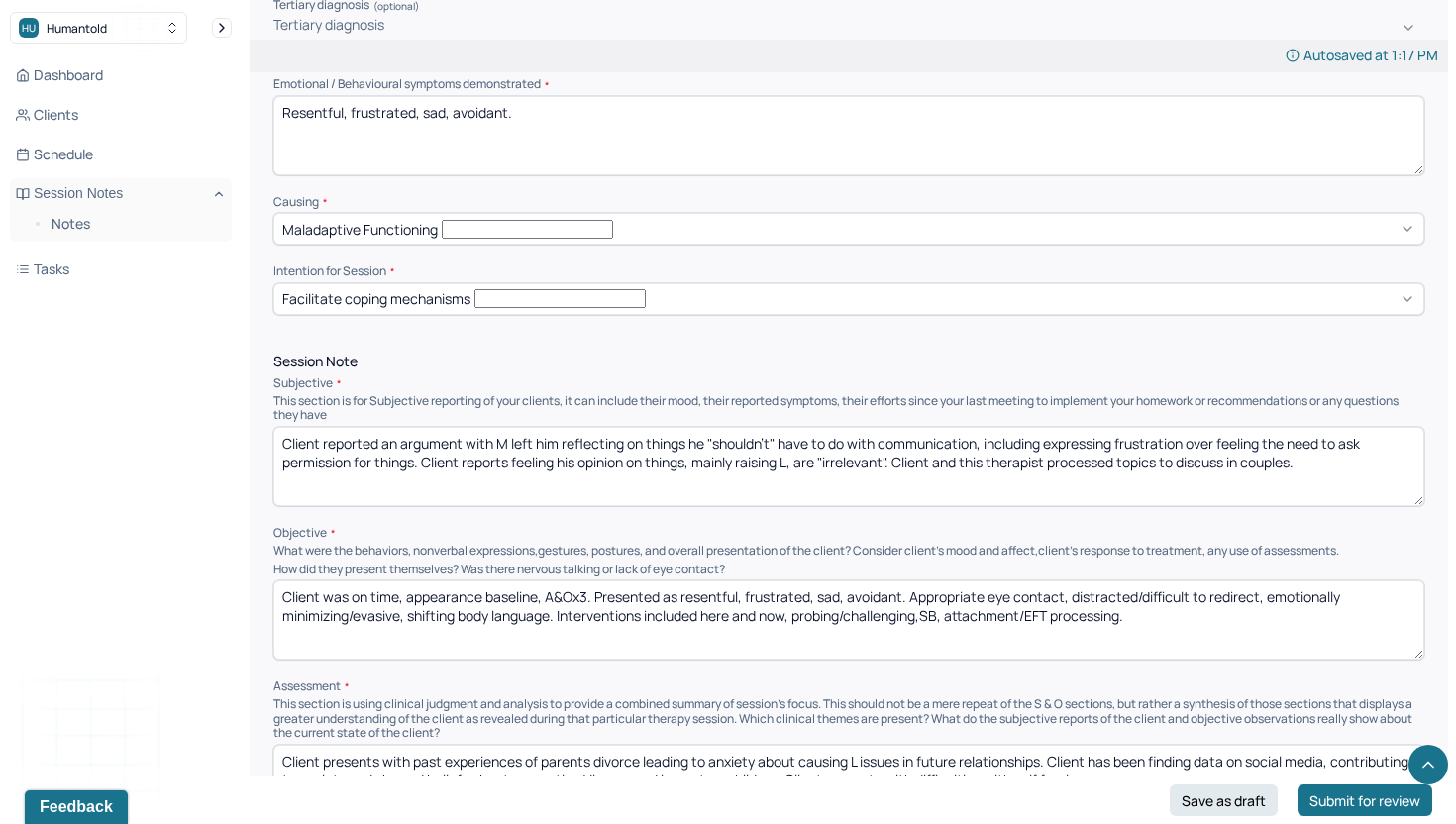 click on "Client was on time, appearance baseline, A&Ox3. Presented as resentful, frustrated, sad, avoidant. Appropriate eye contact, distracted/difficult to redirect, emotionally minimizing/evasive, shifting body language. Interventions included here and now, probing/challenging,SB, attachment/EFT processing." at bounding box center [849, 620] 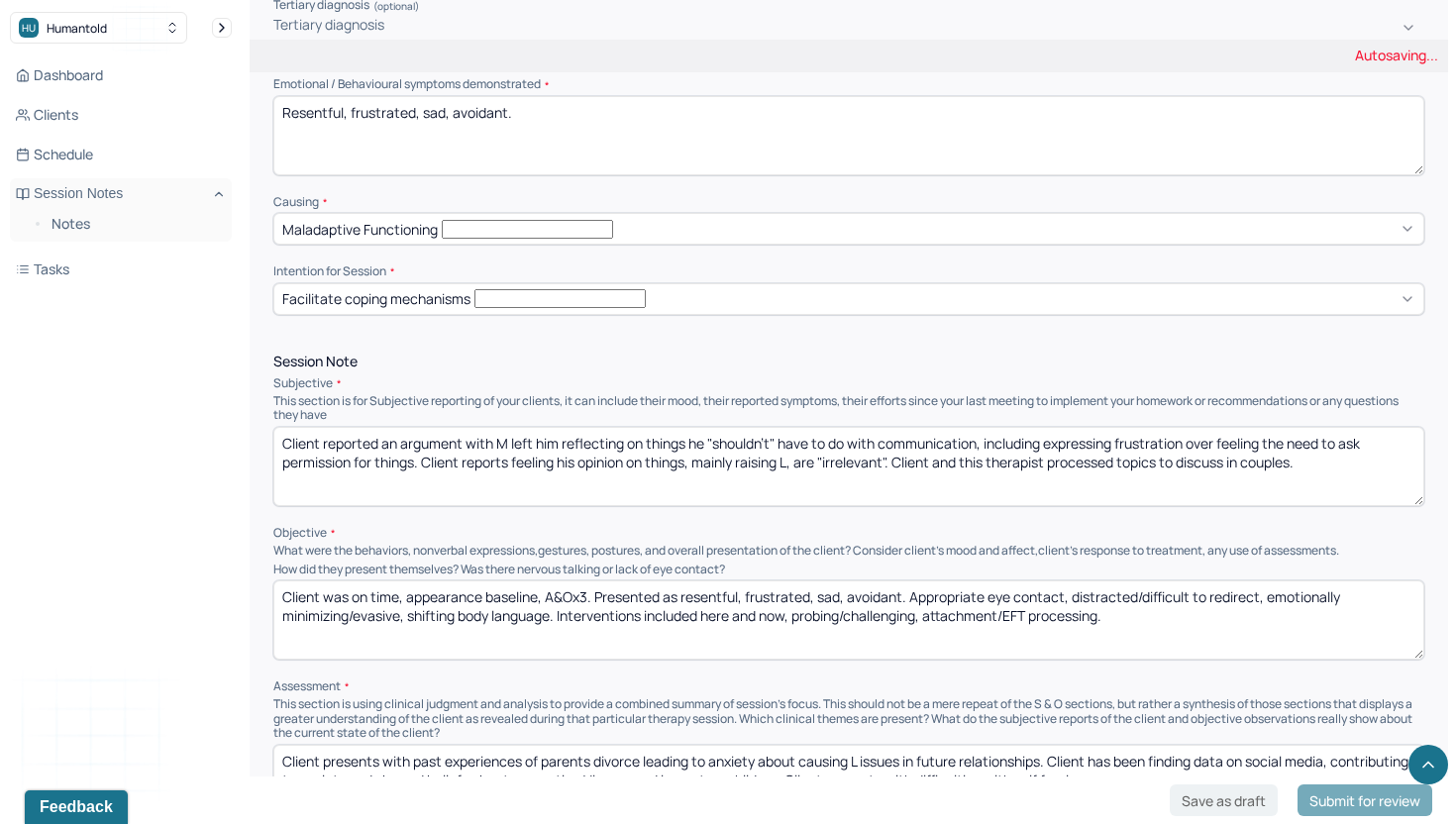 click on "Client was on time, appearance baseline, A&Ox3. Presented as resentful, frustrated, sad, avoidant. Appropriate eye contact, distracted/difficult to redirect, emotionally minimizing/evasive, shifting body language. Interventions included here and now, probing/challenging,SB, attachment/EFT processing." at bounding box center (849, 620) 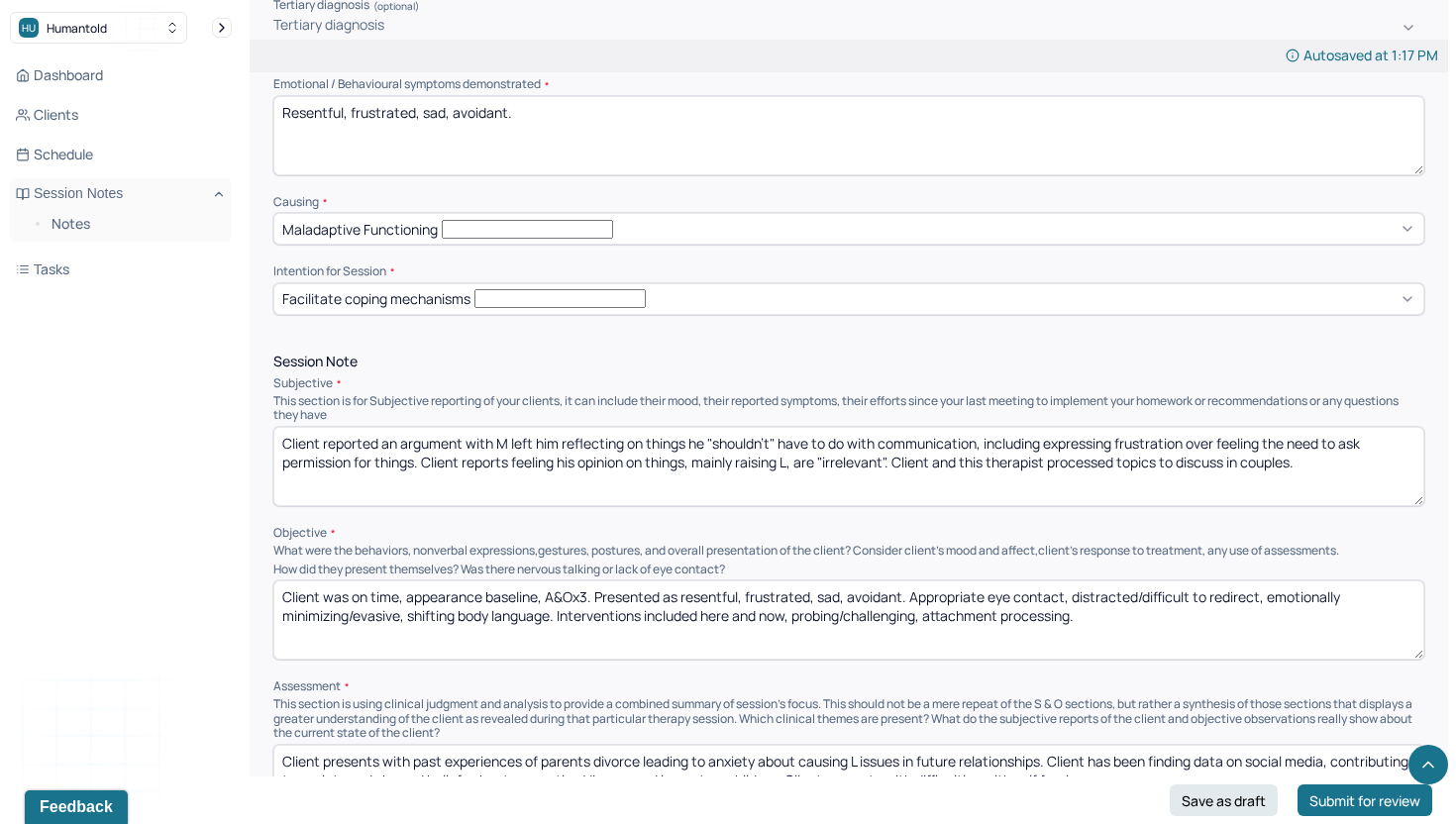 click on "Client was on time, appearance baseline, A&Ox3. Presented as resentful, frustrated, sad, avoidant. Appropriate eye contact, distracted/difficult to redirect, emotionally minimizing/evasive, shifting body language. Interventions included here and now, probing/challenging, attachment/EFT processing." at bounding box center (849, 620) 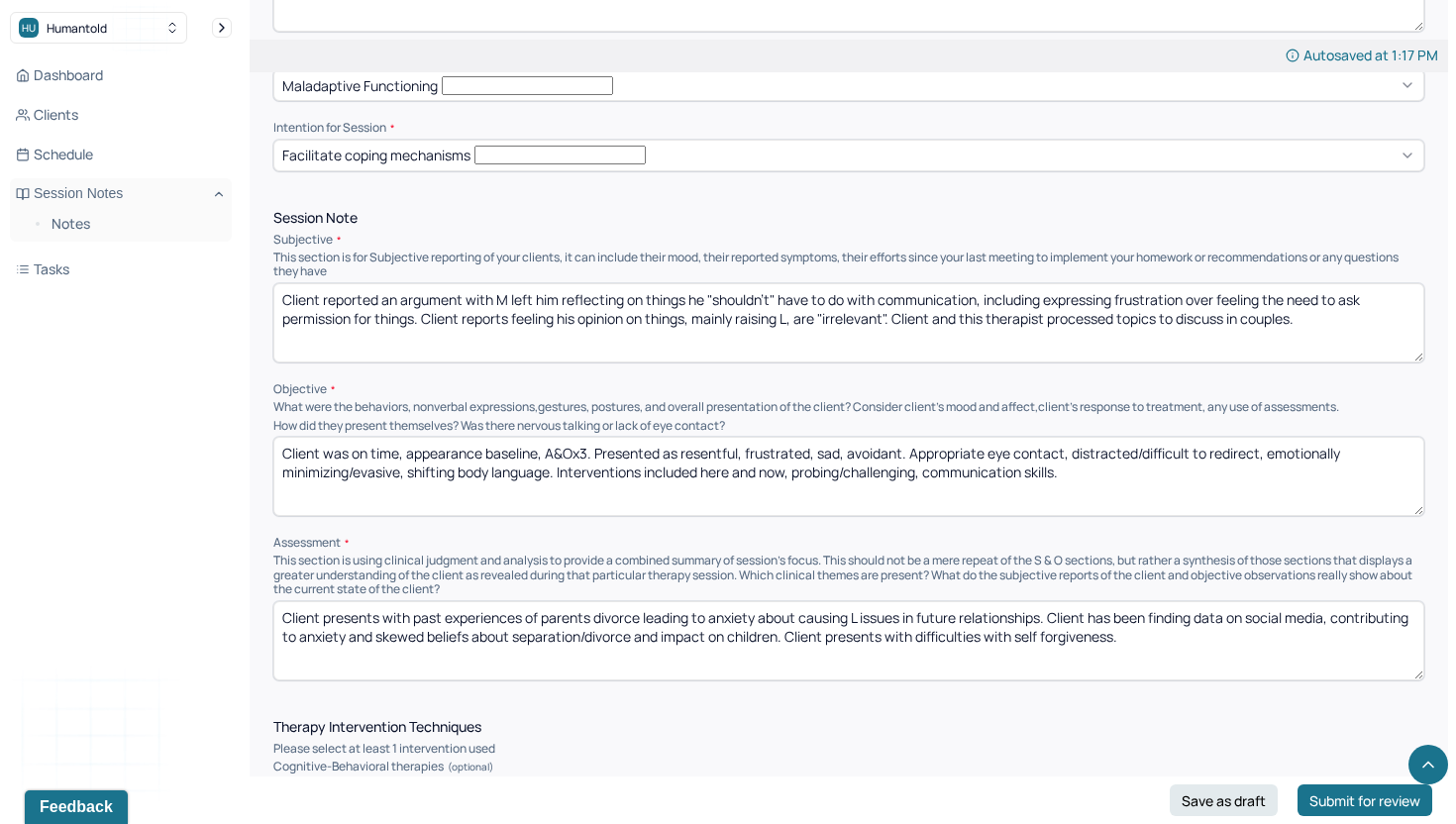 scroll, scrollTop: 1128, scrollLeft: 0, axis: vertical 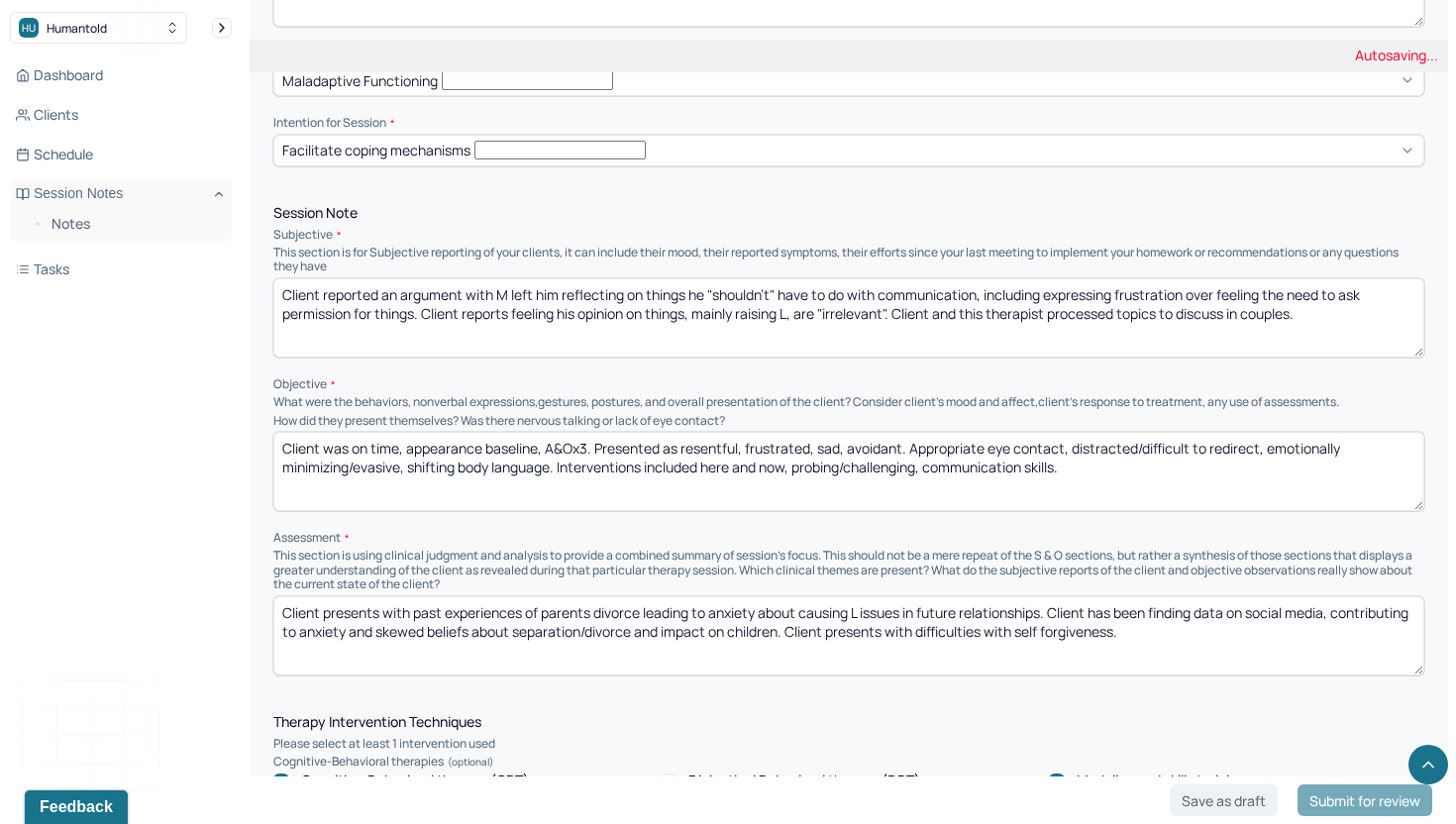 type on "Client was on time, appearance baseline, A&Ox3. Presented as resentful, frustrated, sad, avoidant. Appropriate eye contact, distracted/difficult to redirect, emotionally minimizing/evasive, shifting body language. Interventions included here and now, probing/challenging, communication skills." 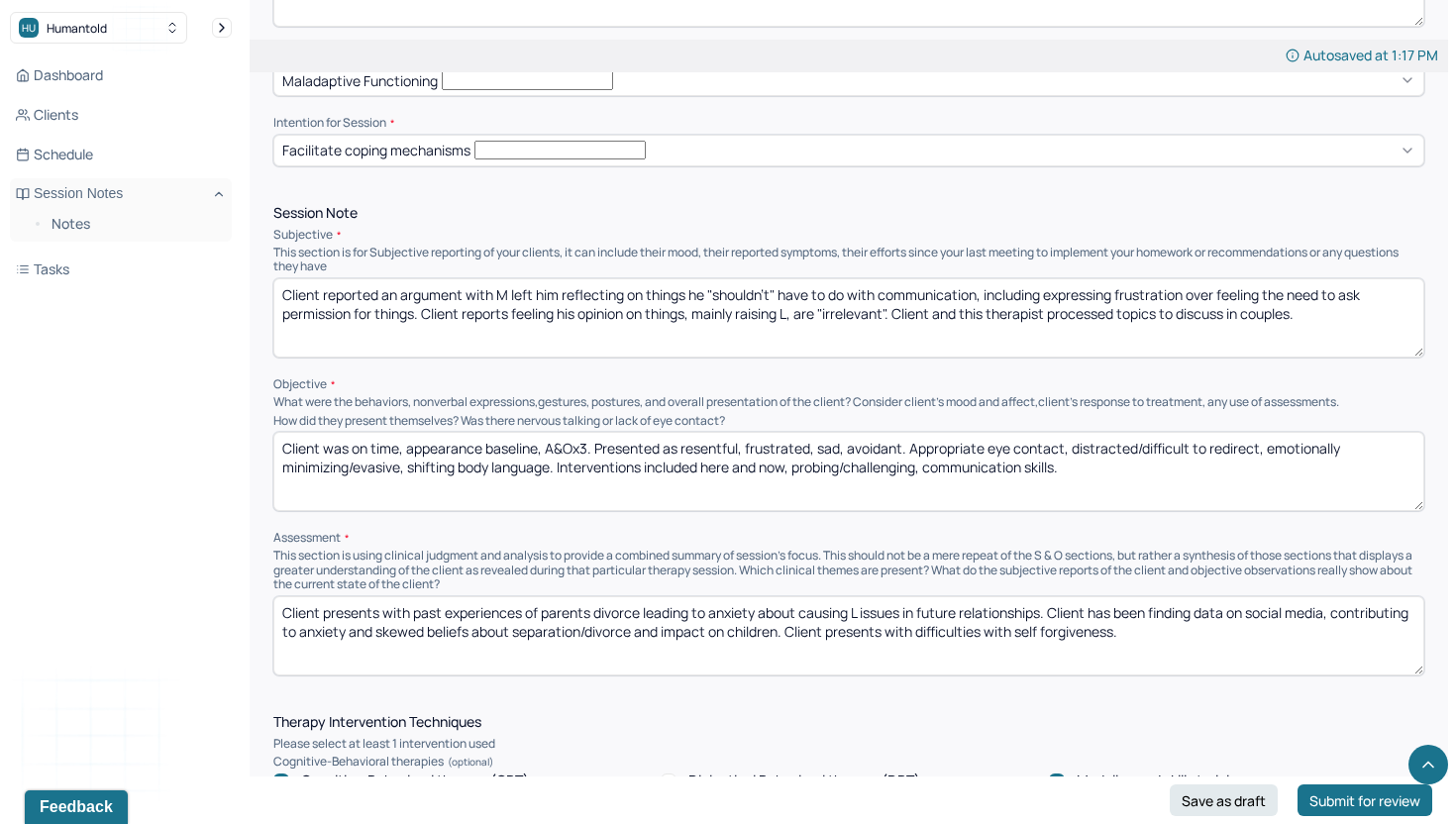 drag, startPoint x: 927, startPoint y: 492, endPoint x: 927, endPoint y: 505, distance: 13 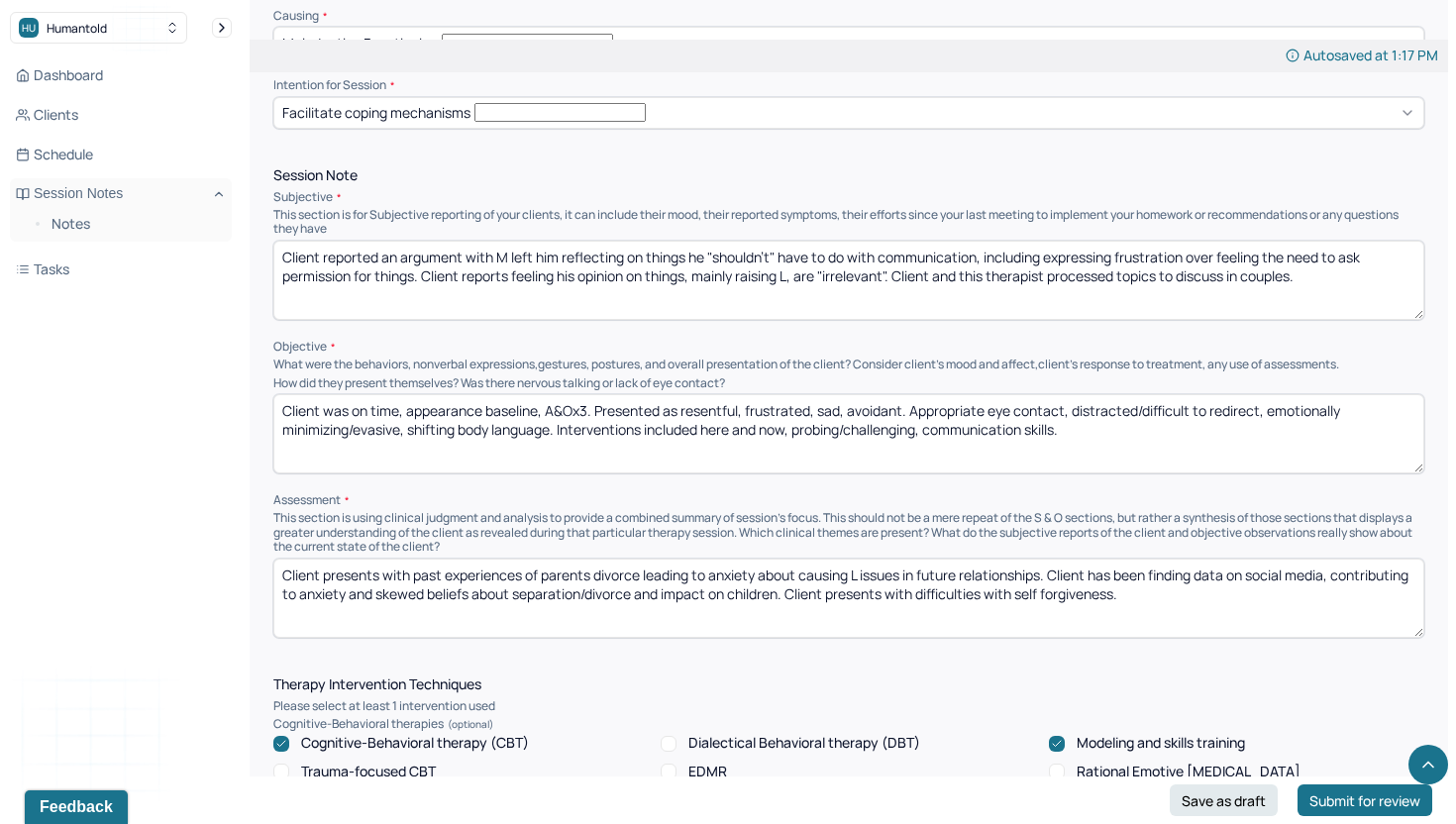 click on "Client was on time, appearance baseline, A&Ox3. Presented as resentful, frustrated, sad, avoidant. Appropriate eye contact, distracted/difficult to redirect, emotionally minimizing/evasive, shifting body language. Interventions included here and now, probing/challenging, communication skills." at bounding box center [849, 434] 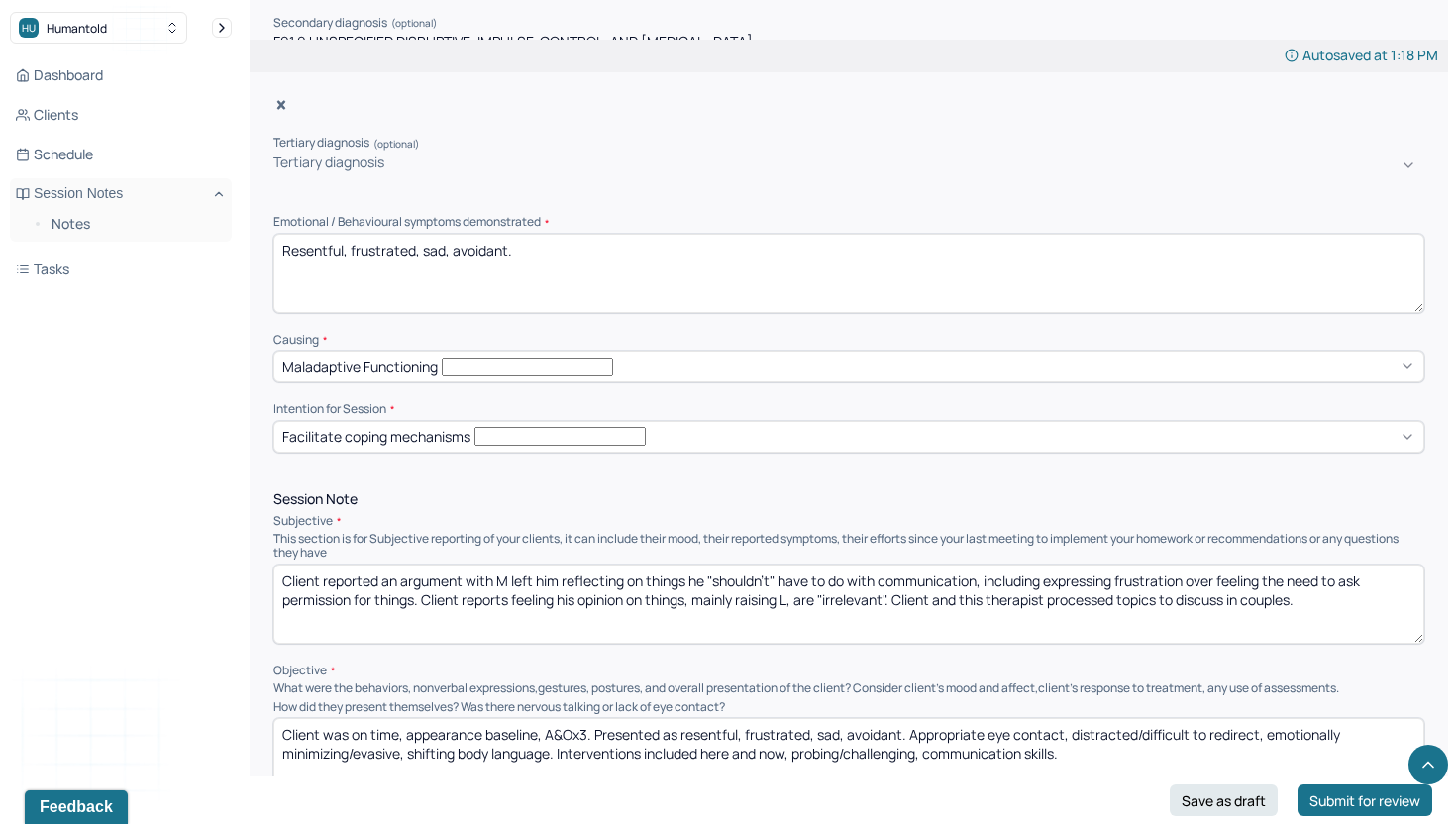 scroll, scrollTop: 848, scrollLeft: 0, axis: vertical 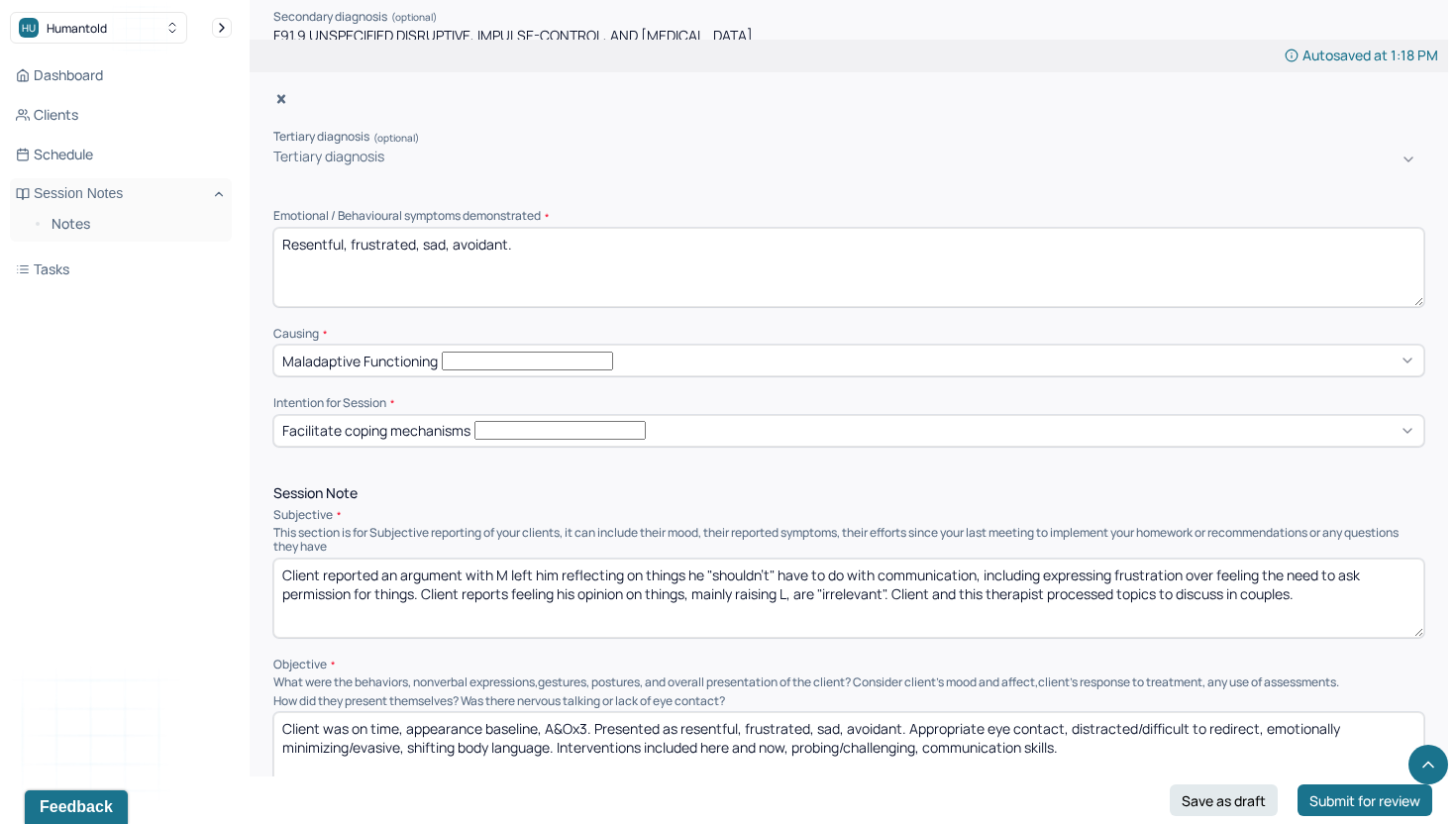 click on "Session Note Subjective This section is for Subjective reporting of your clients, it can include their mood, their reported symptoms, their efforts since your last meeting to implement your homework or recommendations or any questions they have Client reported an argument with M left him reflecting on things he "shouldn't" have to do with communication, including expressing frustration over feeling the need to ask permission for things. Client reports feeling his opinion on things, mainly raising L, are "irrelevant". Client and this therapist processed topics to discuss in couples.  Objective What were the behaviors, nonverbal expressions,gestures, postures, and overall presentation of the client? Consider client's mood and affect,client's response to treatment, any use of assessments. How did they present themselves? Was there nervous talking or lack of eye contact? Assessment Client's resentment continues to build, client" at bounding box center (849, 721) 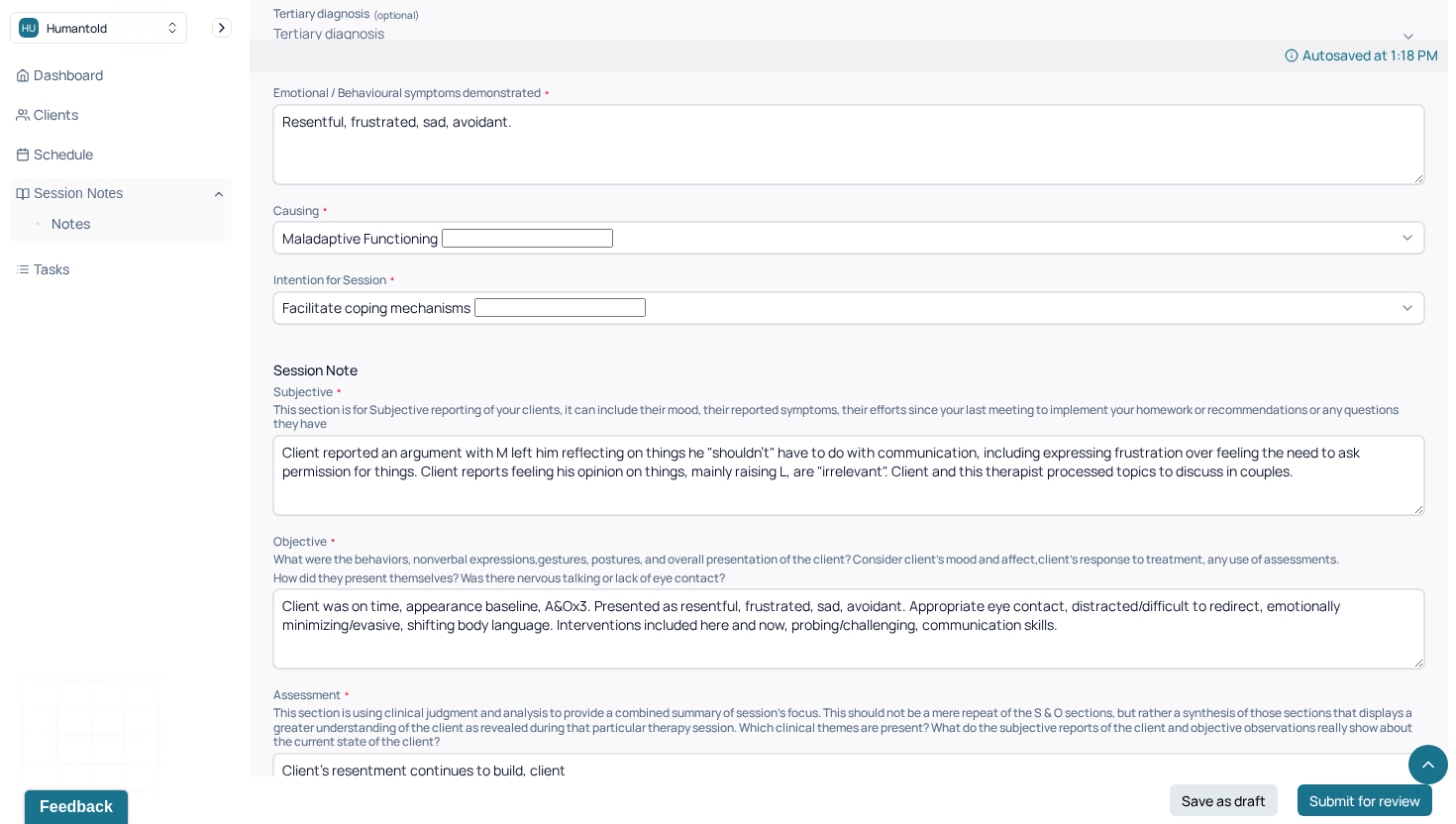 scroll, scrollTop: 982, scrollLeft: 0, axis: vertical 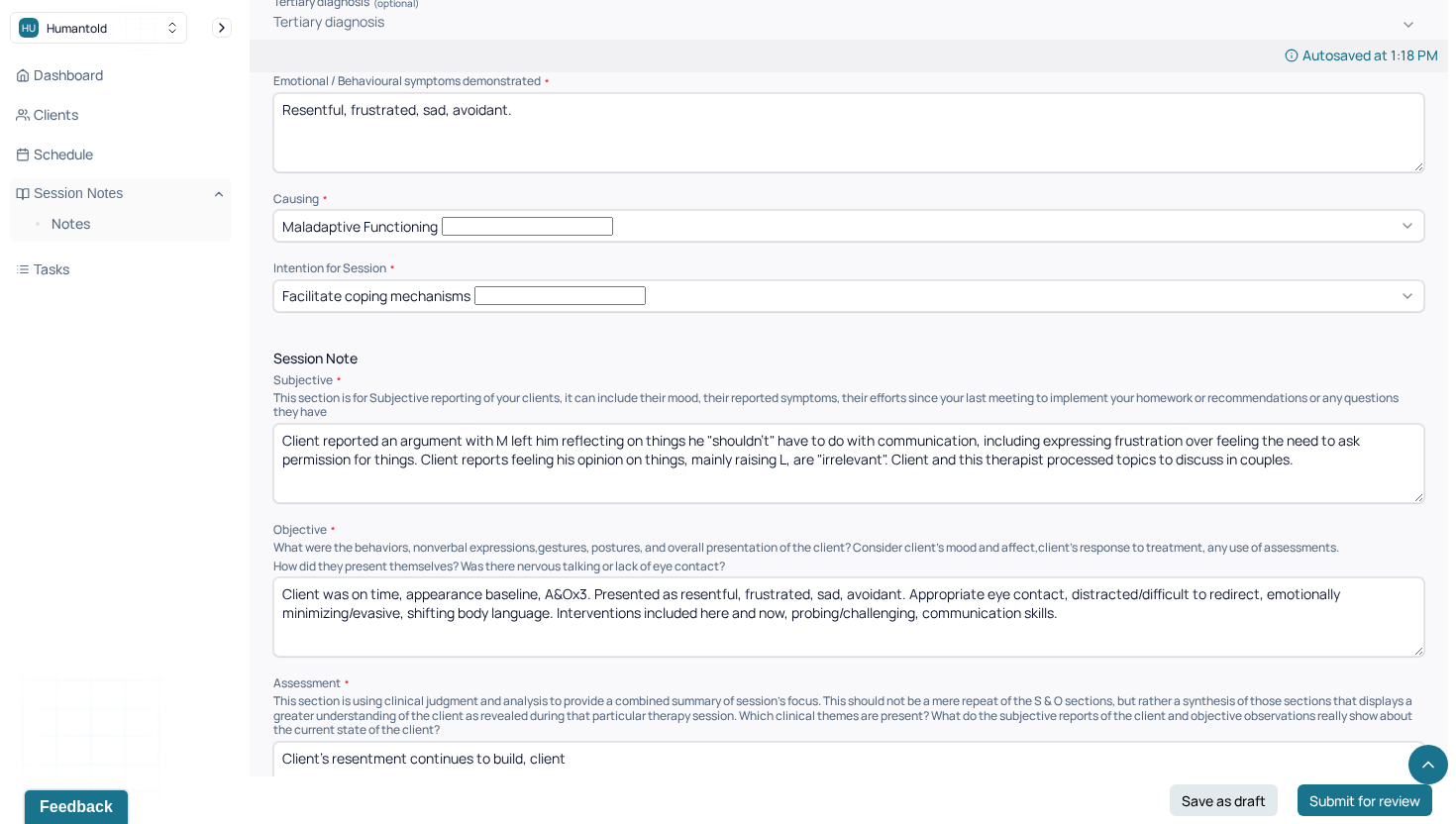 click on "Client's resentment continues to build, client" at bounding box center [849, 781] 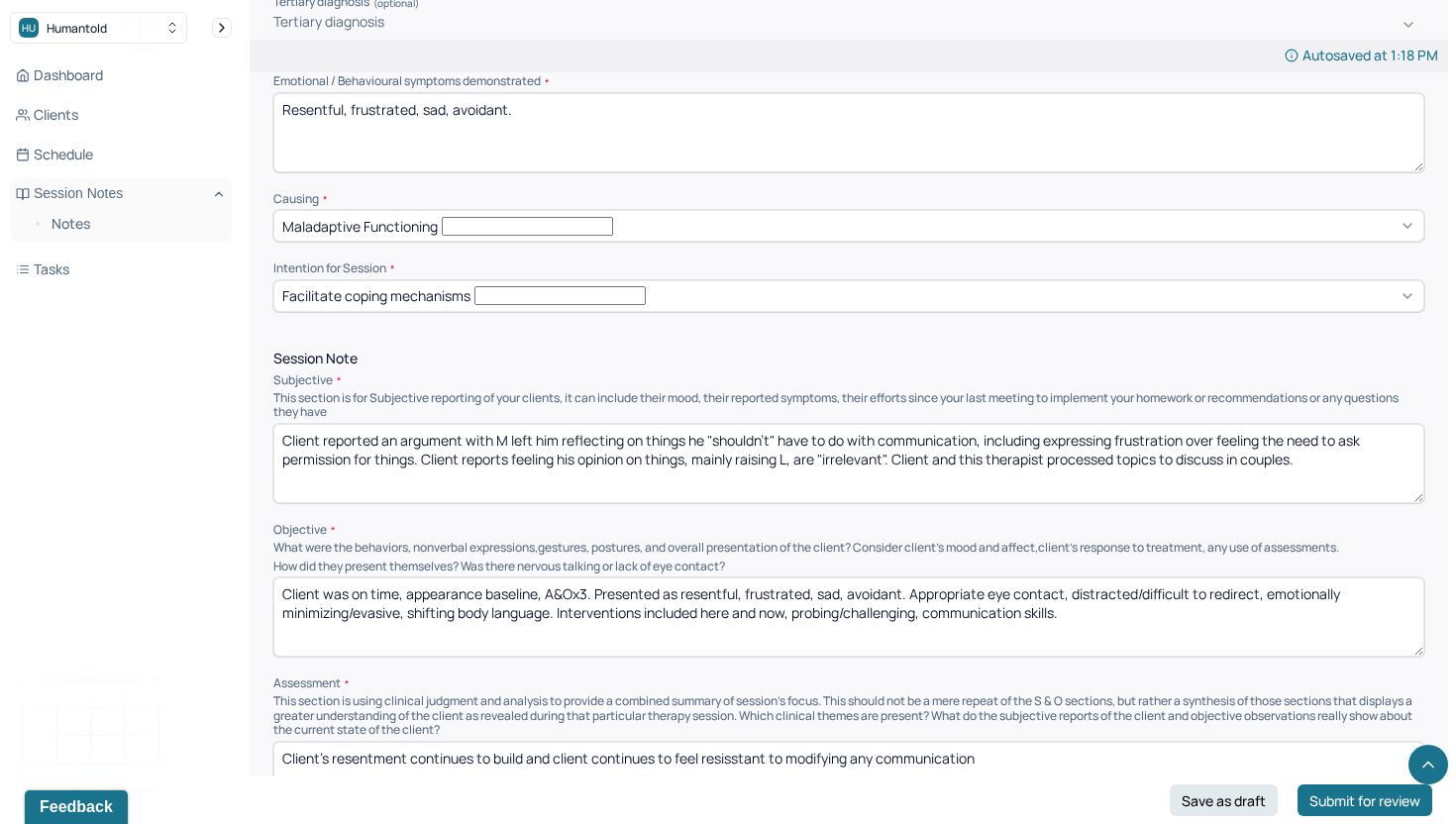 click on "Client's resentment continues to build and client continues to feel resisstant to modifying any communication" at bounding box center (849, 781) 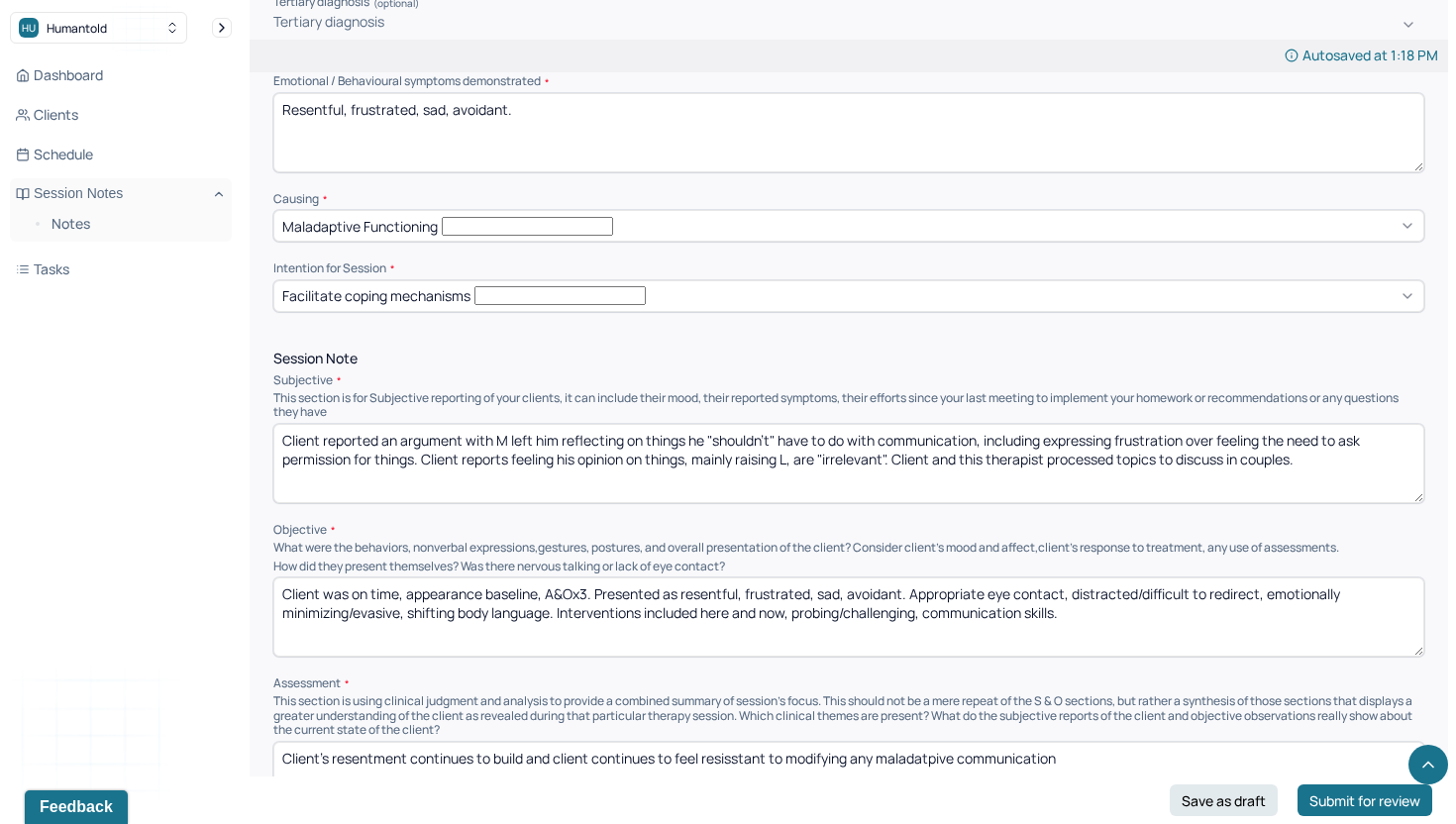 click on "Client's resentment continues to build and client continues to feel resisstant to modifying any communication" at bounding box center (849, 781) 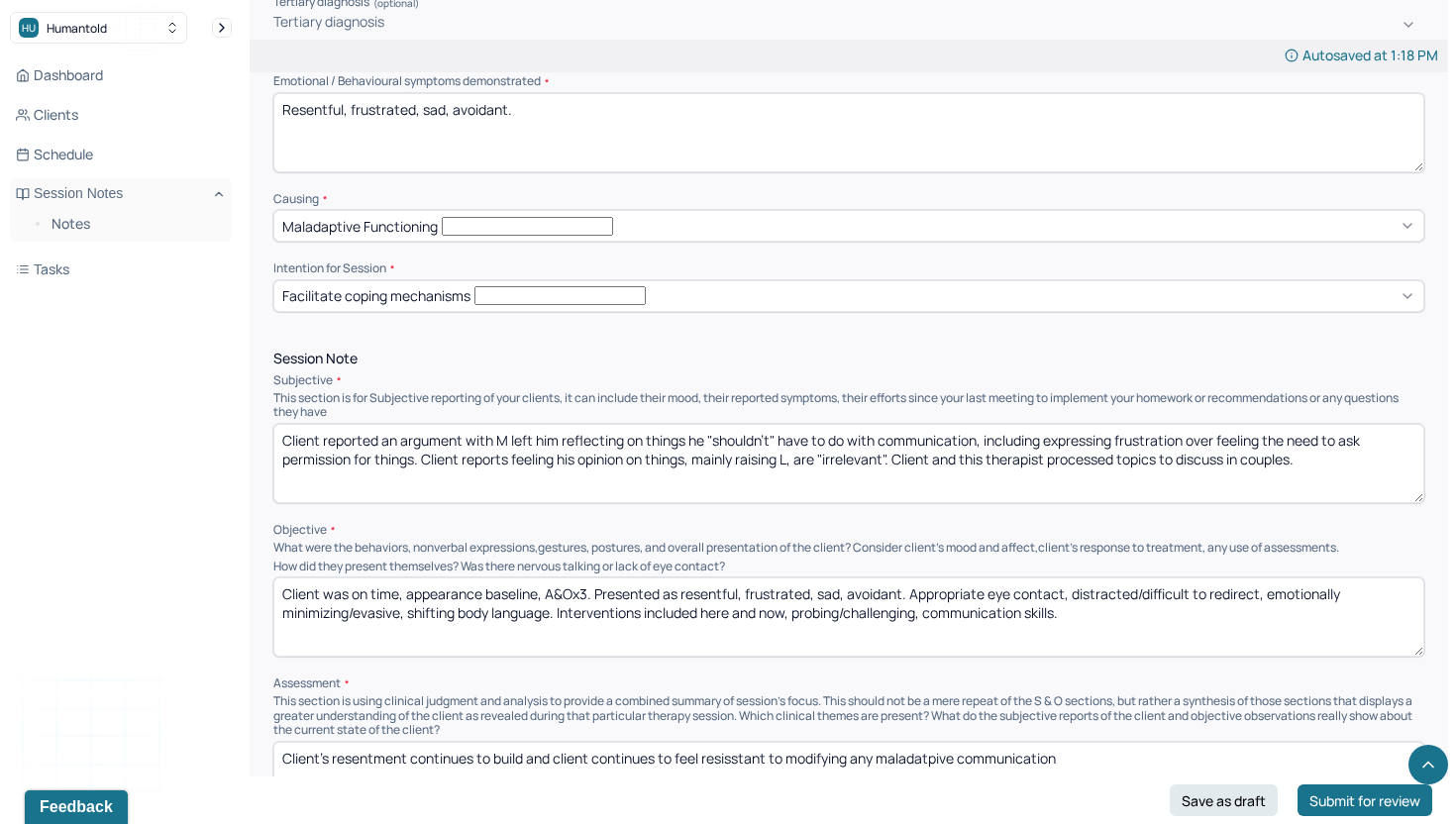 click on "Client's resentment continues to build and client continues to feel resisstant to modifying any communication" at bounding box center (849, 781) 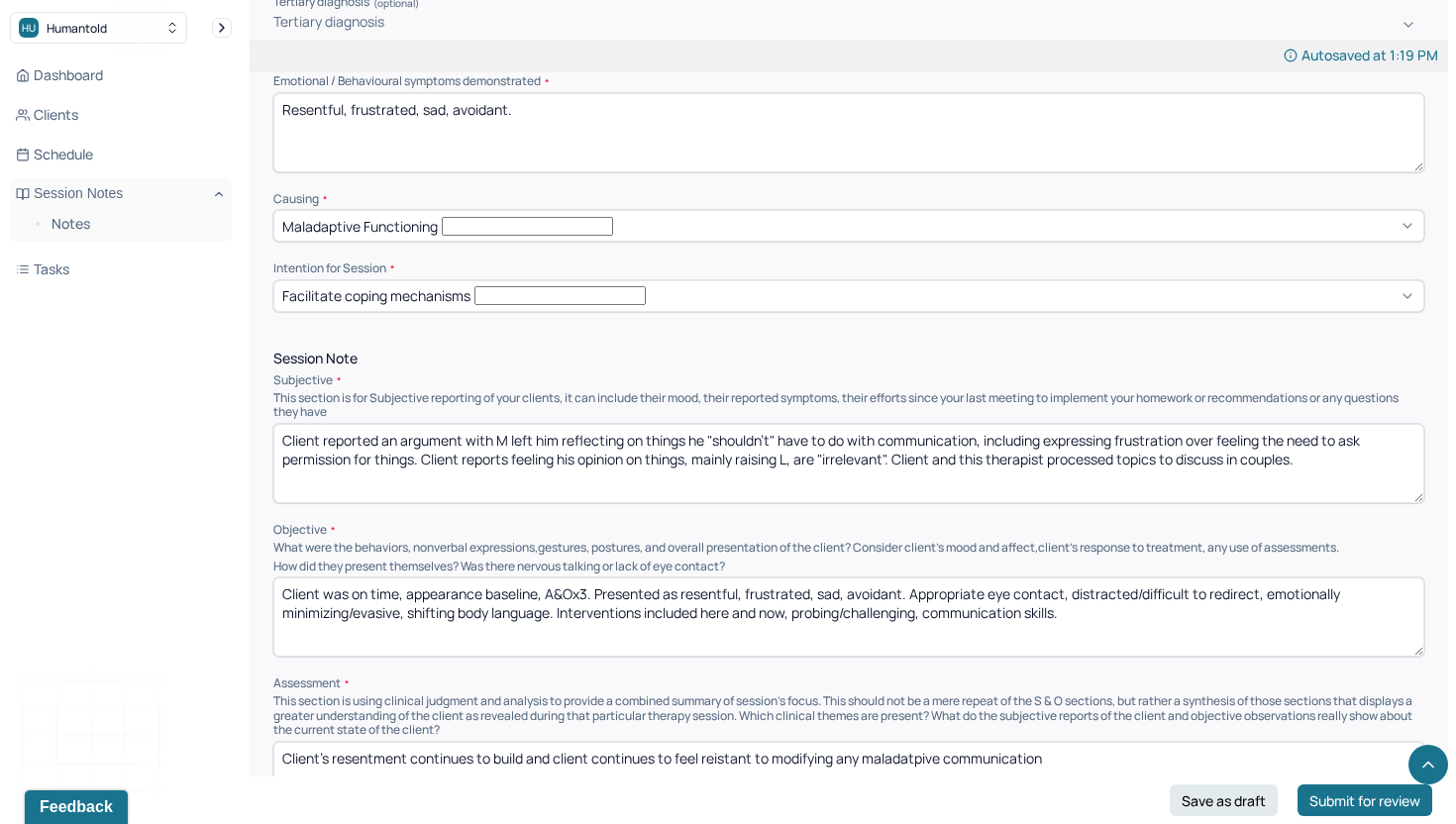 click on "Client's resentment continues to build and client continues to feel resisstant to modifying any maladatpive communication" at bounding box center [849, 781] 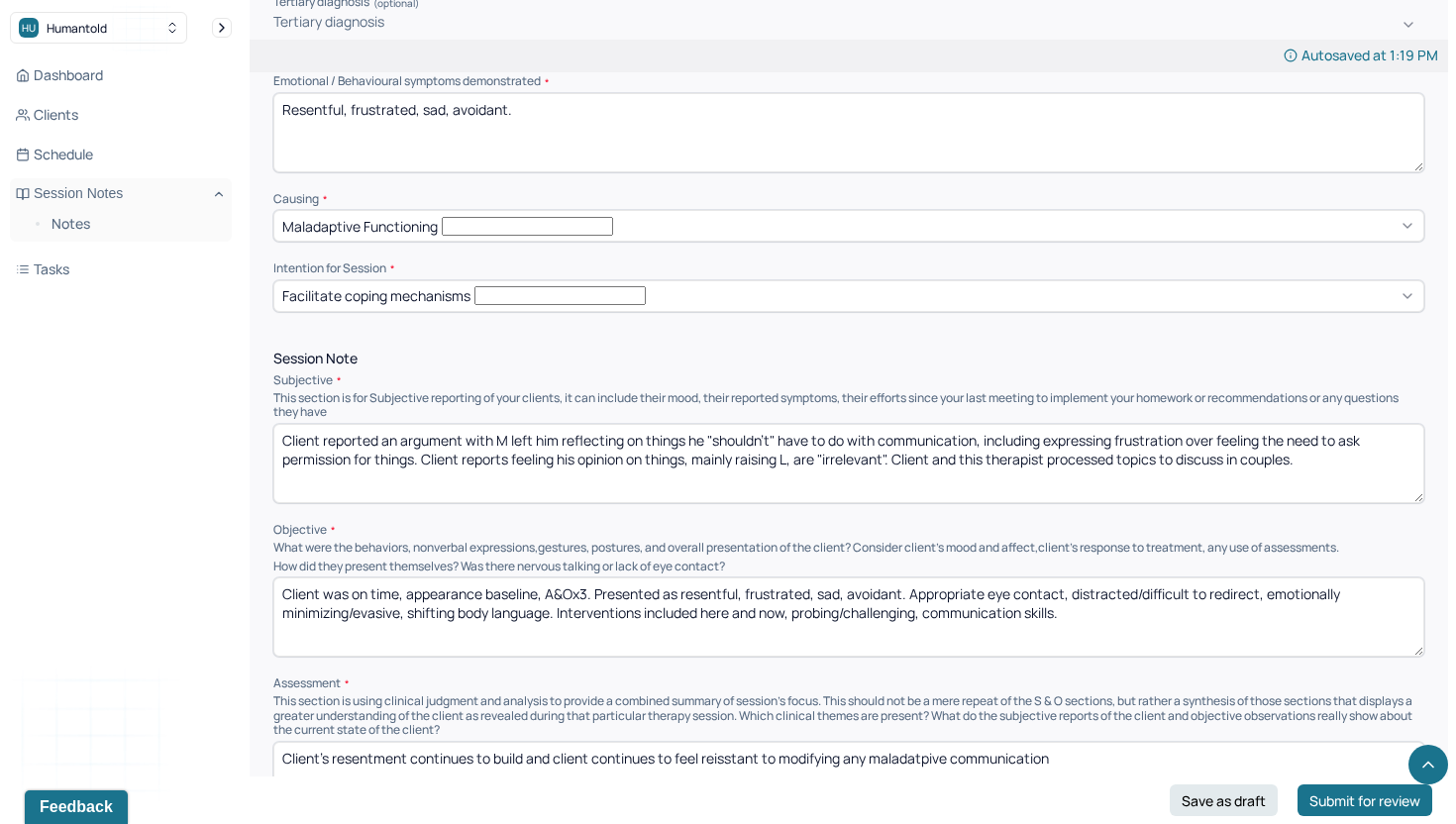 click on "Client's resentment continues to build and client continues to feel reistant to modifying any maladatpive communication" at bounding box center [849, 781] 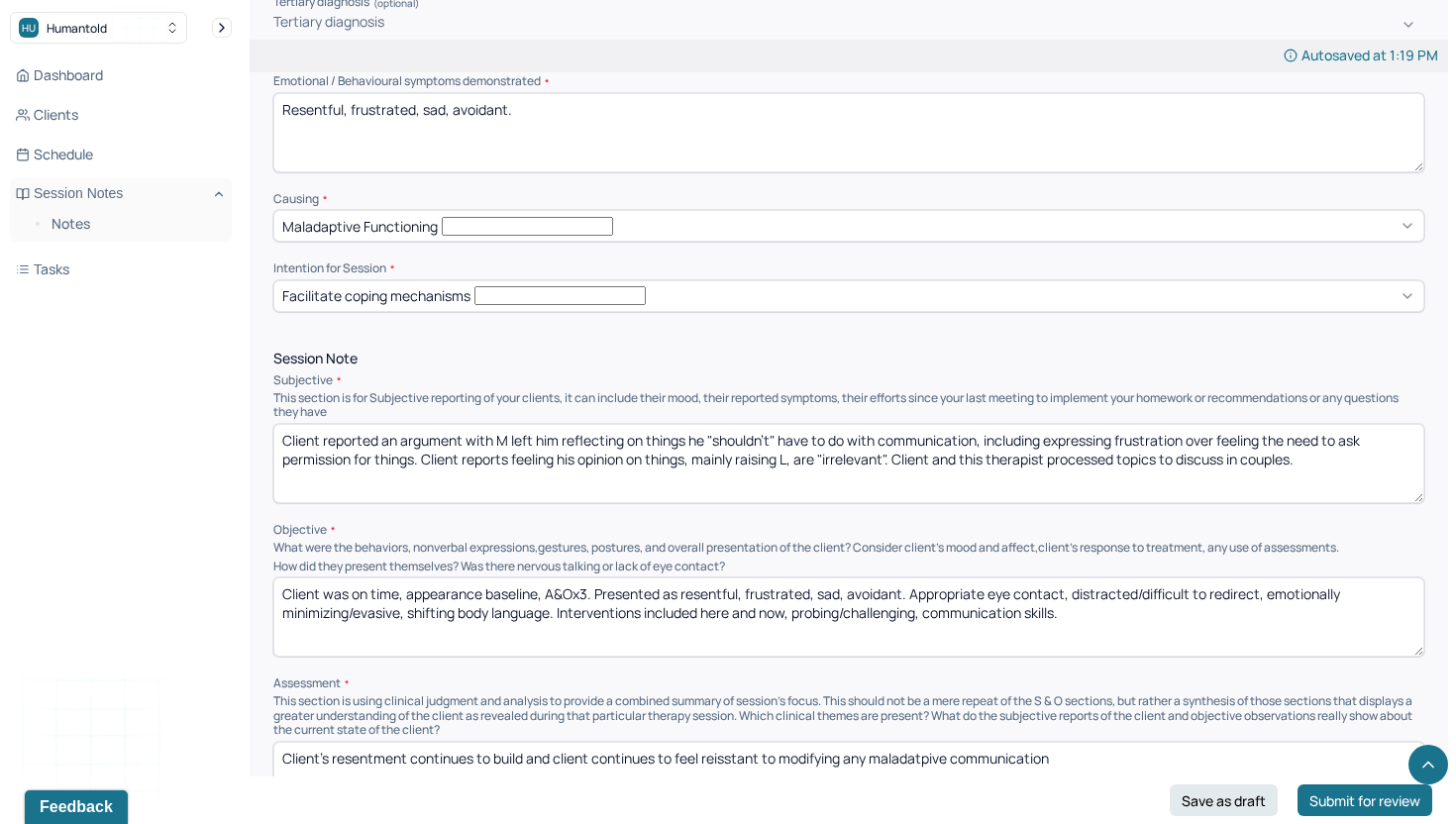 click on "Client's resentment continues to build and client continues to feel reistant to modifying any maladatpive communication" at bounding box center [849, 781] 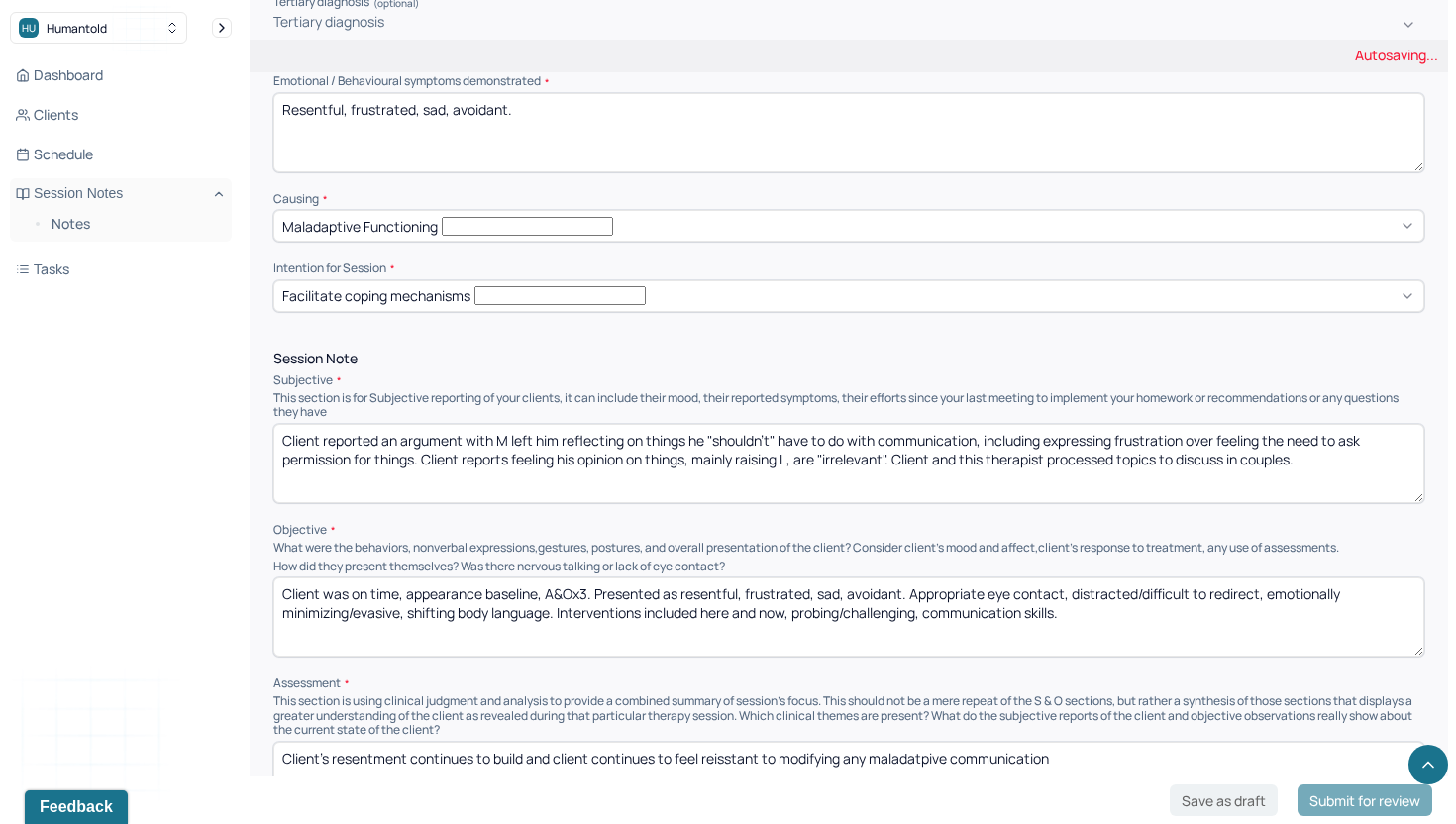 click on "Client's resentment continues to build and client continues to feel reistant to modifying any maladatpive communication" at bounding box center (849, 781) 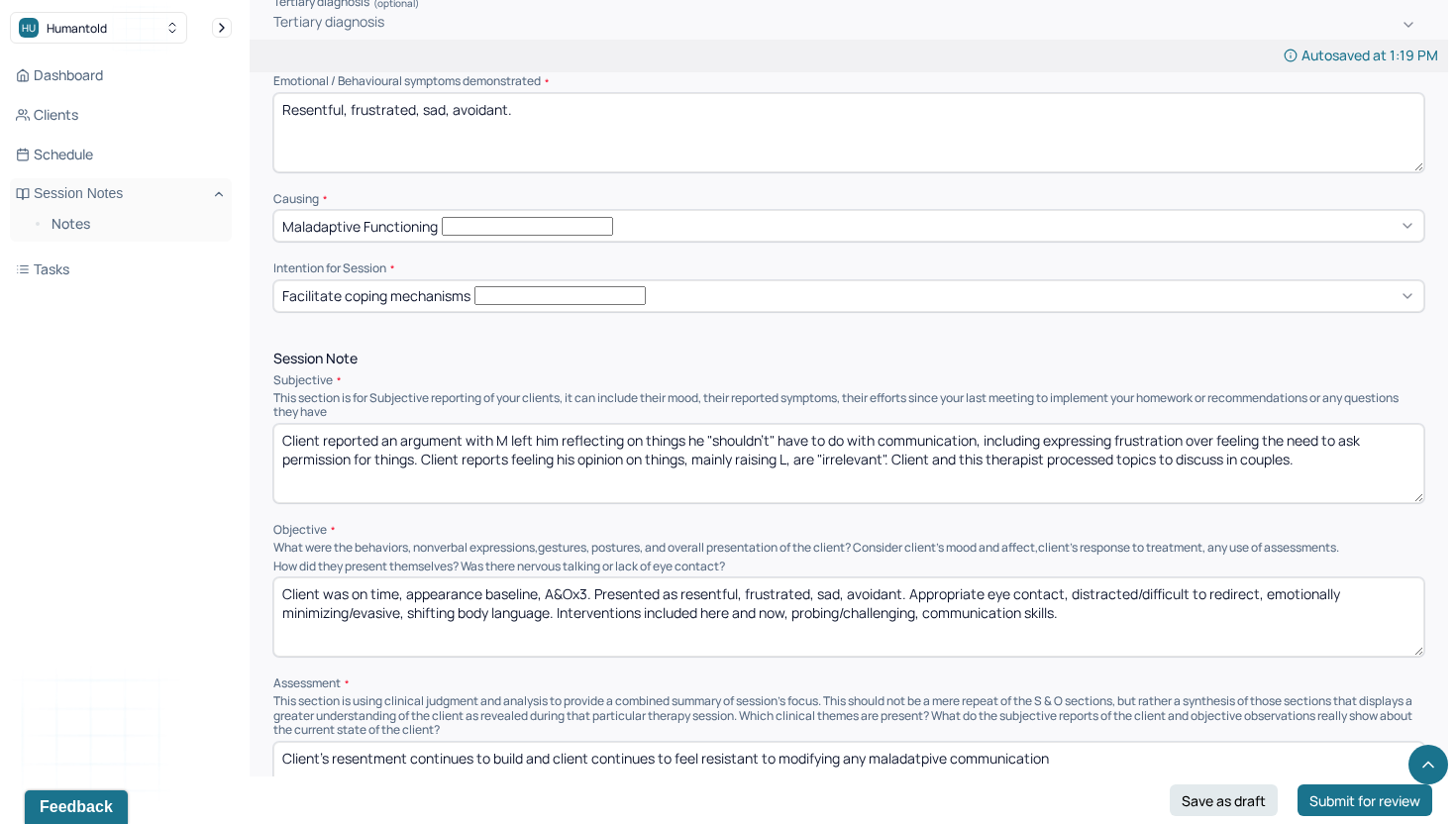 click on "Client's resentment continues to build and client continues to feel reisstant to modifying any maladatpive communication" at bounding box center [849, 781] 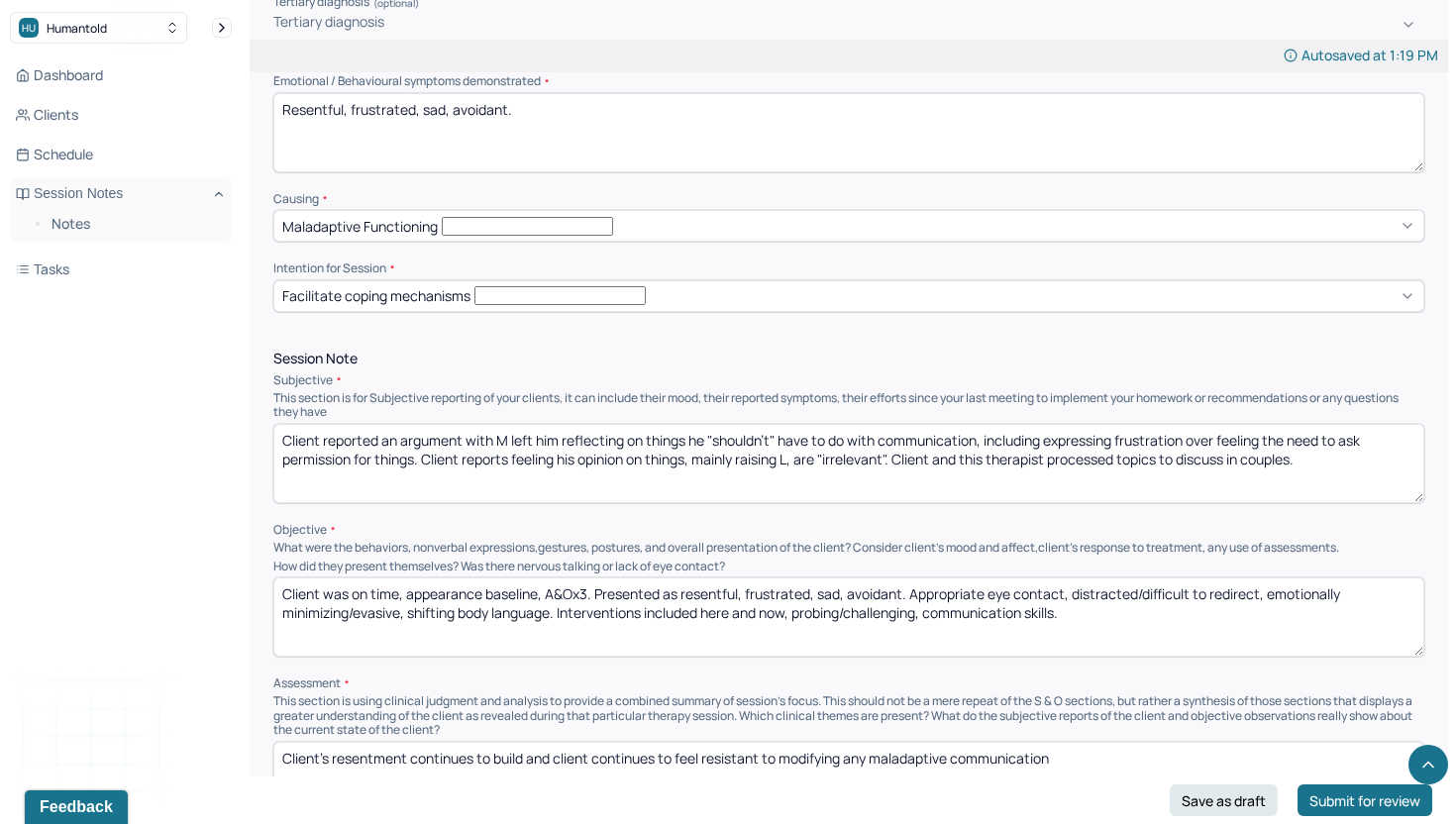 click on "Client's resentment continues to build and client continues to feel resistant to modifying any maladatpive communication" at bounding box center (849, 781) 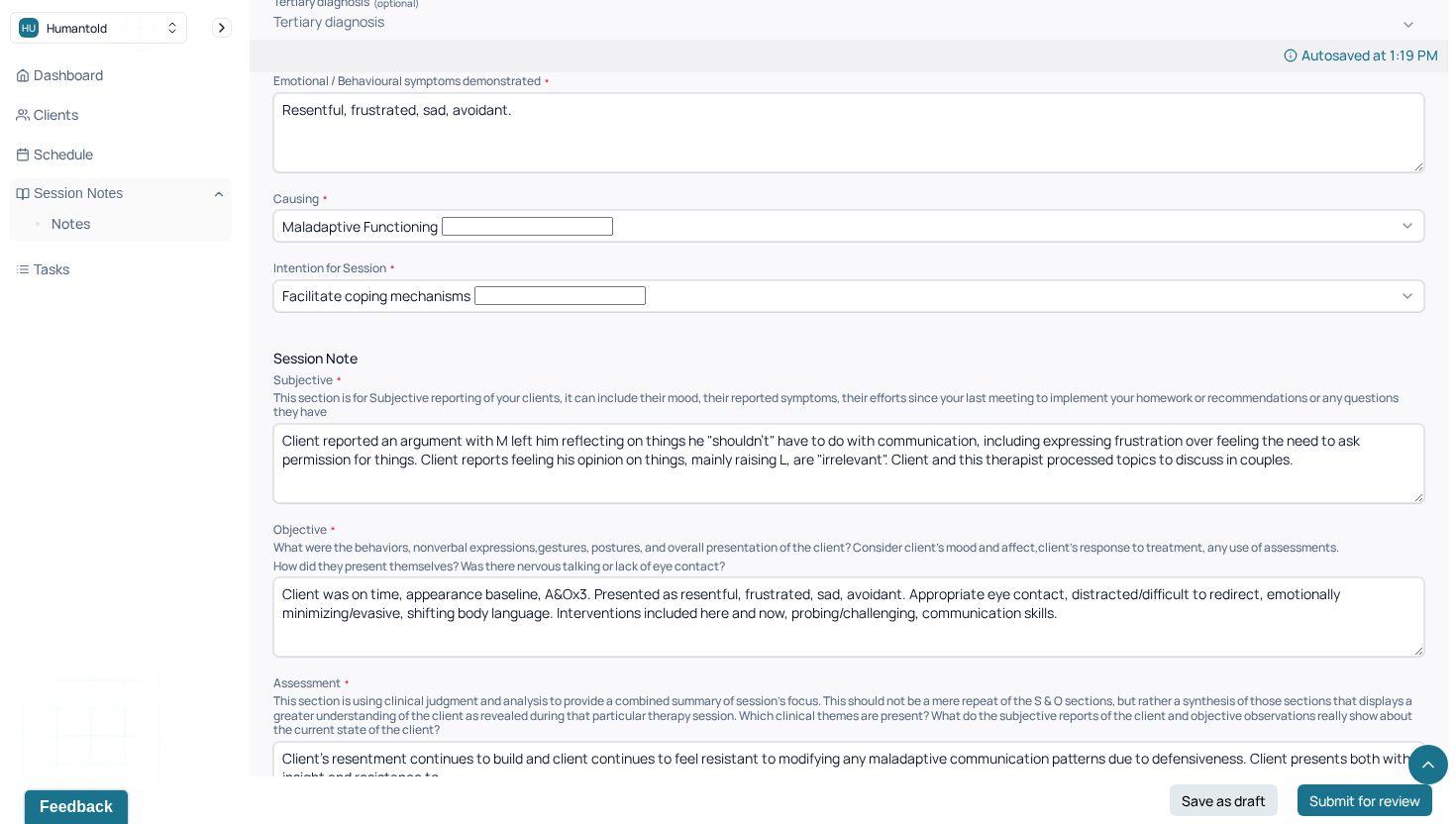 click on "Client's resentment continues to build and client continues to feel resistant to modifying any maladaptive communication patterns due to defensiveness. Client presents both with insight and resistance to" at bounding box center [849, 781] 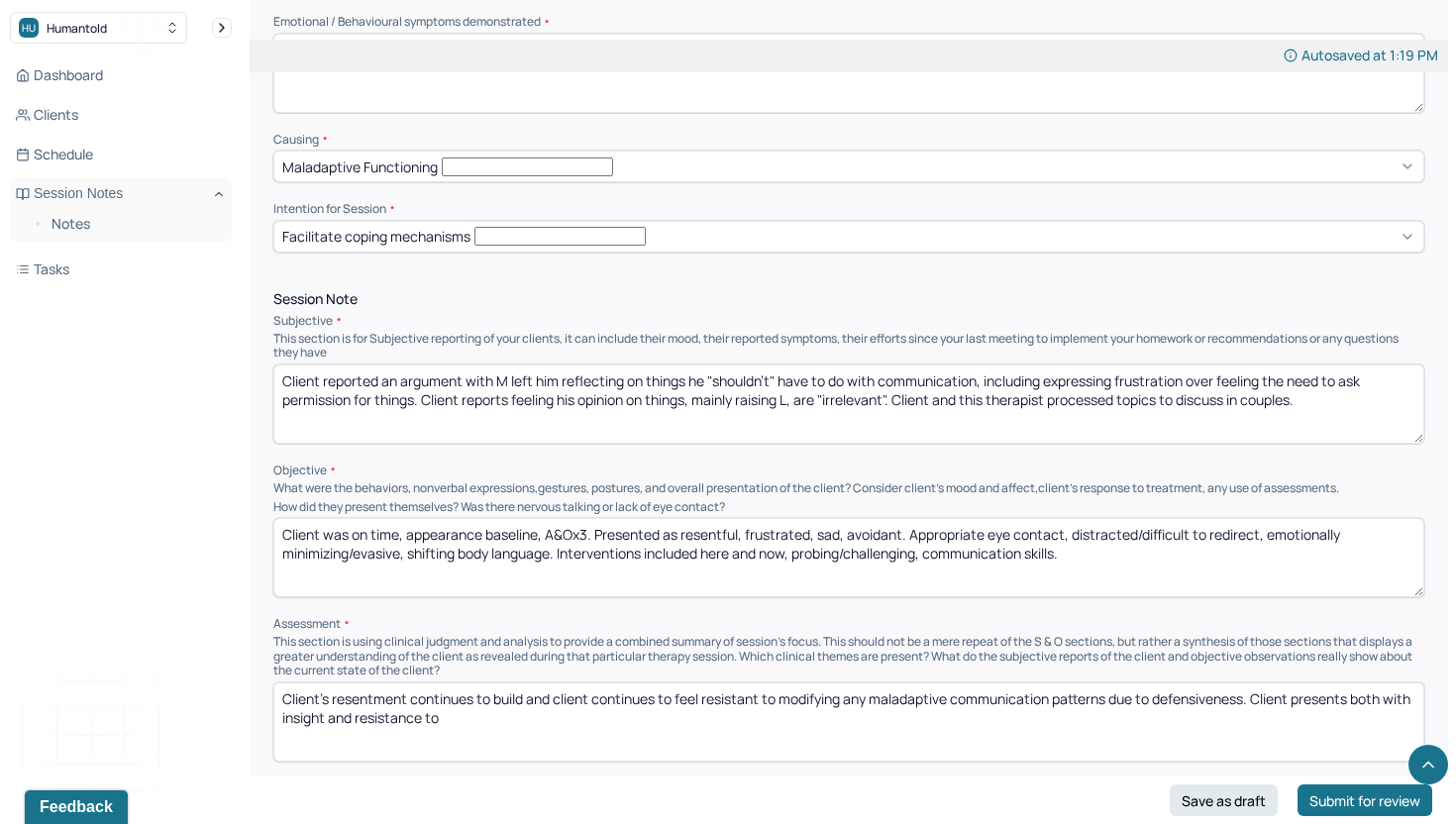 scroll, scrollTop: 1044, scrollLeft: 0, axis: vertical 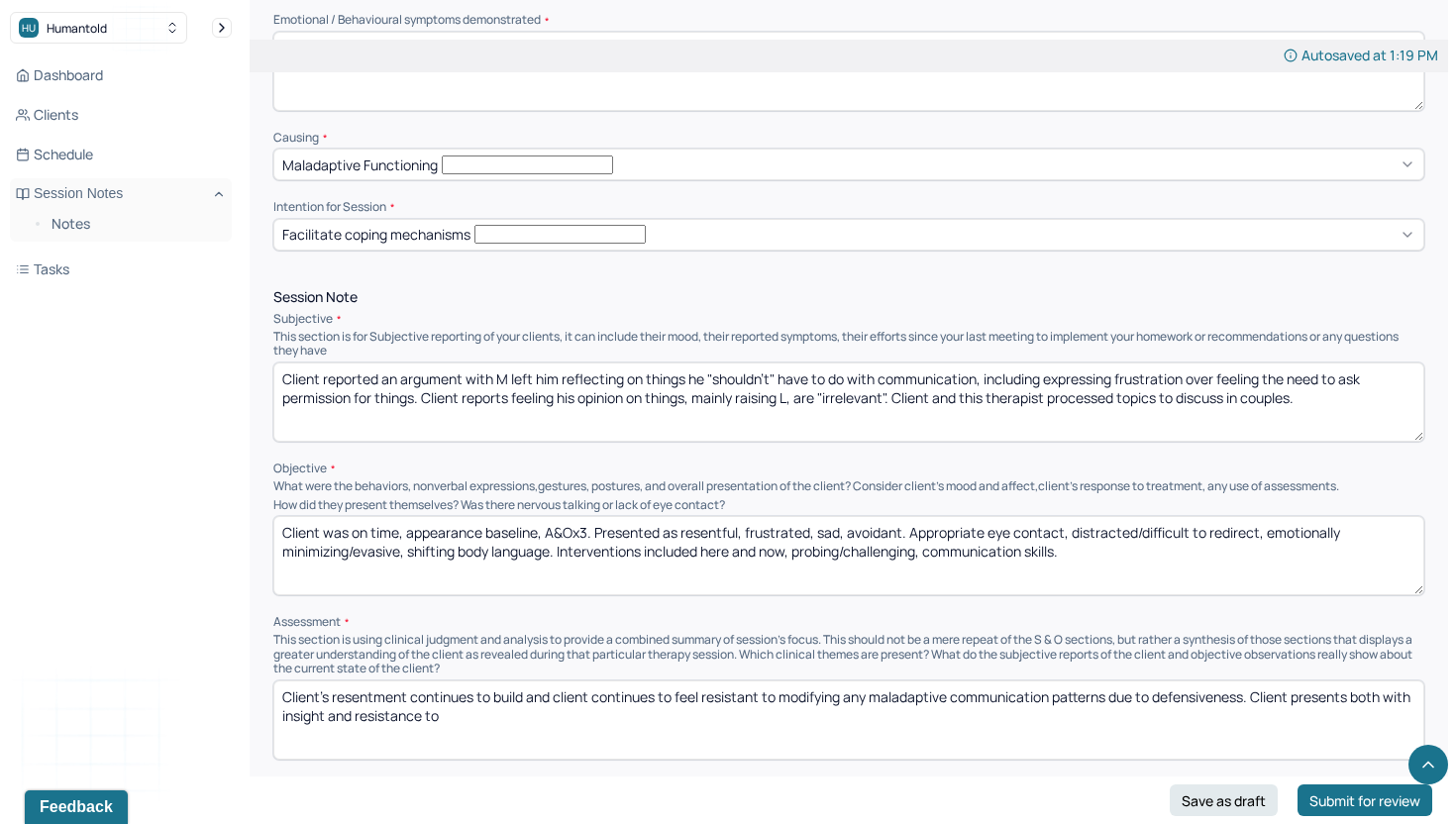 click on "This section is using clinical judgment and analysis to provide a combined summary of session's focus. This should not be a mere repeat of the S & O sections, but rather a synthesis of those sections that displays a greater understanding of the client as revealed during that particular therapy session. Which clinical themes are present? What do the subjective reports of the client and objective observations really show about the current state of the client?" at bounding box center [849, 654] 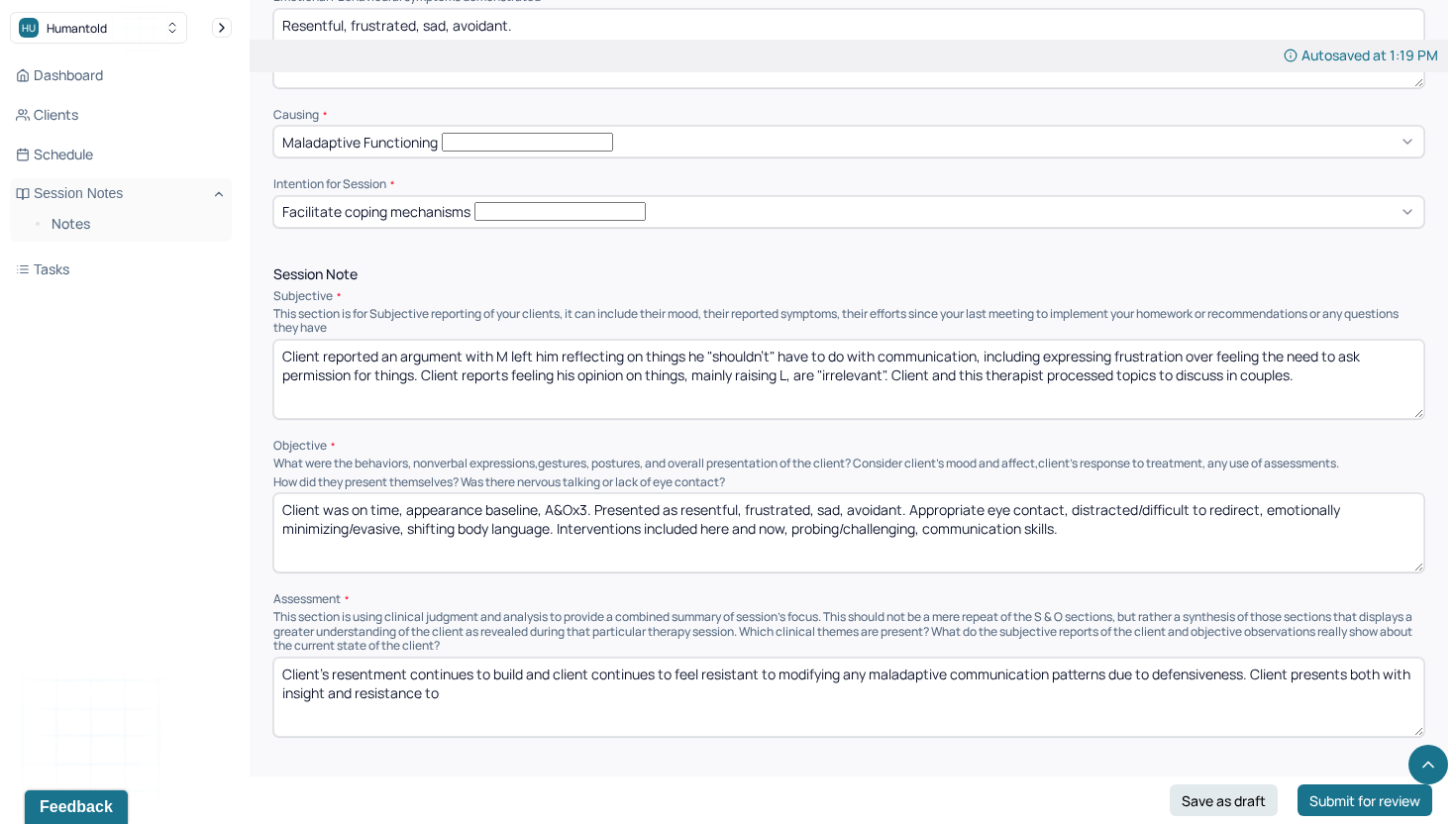 click on "Client's resentment continues to build and client continues to feel resistant to modifying any maladaptive communication patterns due to defensiveness. Client presents both with insight and resistance to" at bounding box center (849, 697) 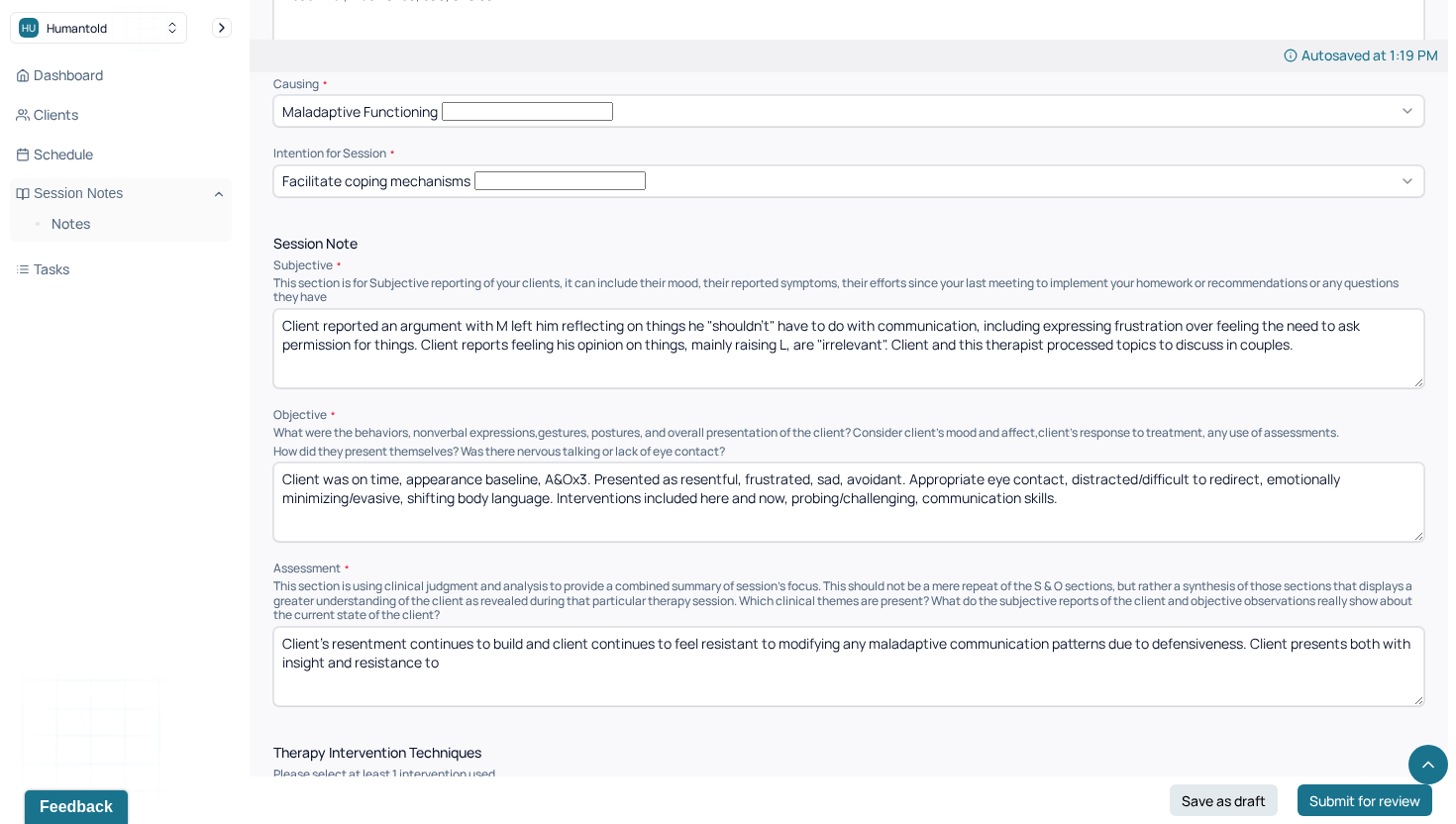 scroll, scrollTop: 1099, scrollLeft: 0, axis: vertical 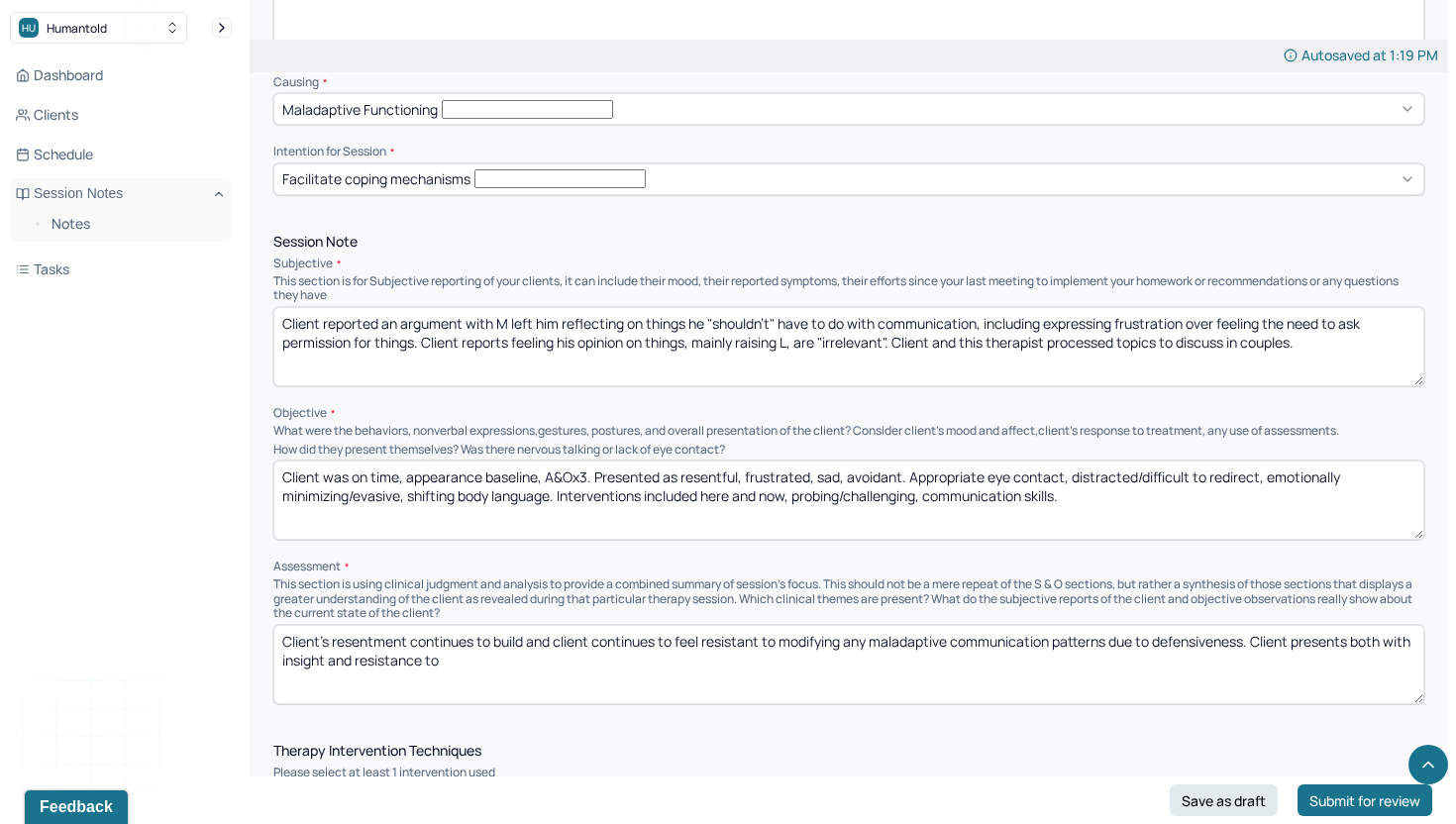 click on "Client's resentment continues to build and client continues to feel resistant to modifying any maladaptive communication patterns due to defensiveness. Client presents both with insight and resistance to" at bounding box center (849, 665) 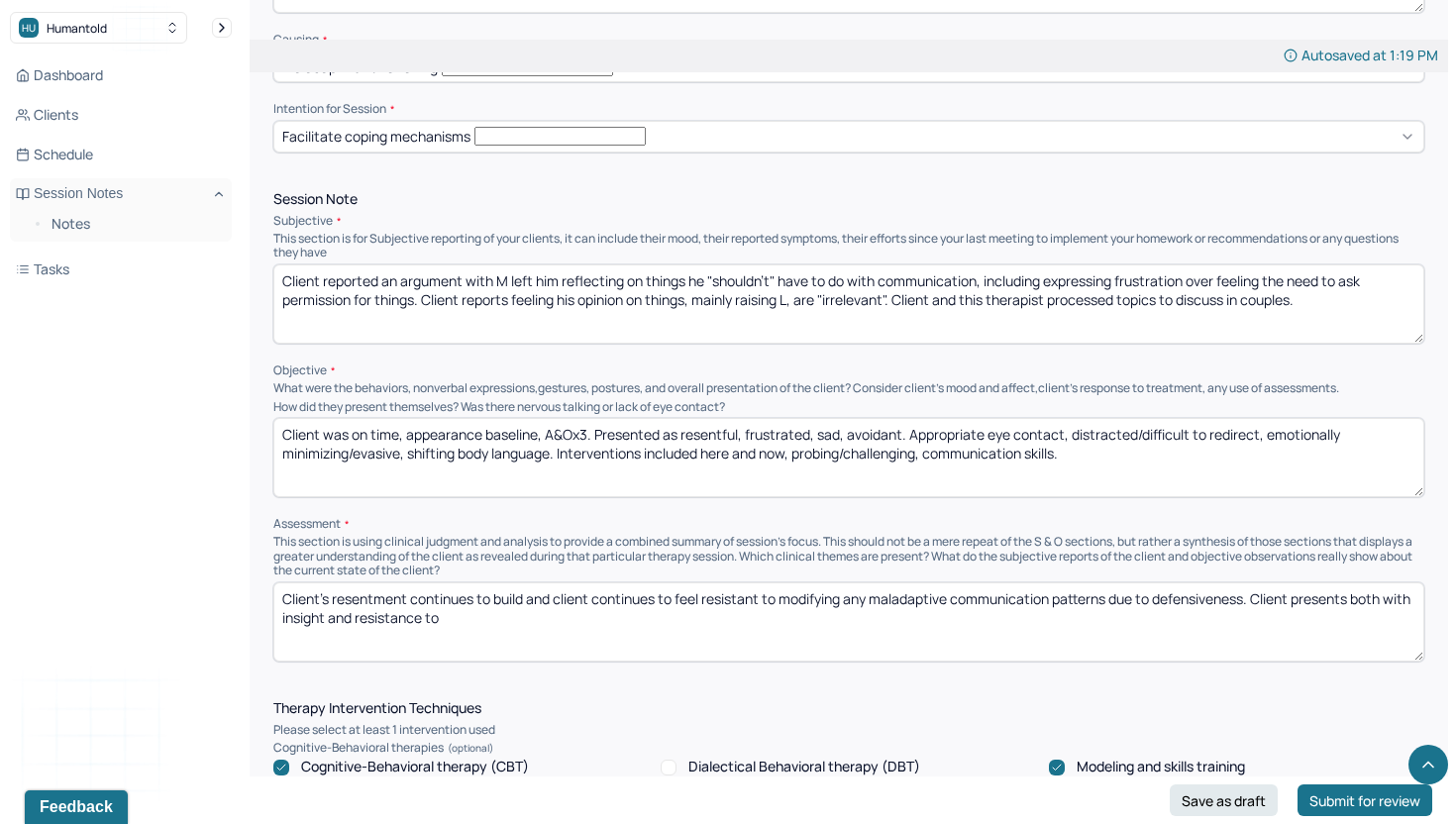 scroll, scrollTop: 1143, scrollLeft: 0, axis: vertical 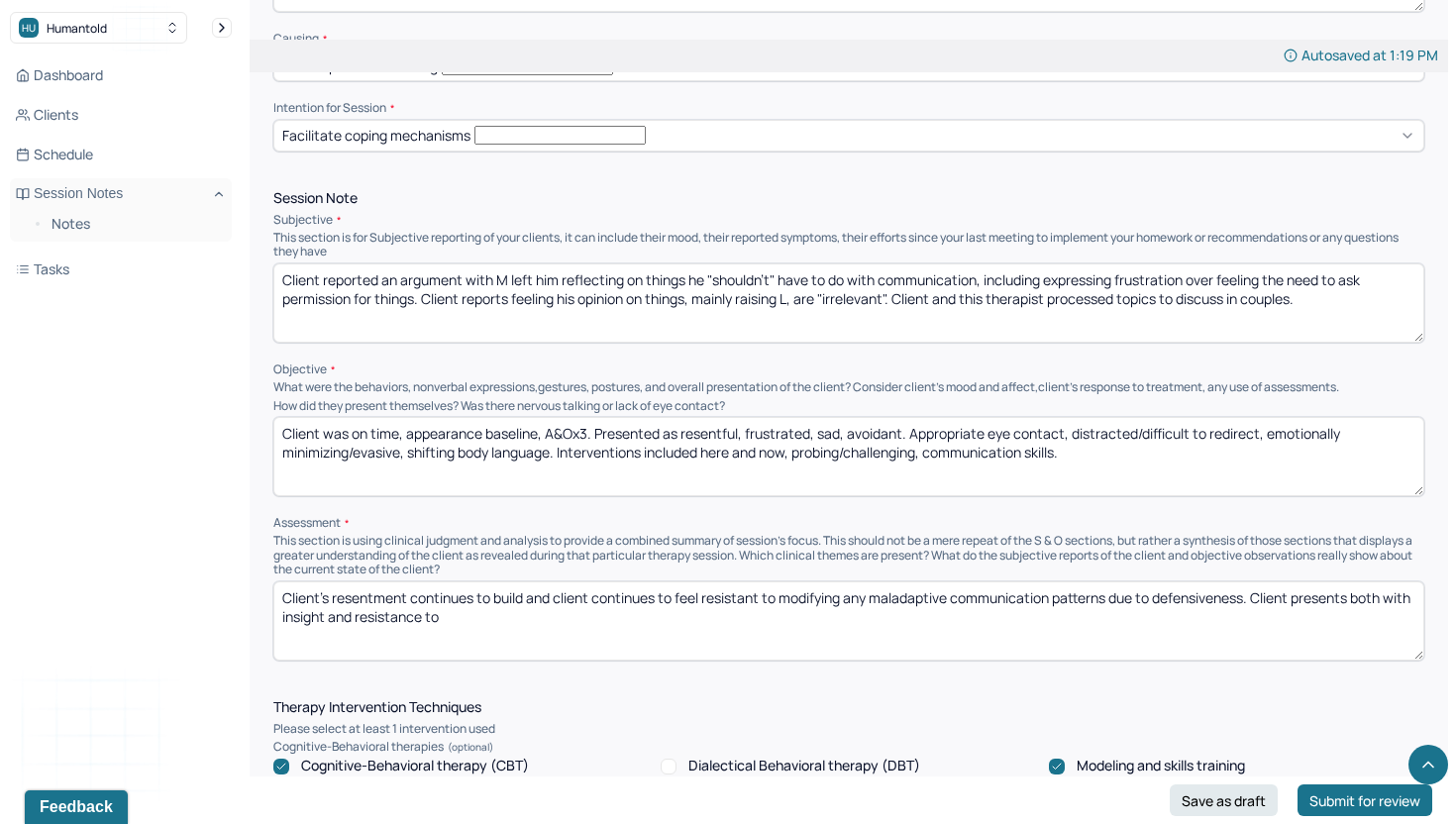click on "Client's resentment continues to build and client continues to feel resistant to modifying any maladaptive communication patterns due to defensiveness. Client presents both with insight and resistance to" at bounding box center [849, 621] 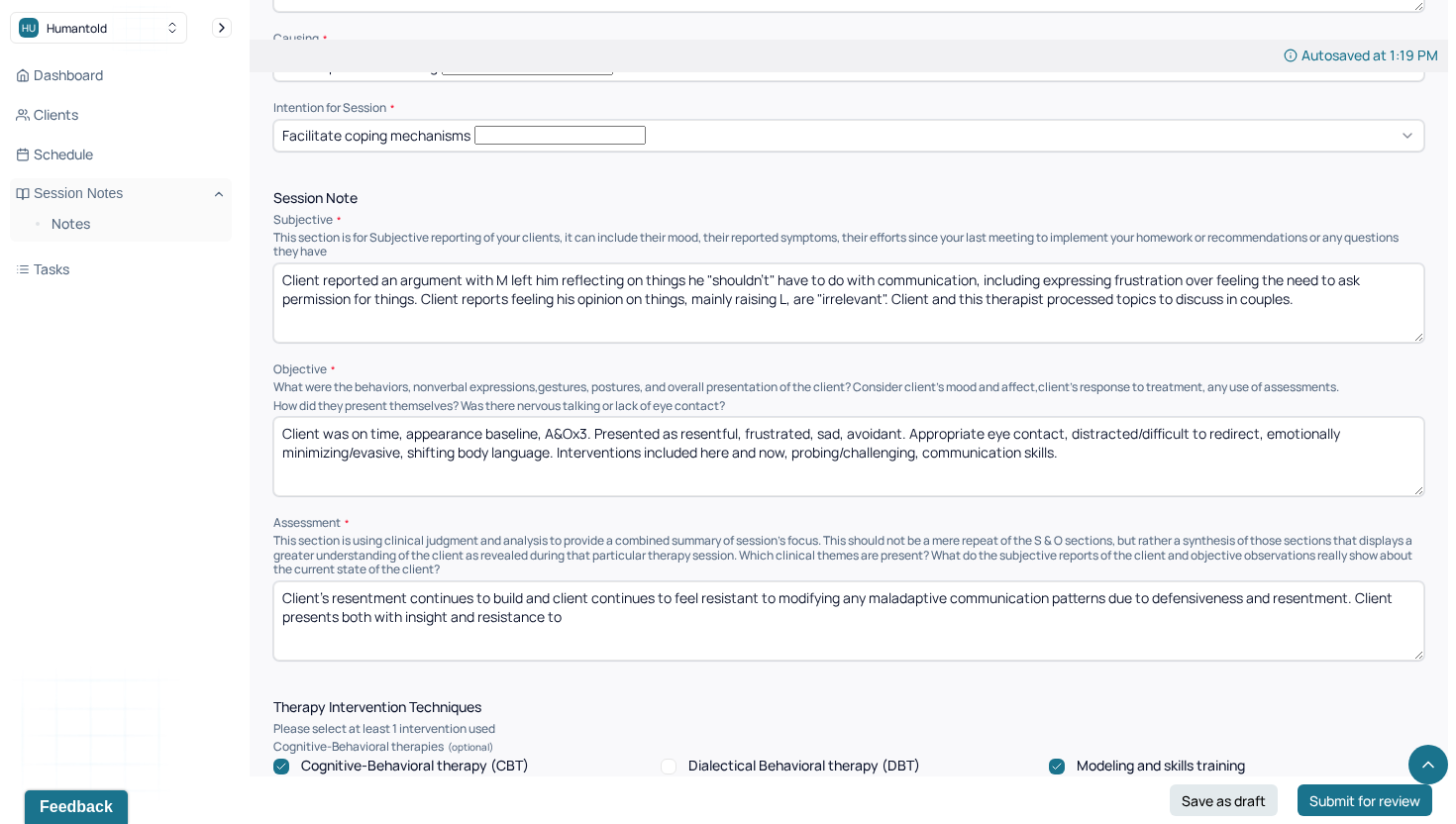 click on "Client's resentment continues to build and client continues to feel resistant to modifying any maladaptive communication patterns due to defensiveness. Client presents both with insight and resistance to" at bounding box center (849, 621) 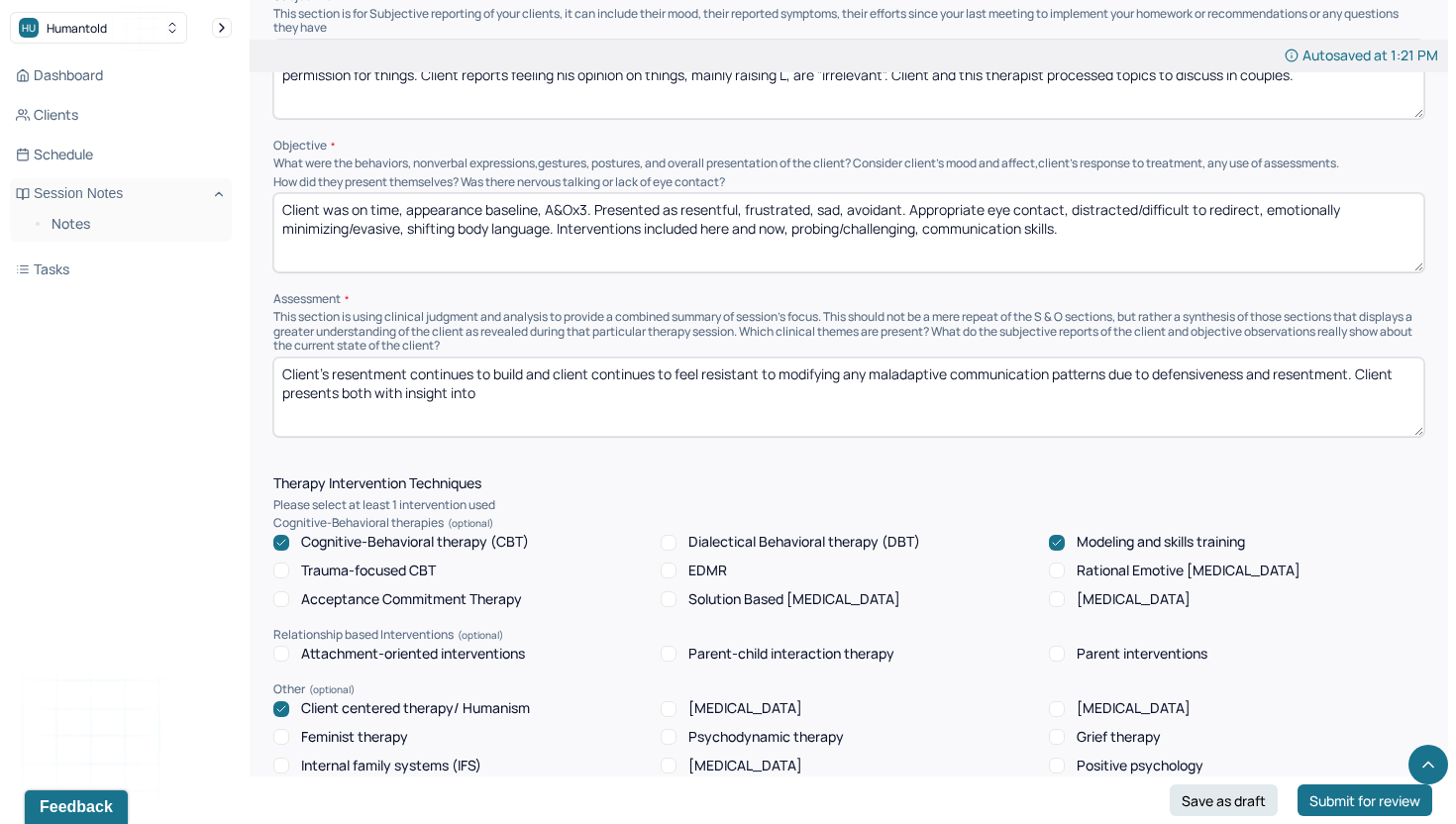 scroll, scrollTop: 1383, scrollLeft: 0, axis: vertical 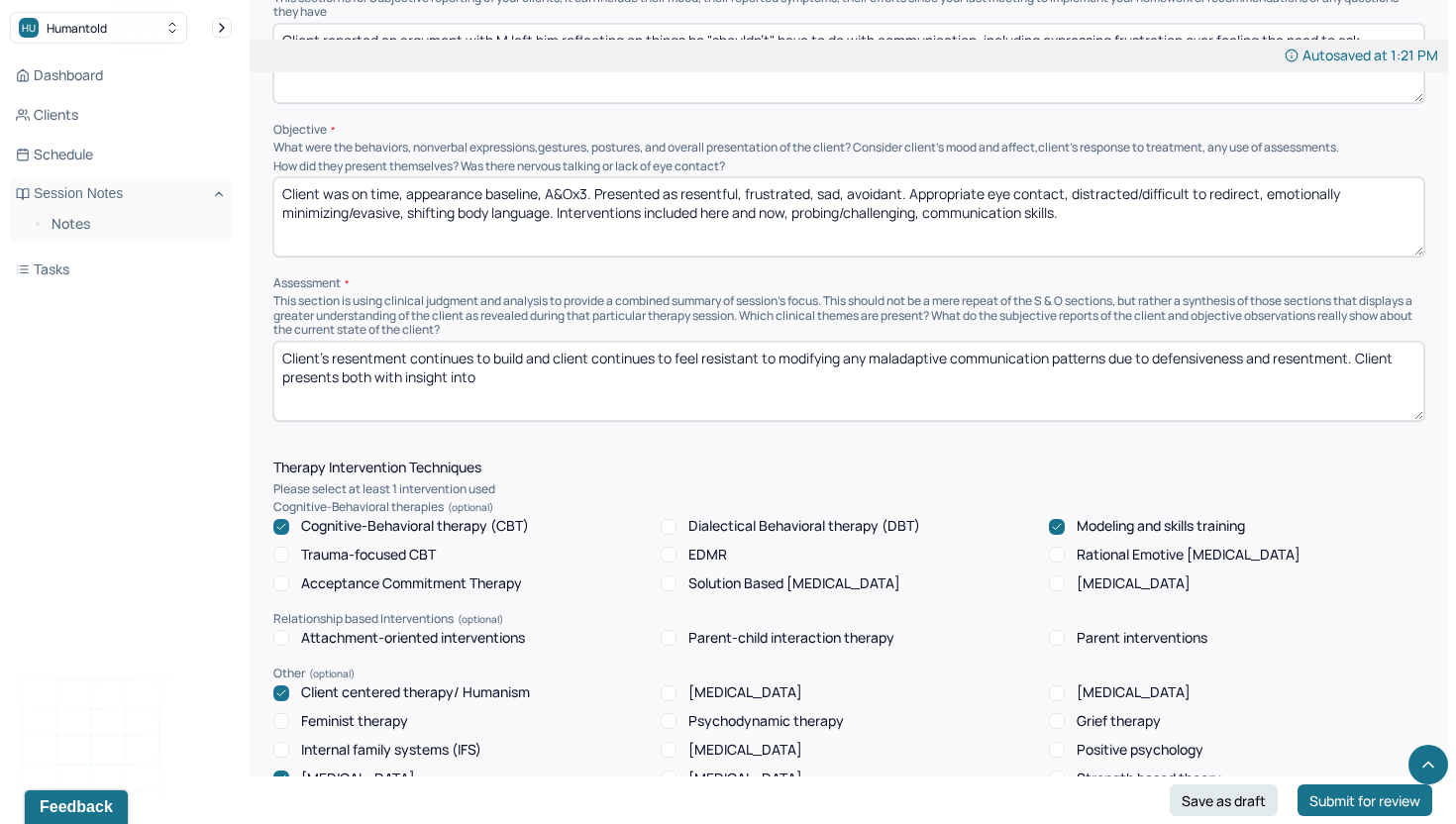 click on "Client's resentment continues to build and client continues to feel resistant to modifying any maladaptive communication patterns due to defensiveness and resentment. Client presents both with insight into" at bounding box center [849, 381] 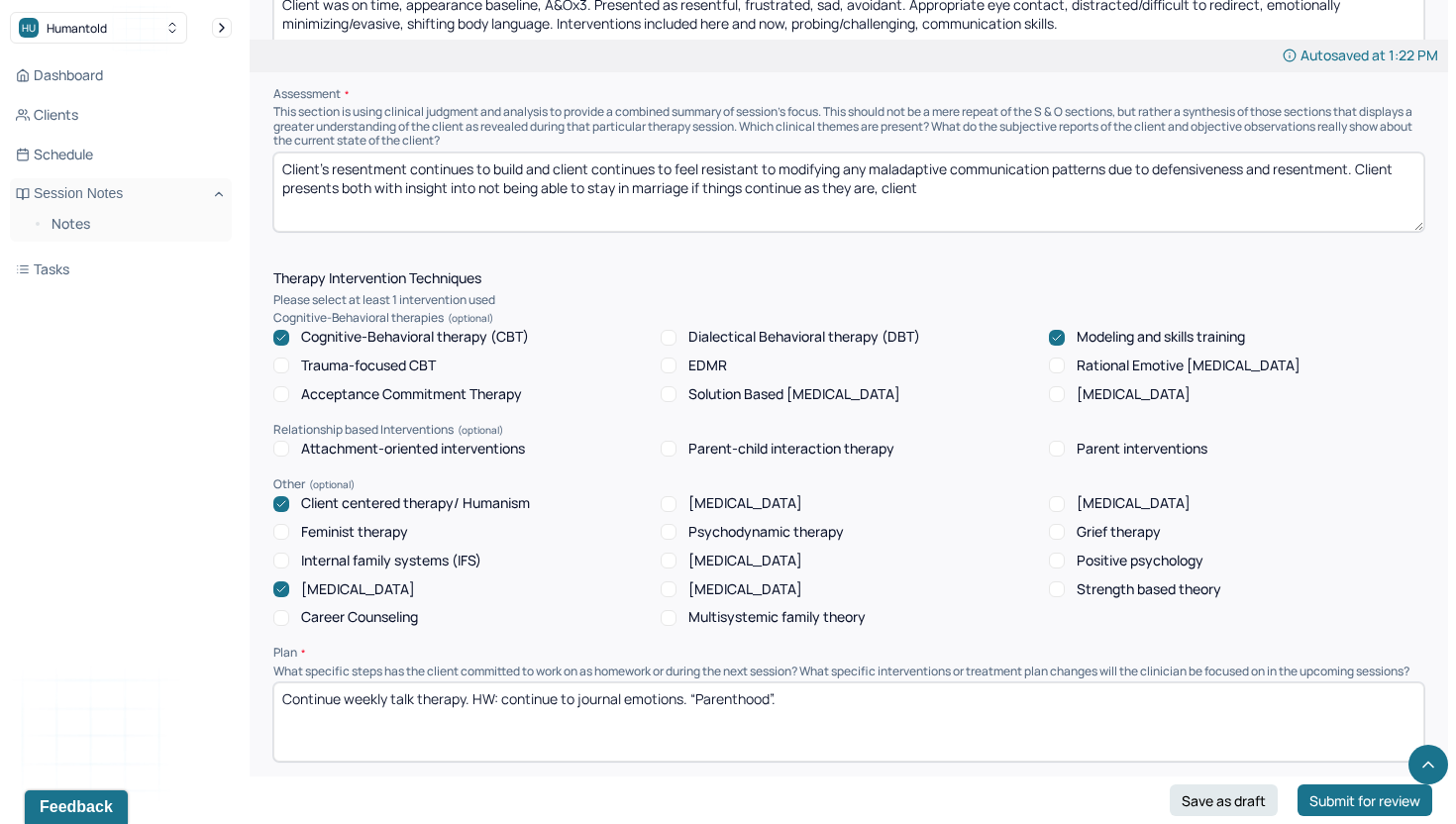 scroll, scrollTop: 1579, scrollLeft: 0, axis: vertical 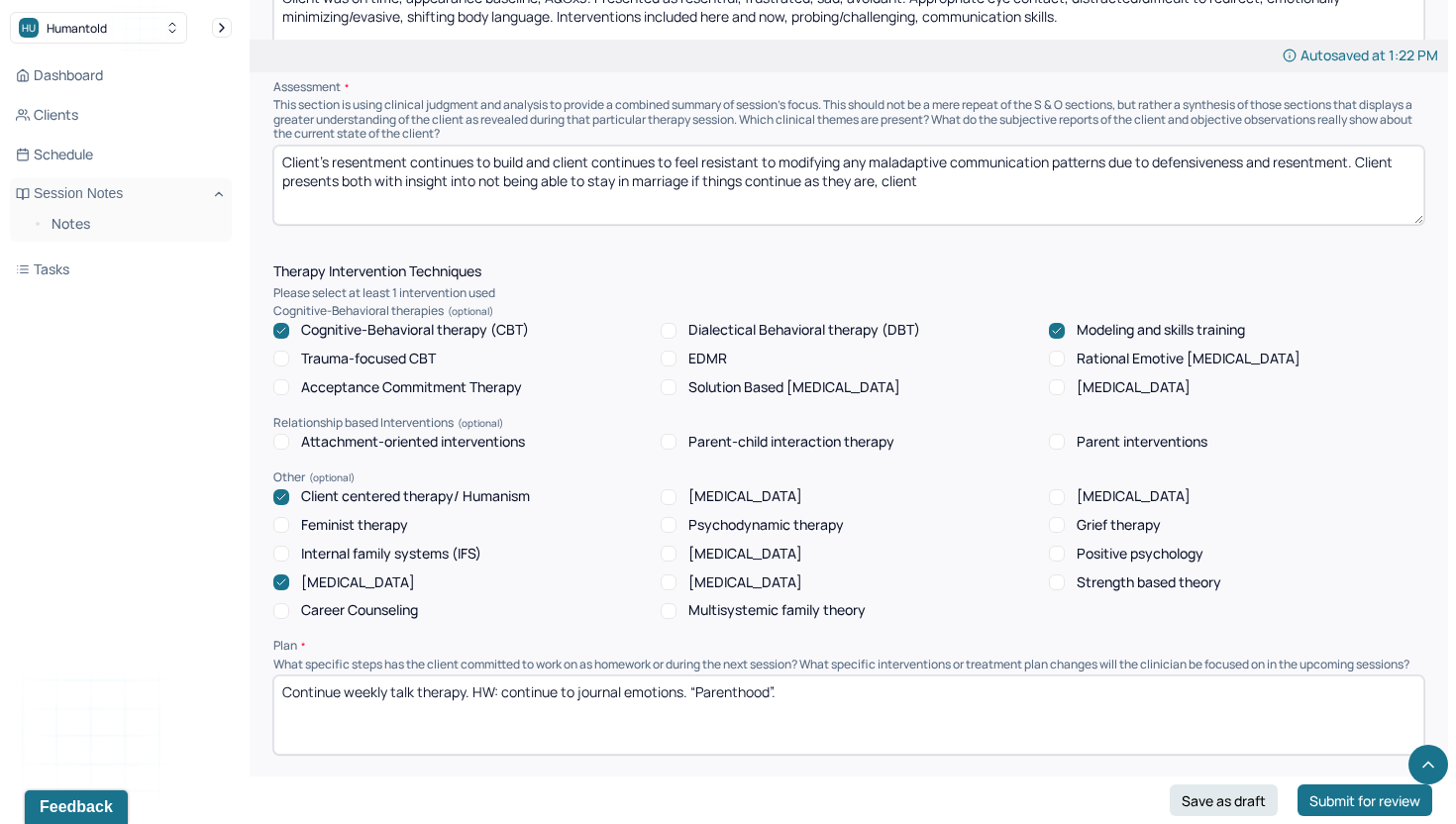 type on "Client's resentment continues to build and client continues to feel resistant to modifying any maladaptive communication patterns due to defensiveness and resentment. Client presents both with insight into not being able to stay in marriage if things continue as they are, client" 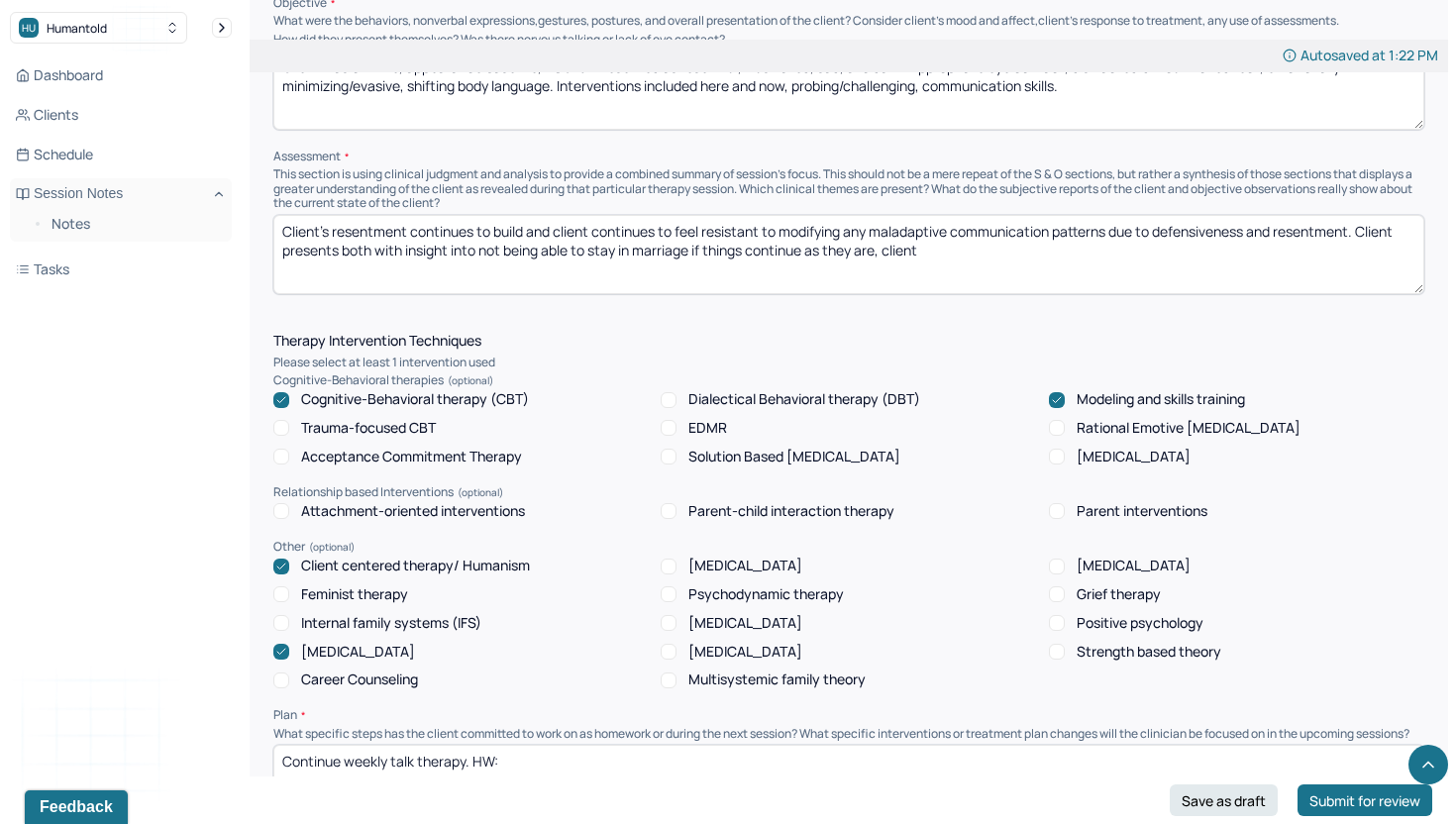 scroll, scrollTop: 1507, scrollLeft: 0, axis: vertical 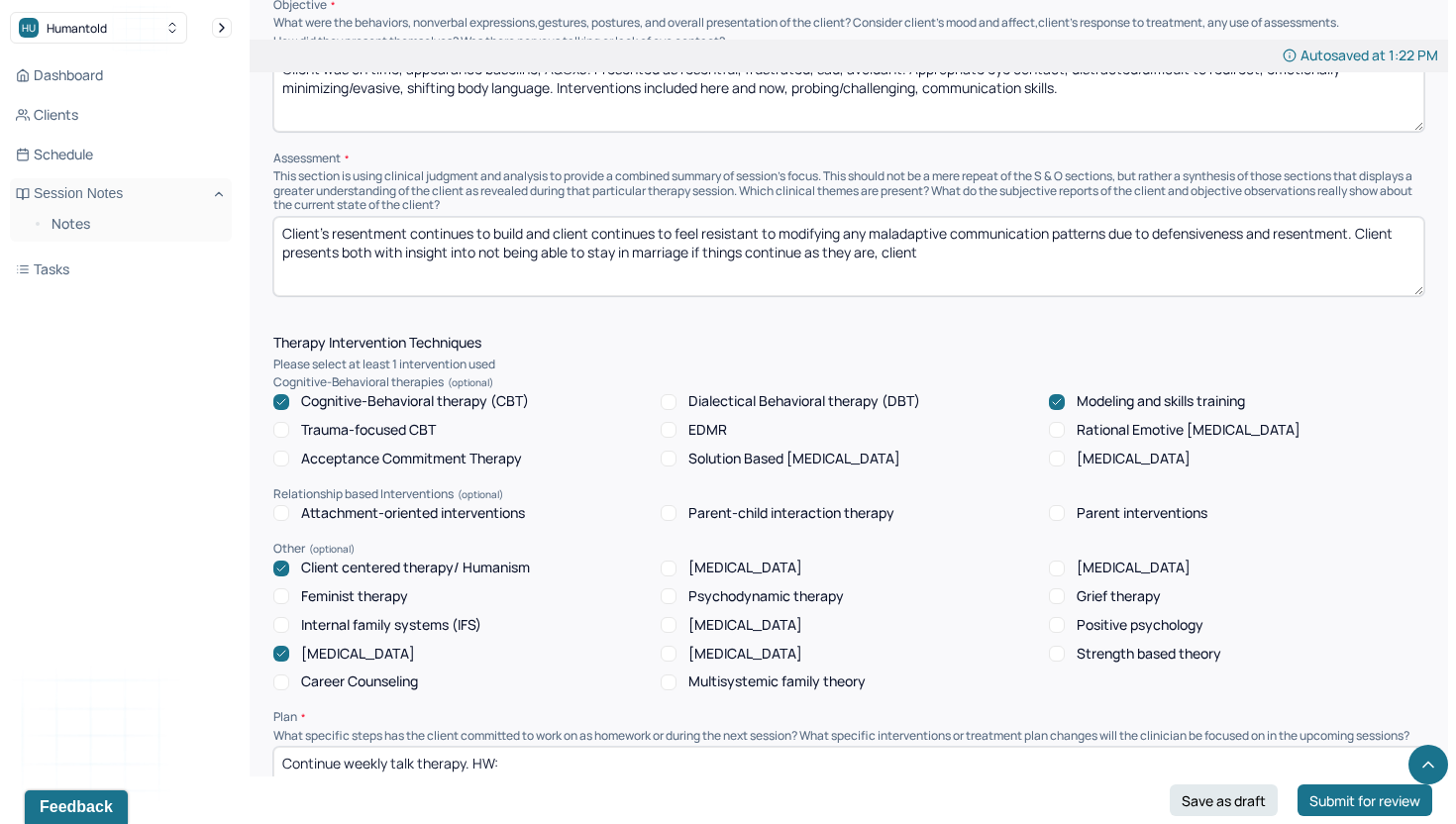 type on "Continue weekly talk therapy. HW:" 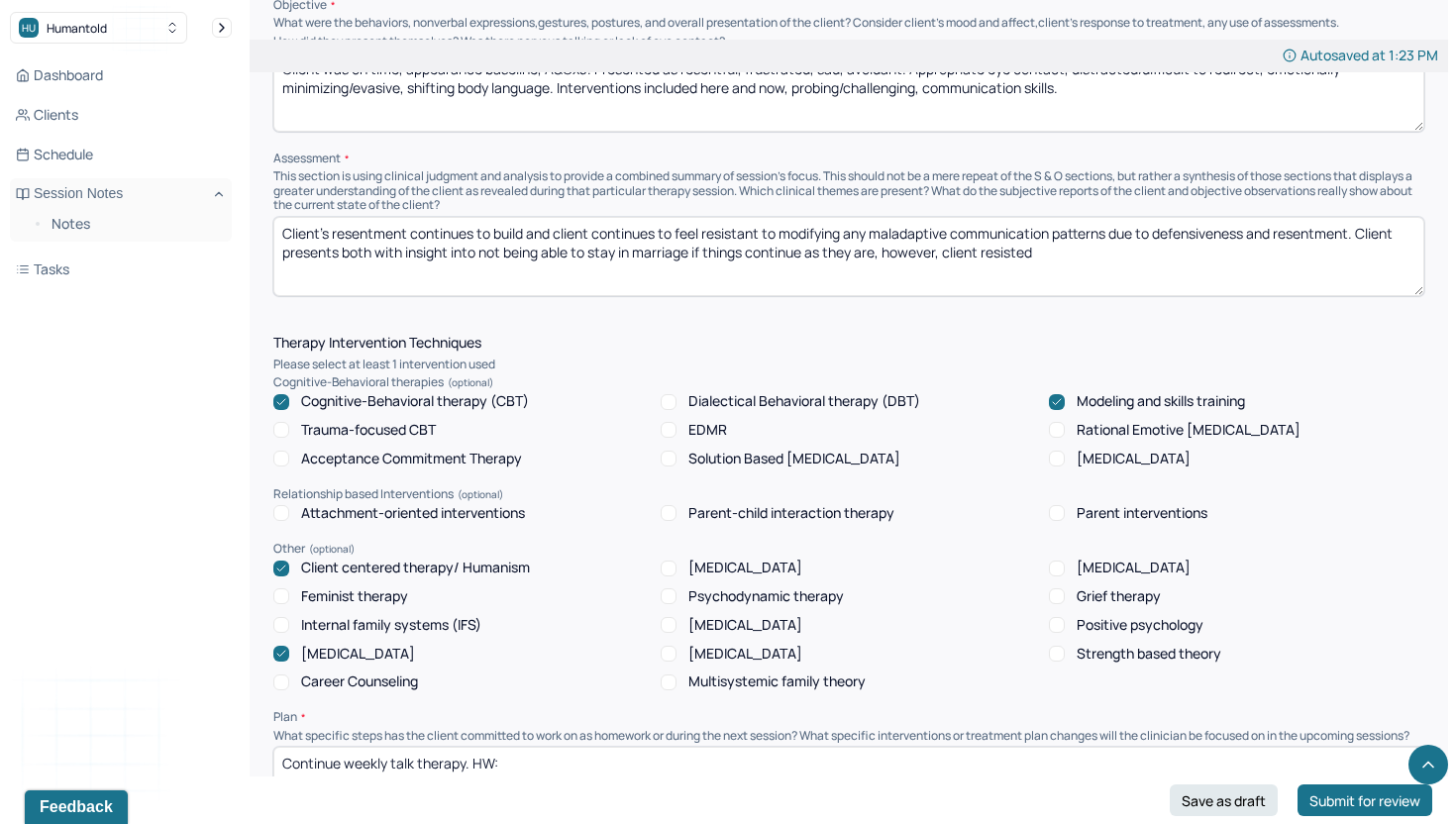 click on "Client's resentment continues to build and client continues to feel resistant to modifying any maladaptive communication patterns due to defensiveness and resentment. Client presents both with insight into not being able to stay in marriage if things continue as they are, however, client resisted" at bounding box center [849, 257] 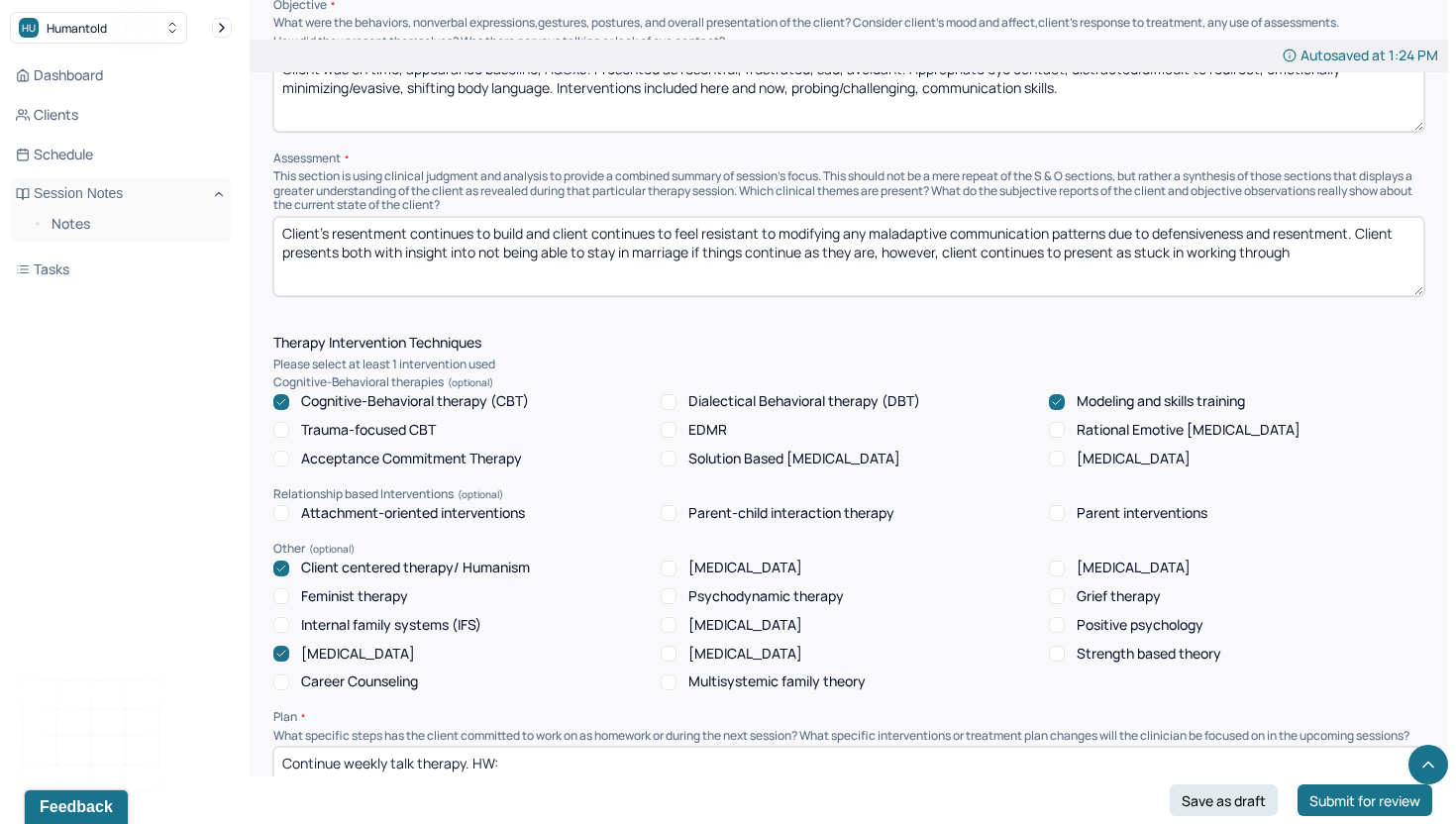 click on "Client's resentment continues to build and client continues to feel resistant to modifying any maladaptive communication patterns due to defensiveness and resentment. Client presents both with insight into not being able to stay in marriage if things continue as they are, however, client continues to present as stuck in working through" at bounding box center [849, 257] 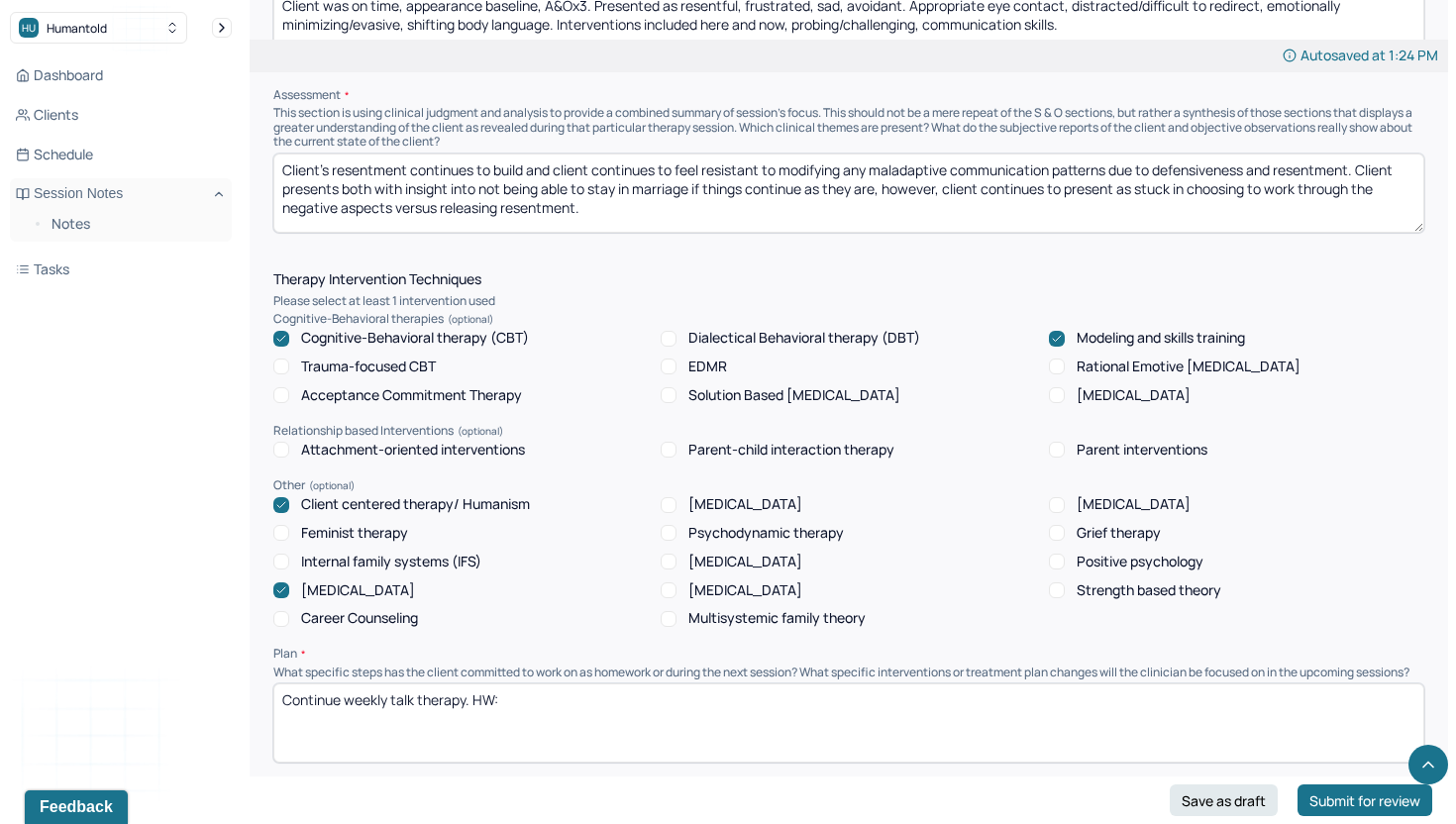 scroll, scrollTop: 1587, scrollLeft: 0, axis: vertical 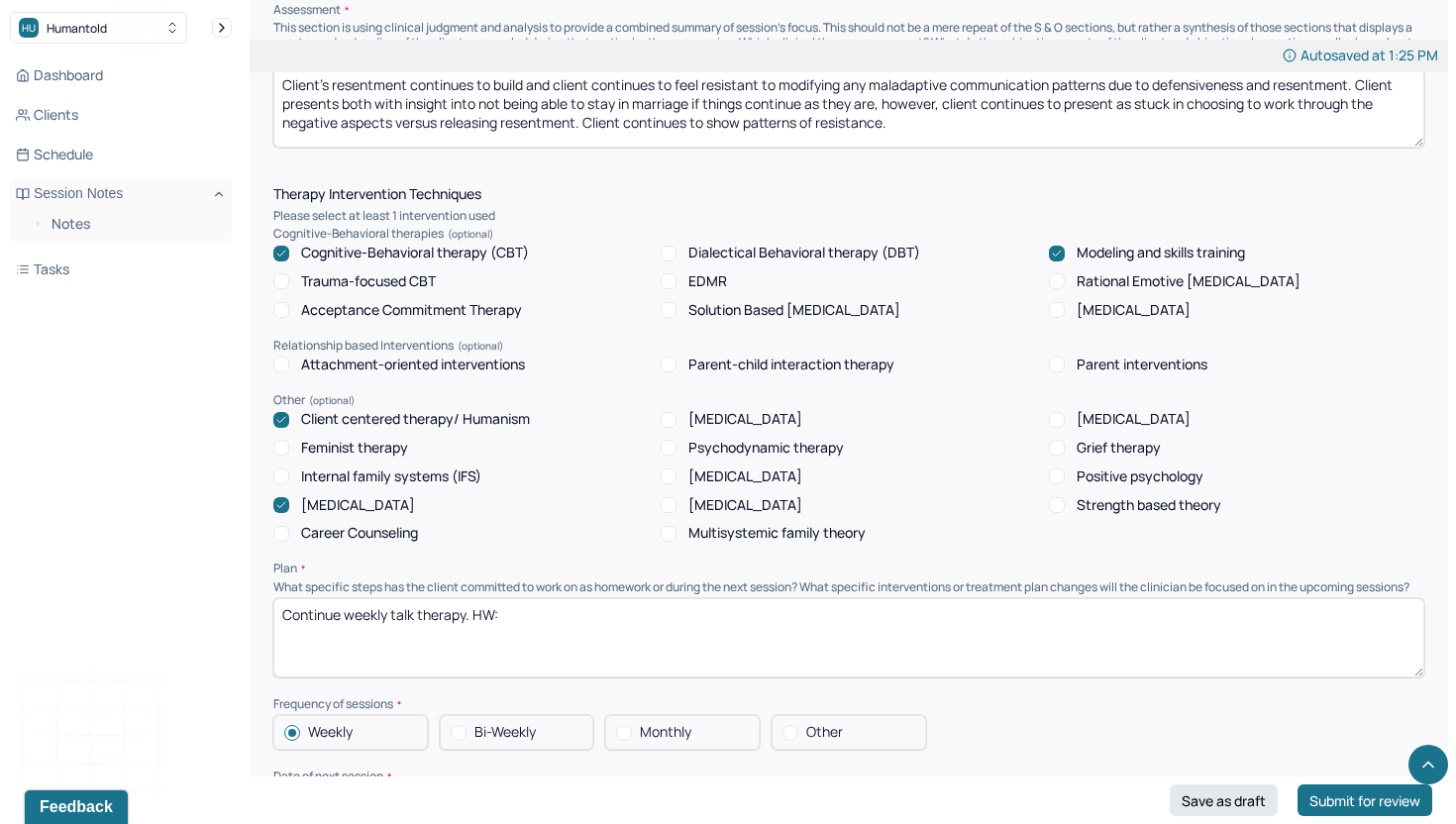 type on "Client's resentment continues to build and client continues to feel resistant to modifying any maladaptive communication patterns due to defensiveness and resentment. Client presents both with insight into not being able to stay in marriage if things continue as they are, however, client continues to present as stuck in choosing to work through the negative aspects versus releasing resentment. Client continues to show patterns of resistance." 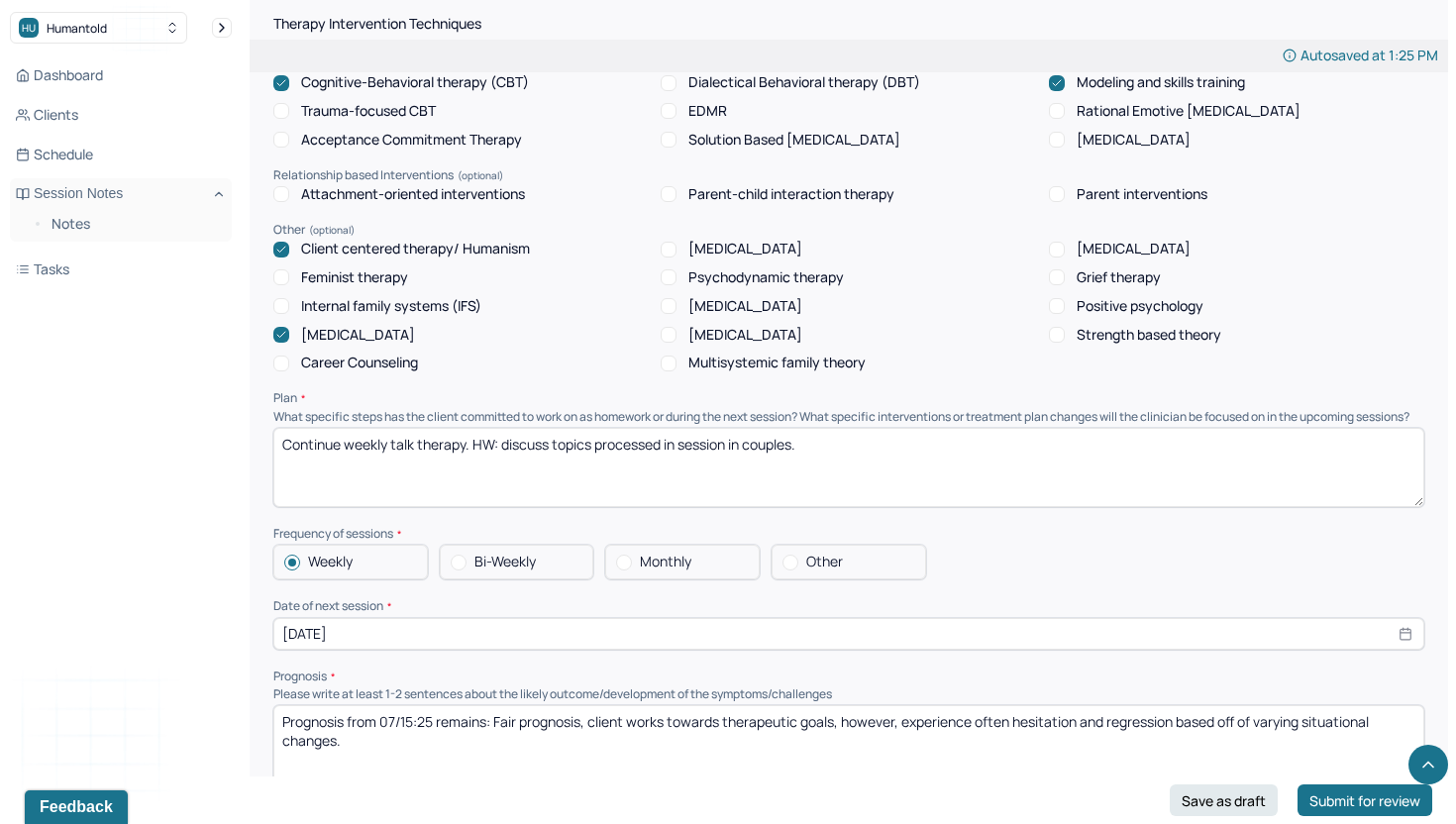 scroll, scrollTop: 1884, scrollLeft: 0, axis: vertical 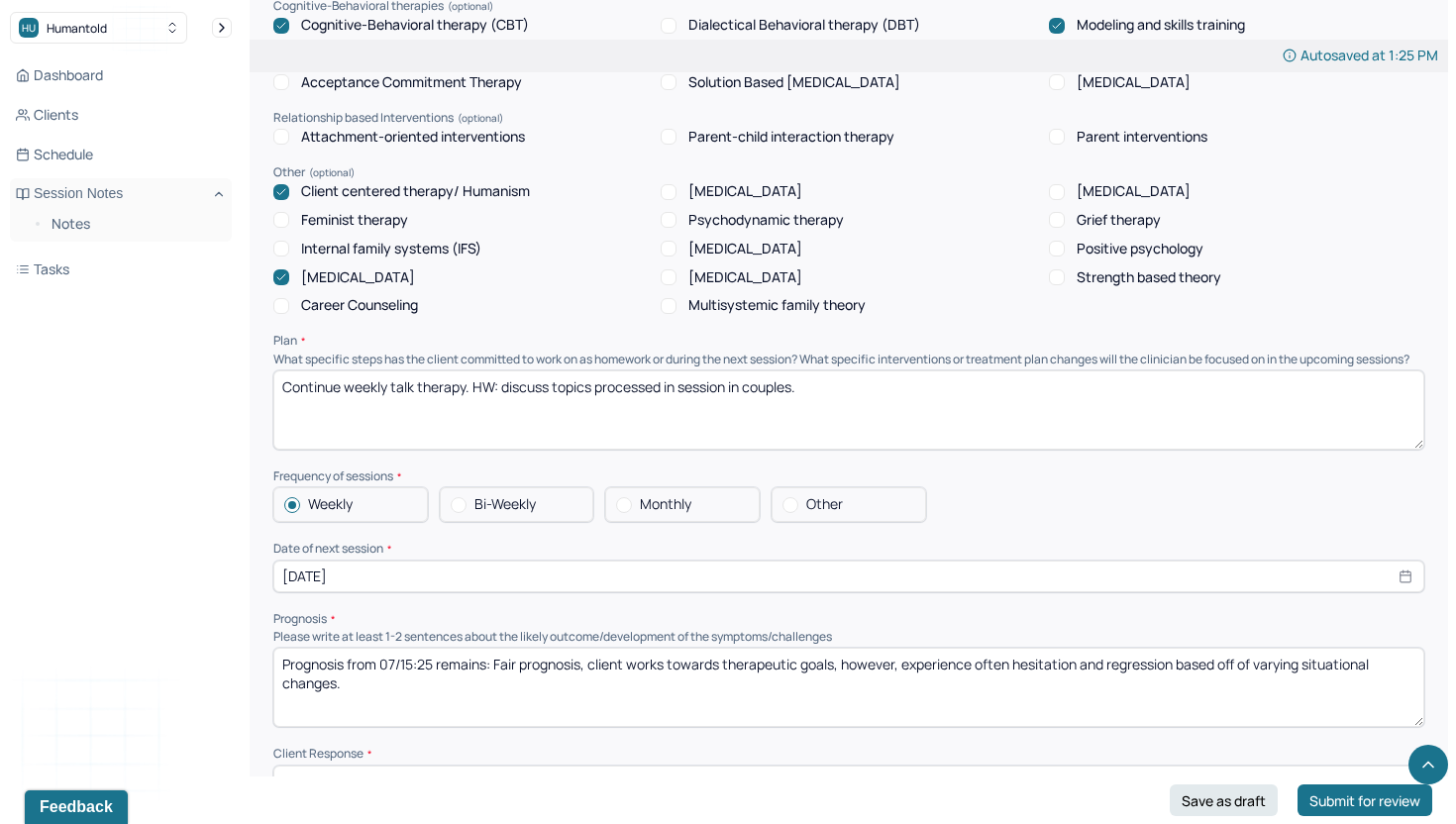 type on "Continue weekly talk therapy. HW: discuss topics processed in session in couples." 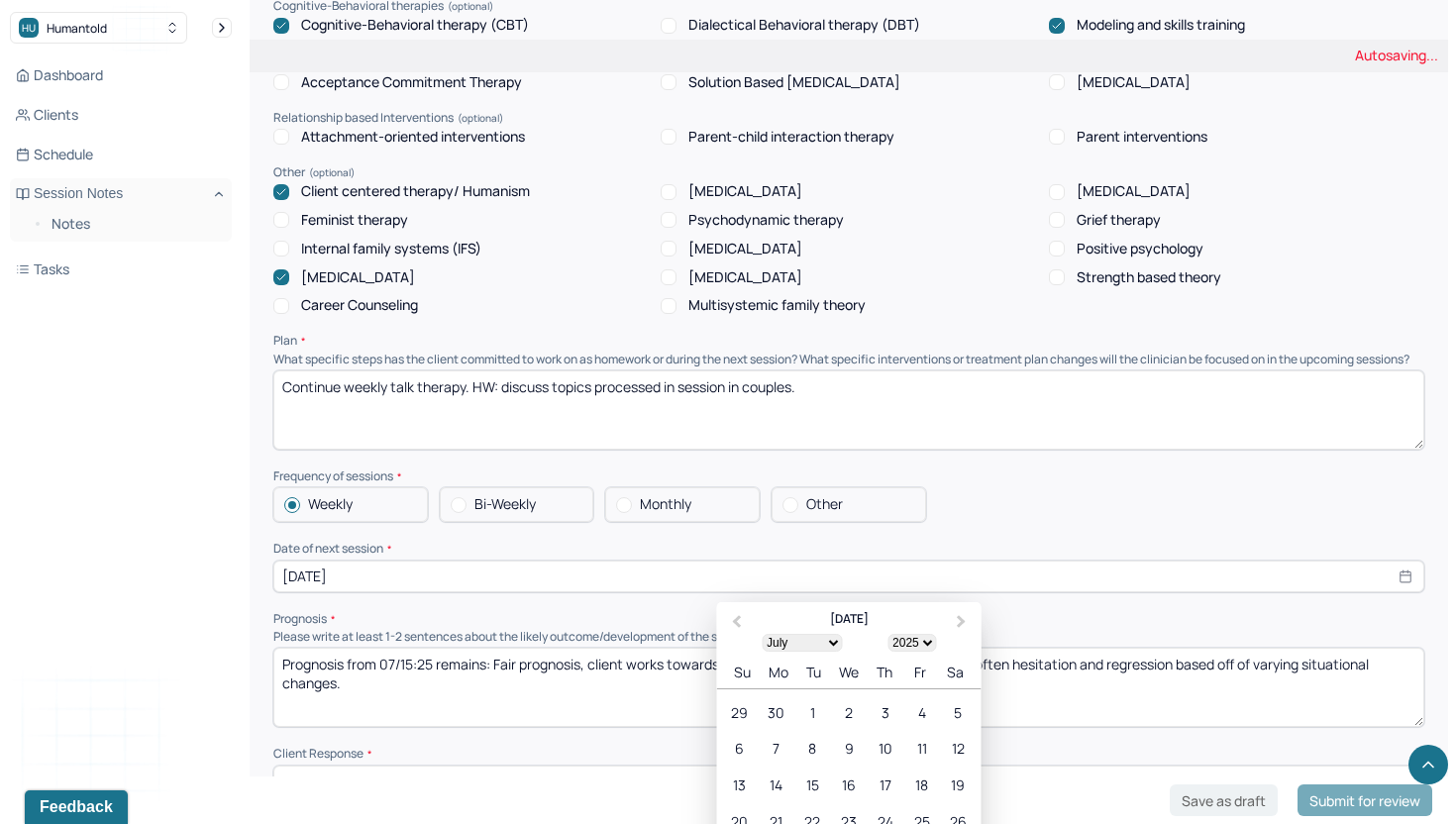 click on "[DATE]" at bounding box center (849, 576) 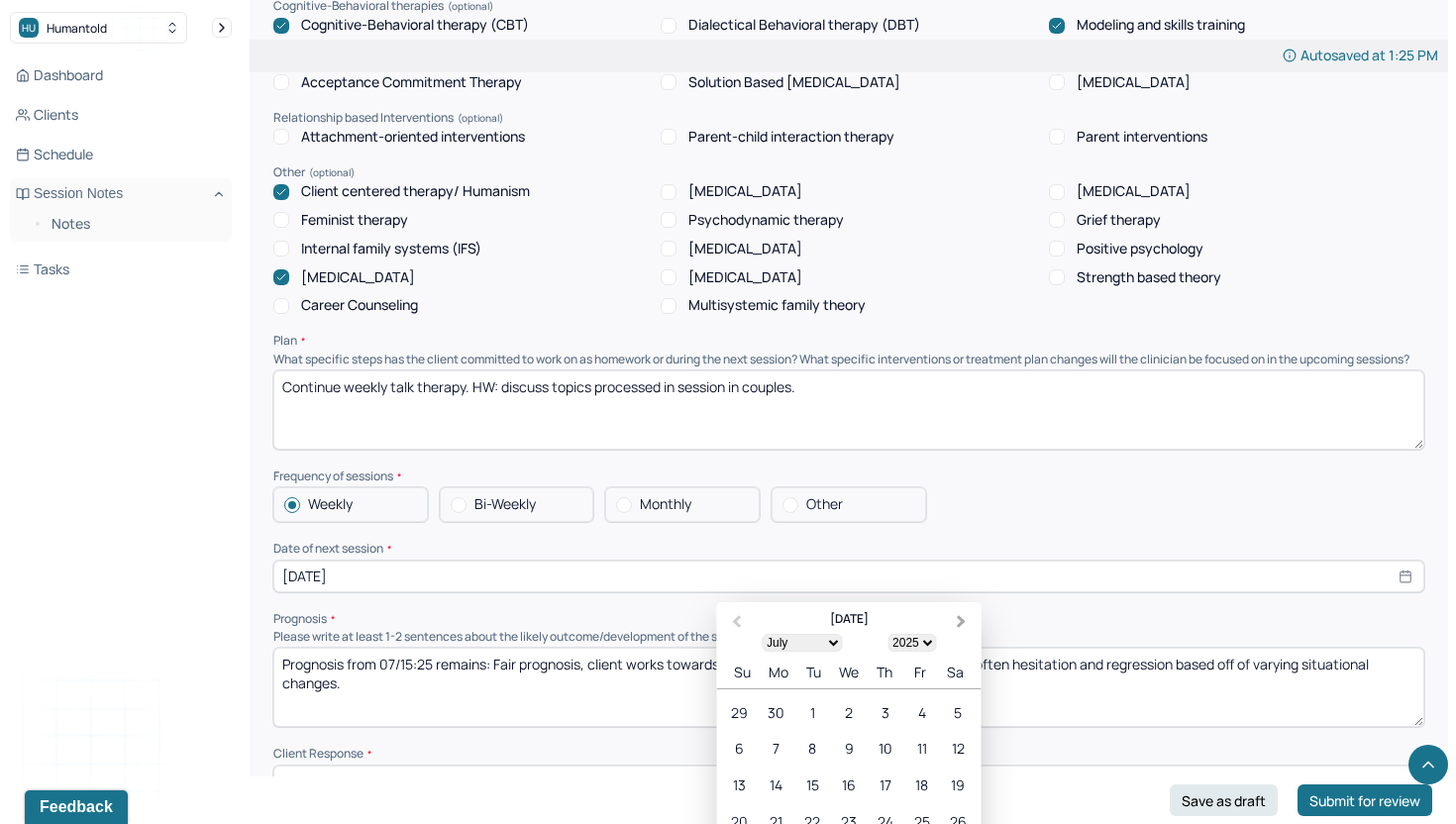 click on "Next Month" at bounding box center [964, 623] 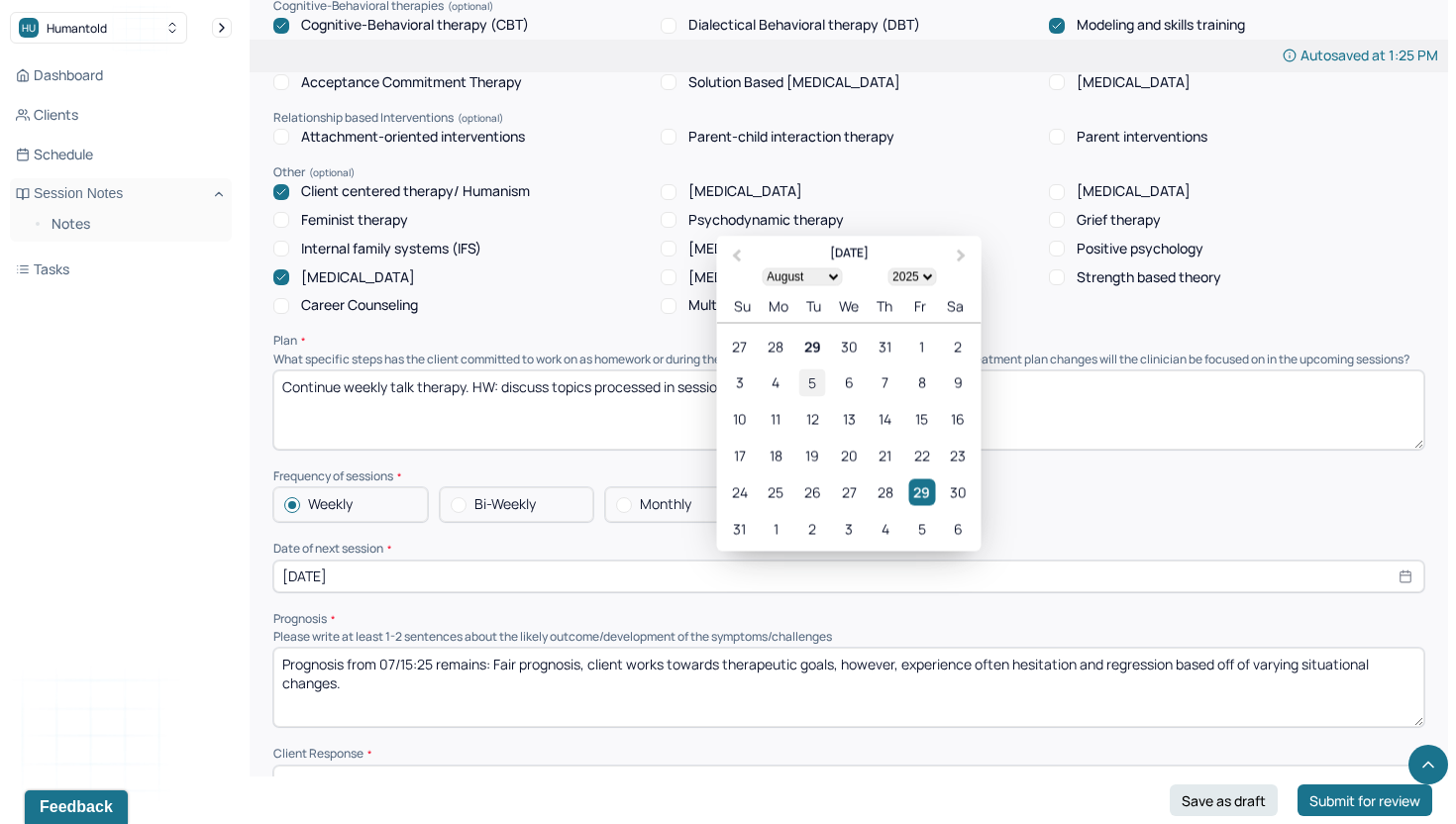 click on "5" at bounding box center (812, 382) 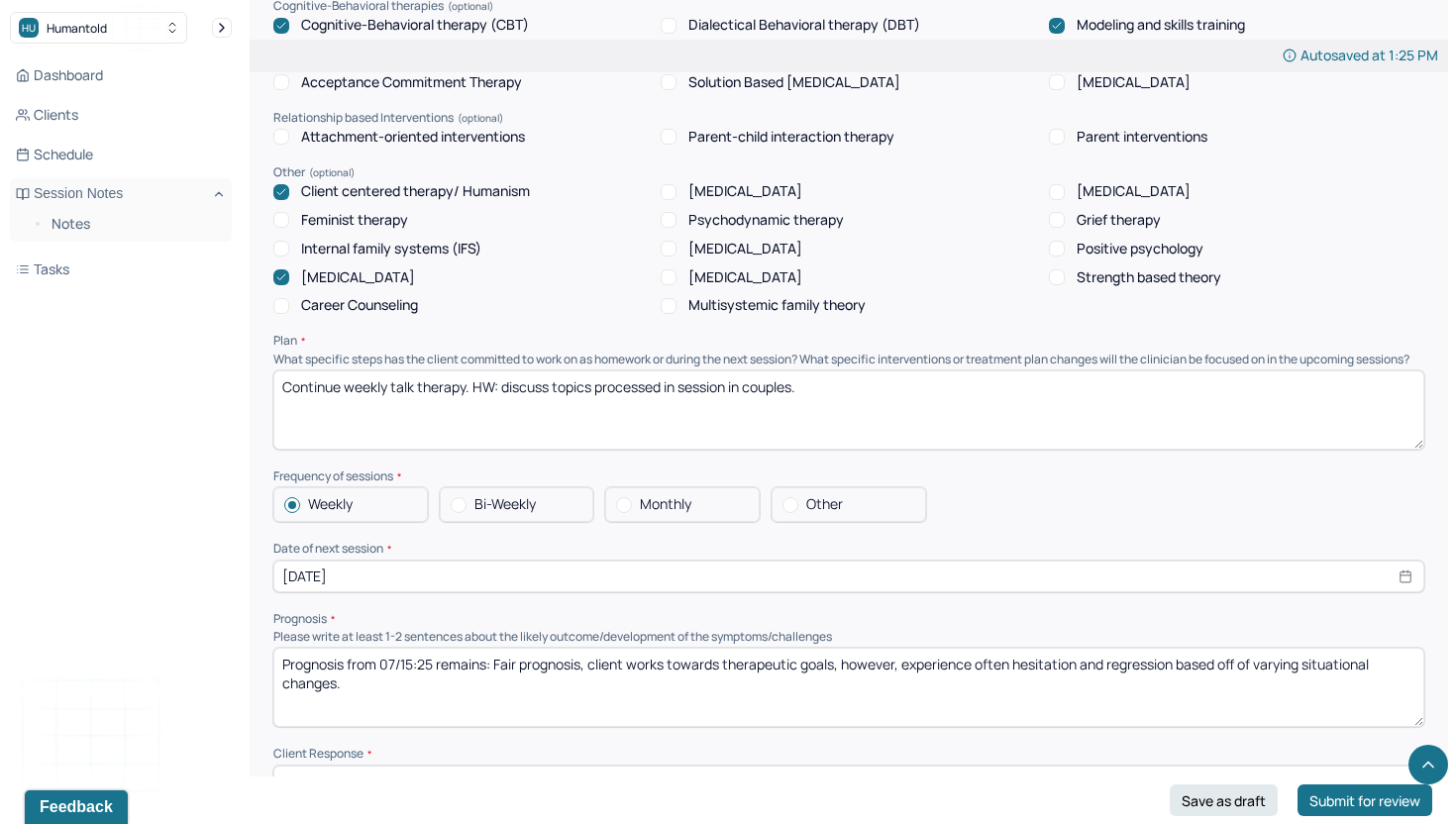click on "Prognosis from 07/15:25 remains: Fair prognosis, client works towards therapeutic goals, however, experience often hesitation and regression based off of varying situational changes." at bounding box center (849, 687) 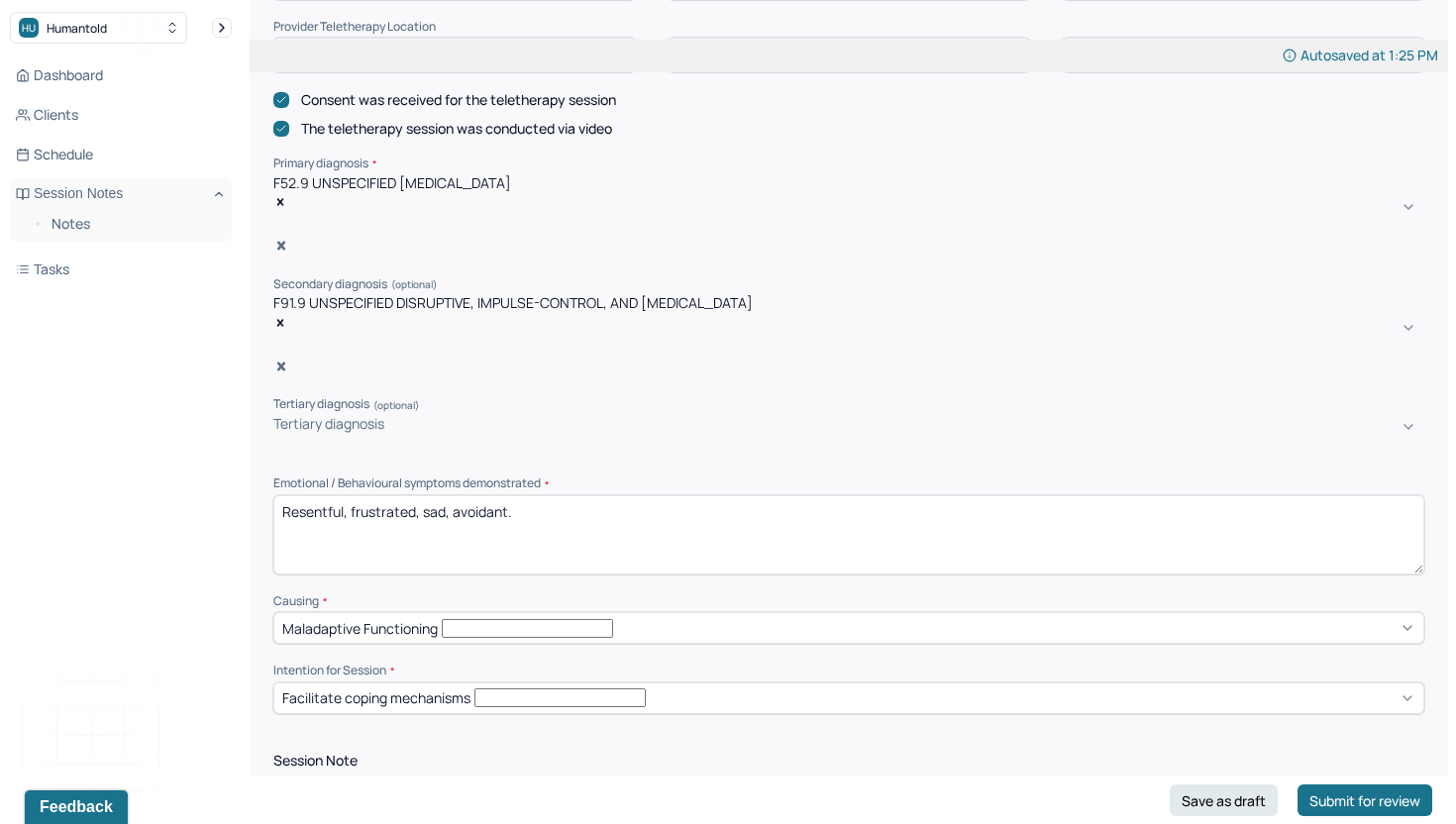scroll, scrollTop: 0, scrollLeft: 0, axis: both 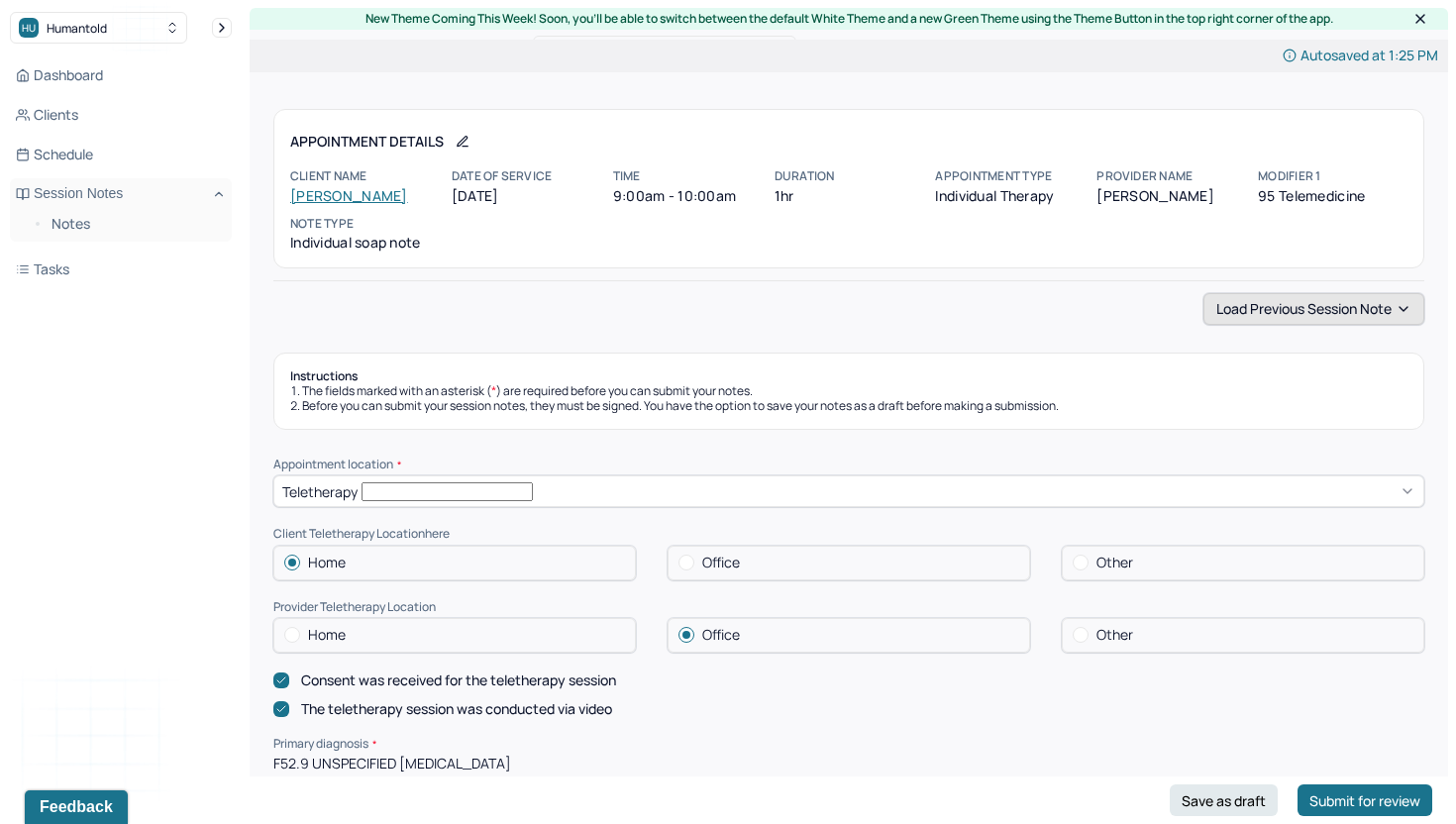 type on "Prognosis from [DATE] remains: Fair prognosis, client works towards therapeutic goals, however, experience often hesitation and regression based off of varying situational changes." 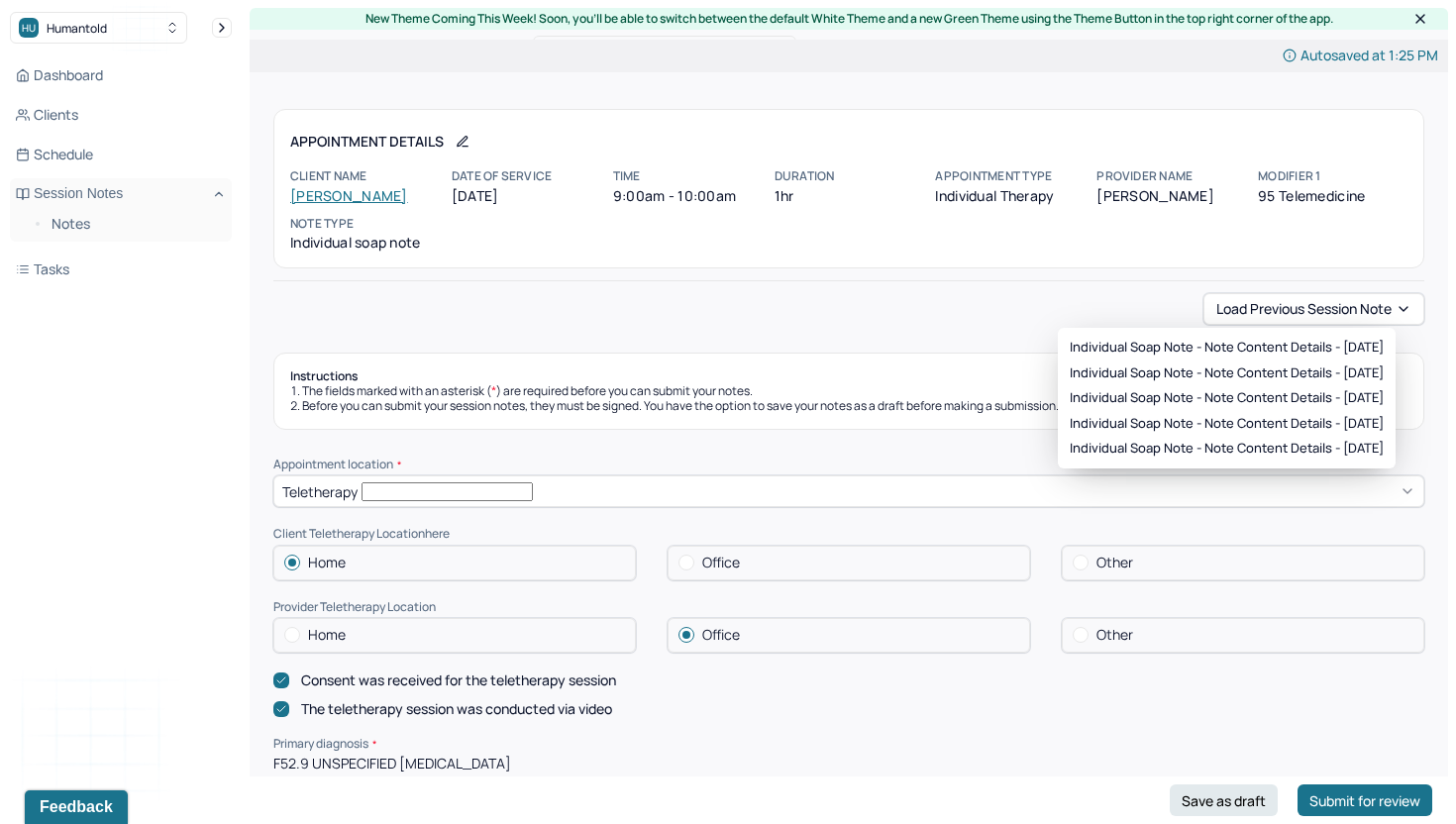 click on "Load previous session note" at bounding box center [849, 309] 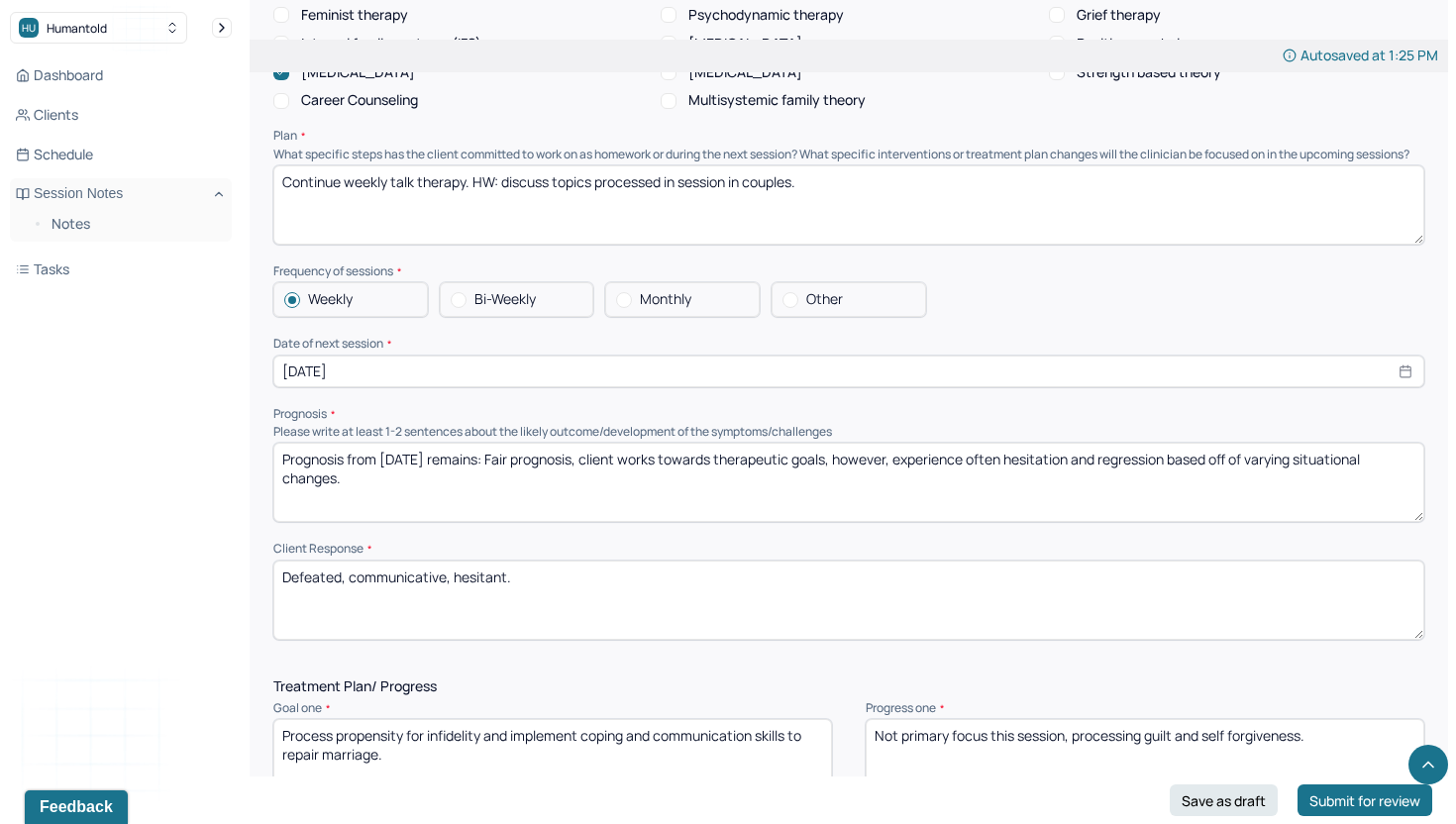 scroll, scrollTop: 2113, scrollLeft: 0, axis: vertical 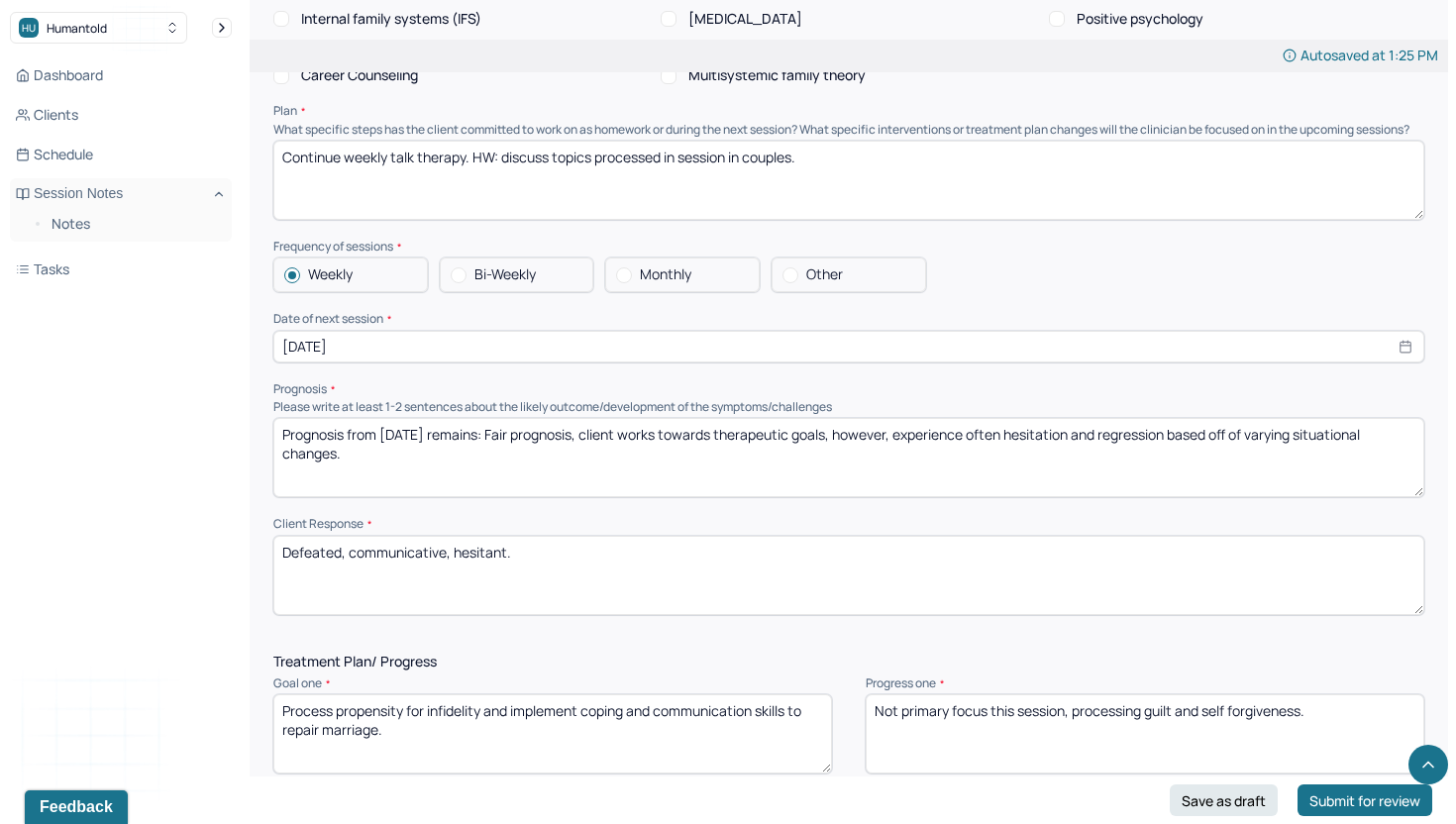 click on "Defeated, communicative, hesitant." at bounding box center [849, 575] 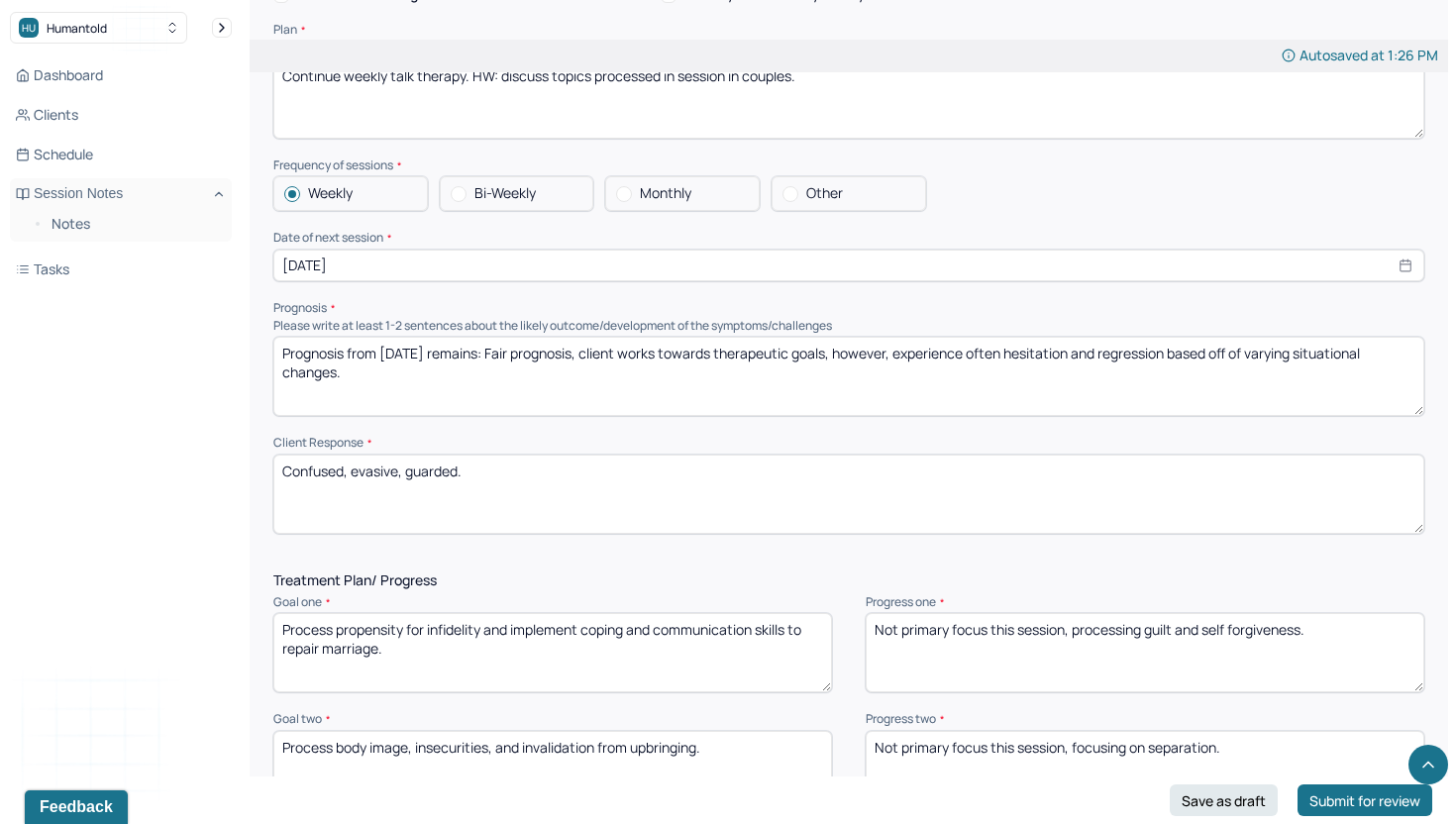 scroll, scrollTop: 2239, scrollLeft: 0, axis: vertical 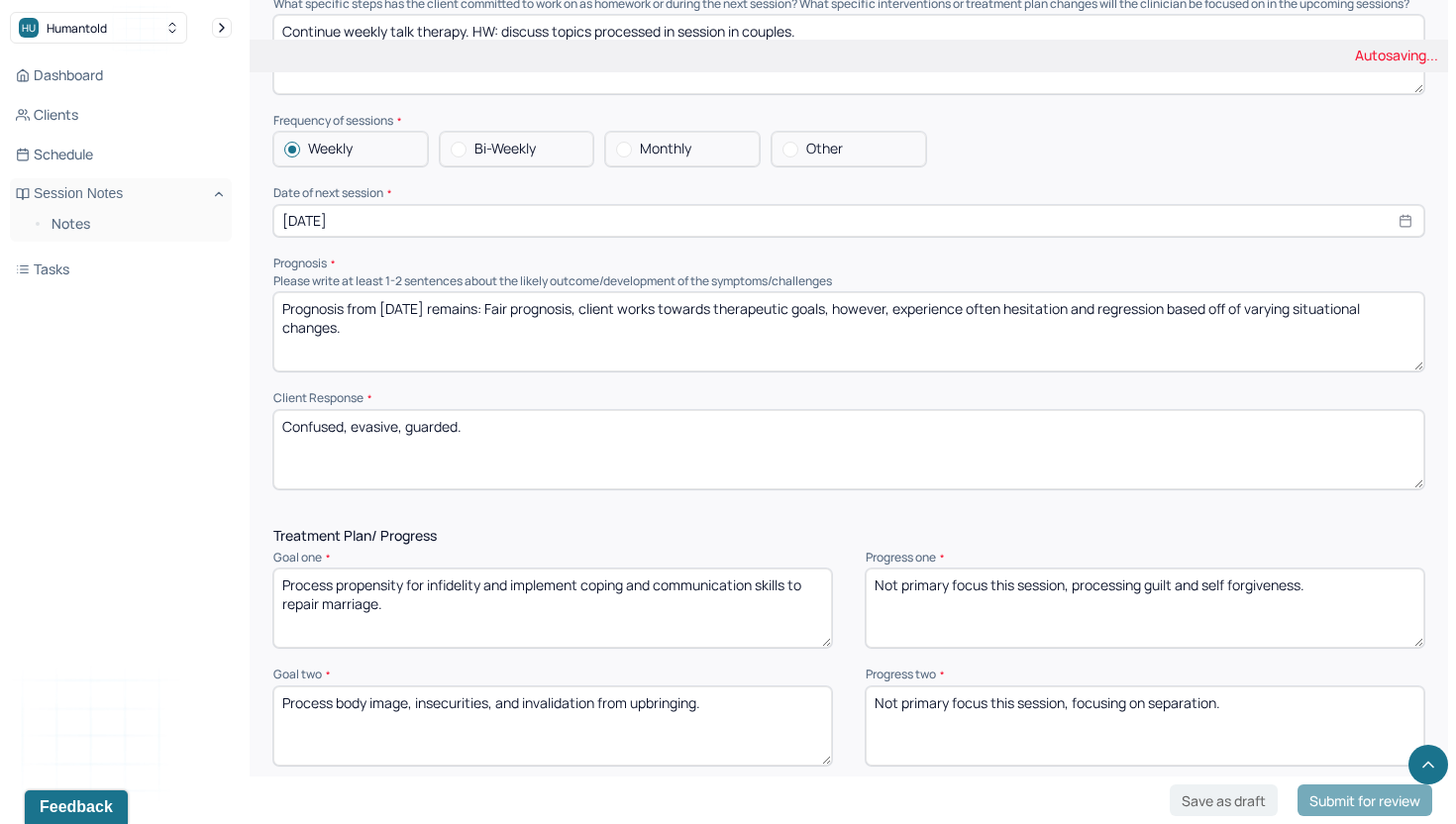 type on "Confused, evasive, guarded." 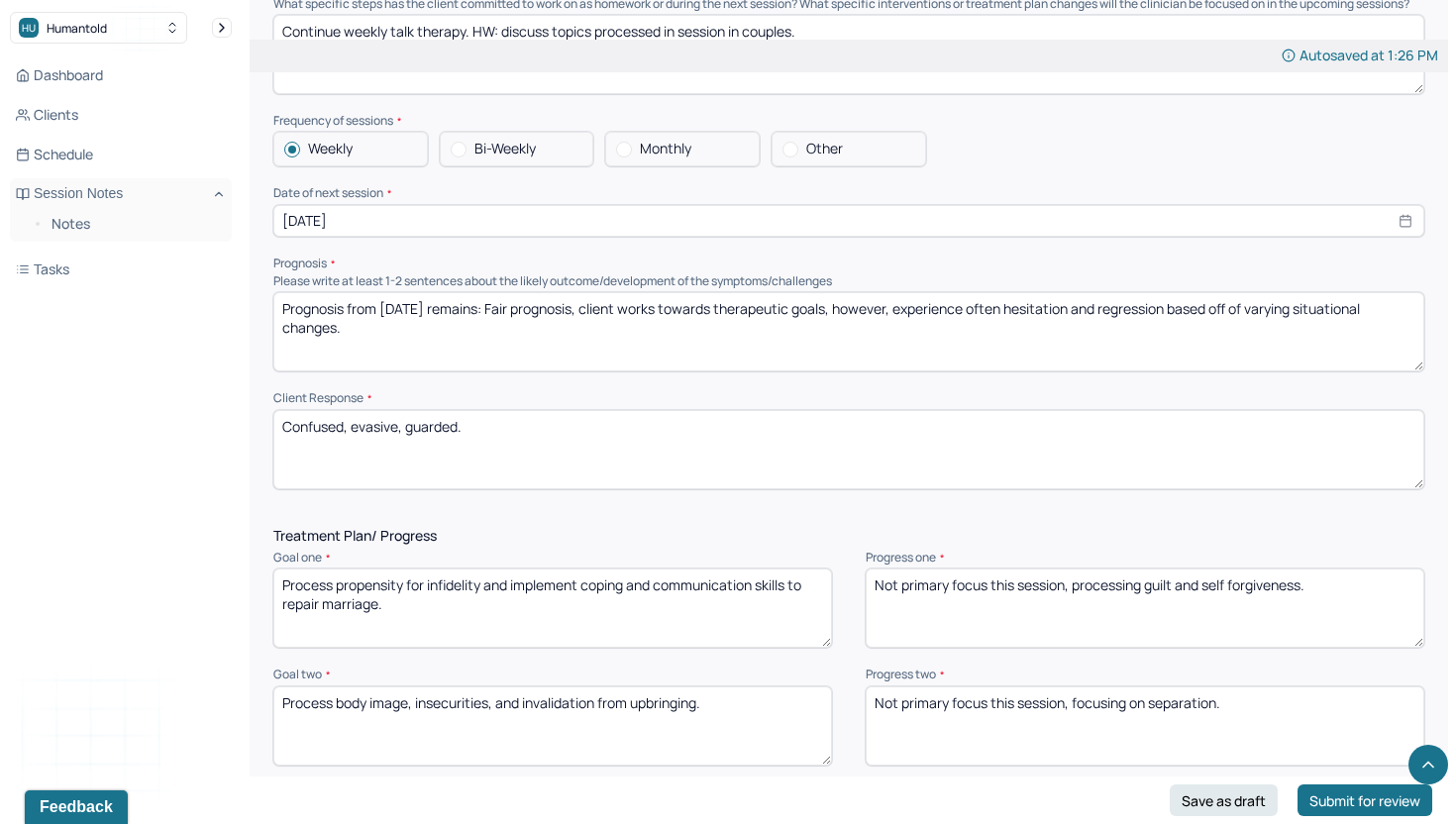 click on "Not primary focus this session, processing guilt and self forgiveness." at bounding box center [1145, 608] 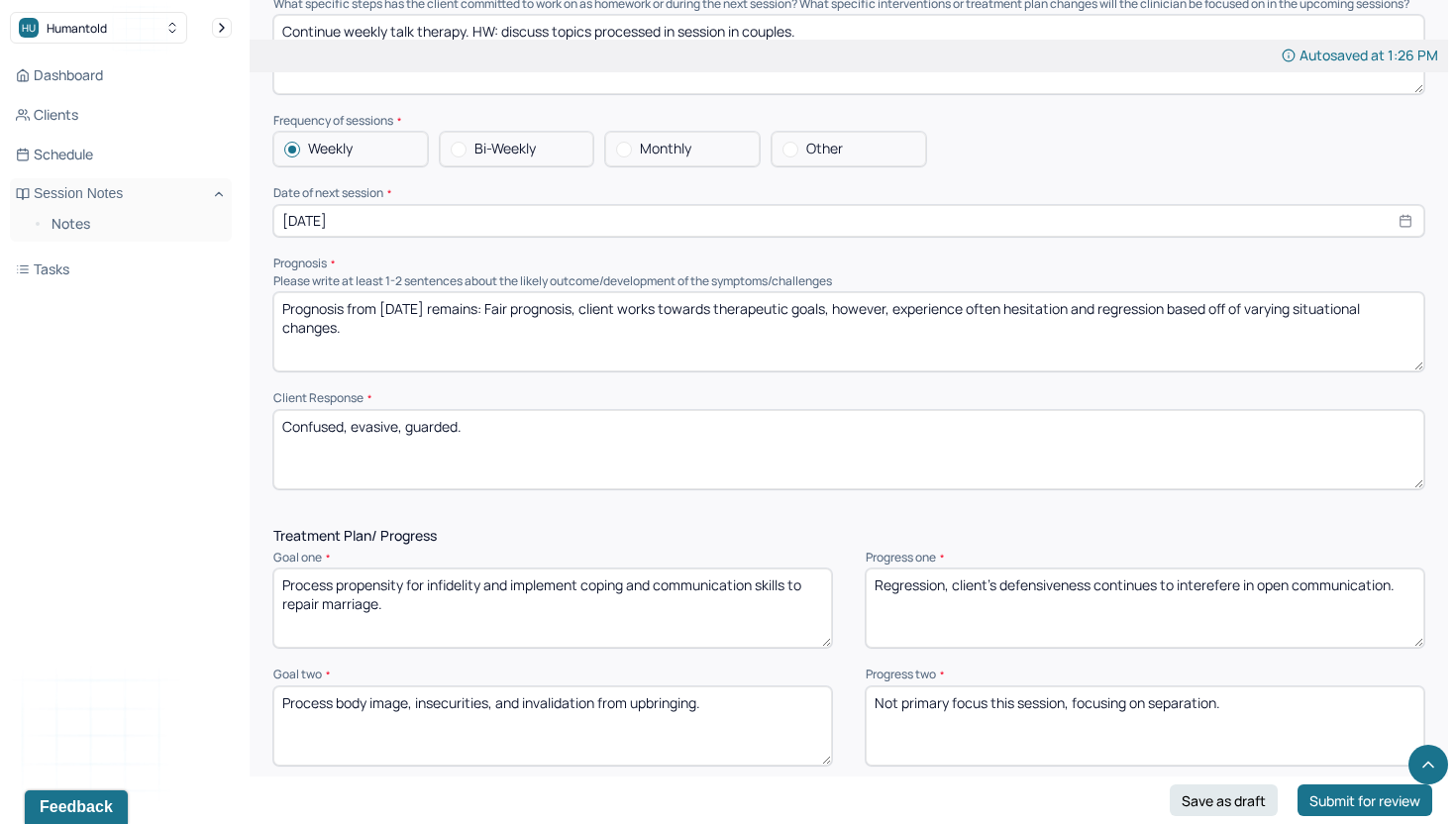 click on "Not primary focus this session, processing guilt and self forgiveness." at bounding box center [1145, 608] 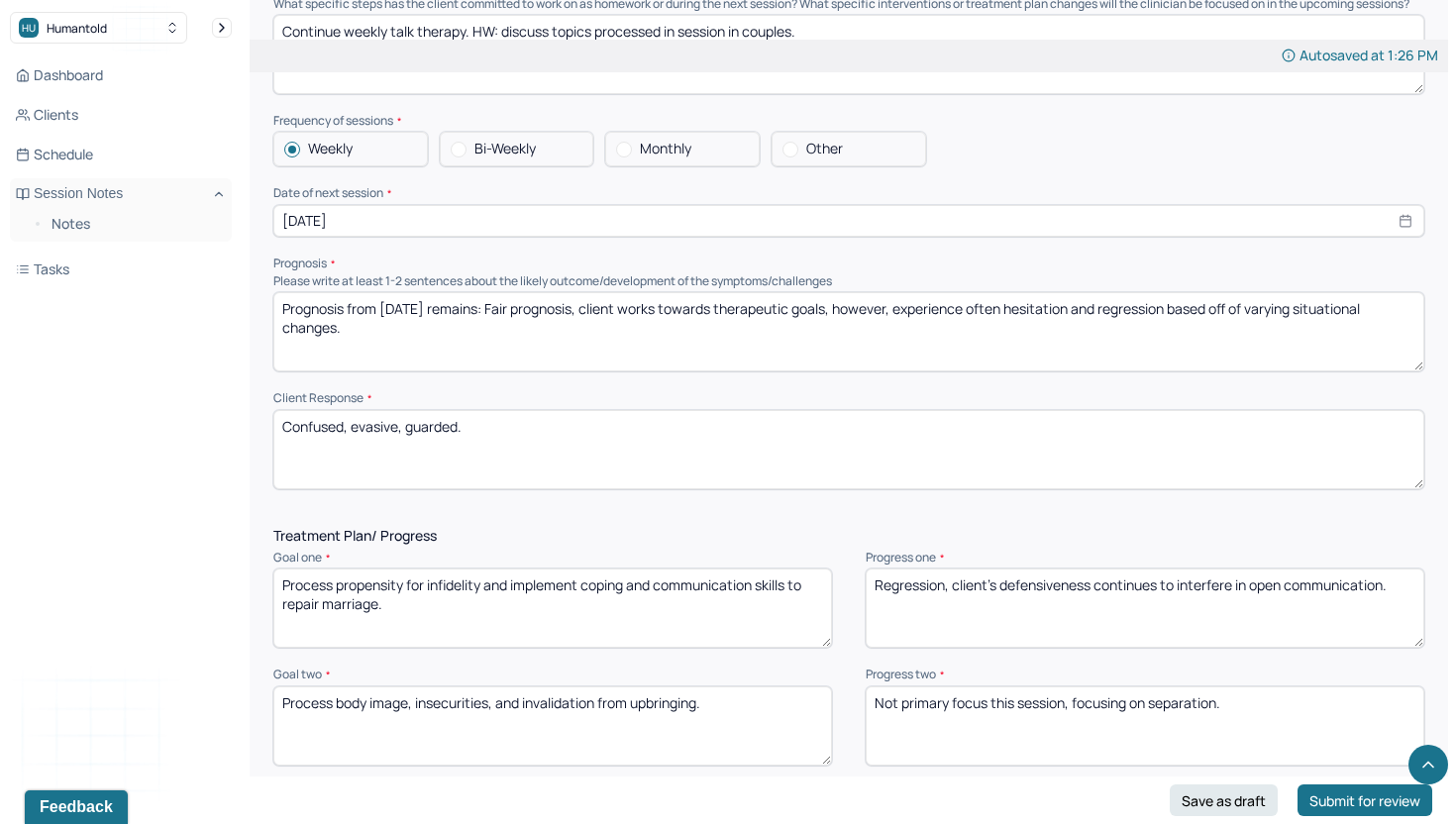 type on "Regression, client's defensiveness continues to interfere in open communication." 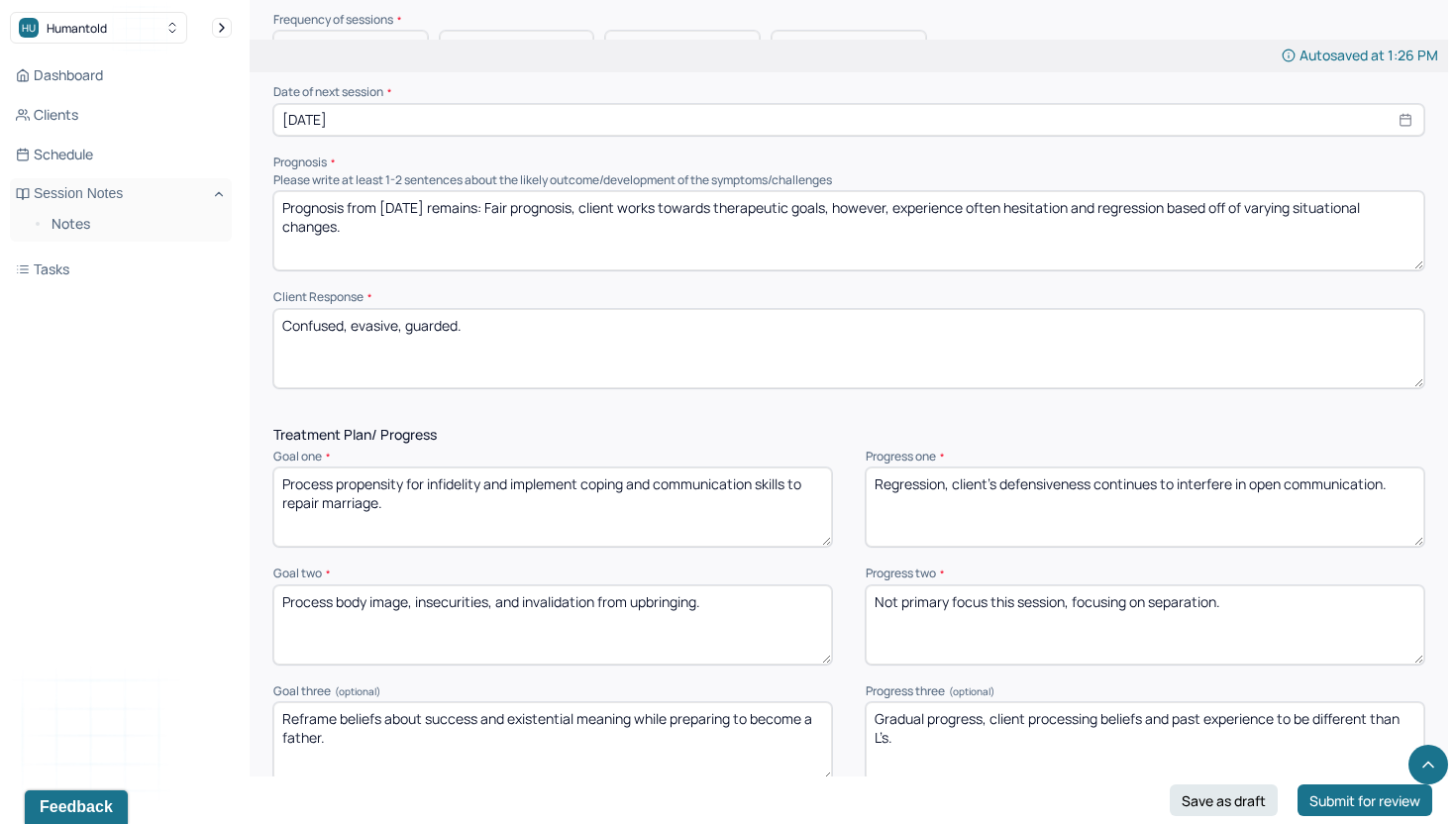 click on "Not primary focus this session, focusing on separation." at bounding box center (1145, 625) 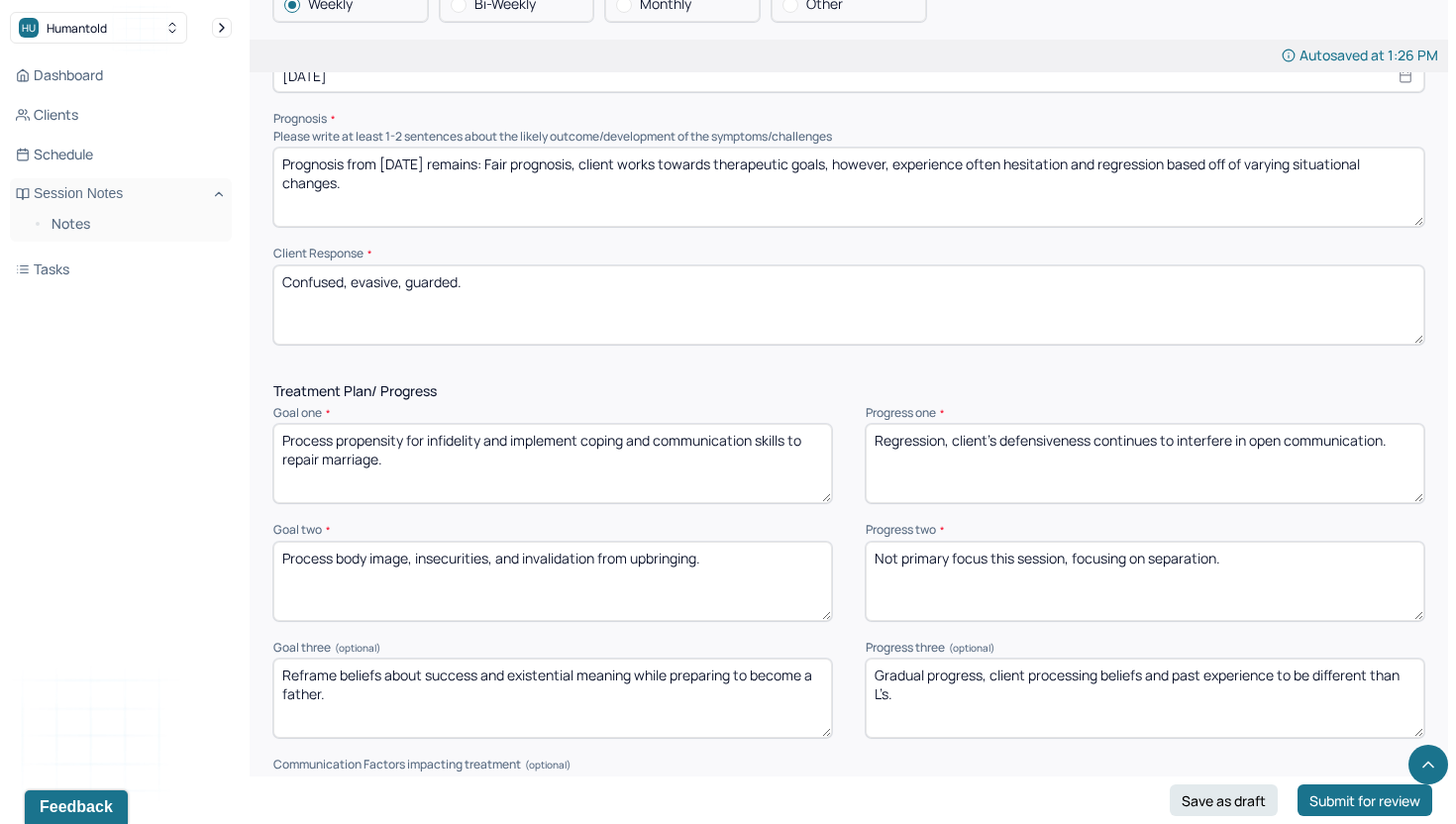 scroll, scrollTop: 2387, scrollLeft: 0, axis: vertical 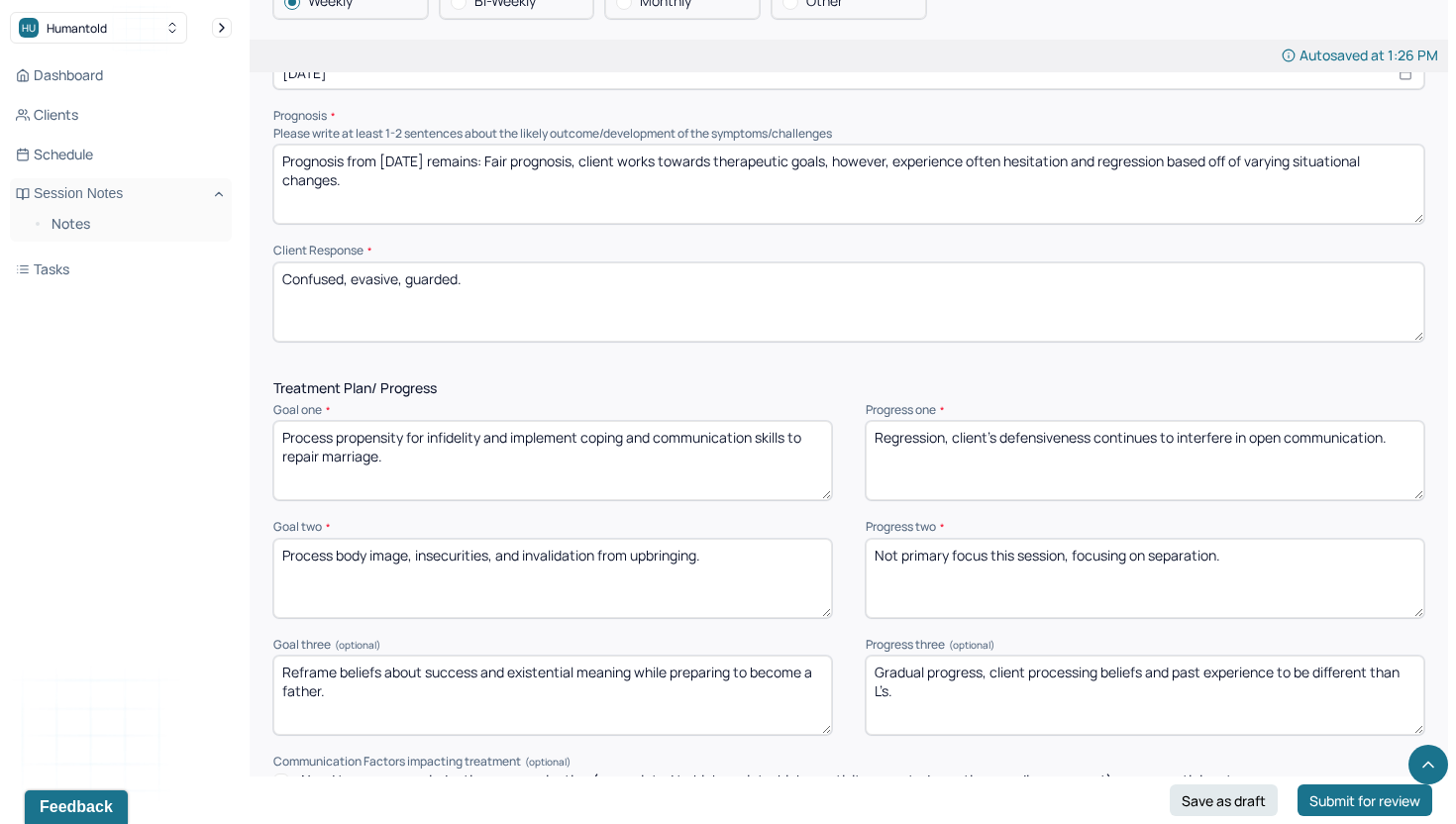 drag, startPoint x: 1234, startPoint y: 484, endPoint x: 1112, endPoint y: 484, distance: 122 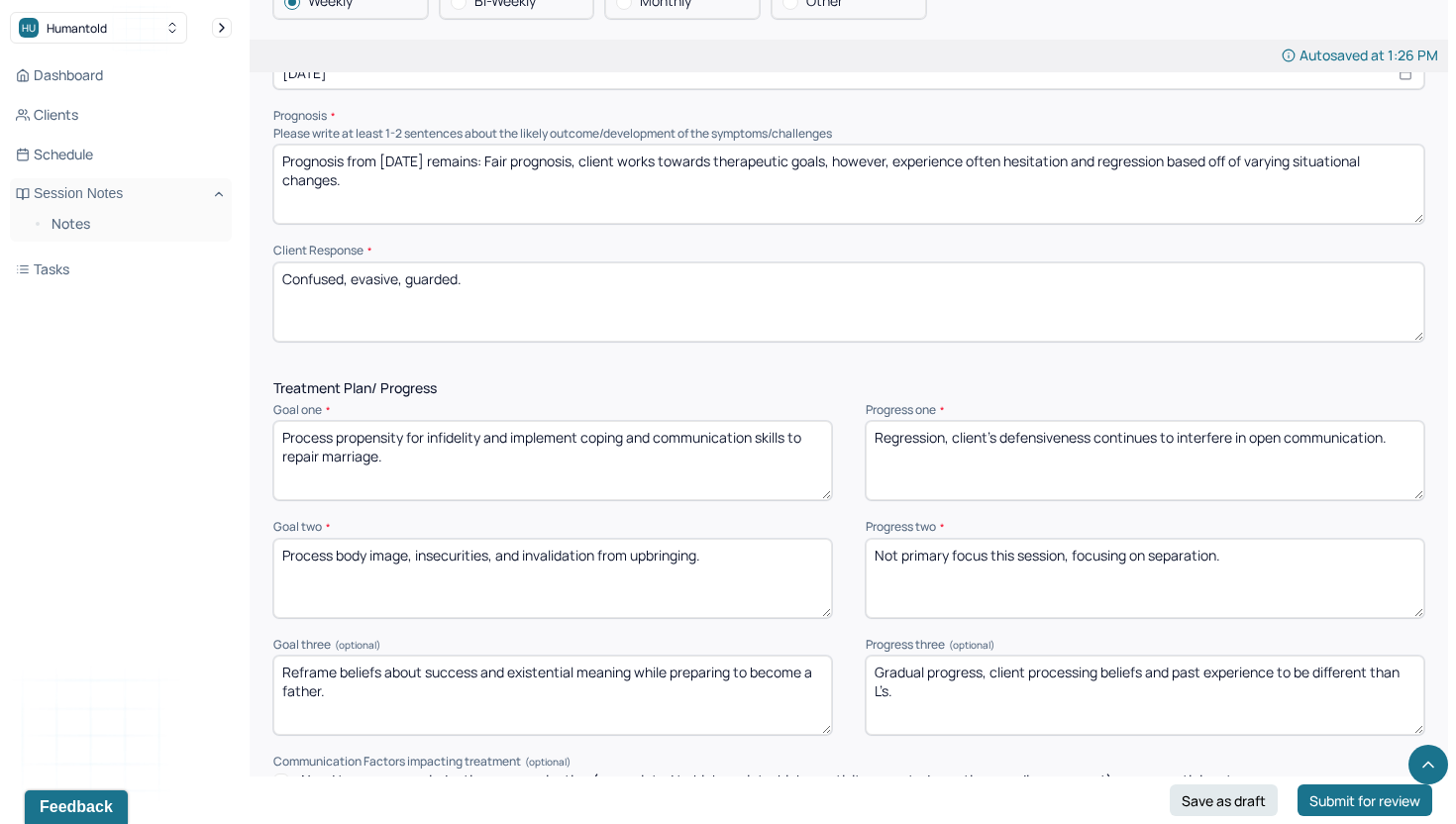 click on "Not primary focus this session, focusing on separation." at bounding box center [1145, 578] 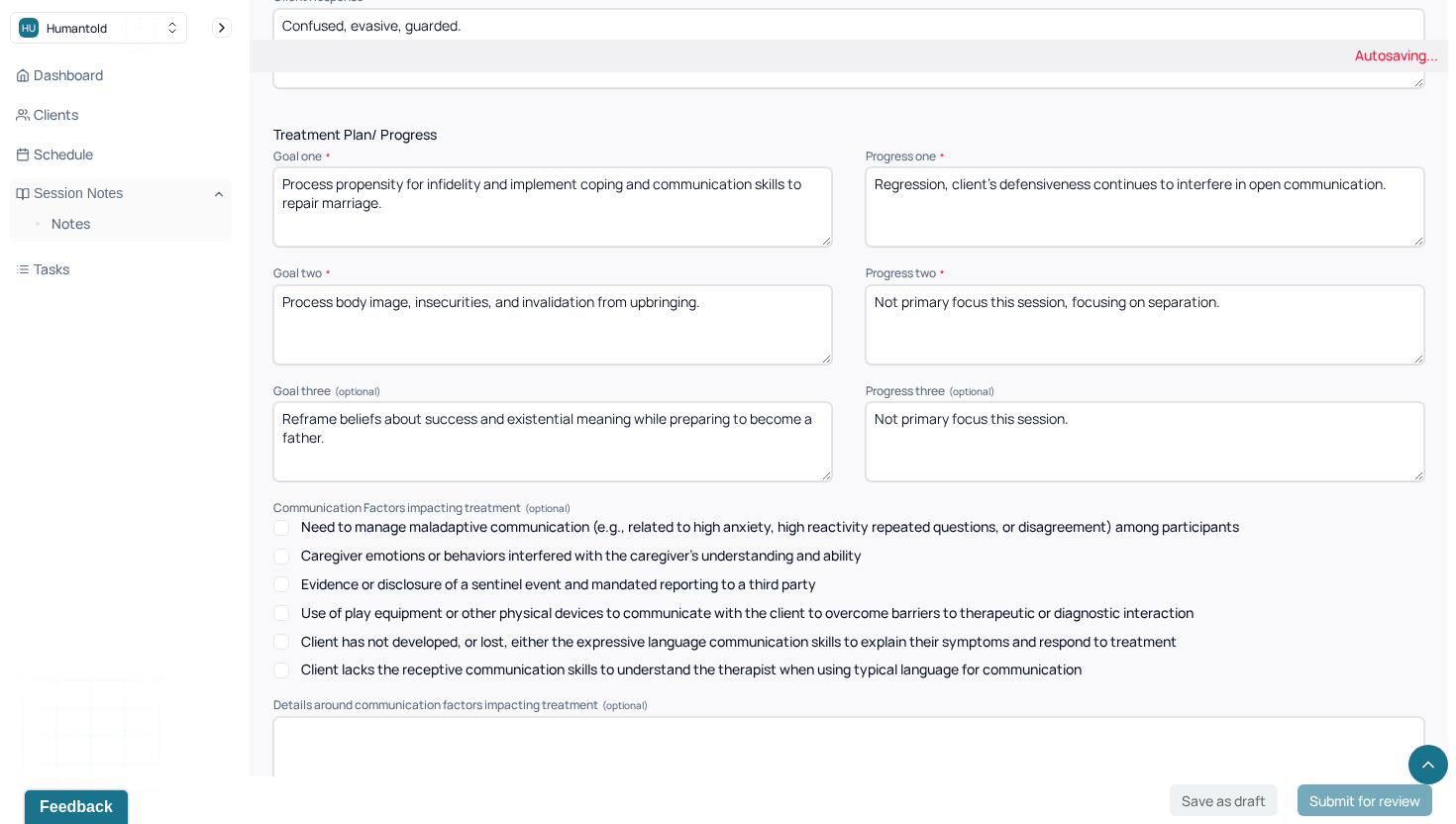 scroll, scrollTop: 2736, scrollLeft: 0, axis: vertical 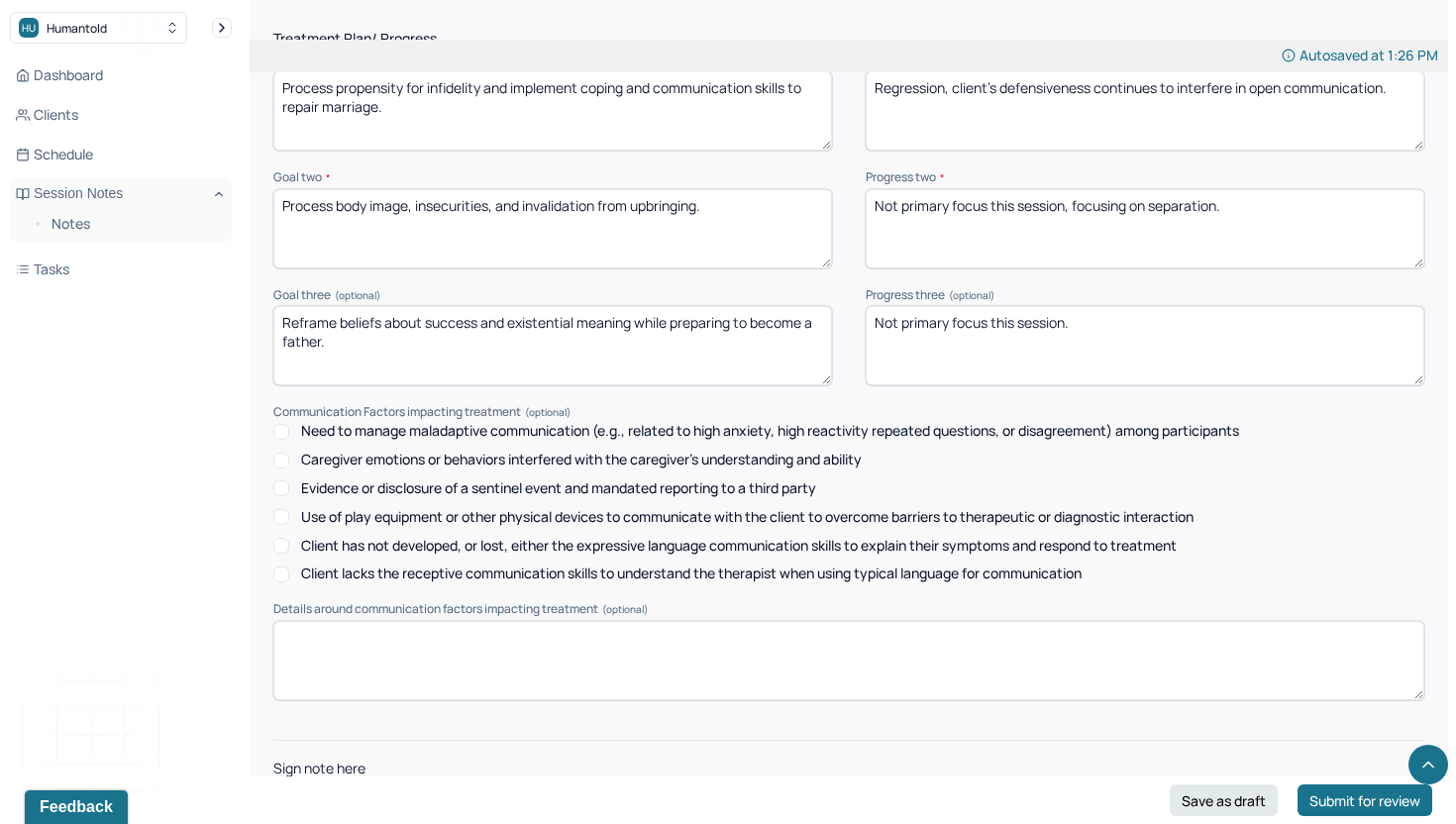 type on "Not primary focus this session." 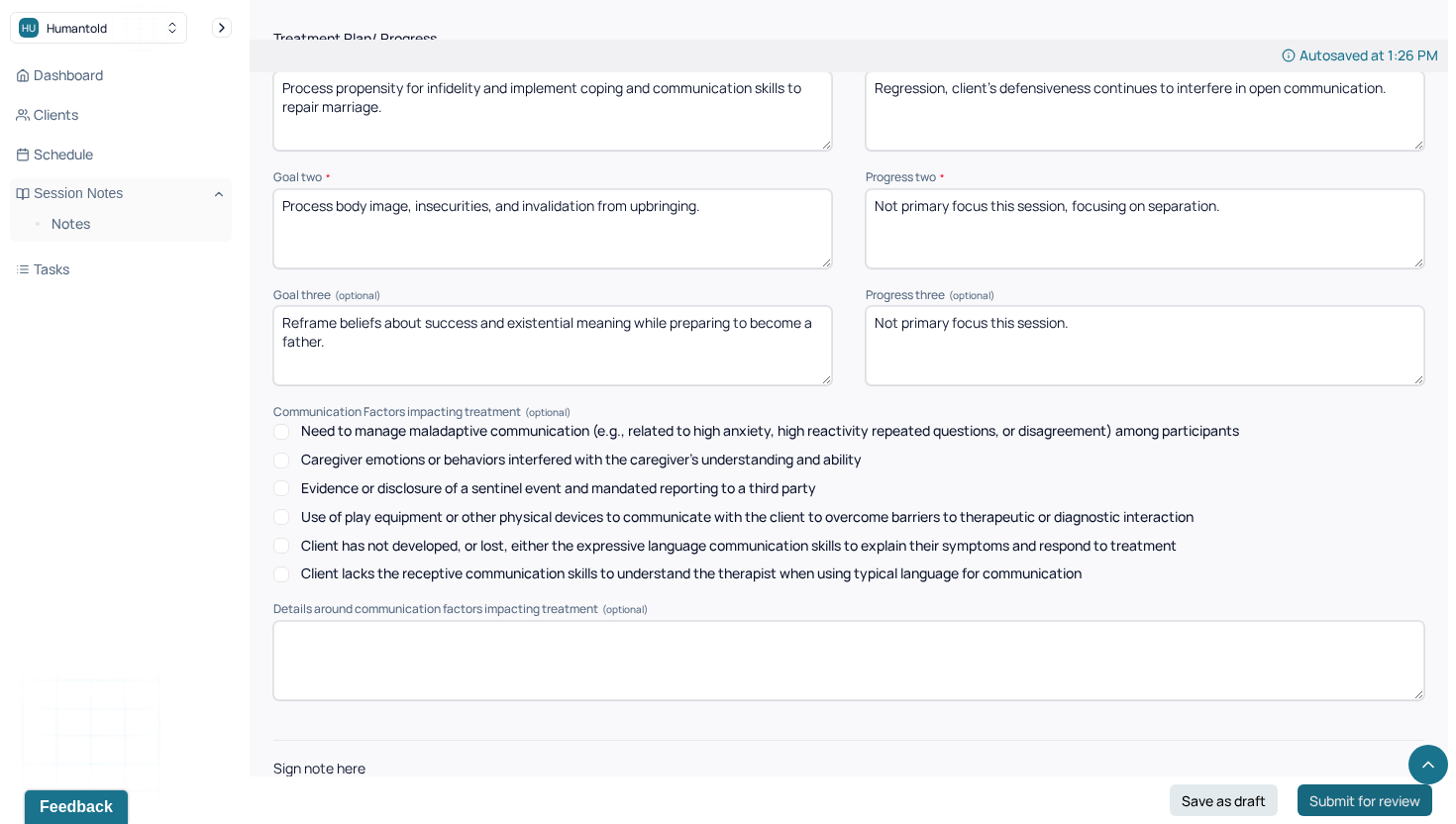 type on "DFL" 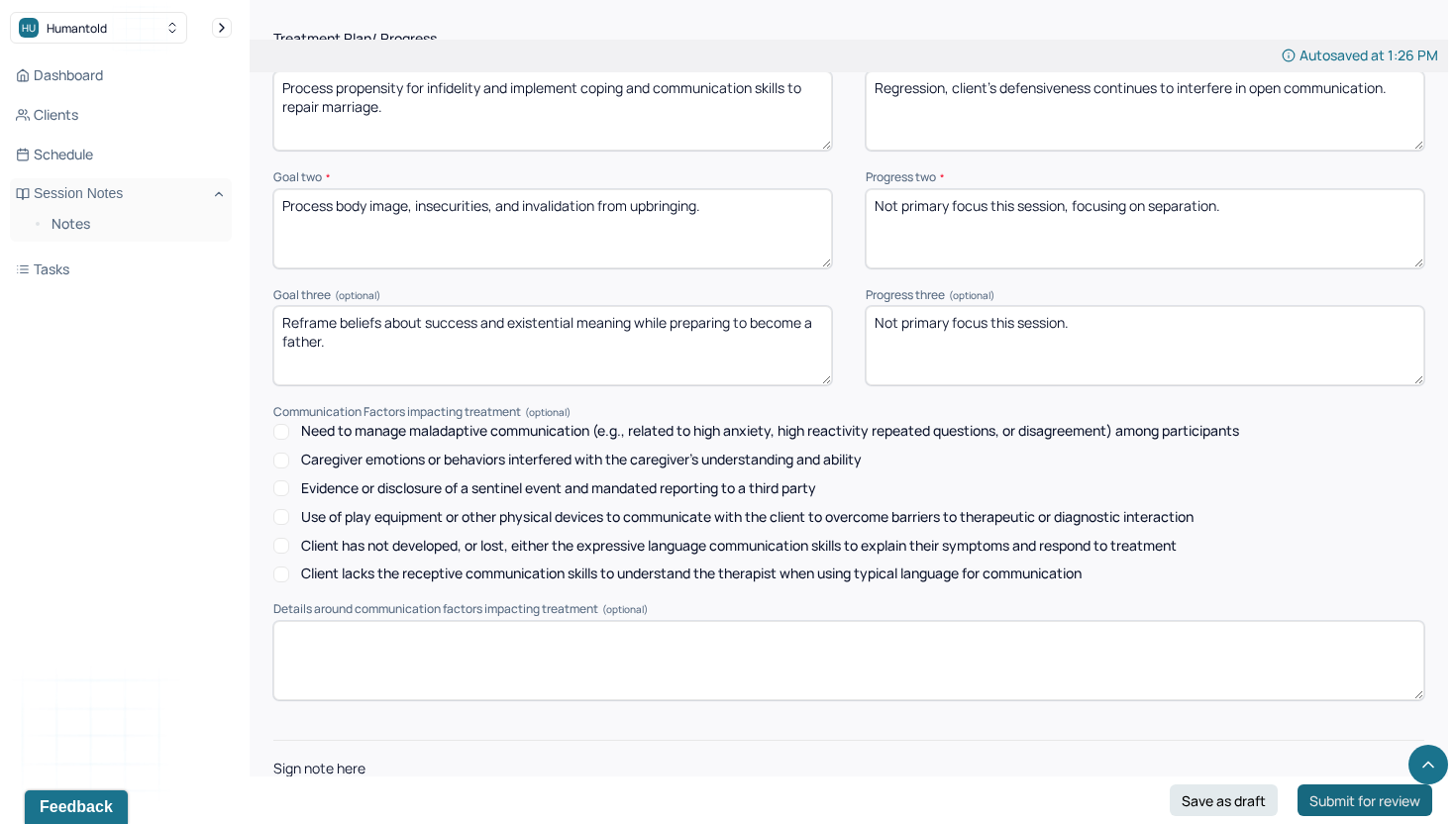 click on "Submit for review" at bounding box center [1365, 800] 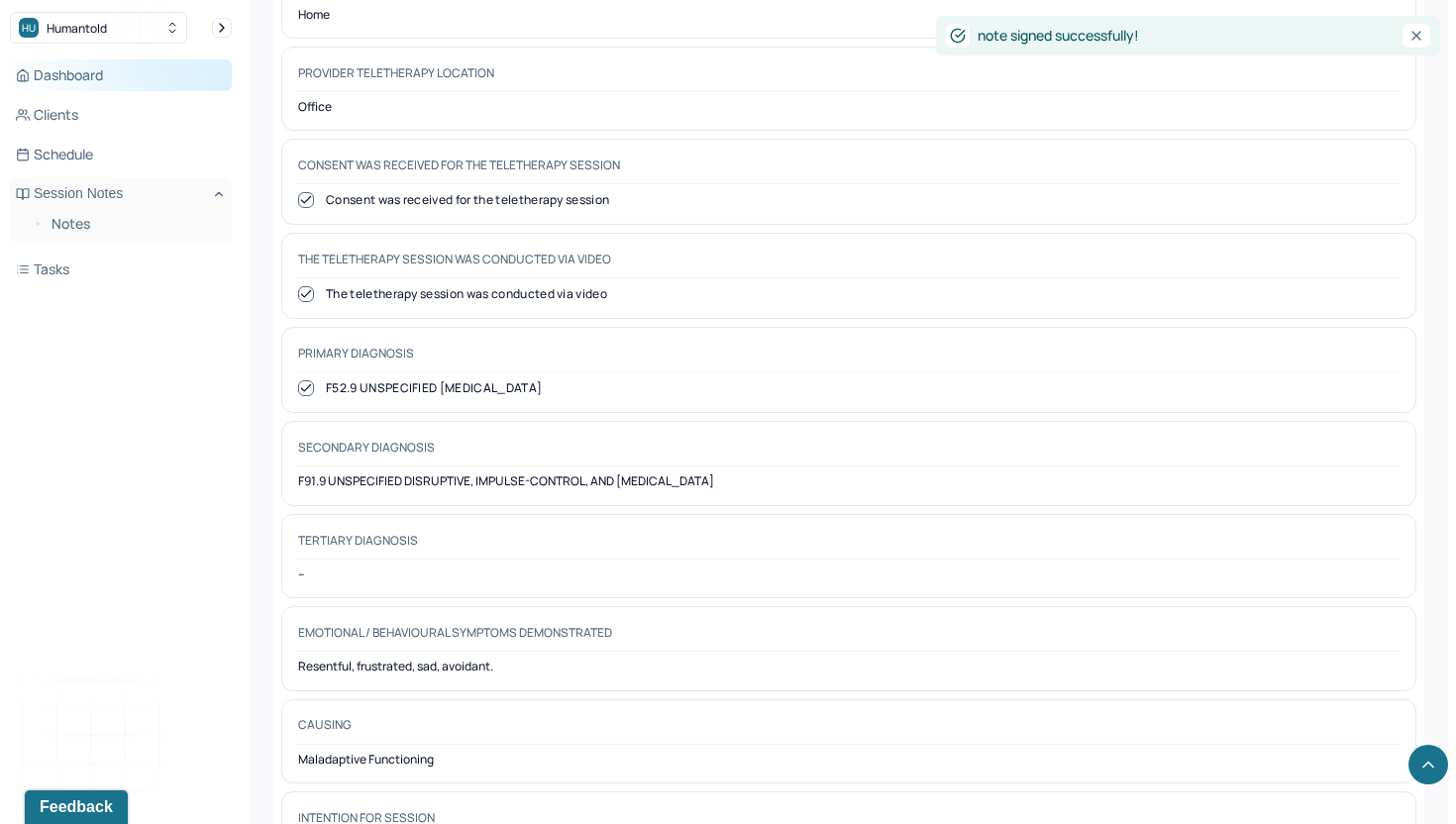 click on "Dashboard" at bounding box center [121, 75] 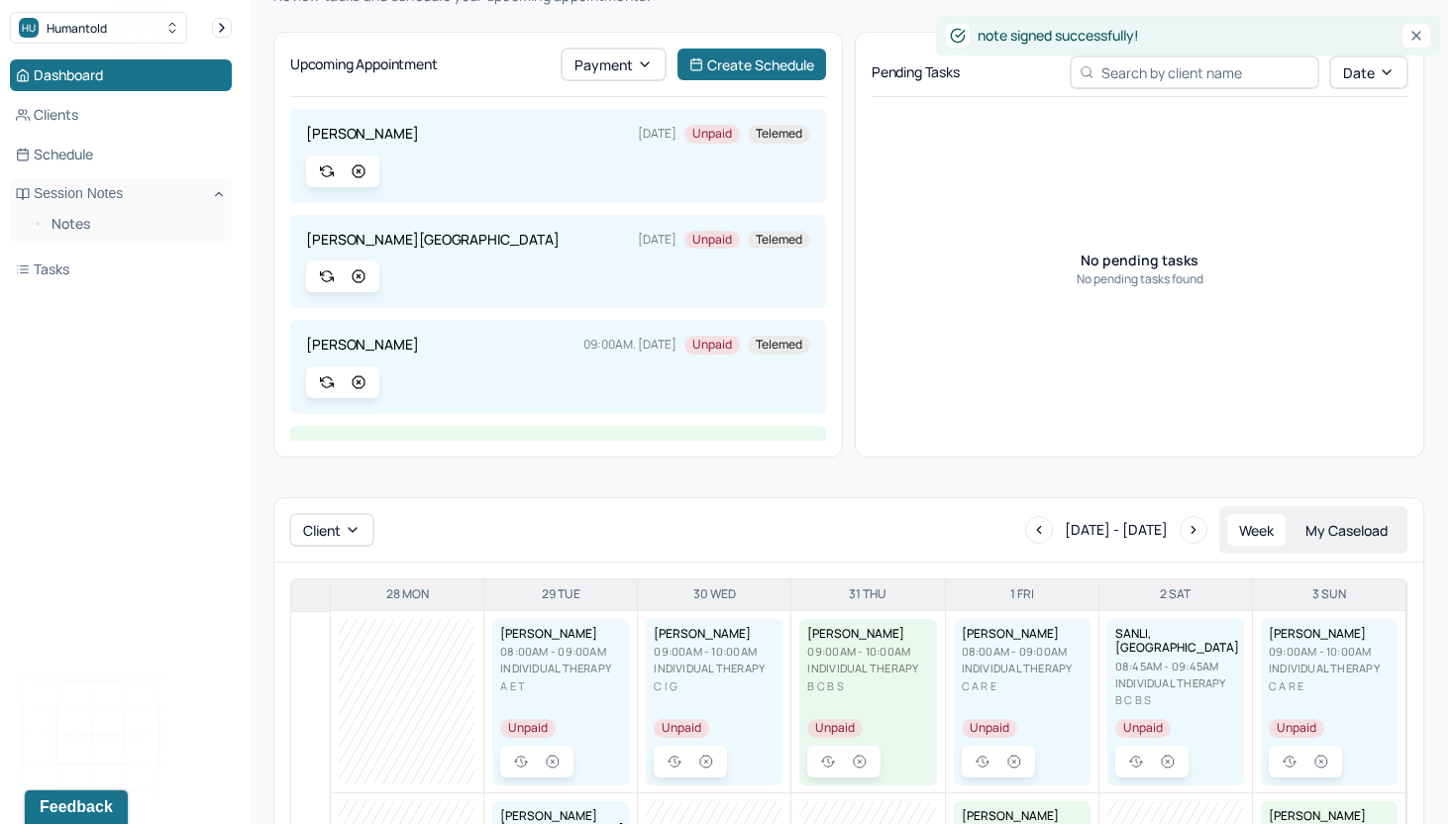 scroll, scrollTop: 330, scrollLeft: 0, axis: vertical 